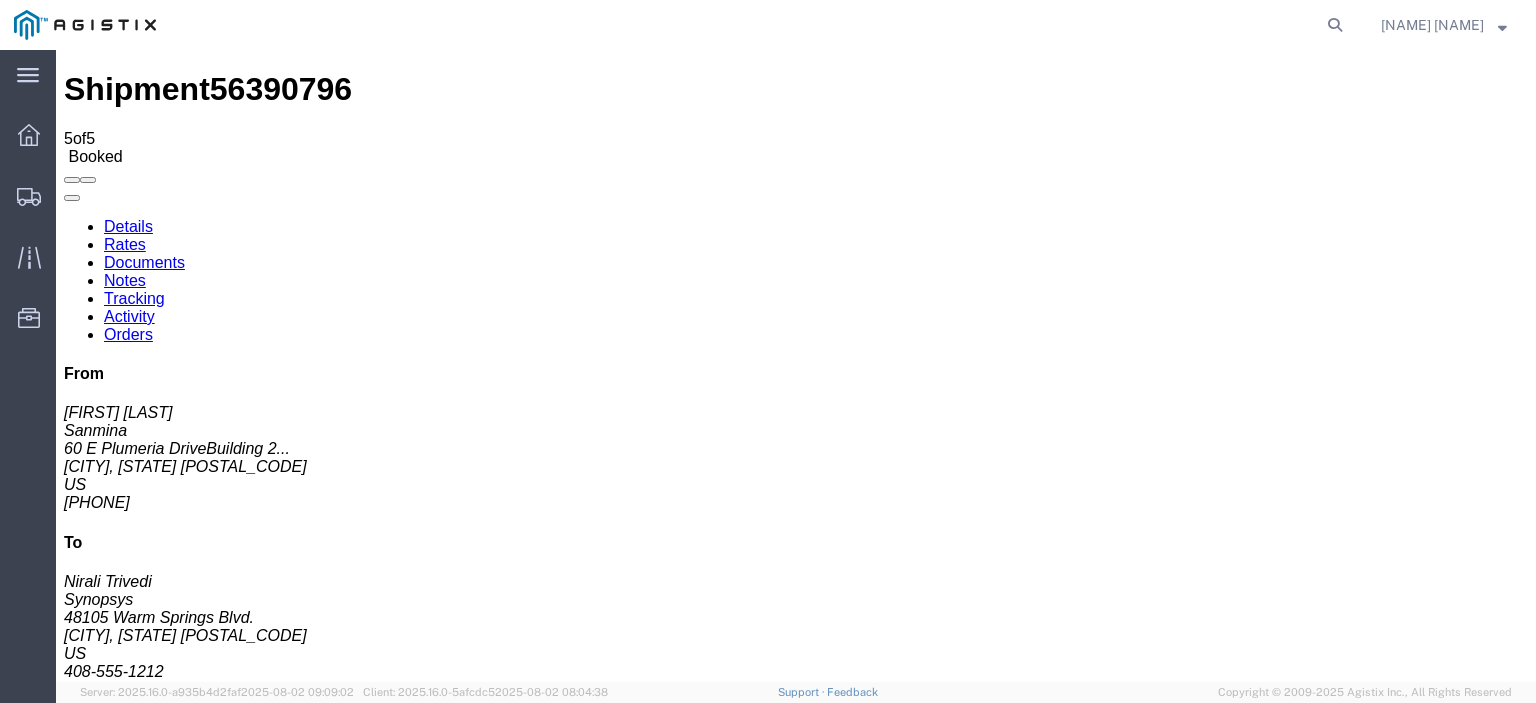 scroll, scrollTop: 0, scrollLeft: 0, axis: both 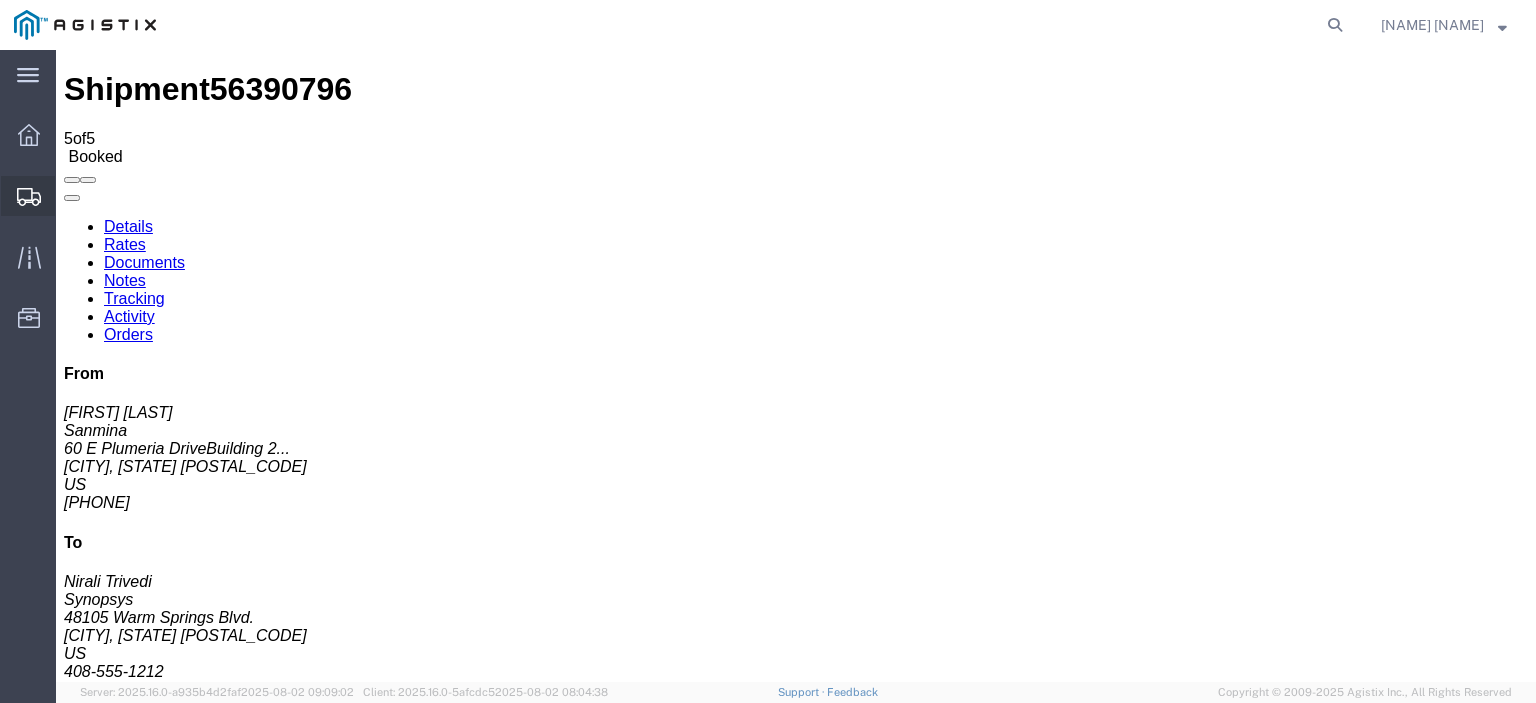 click on "Shipments" 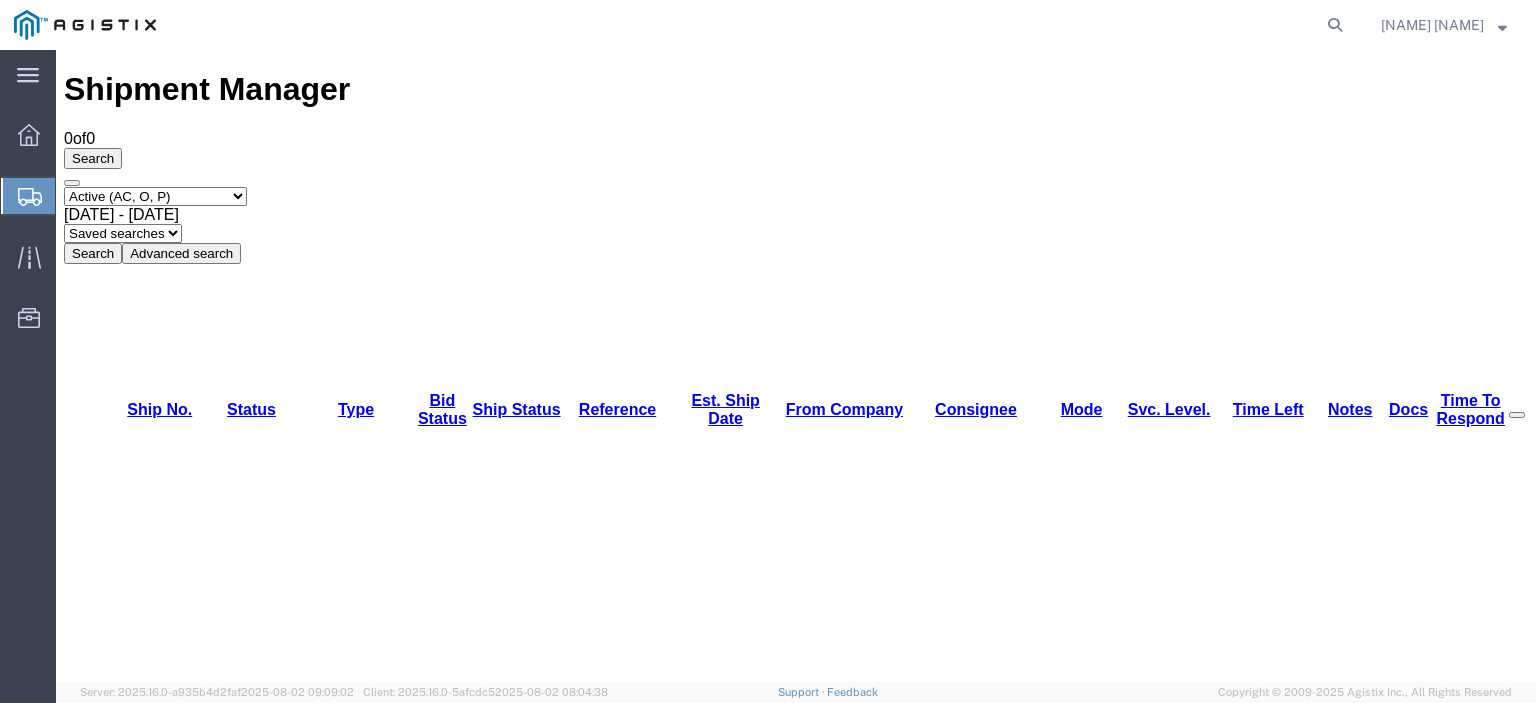 click on "Select status
Active (AC, O, P) All Approved Awaiting Confirmation (AC) Booked Canceled Closed Delivered Denied Expired Ignored Lost On Hold Open (O) Partial Delivery Pending (P) Shipped Withdrawn" at bounding box center [155, 196] 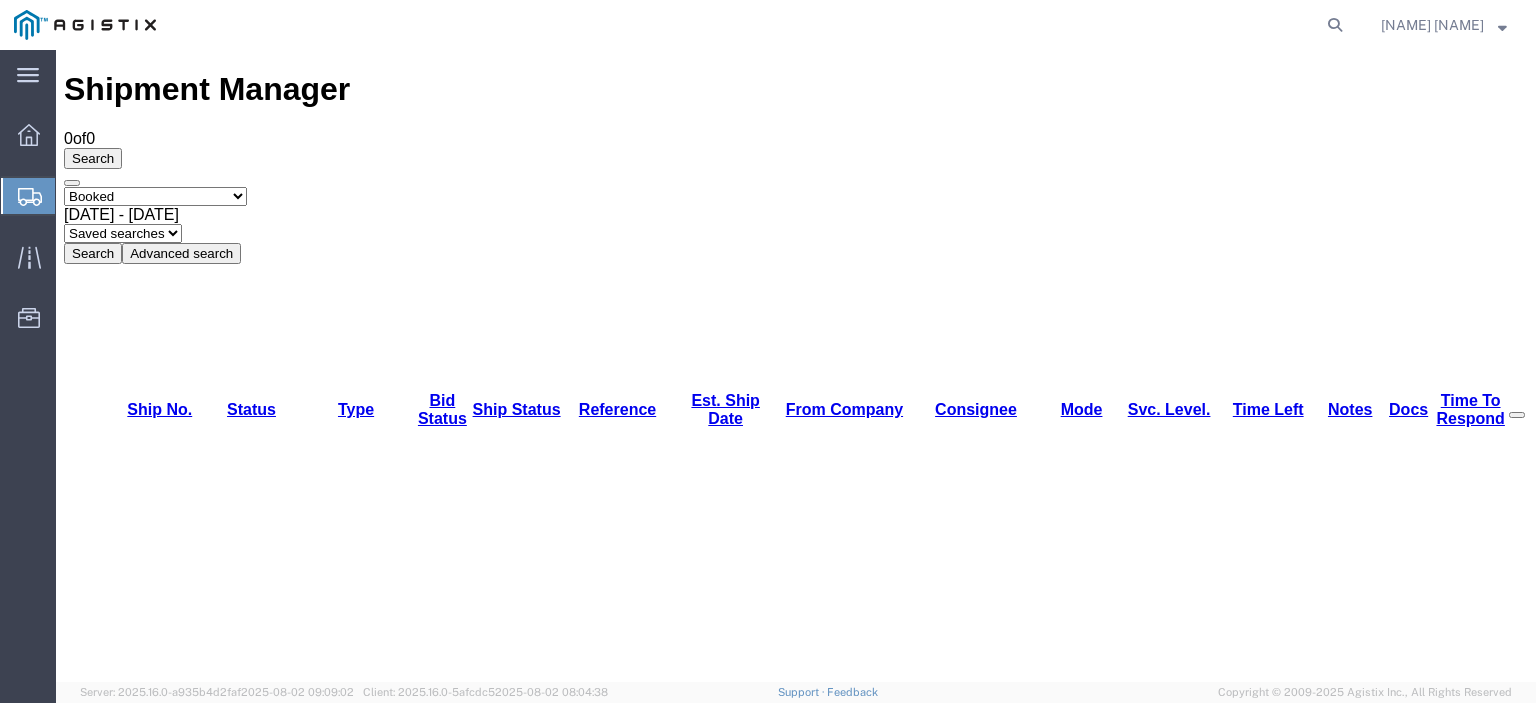 click on "Select status
Active (AC, O, P) All Approved Awaiting Confirmation (AC) Booked Canceled Closed Delivered Denied Expired Ignored Lost On Hold Open (O) Partial Delivery Pending (P) Shipped Withdrawn" at bounding box center (155, 196) 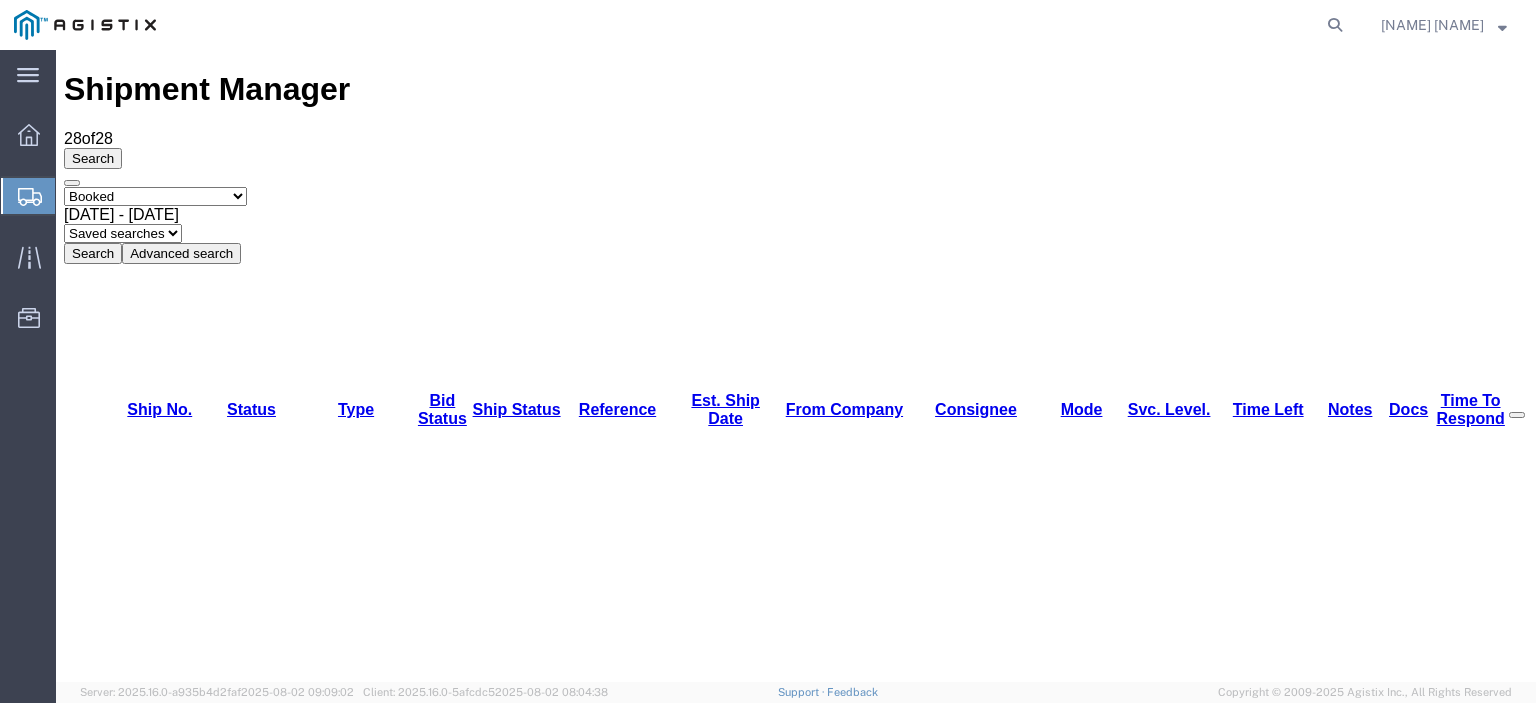 click on "56367759" at bounding box center (151, 1997) 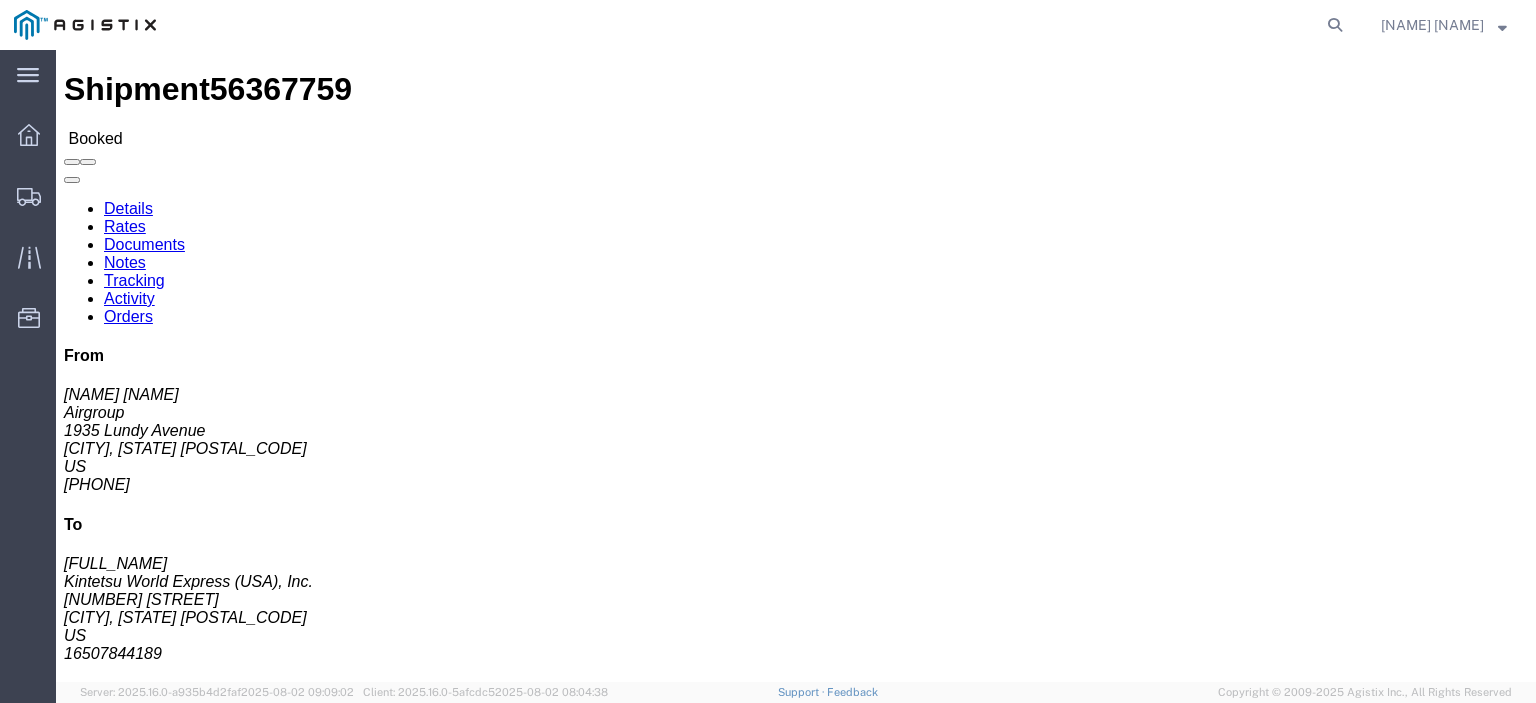 click on "Documents" 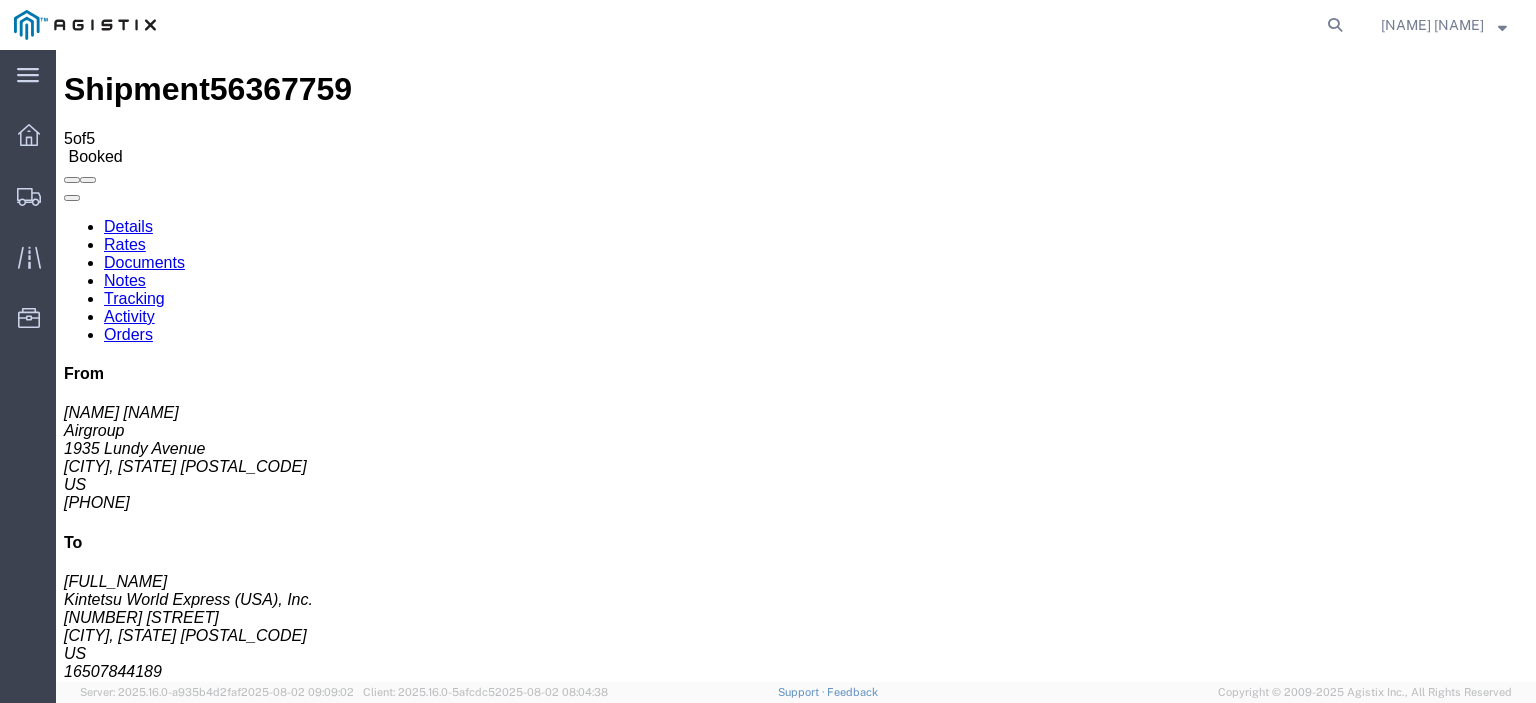 click on "Attach Documents" at bounding box center [126, 1153] 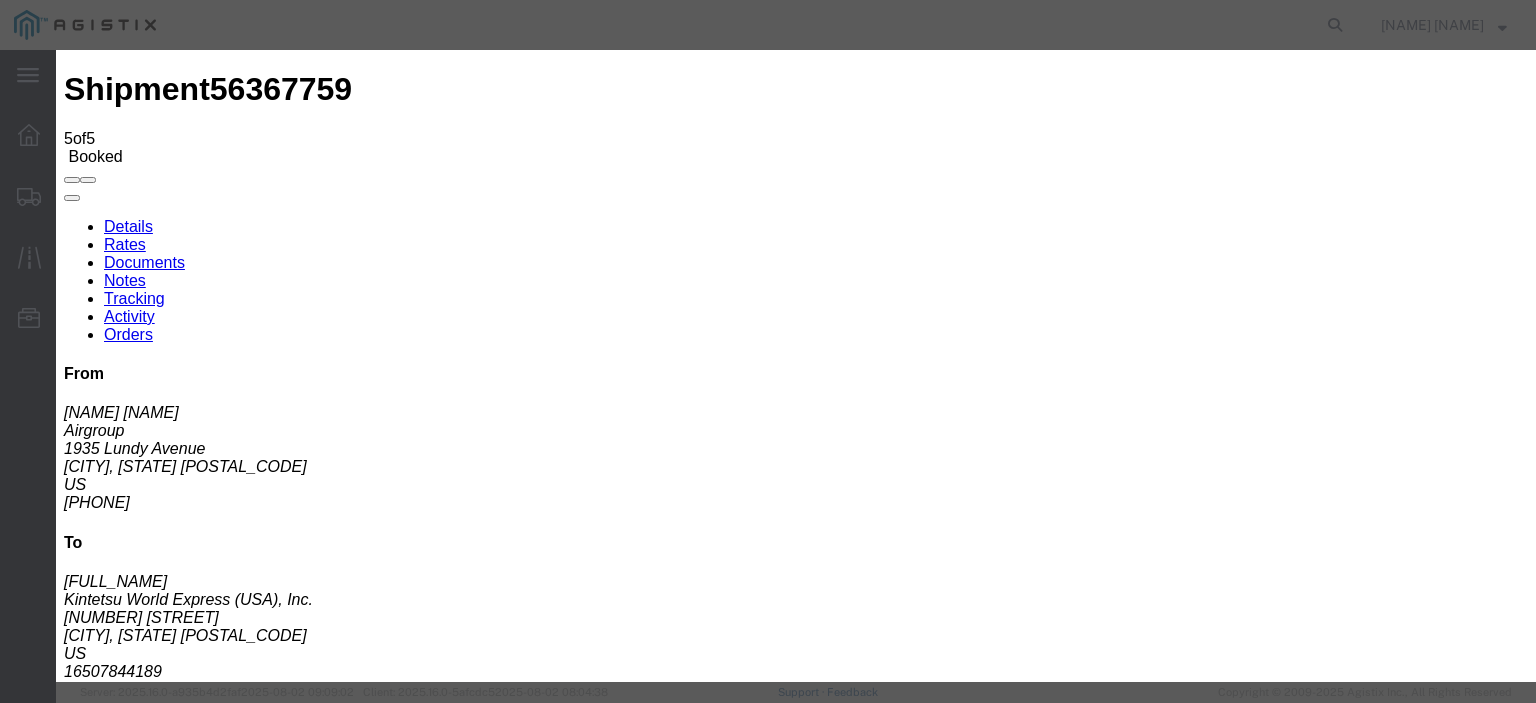 click on "Browse" at bounding box center (94, 1894) 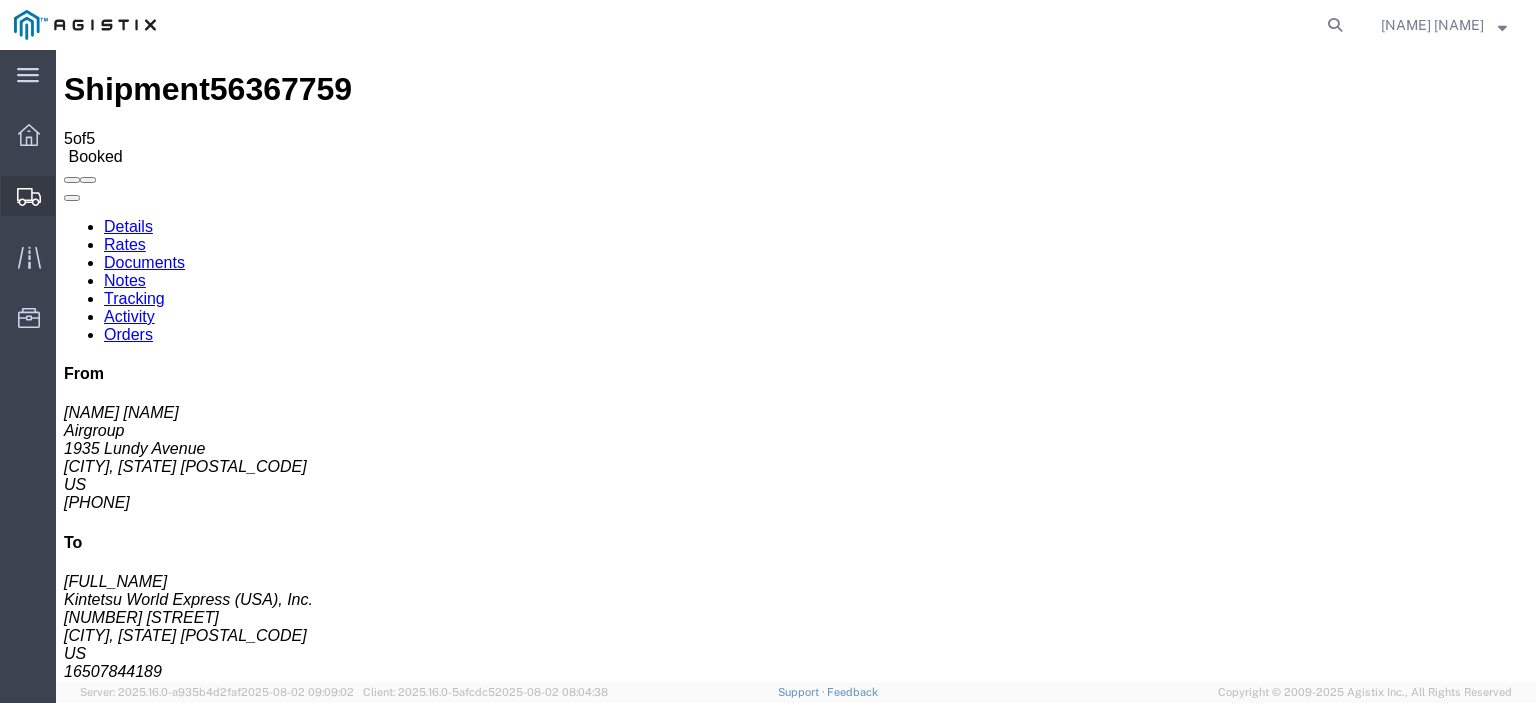 click on "Shipments" 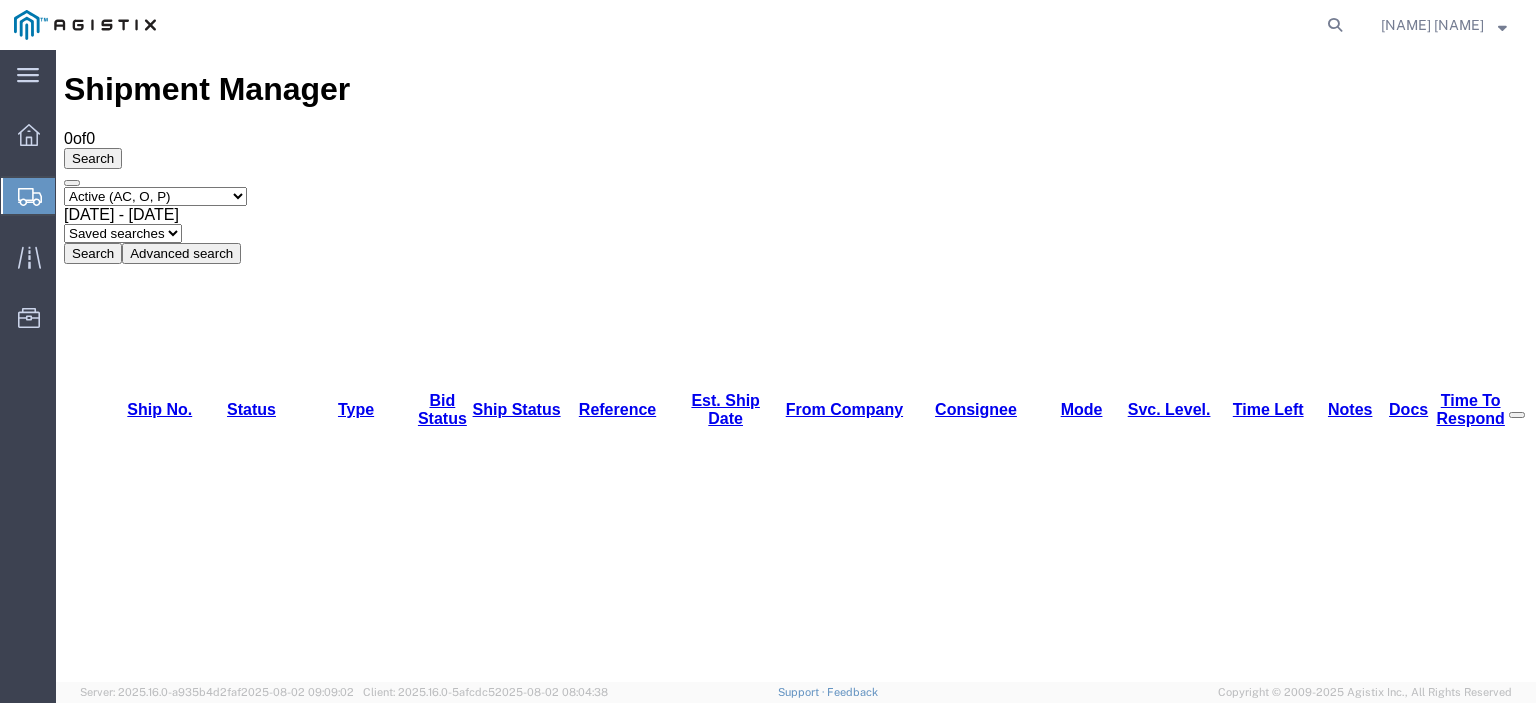 click on "Select status
Active (AC, O, P) All Approved Awaiting Confirmation (AC) Booked Canceled Closed Delivered Denied Expired Ignored Lost On Hold Open (O) Partial Delivery Pending (P) Shipped Withdrawn" at bounding box center (155, 196) 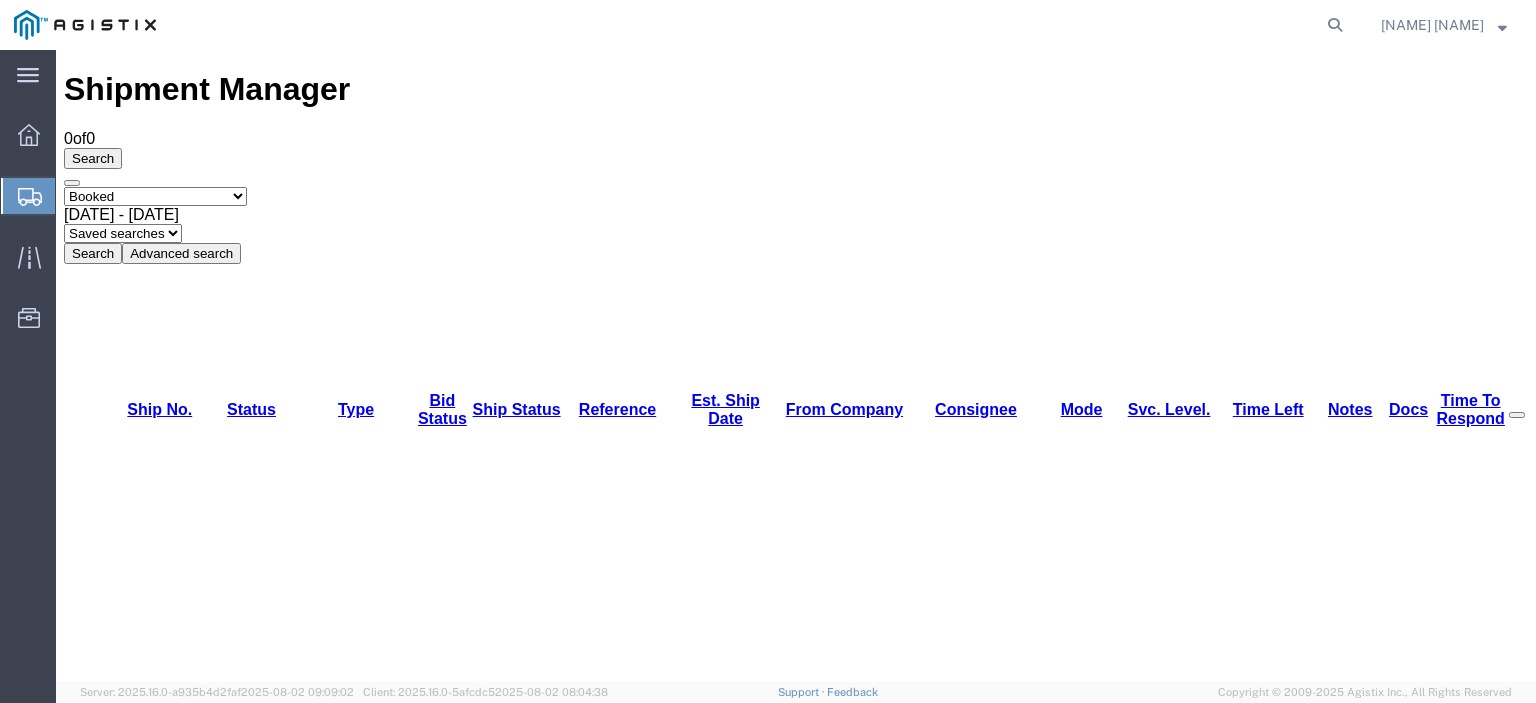 click on "Select status
Active (AC, O, P) All Approved Awaiting Confirmation (AC) Booked Canceled Closed Delivered Denied Expired Ignored Lost On Hold Open (O) Partial Delivery Pending (P) Shipped Withdrawn" at bounding box center (155, 196) 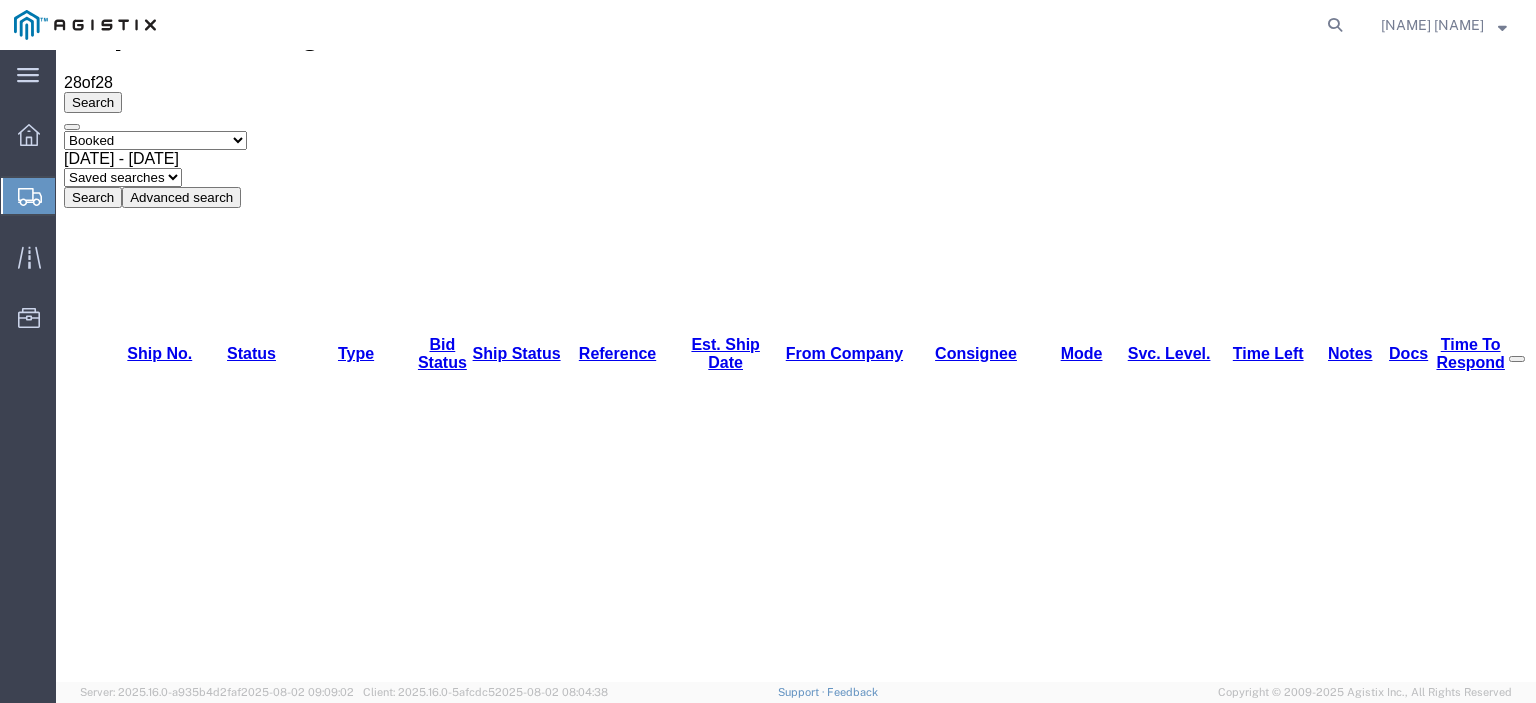 scroll, scrollTop: 100, scrollLeft: 0, axis: vertical 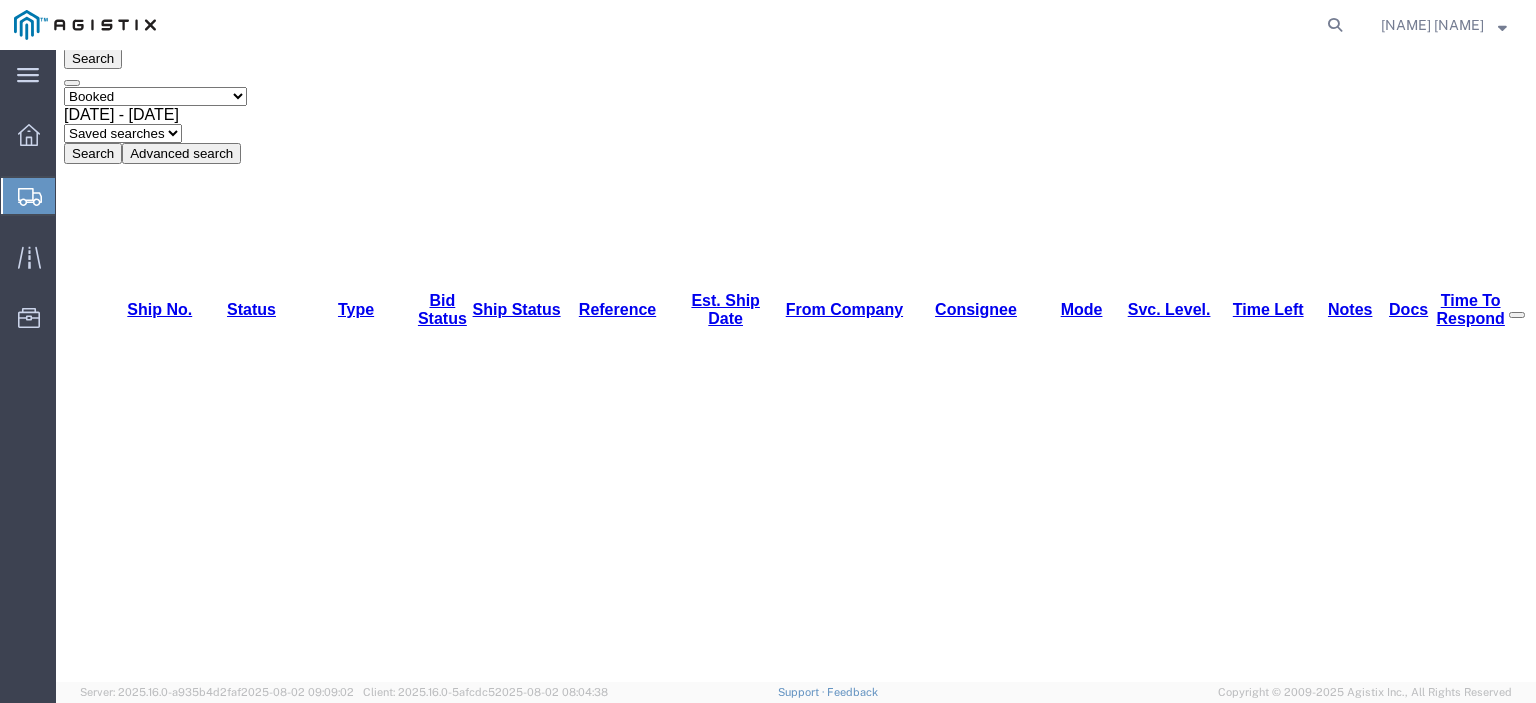click on "56335719" at bounding box center (141, 3380) 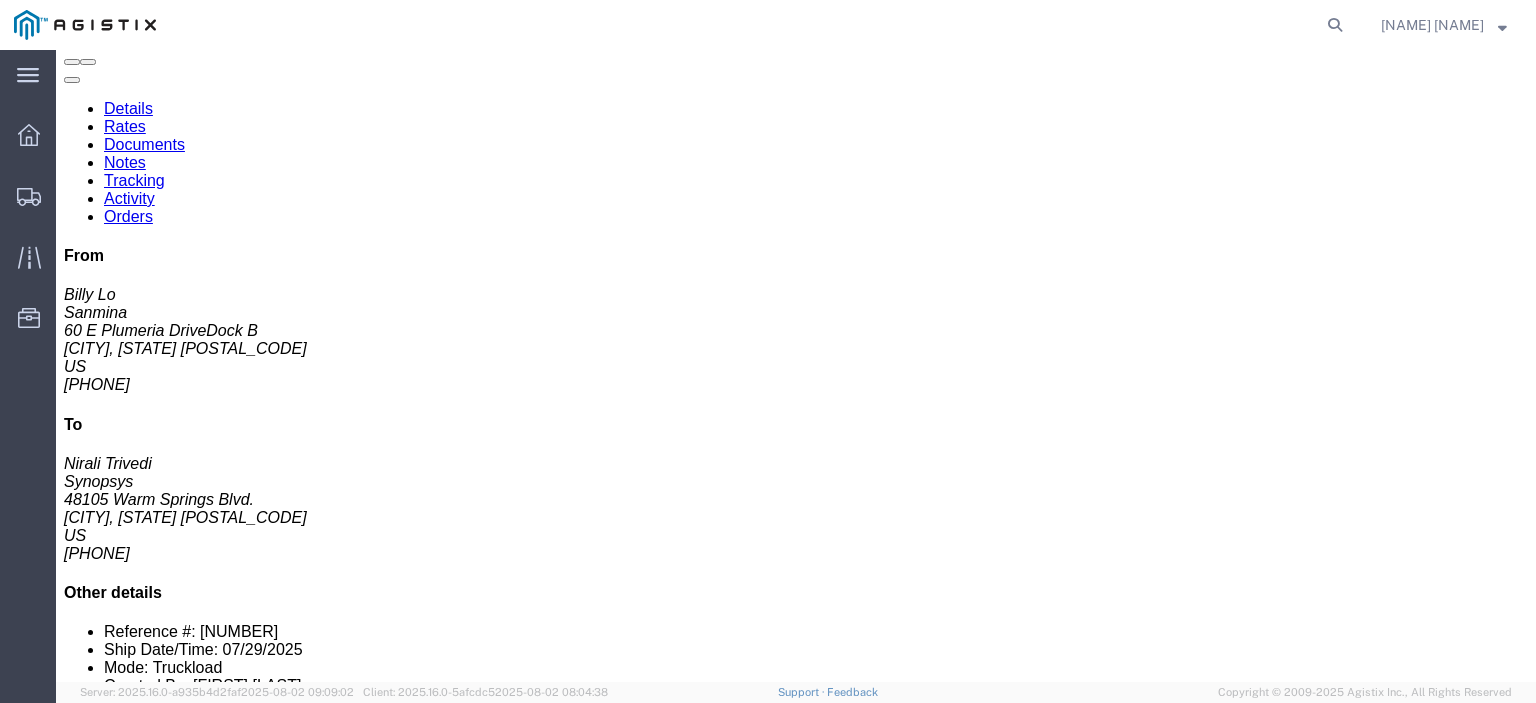 click on "Documents" 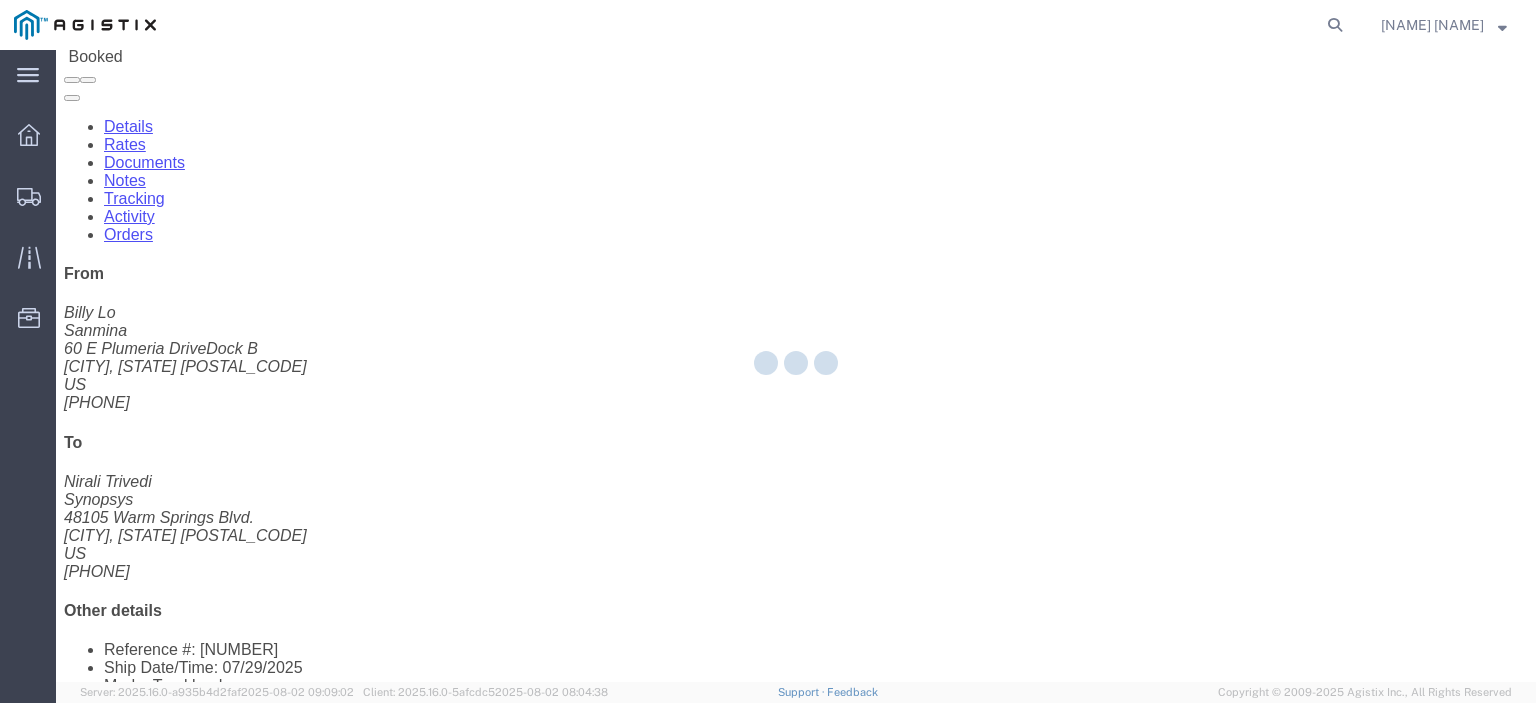 scroll, scrollTop: 0, scrollLeft: 0, axis: both 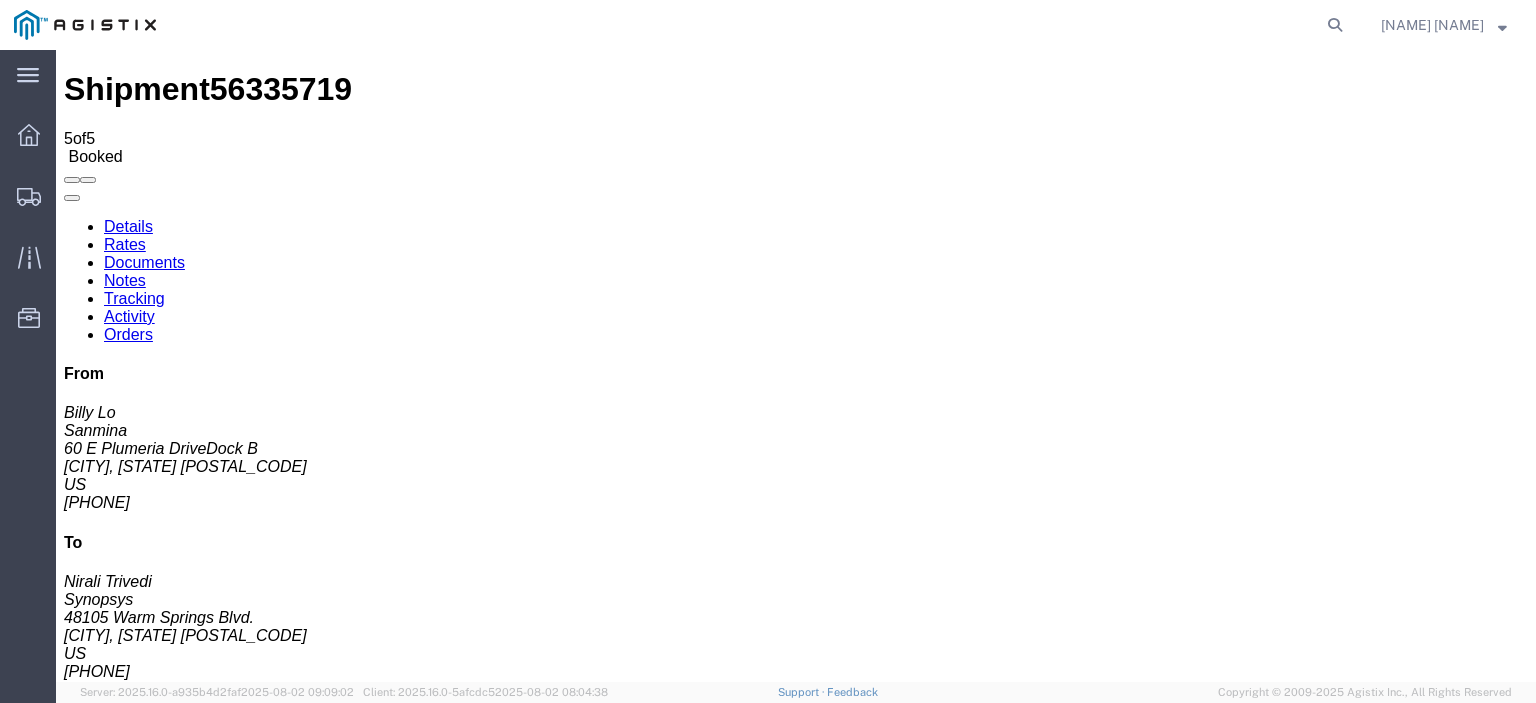 click on "Attach Documents" at bounding box center (126, 1153) 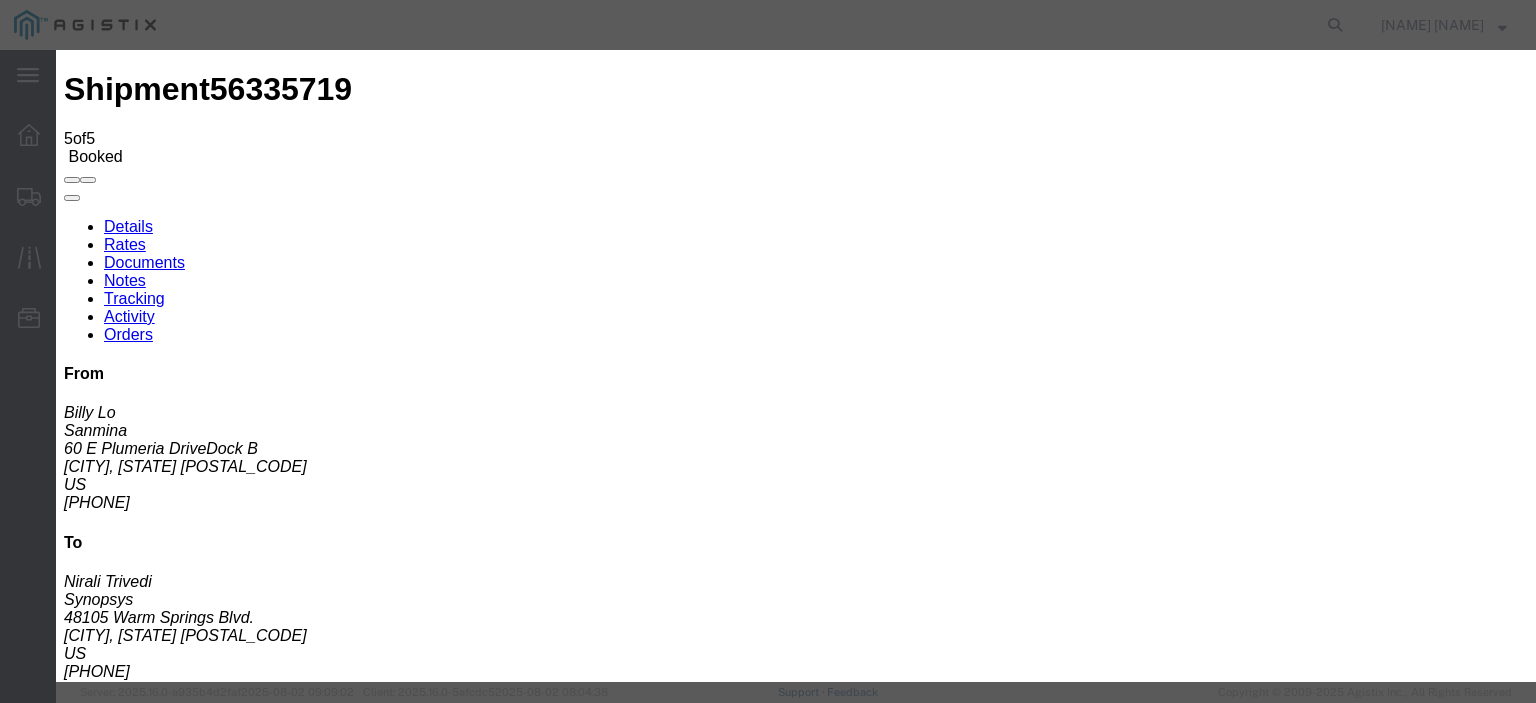 click on "Browse" at bounding box center (94, 1894) 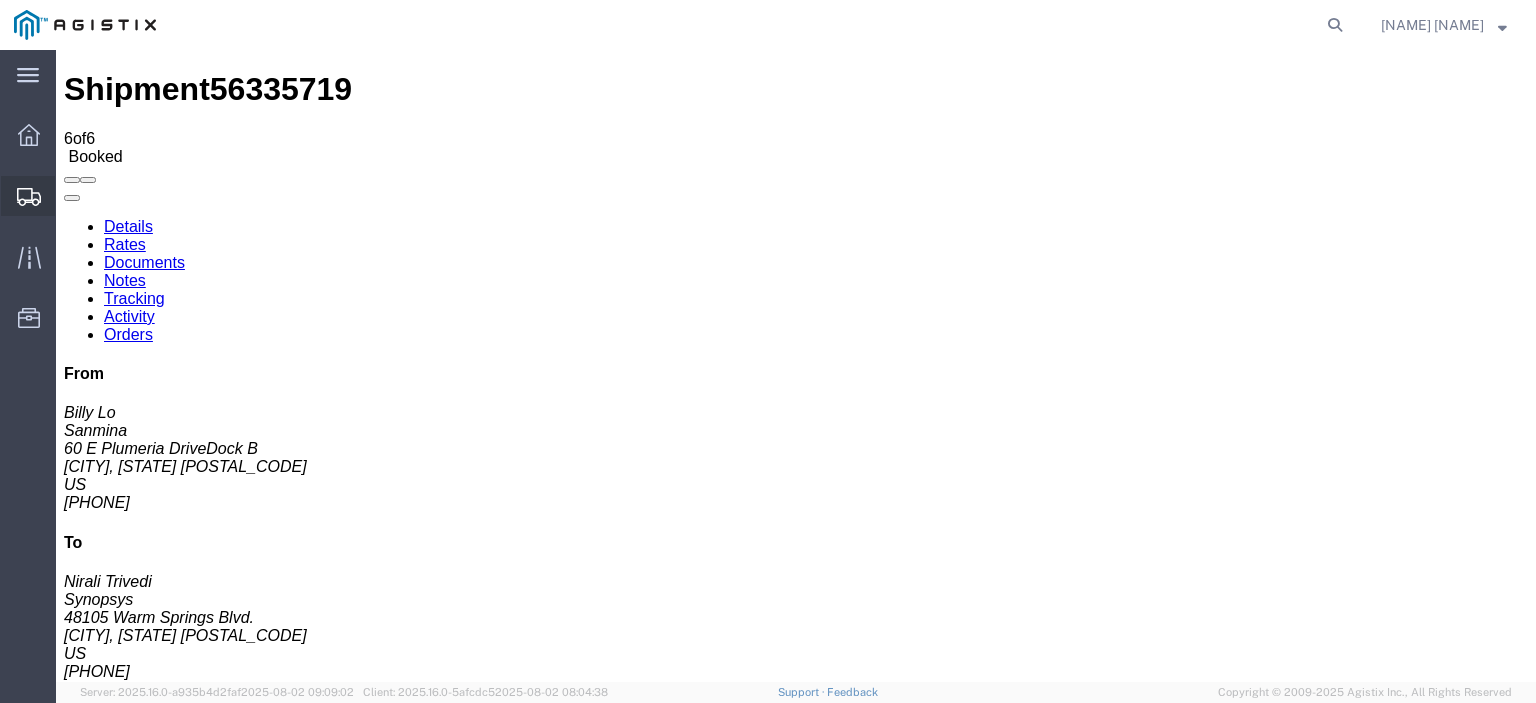 click on "Shipments" 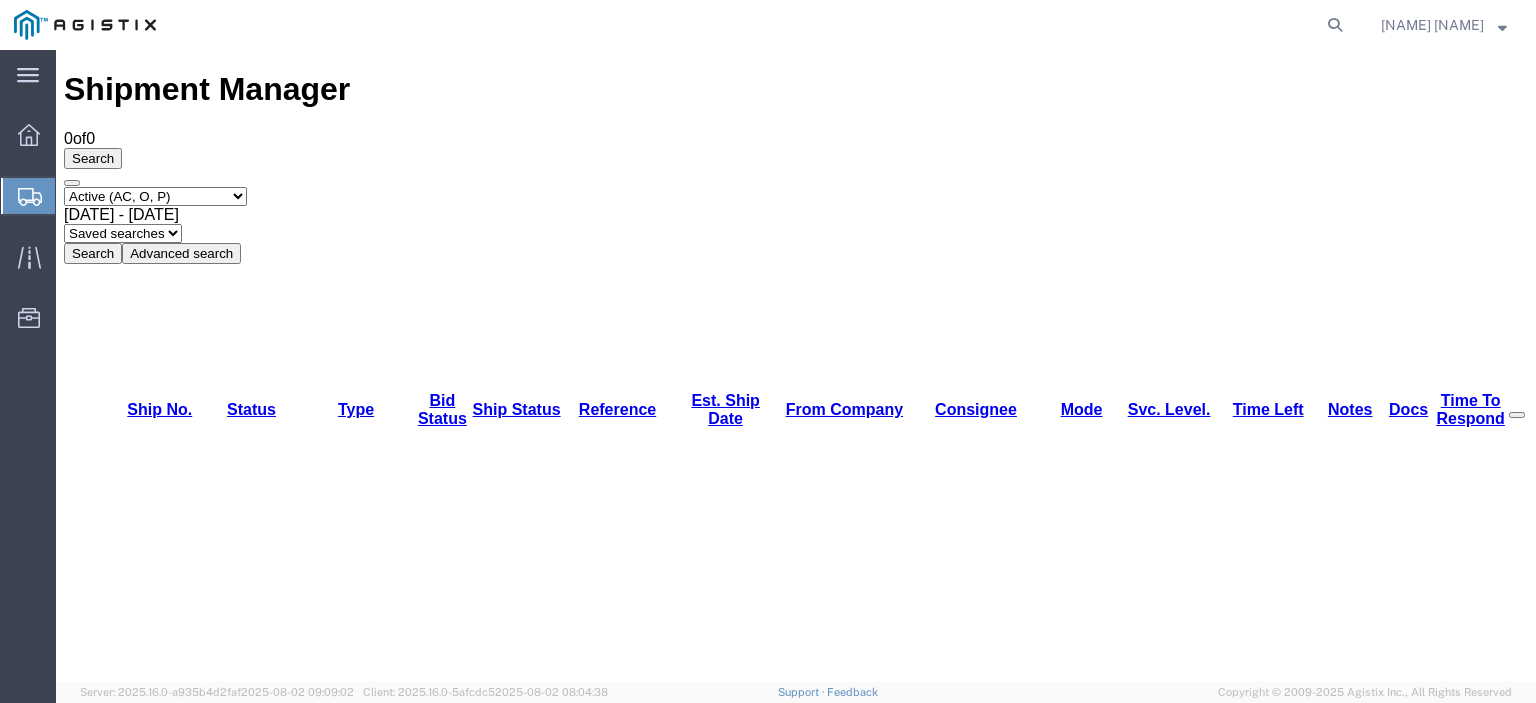 click on "Select status
Active (AC, O, P) All Approved Awaiting Confirmation (AC) Booked Canceled Closed Delivered Denied Expired Ignored Lost On Hold Open (O) Partial Delivery Pending (P) Shipped Withdrawn" at bounding box center (155, 196) 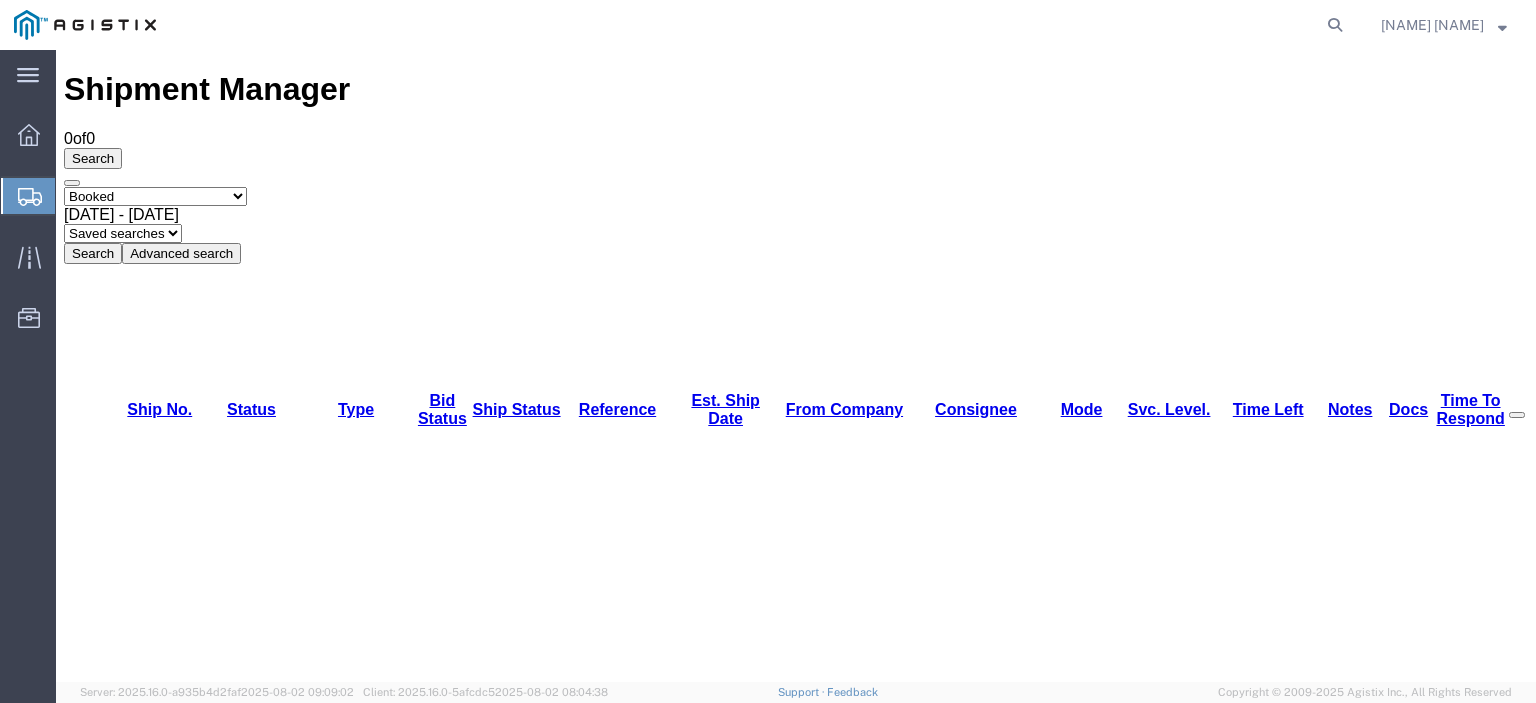 click on "Select status
Active (AC, O, P) All Approved Awaiting Confirmation (AC) Booked Canceled Closed Delivered Denied Expired Ignored Lost On Hold Open (O) Partial Delivery Pending (P) Shipped Withdrawn" at bounding box center [155, 196] 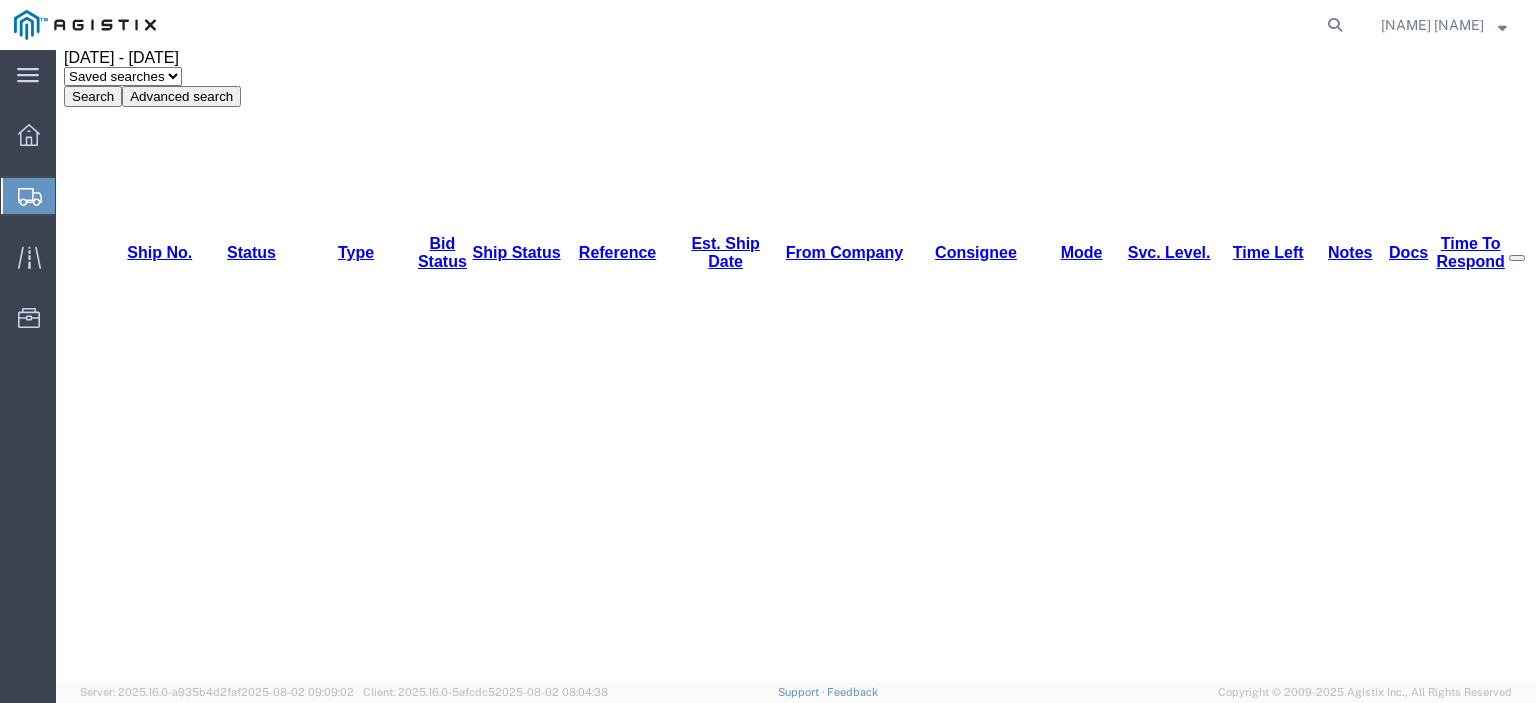 scroll, scrollTop: 200, scrollLeft: 0, axis: vertical 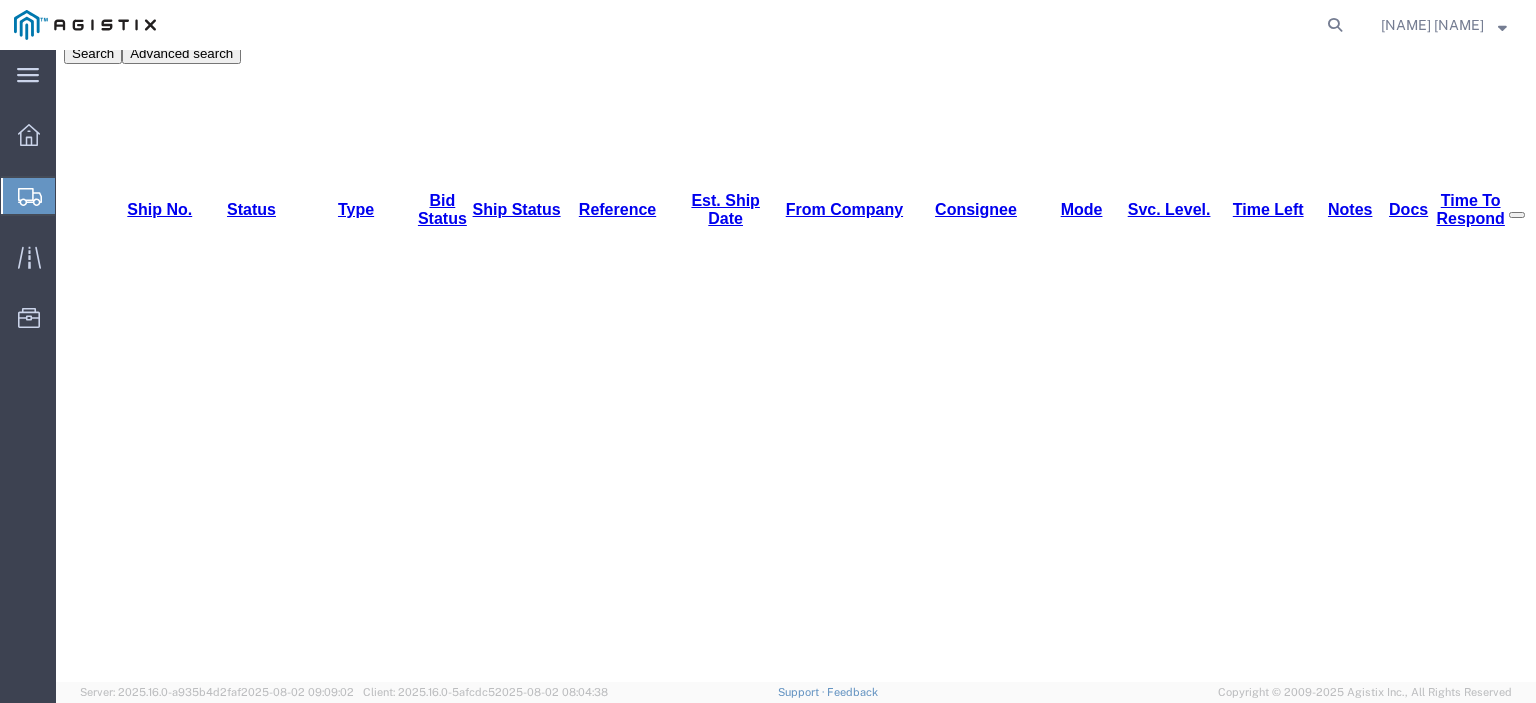 click on "56333164" at bounding box center [141, 3492] 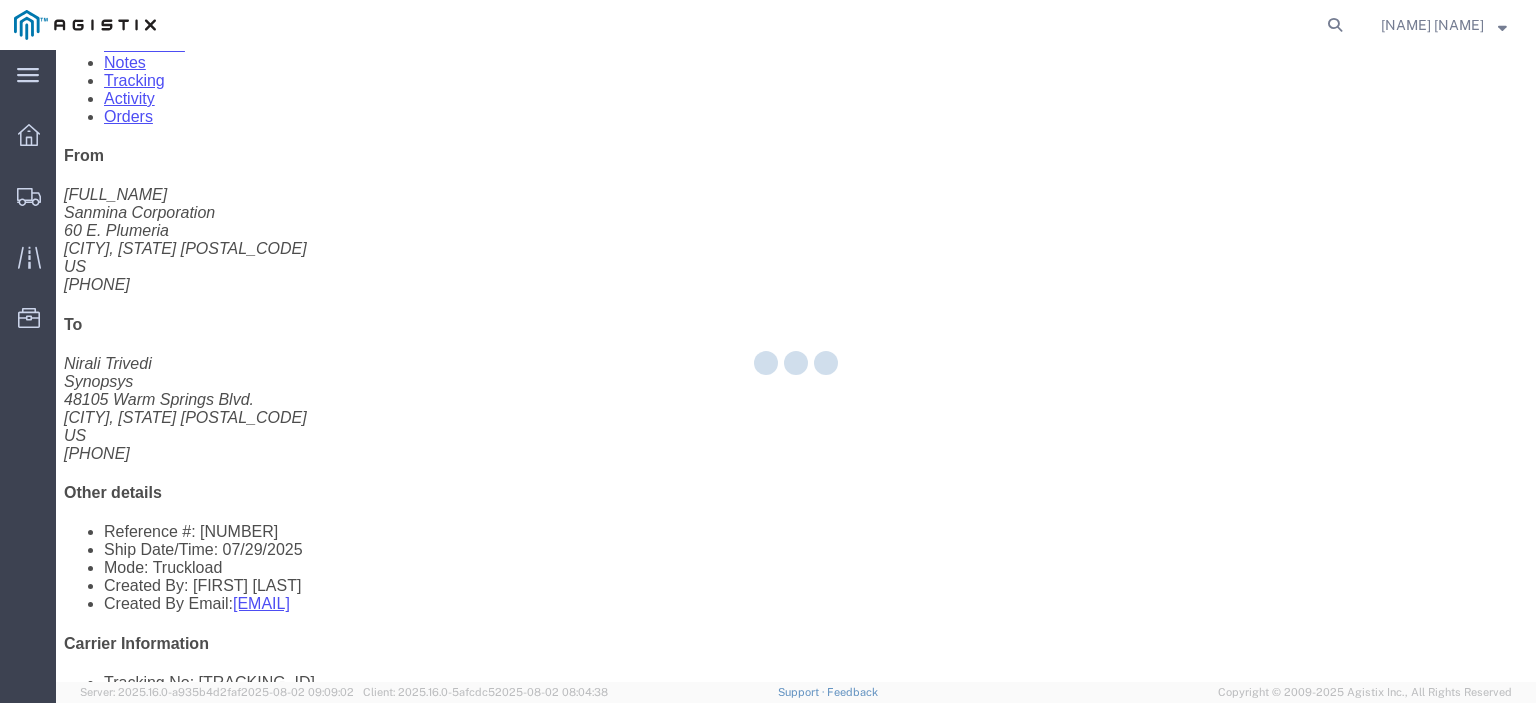 scroll, scrollTop: 0, scrollLeft: 0, axis: both 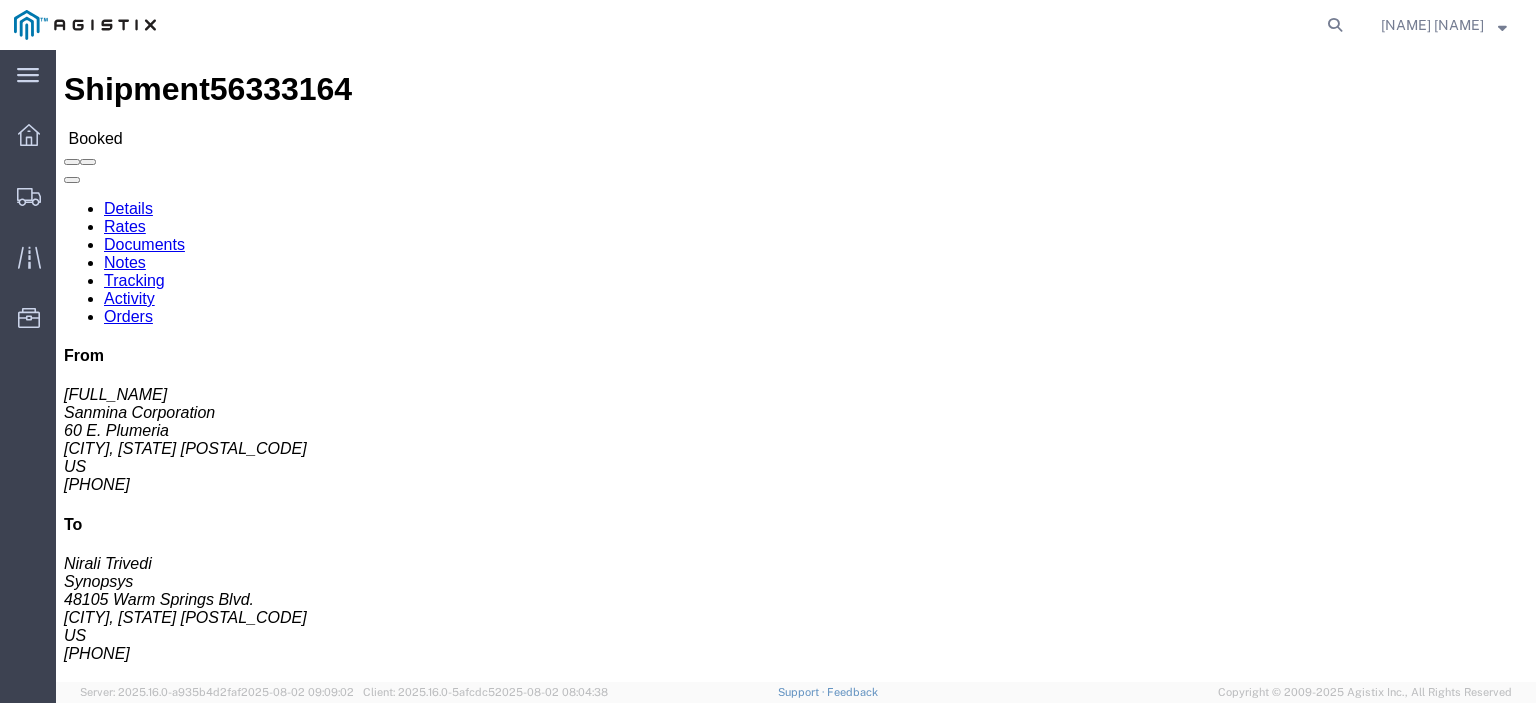 click on "Documents" 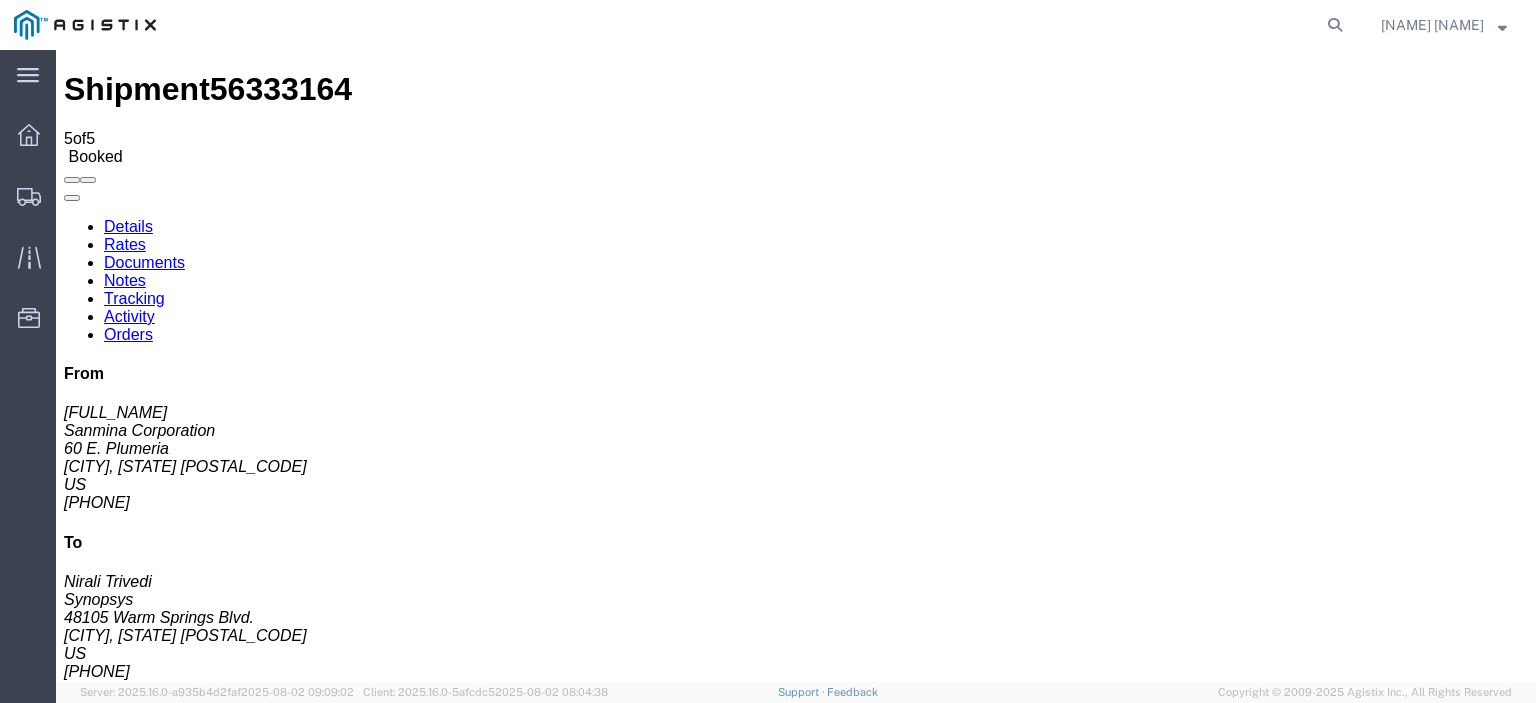 click on "Attach Documents" at bounding box center (126, 1153) 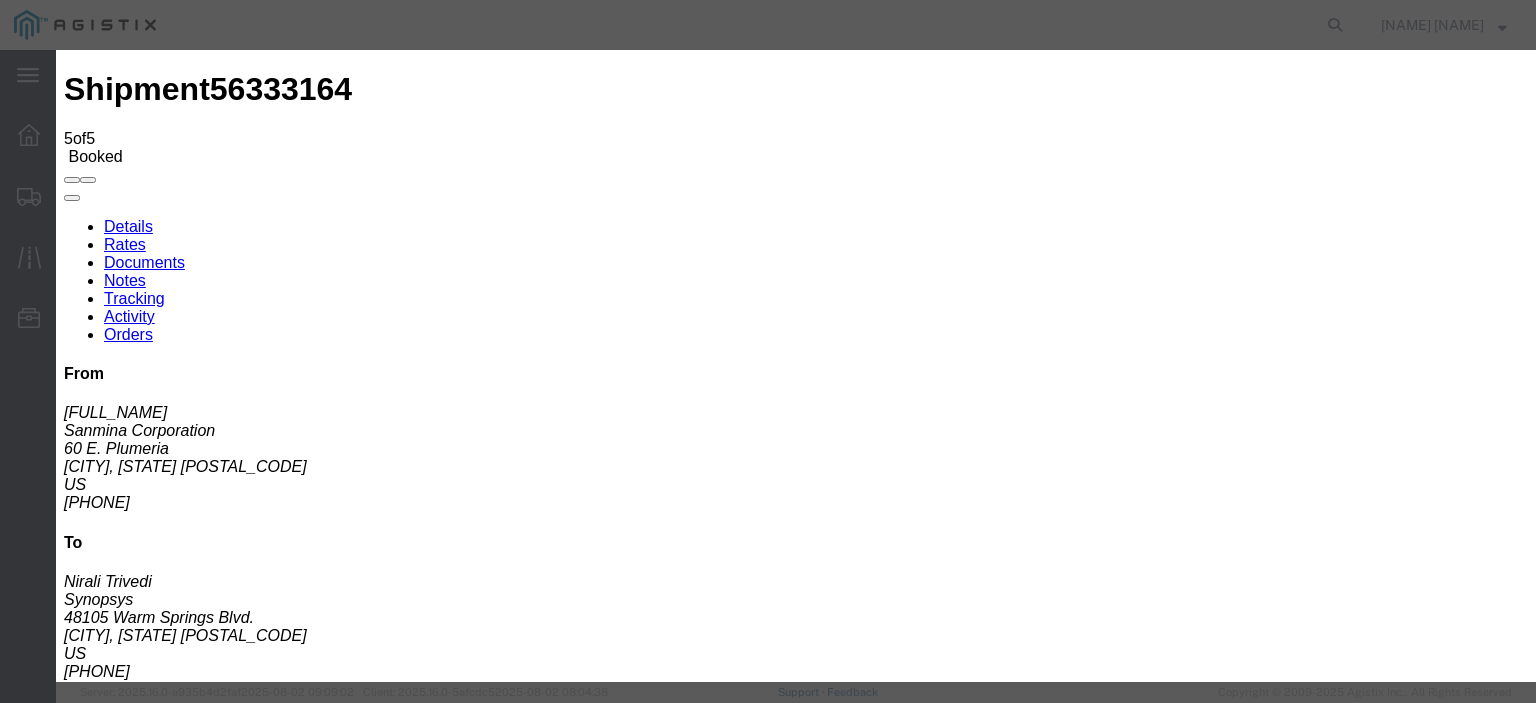click on "Browse" at bounding box center [94, 1894] 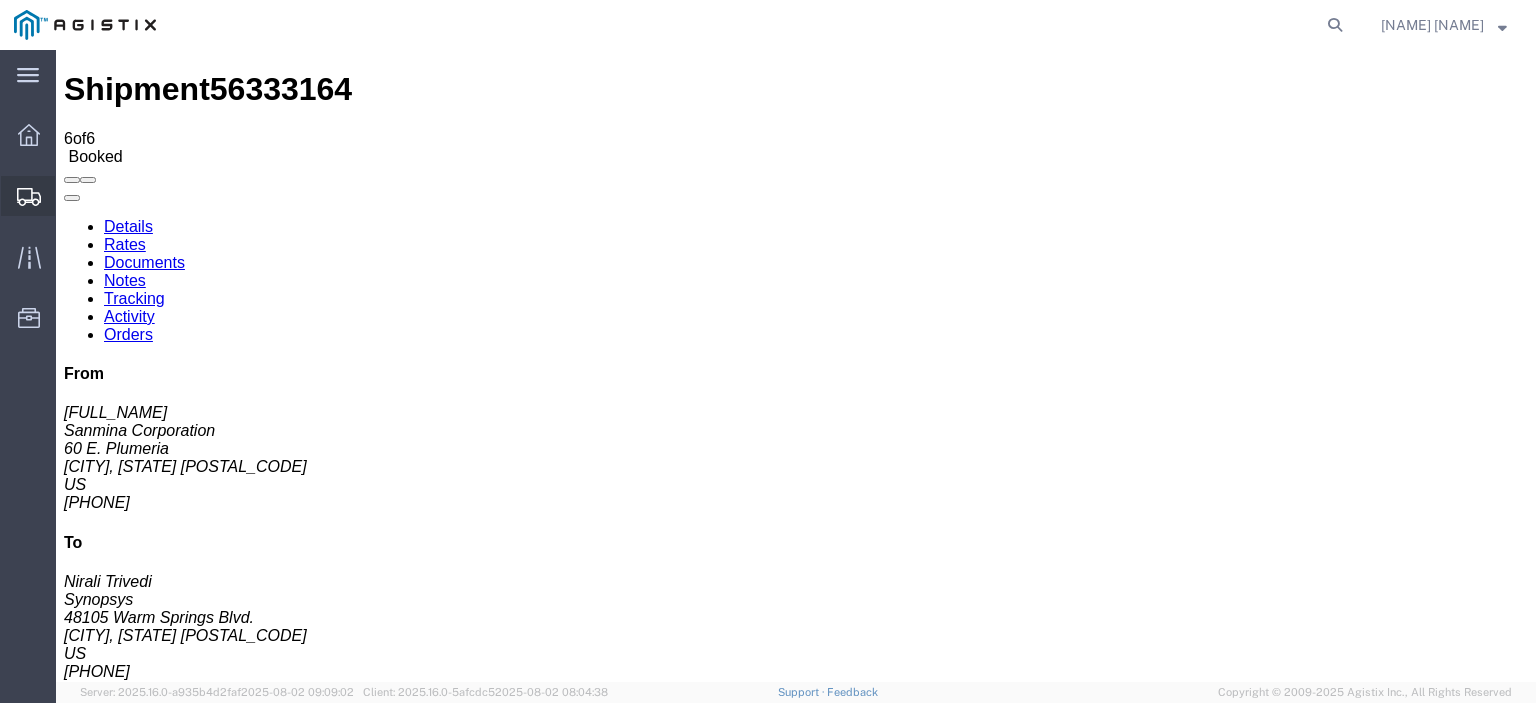 click on "Shipments" 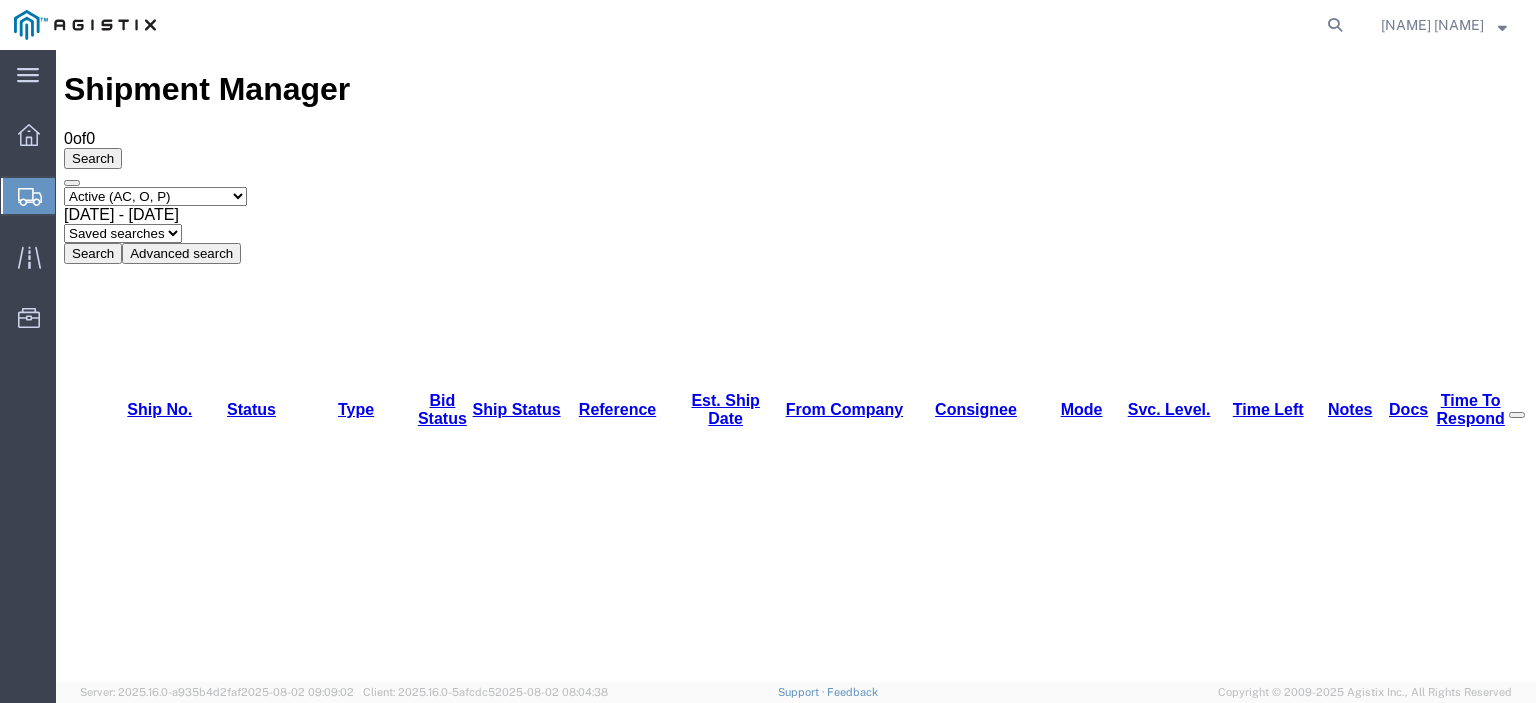 click on "Select status
Active (AC, O, P) All Approved Awaiting Confirmation (AC) Booked Canceled Closed Delivered Denied Expired Ignored Lost On Hold Open (O) Partial Delivery Pending (P) Shipped Withdrawn" at bounding box center (155, 196) 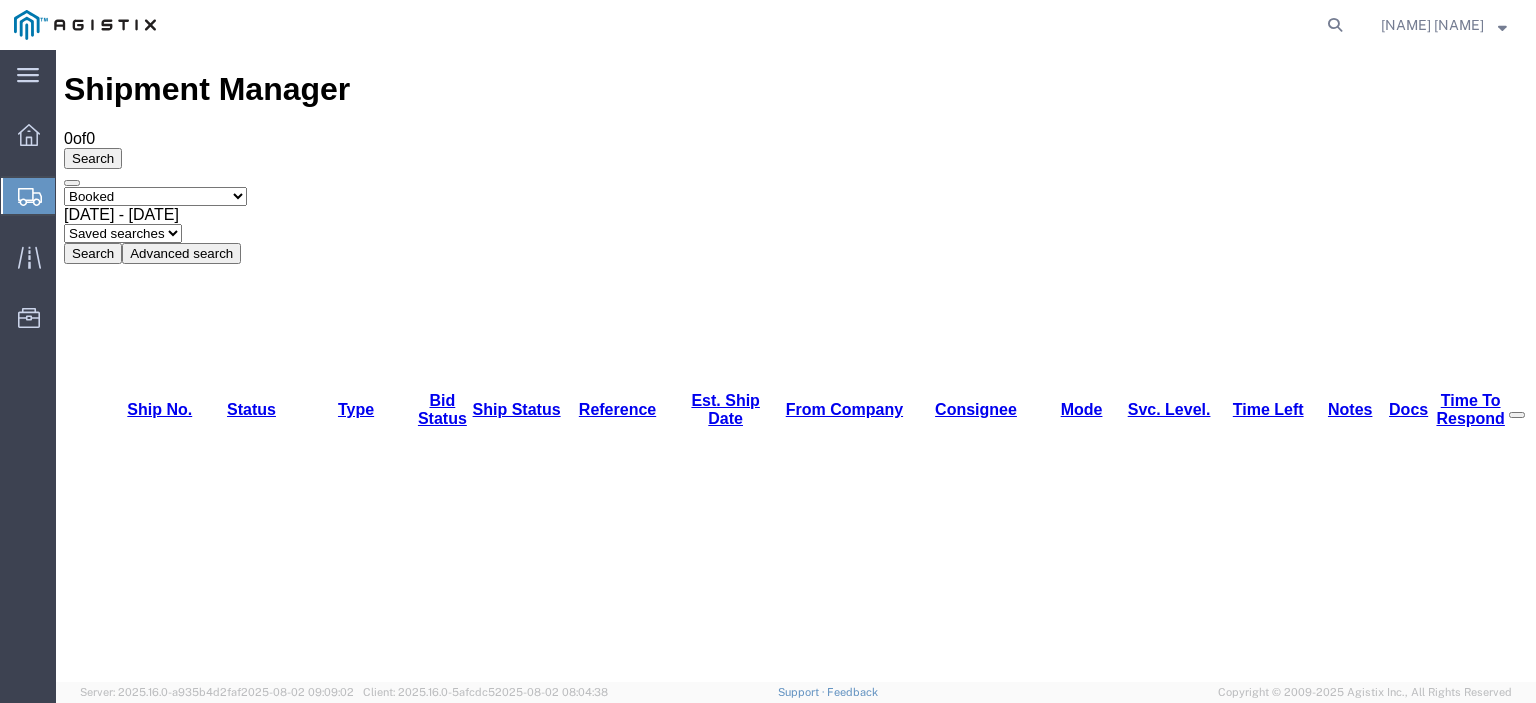 click on "Select status
Active (AC, O, P) All Approved Awaiting Confirmation (AC) Booked Canceled Closed Delivered Denied Expired Ignored Lost On Hold Open (O) Partial Delivery Pending (P) Shipped Withdrawn" at bounding box center (155, 196) 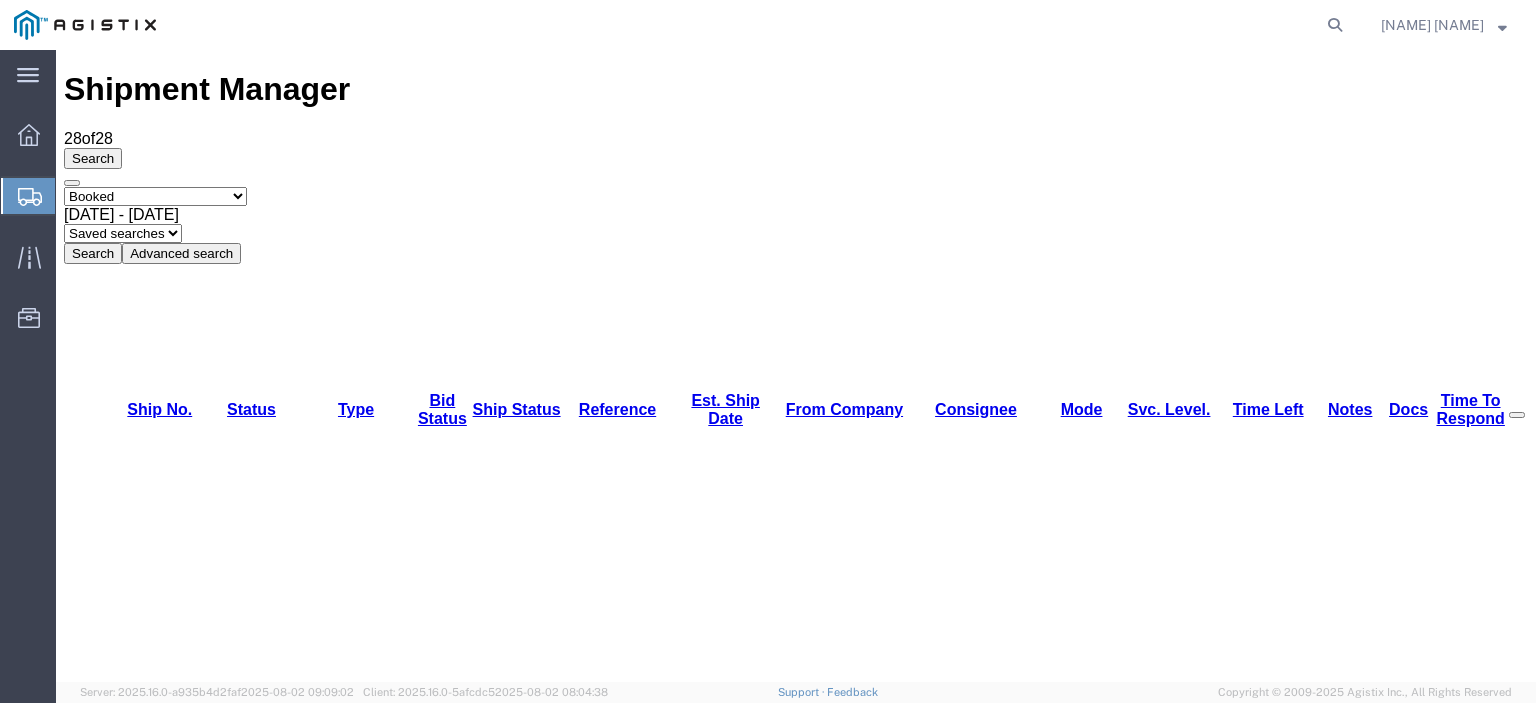 click on "56350335" at bounding box center [141, 2632] 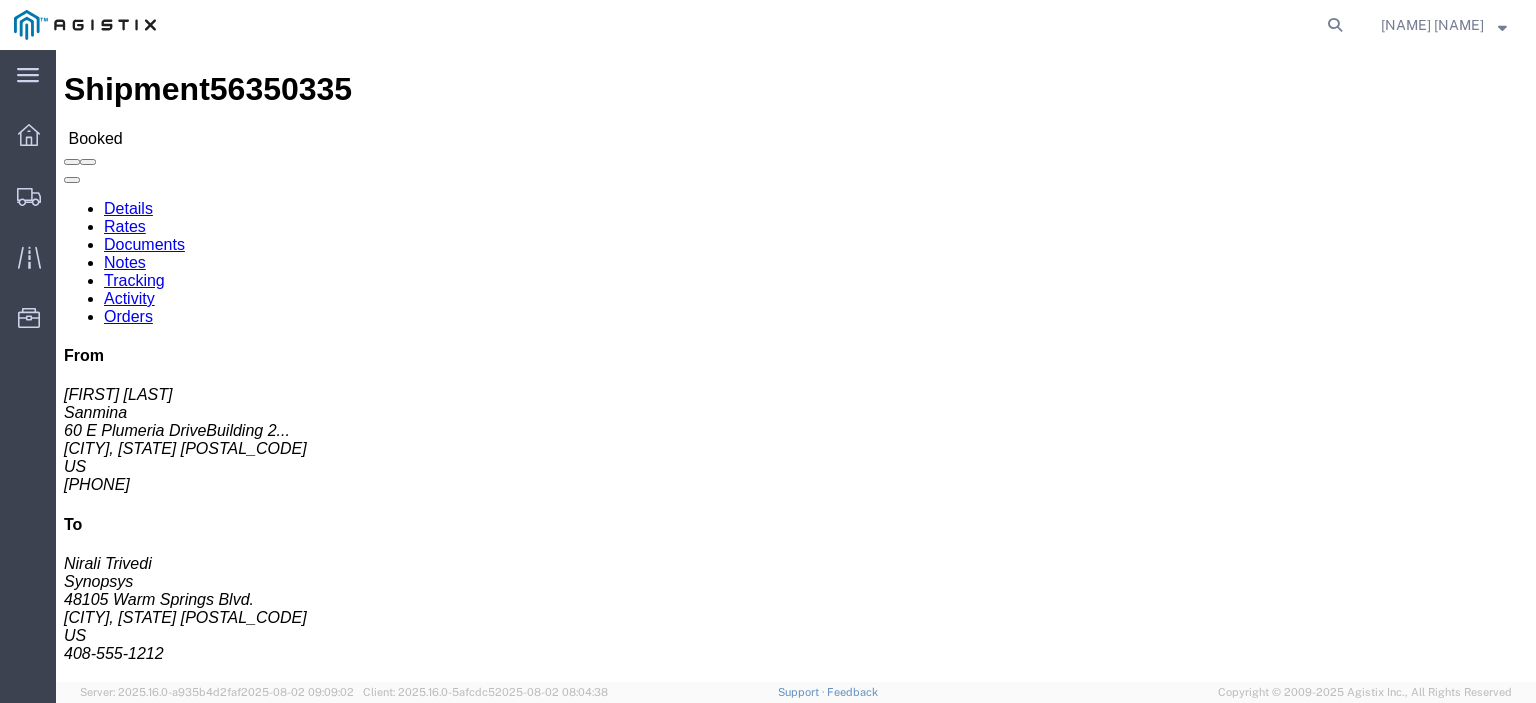 click on "Documents" 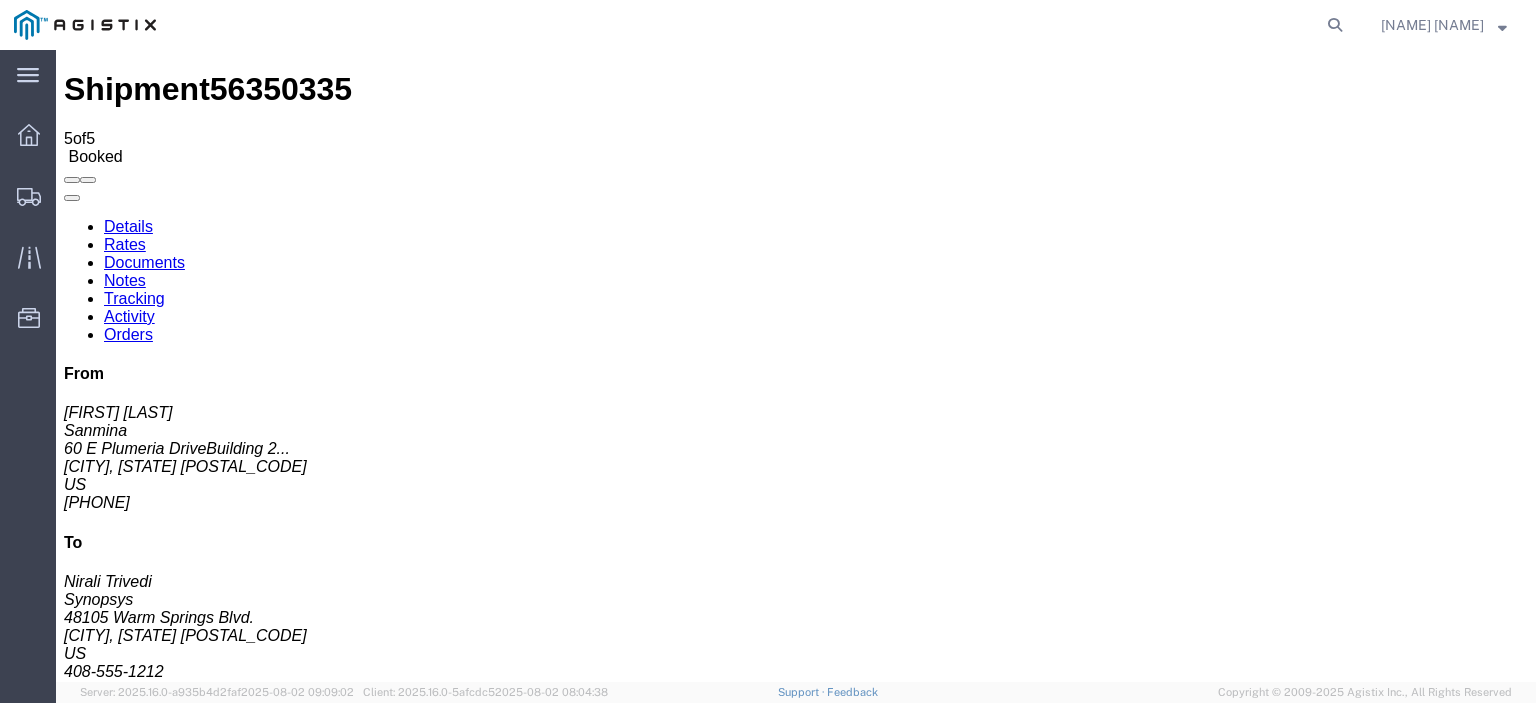 click on "Attach Documents" at bounding box center [126, 1153] 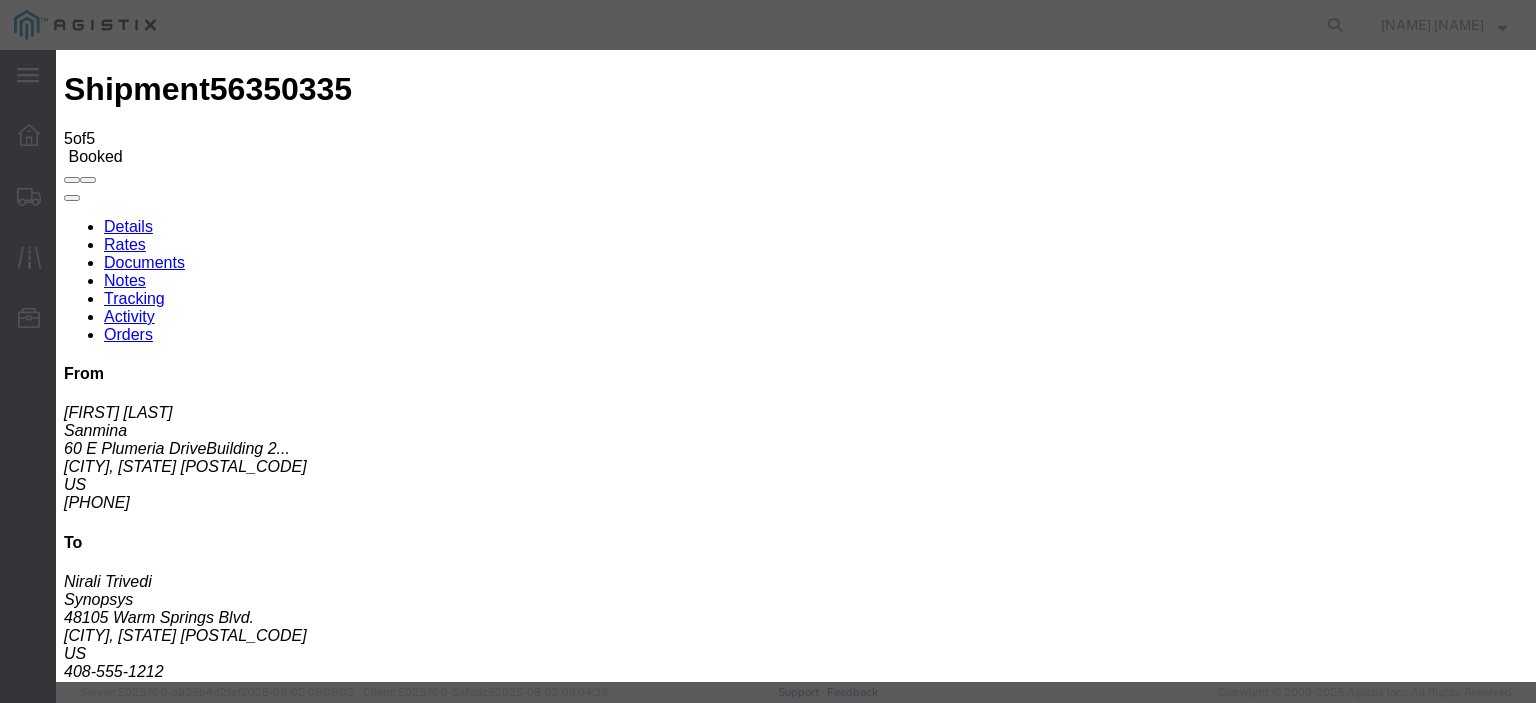 click on "Browse" at bounding box center (94, 1894) 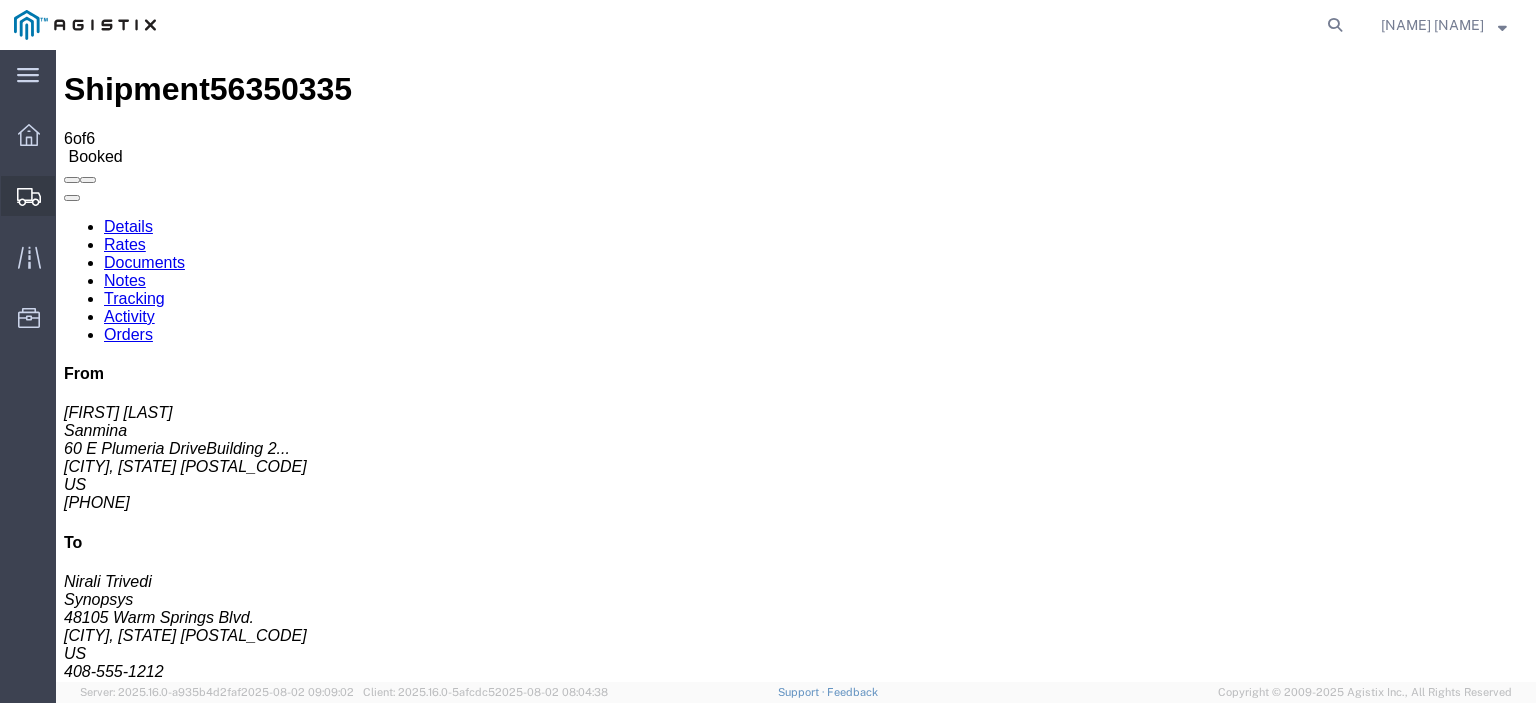 click on "Shipments" 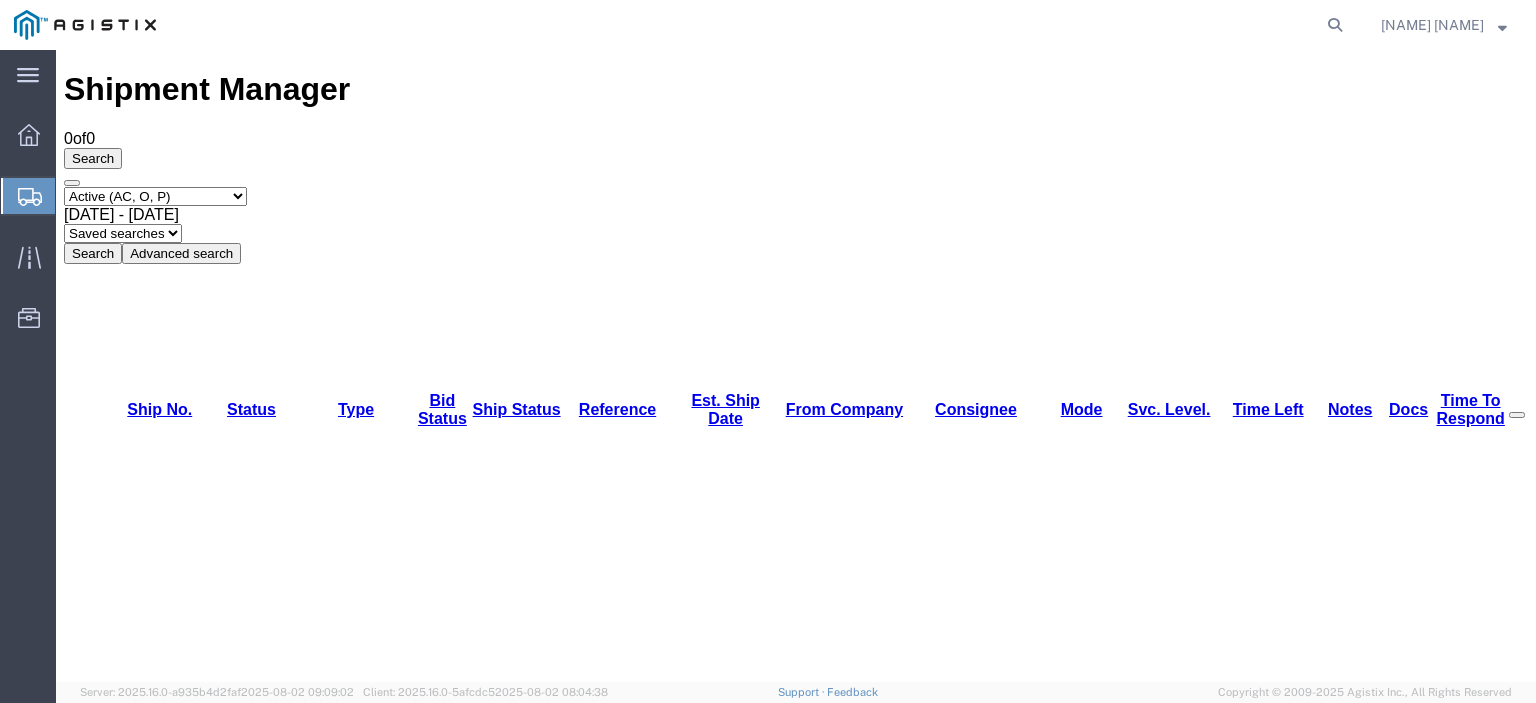 click on "Select status
Active (AC, O, P) All Approved Awaiting Confirmation (AC) Booked Canceled Closed Delivered Denied Expired Ignored Lost On Hold Open (O) Partial Delivery Pending (P) Shipped Withdrawn" at bounding box center [155, 196] 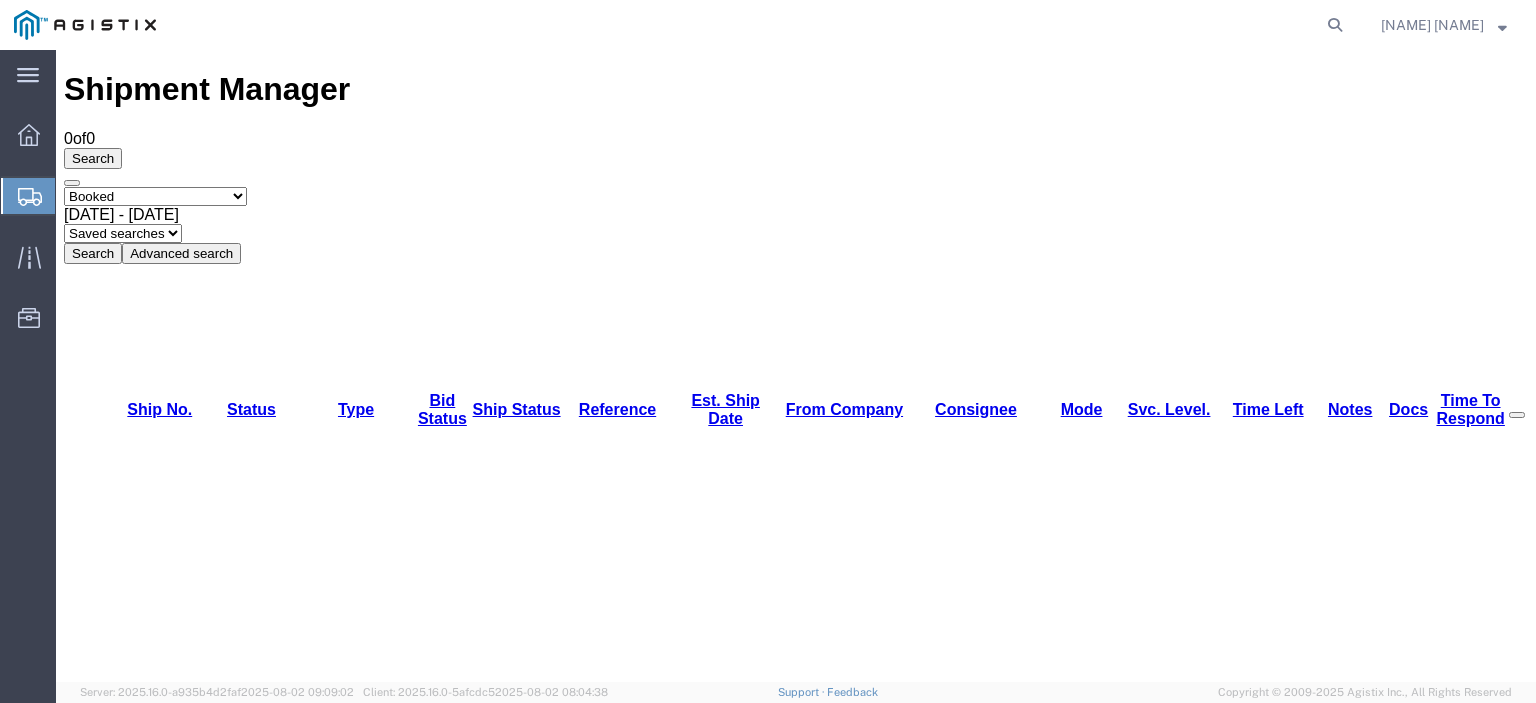 click on "Select status
Active (AC, O, P) All Approved Awaiting Confirmation (AC) Booked Canceled Closed Delivered Denied Expired Ignored Lost On Hold Open (O) Partial Delivery Pending (P) Shipped Withdrawn" at bounding box center (155, 196) 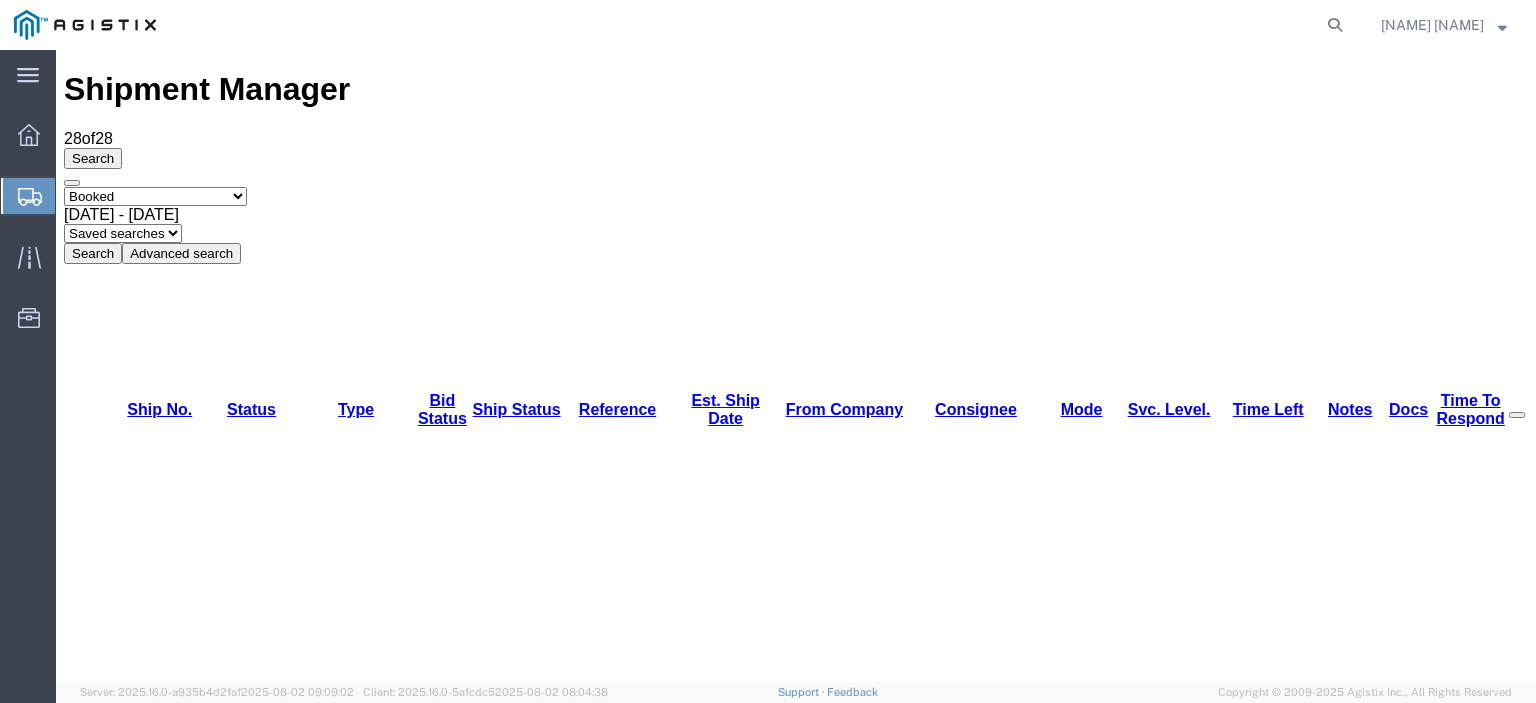 click on "56347720" at bounding box center [141, 3056] 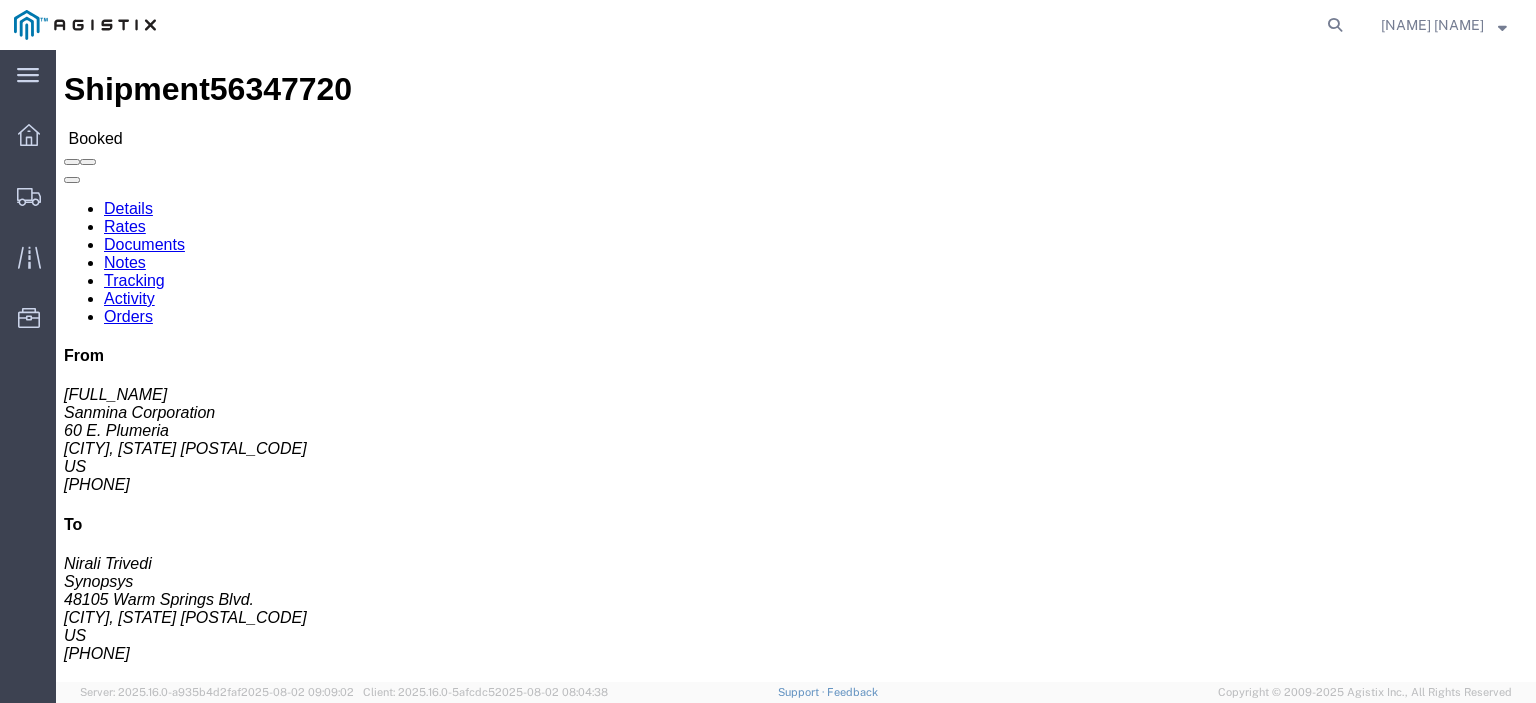 click on "Documents" 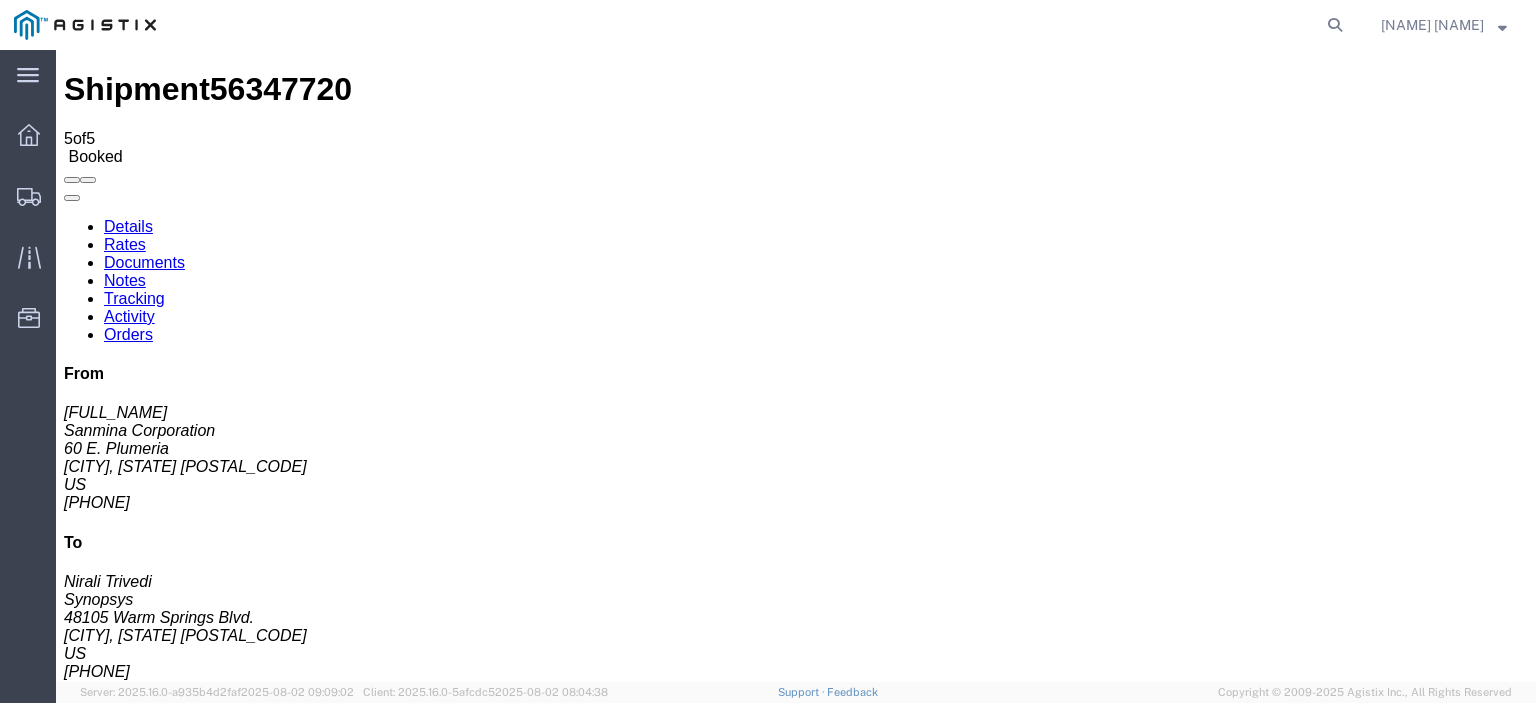 click on "Attach Documents" at bounding box center (126, 1153) 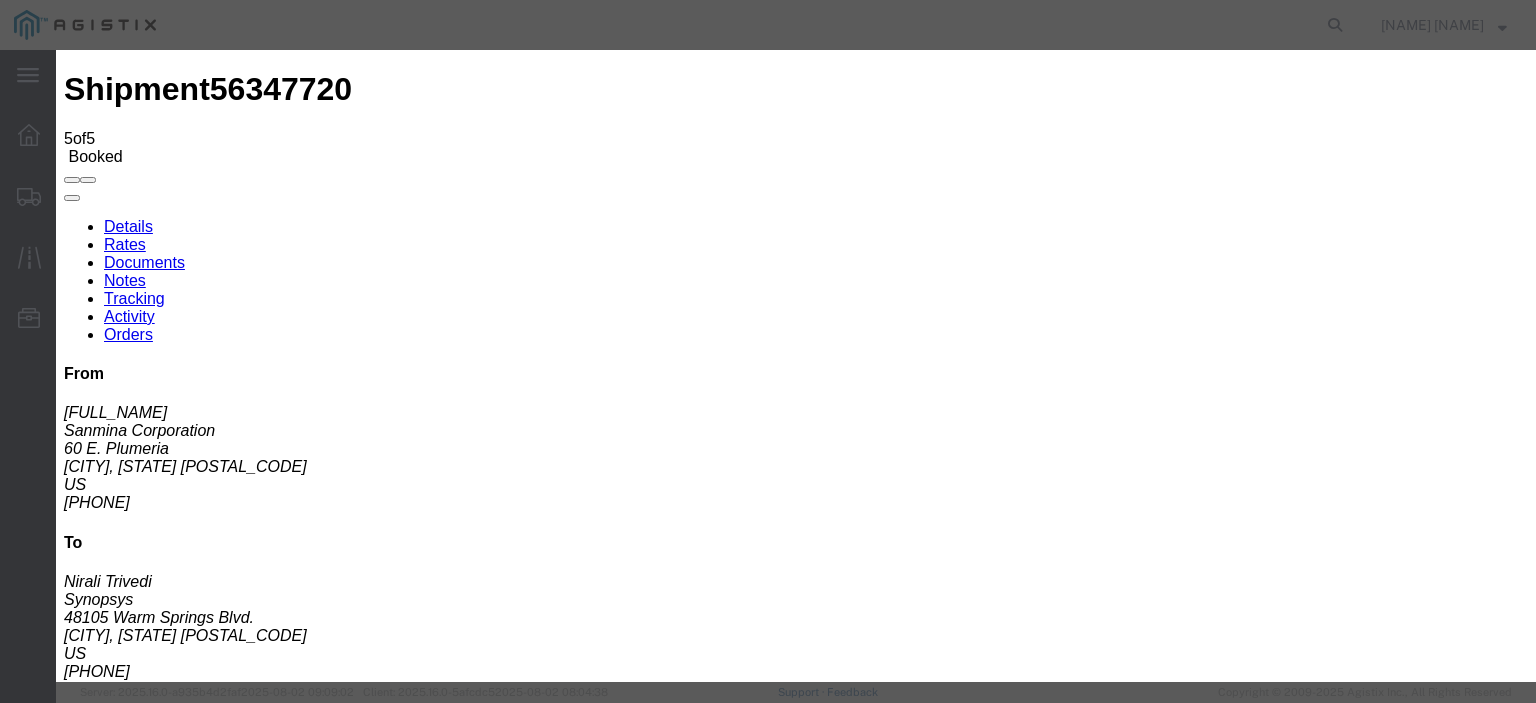 click on "Browse" at bounding box center (94, 1894) 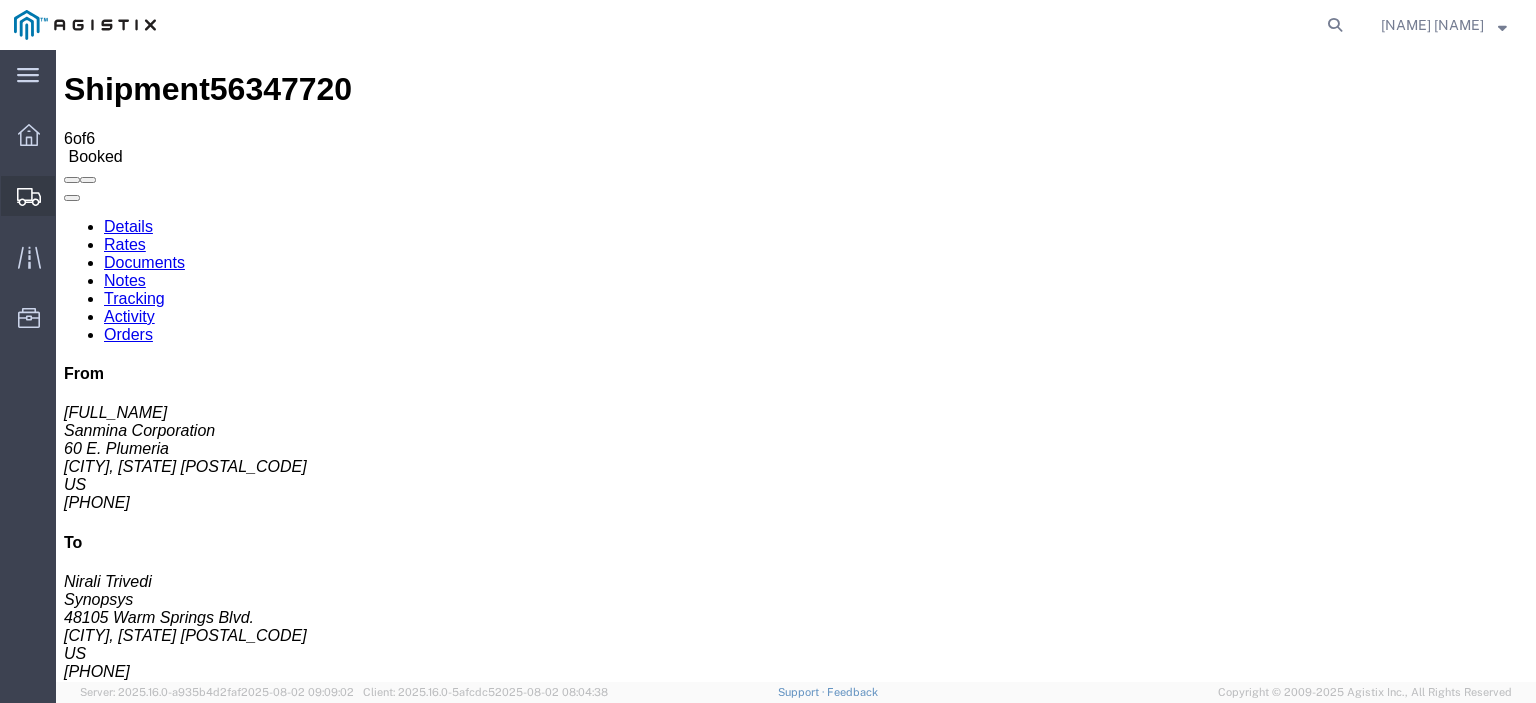 click on "Shipments" 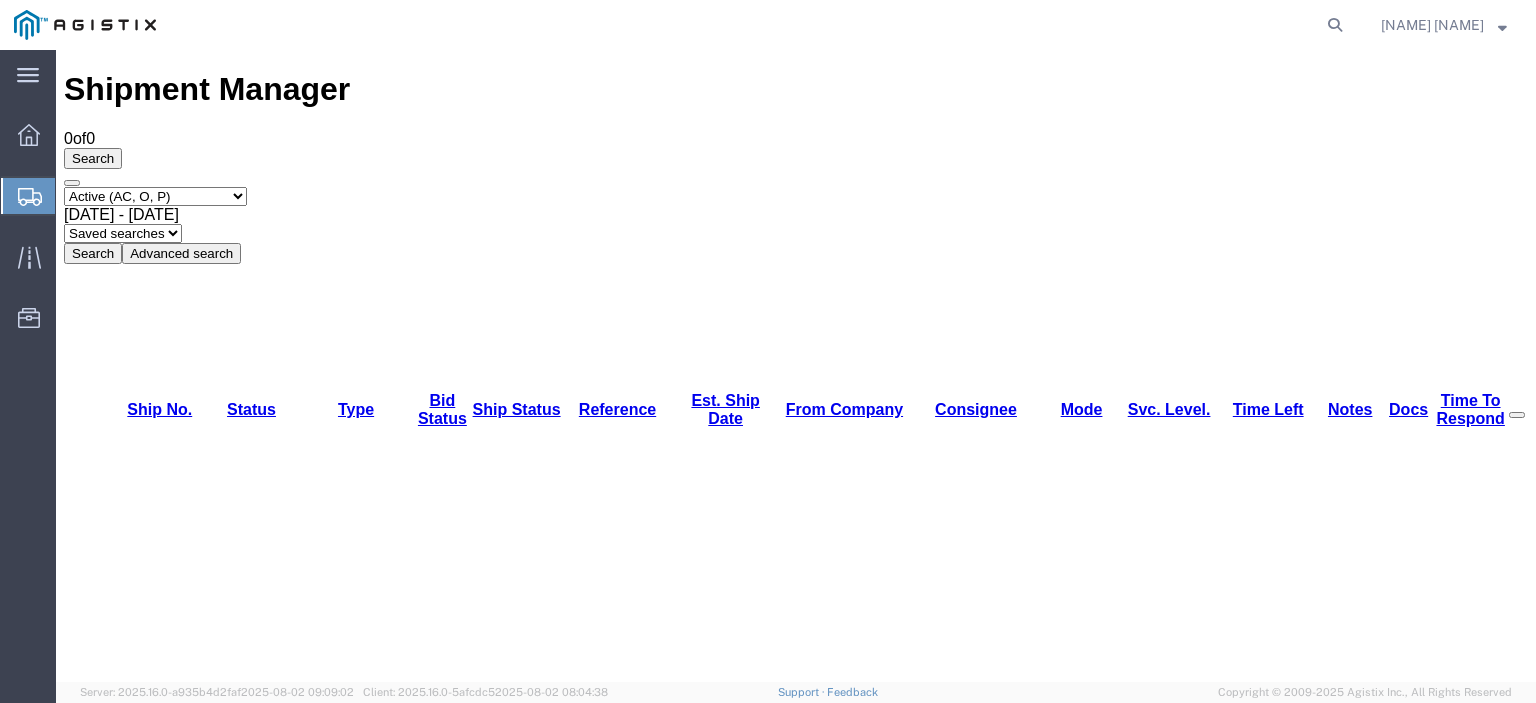click on "Select status
Active (AC, O, P) All Approved Awaiting Confirmation (AC) Booked Canceled Closed Delivered Denied Expired Ignored Lost On Hold Open (O) Partial Delivery Pending (P) Shipped Withdrawn" at bounding box center [155, 196] 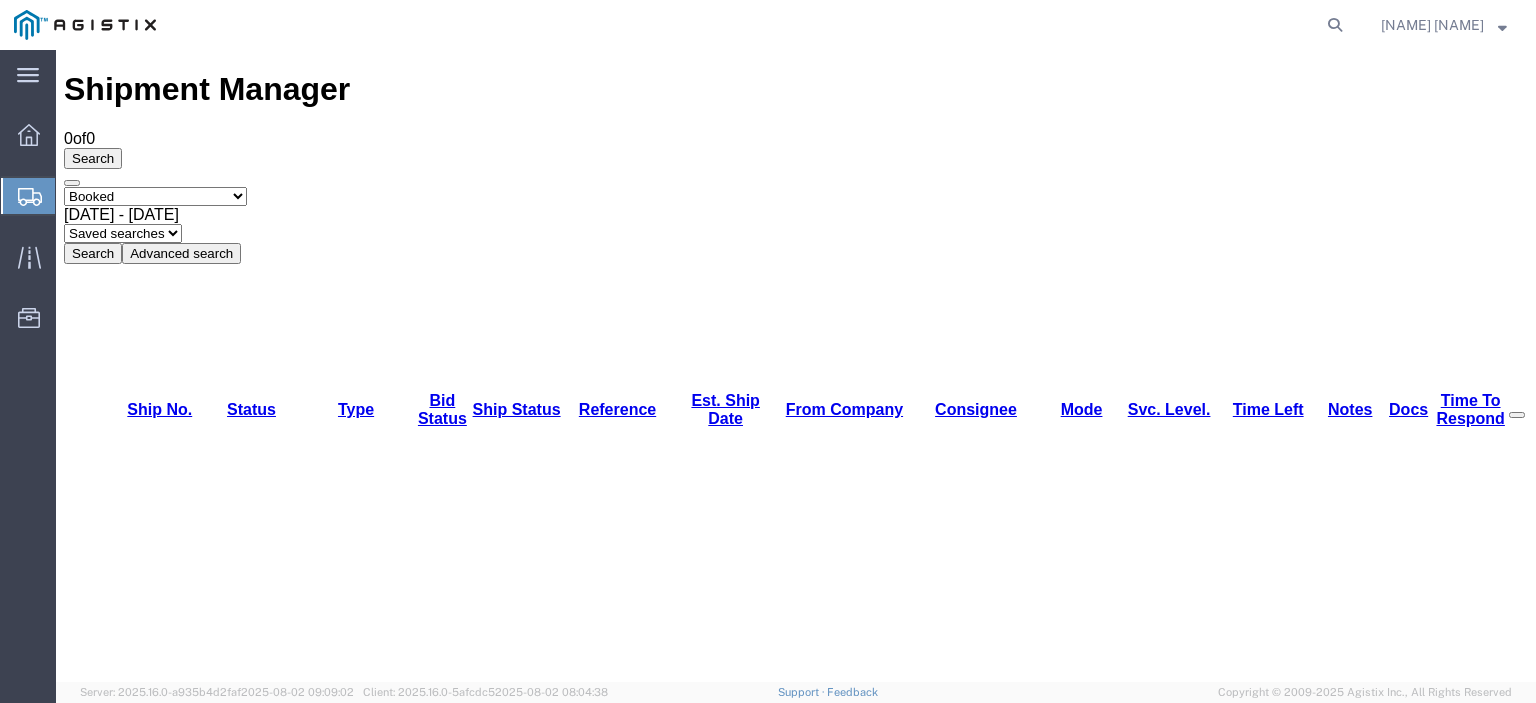 click on "Select status
Active (AC, O, P) All Approved Awaiting Confirmation (AC) Booked Canceled Closed Delivered Denied Expired Ignored Lost On Hold Open (O) Partial Delivery Pending (P) Shipped Withdrawn" at bounding box center (155, 196) 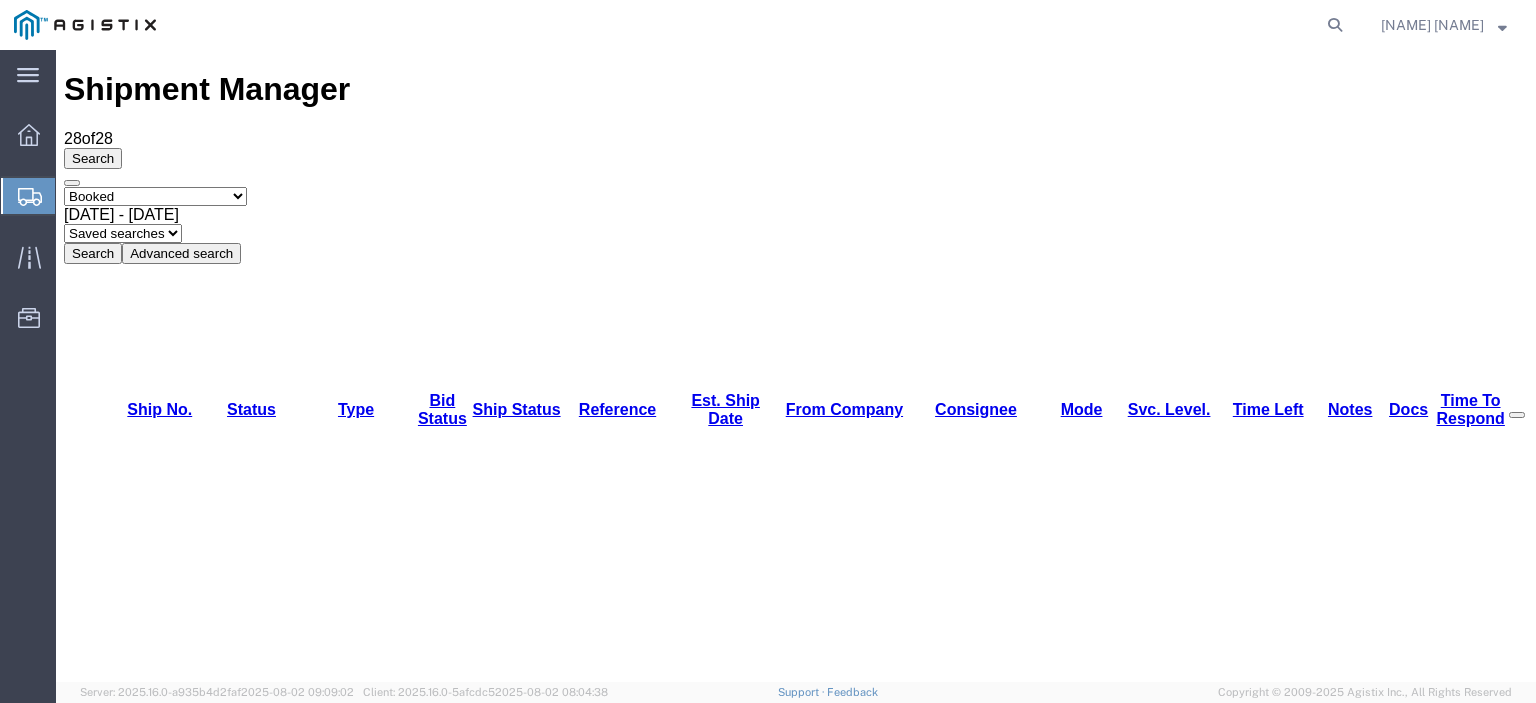 click on "56349757" at bounding box center [141, 2844] 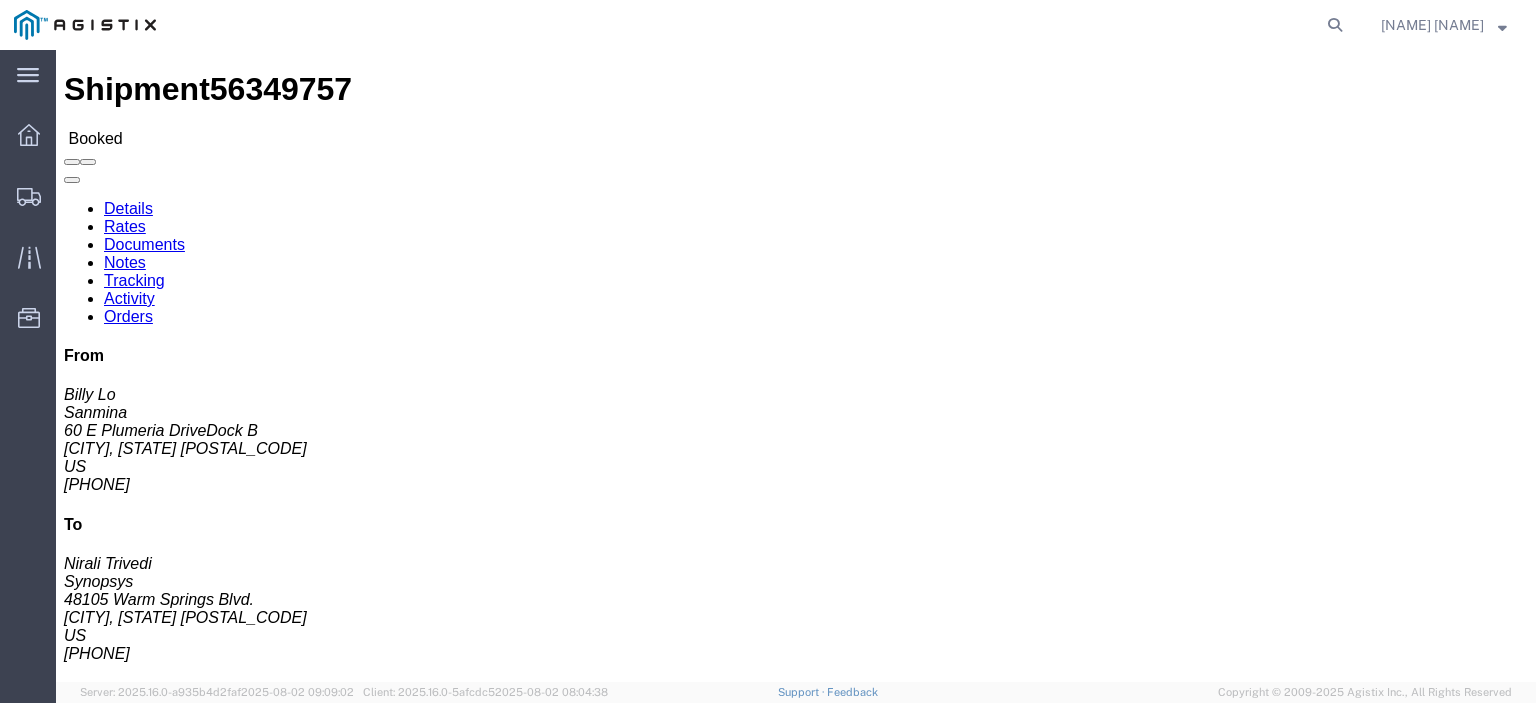 click on "Documents" 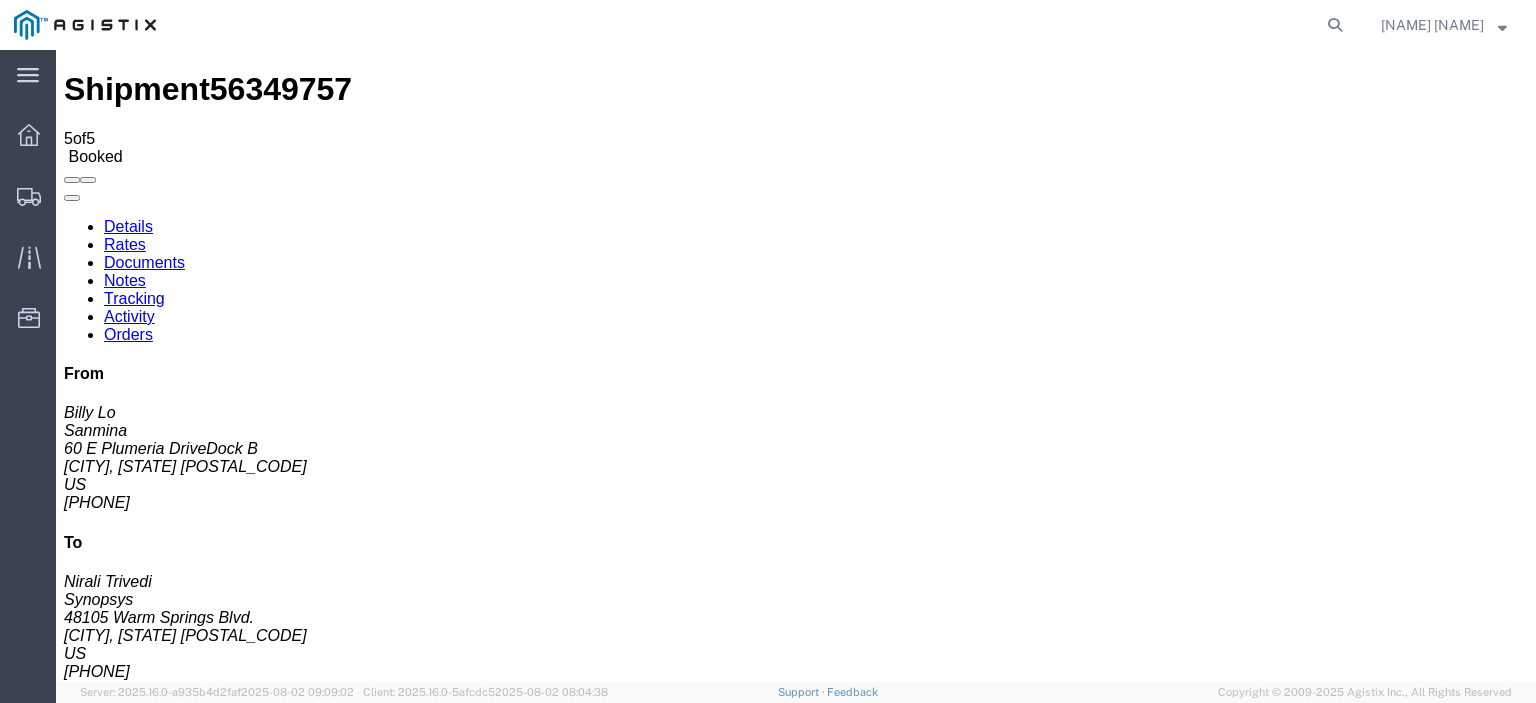 click on "Attach Documents" at bounding box center (126, 1153) 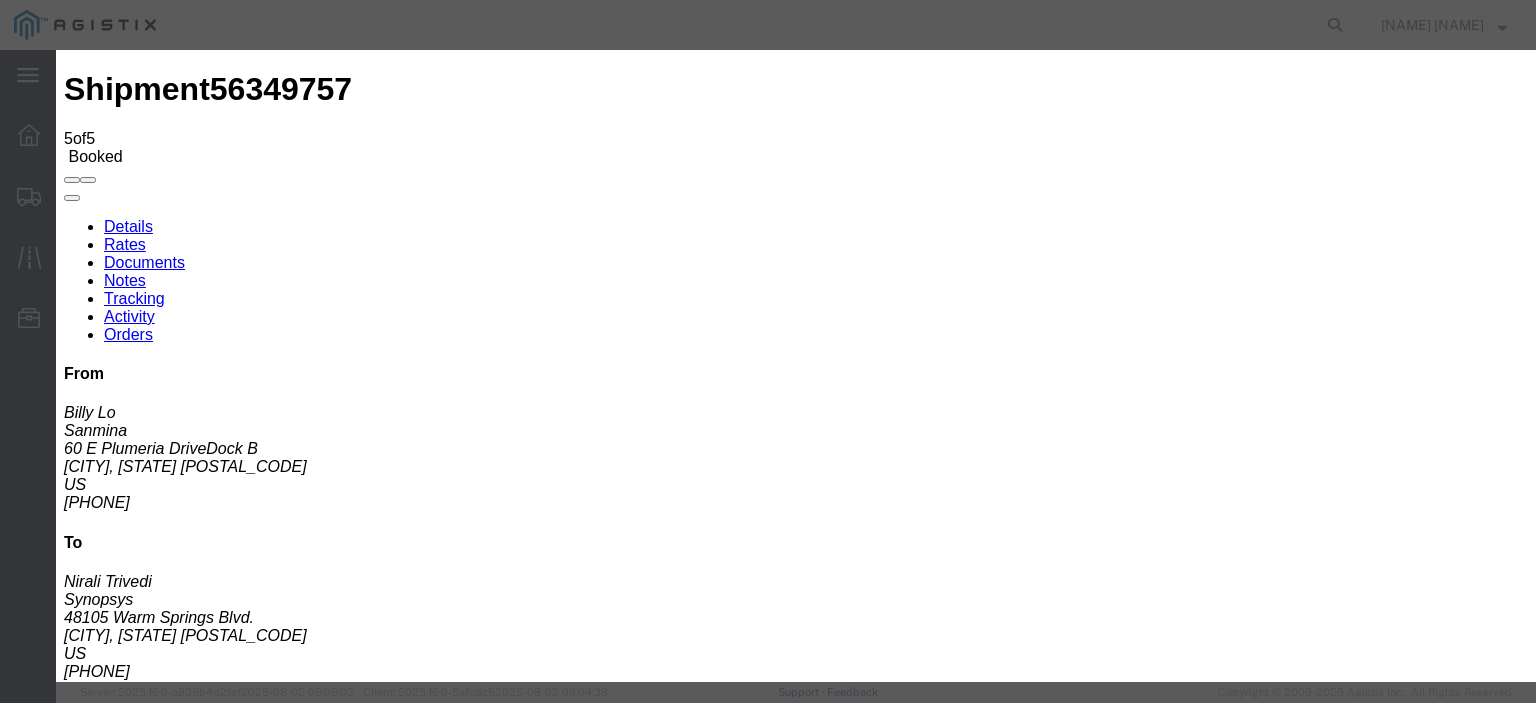 click on "Browse" at bounding box center (94, 1894) 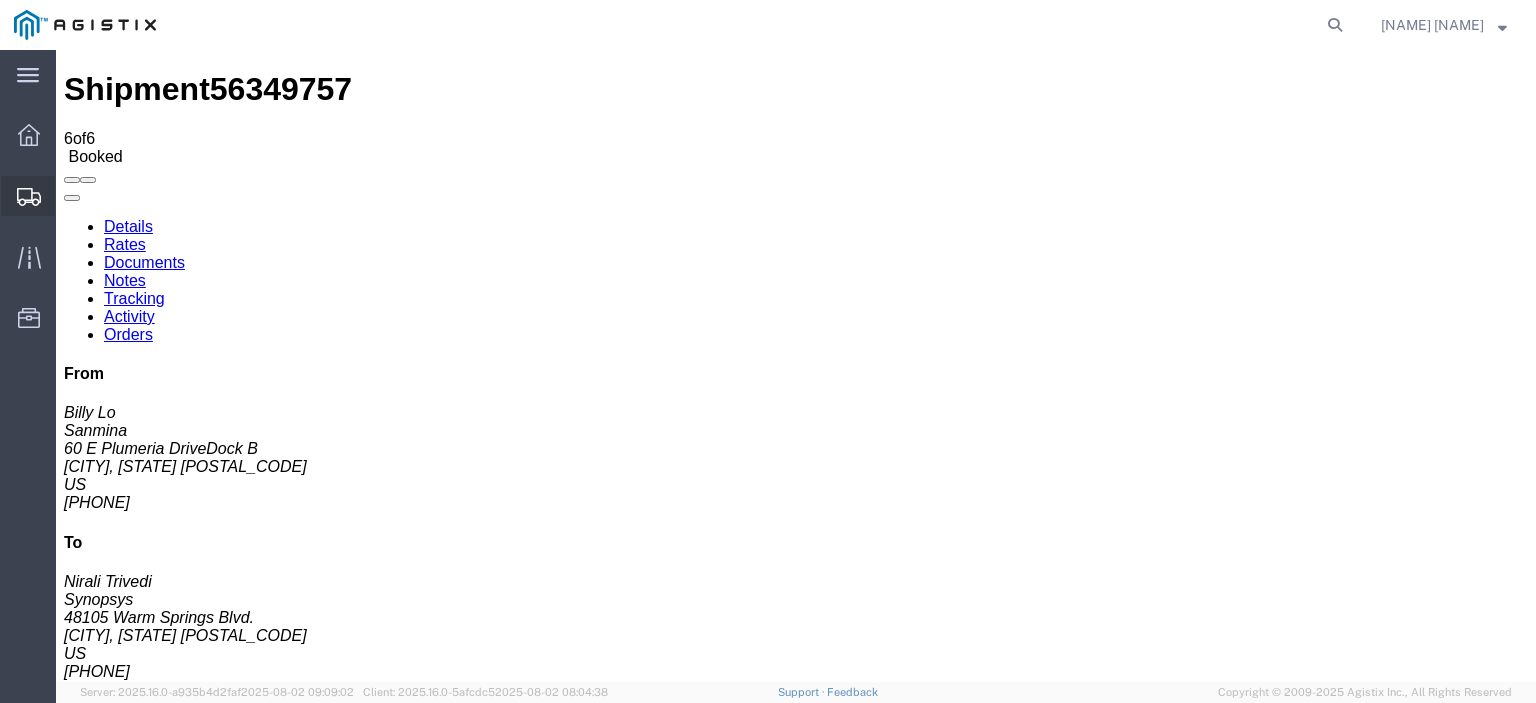 click 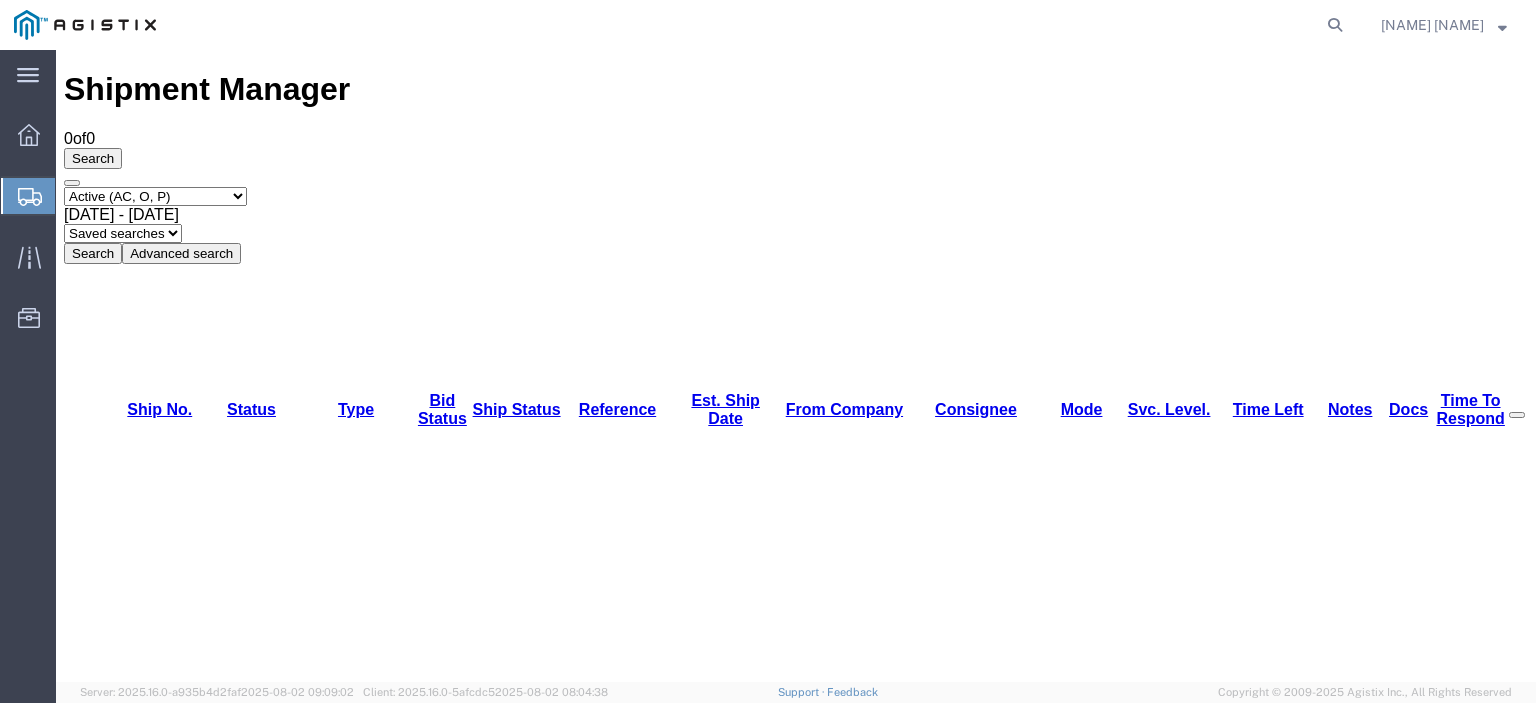 click on "Select status
Active (AC, O, P) All Approved Awaiting Confirmation (AC) Booked Canceled Closed Delivered Denied Expired Ignored Lost On Hold Open (O) Partial Delivery Pending (P) Shipped Withdrawn" at bounding box center [155, 196] 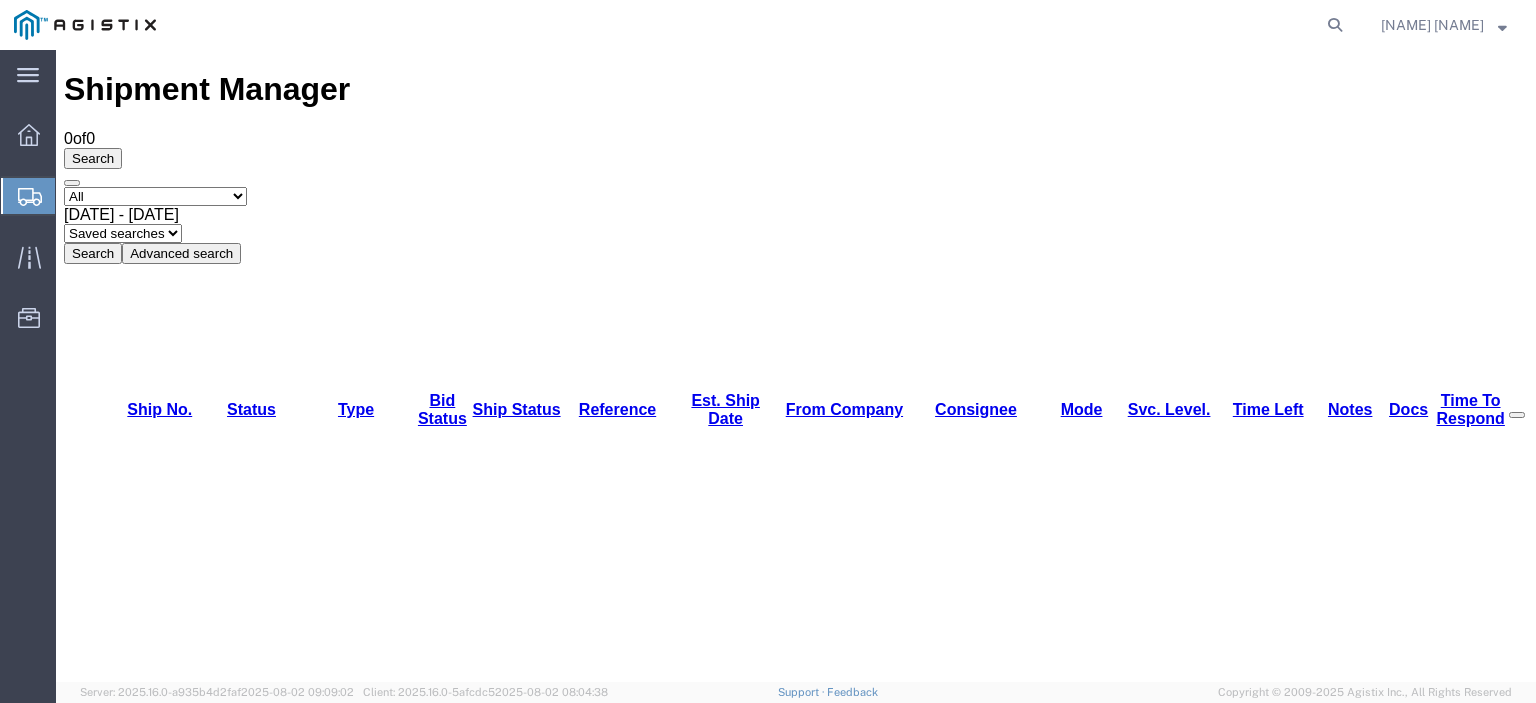 click on "Select status
Active (AC, O, P) All Approved Awaiting Confirmation (AC) Booked Canceled Closed Delivered Denied Expired Ignored Lost On Hold Open (O) Partial Delivery Pending (P) Shipped Withdrawn" at bounding box center (155, 196) 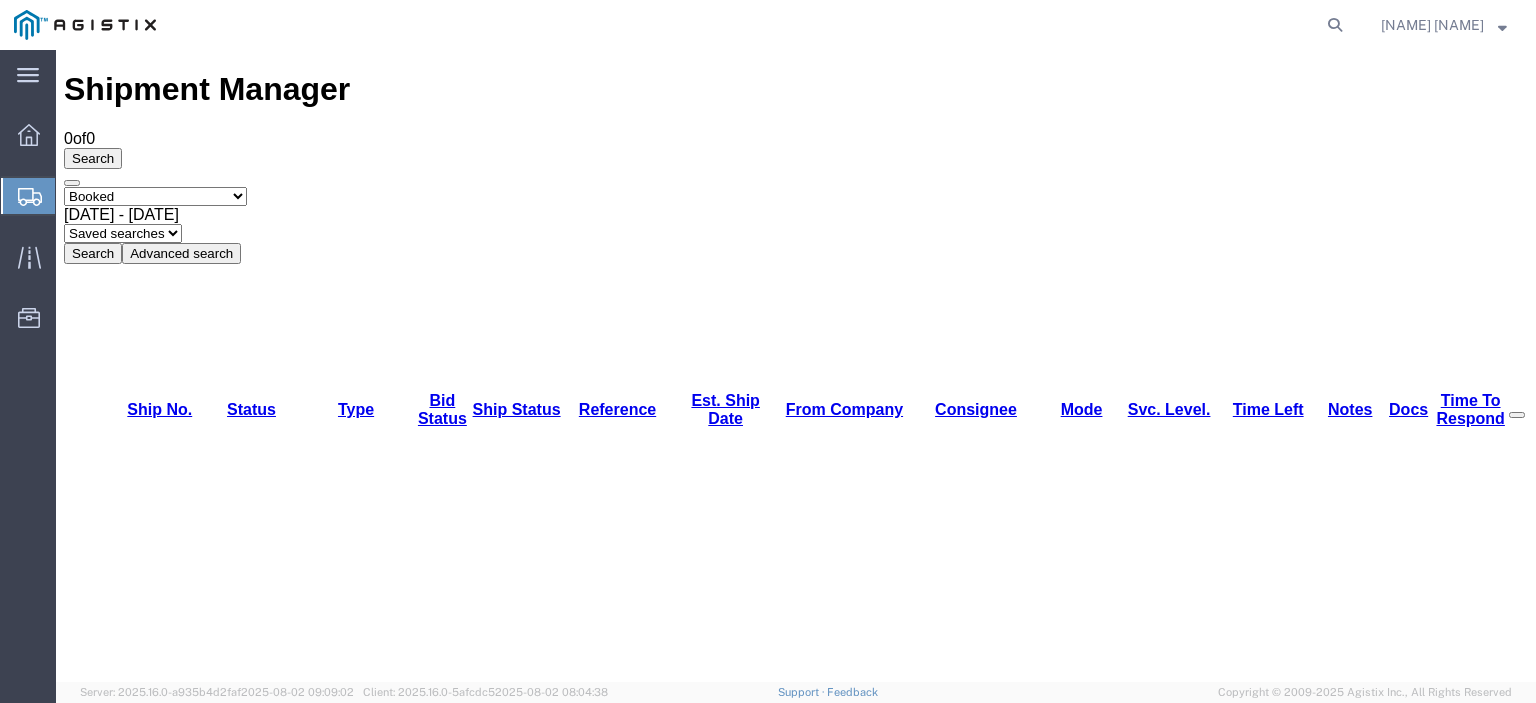 click on "Select status
Active (AC, O, P) All Approved Awaiting Confirmation (AC) Booked Canceled Closed Delivered Denied Expired Ignored Lost On Hold Open (O) Partial Delivery Pending (P) Shipped Withdrawn" at bounding box center [155, 196] 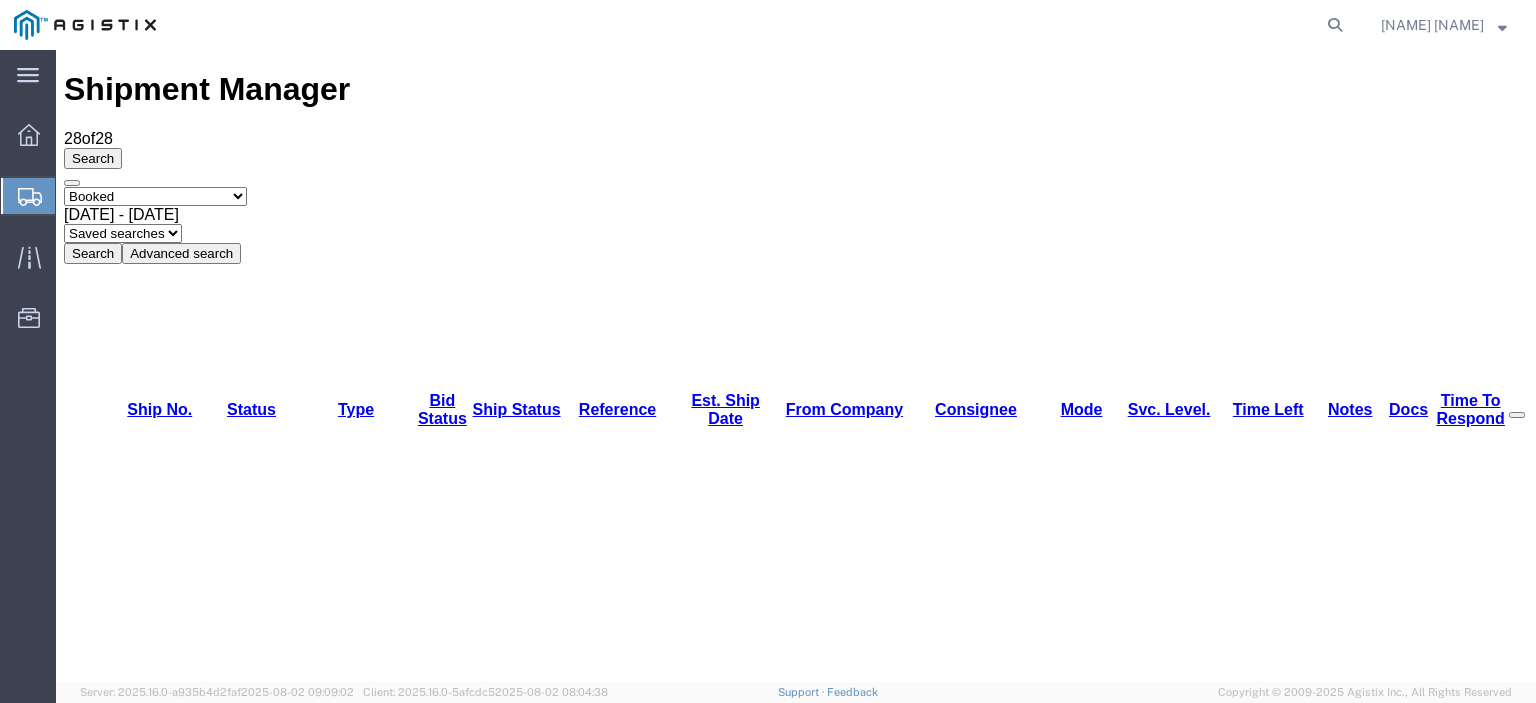 click on "56364015" at bounding box center [141, 2208] 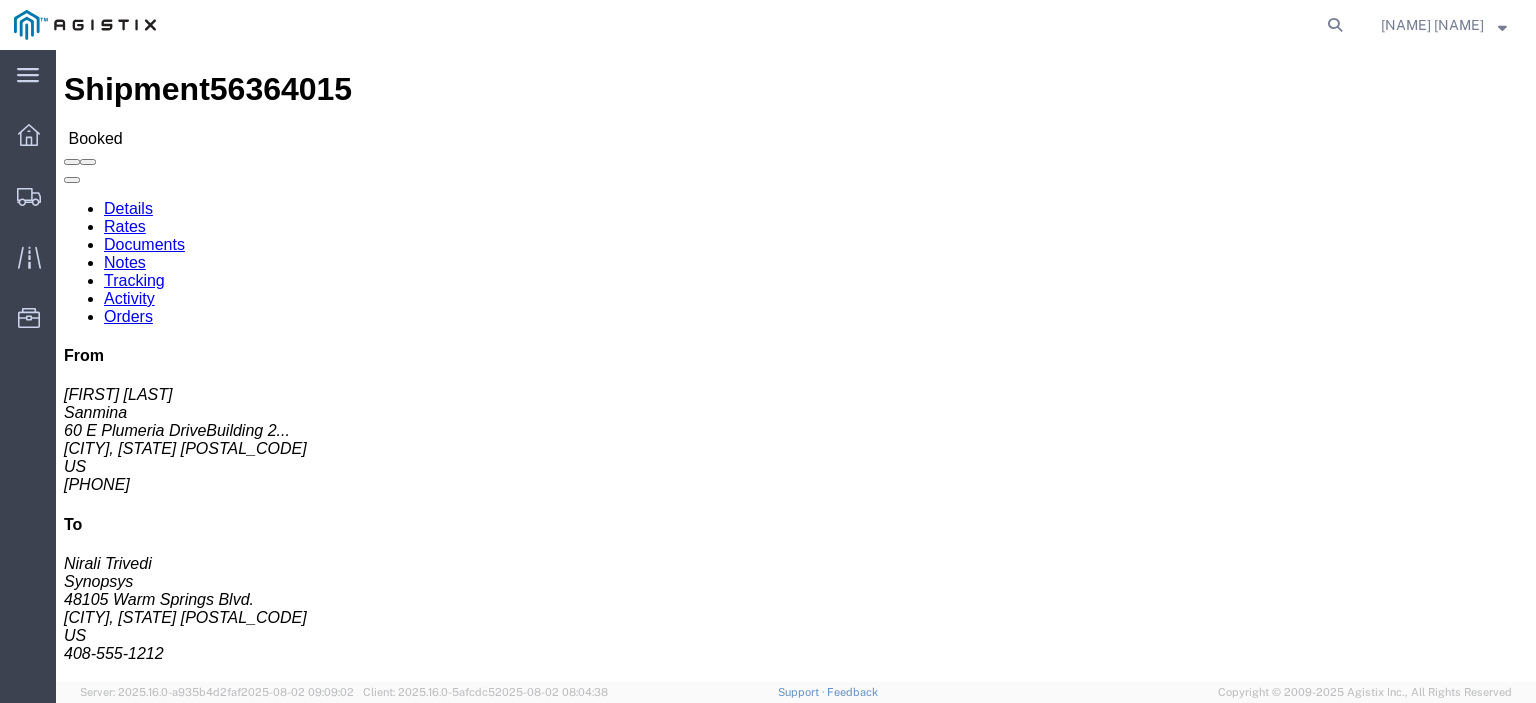 click on "Documents" 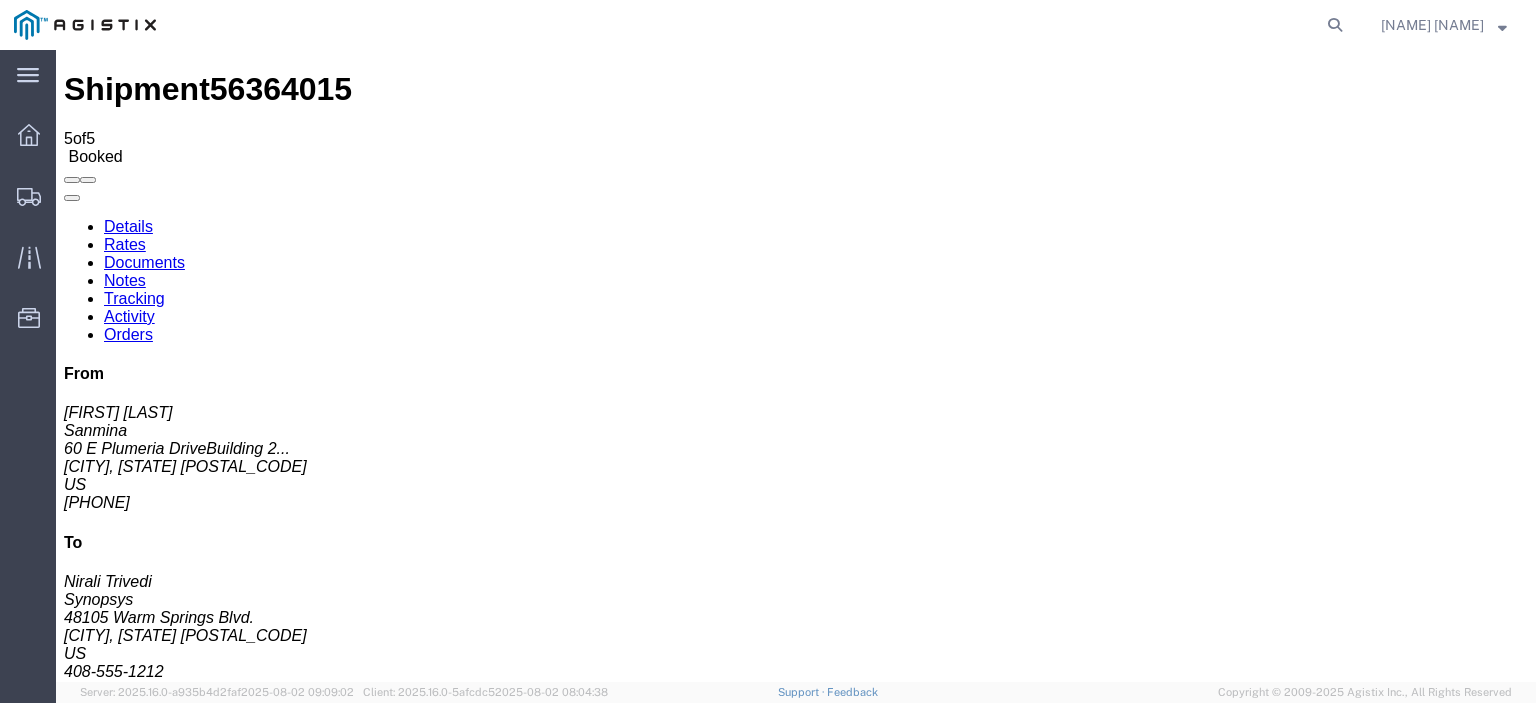 click on "Attach Documents" at bounding box center [126, 1153] 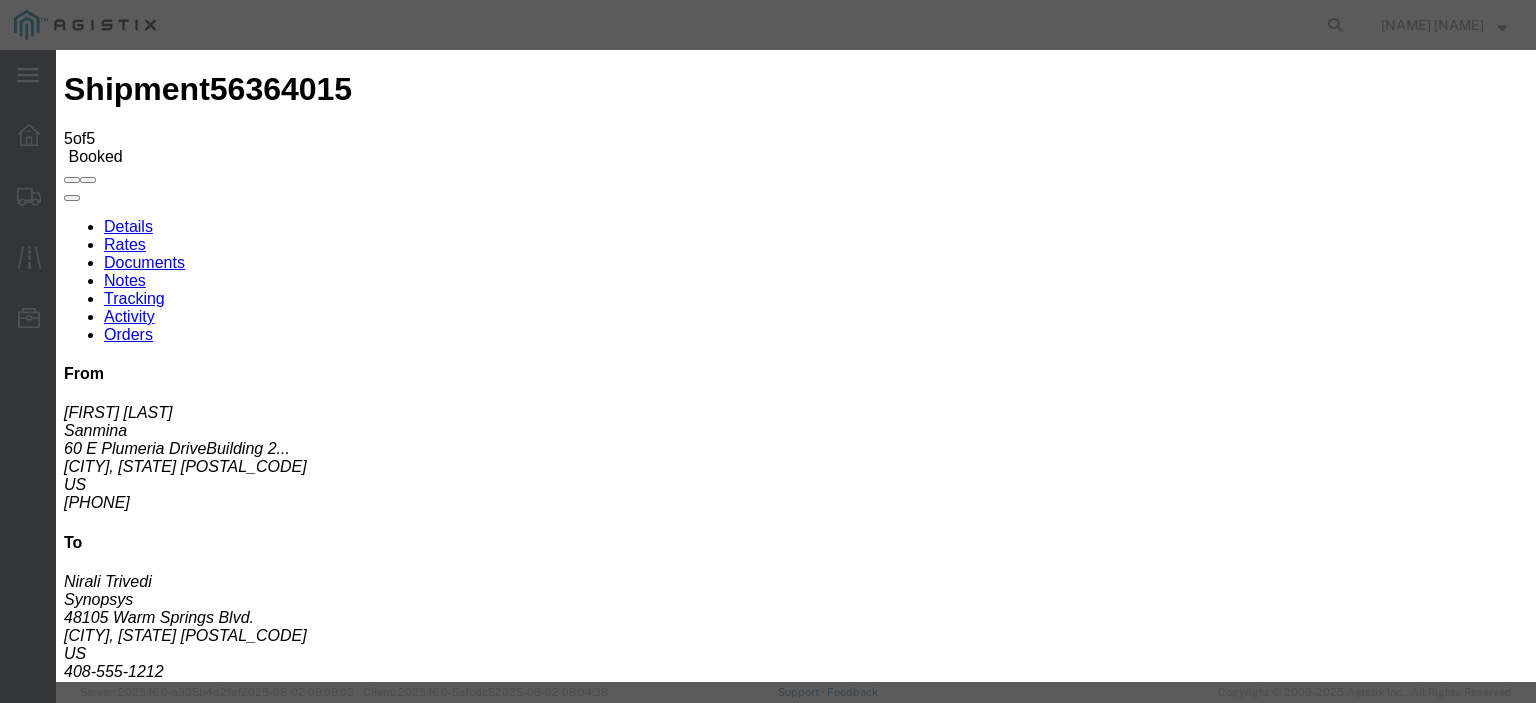 click on "Browse" at bounding box center (94, 1894) 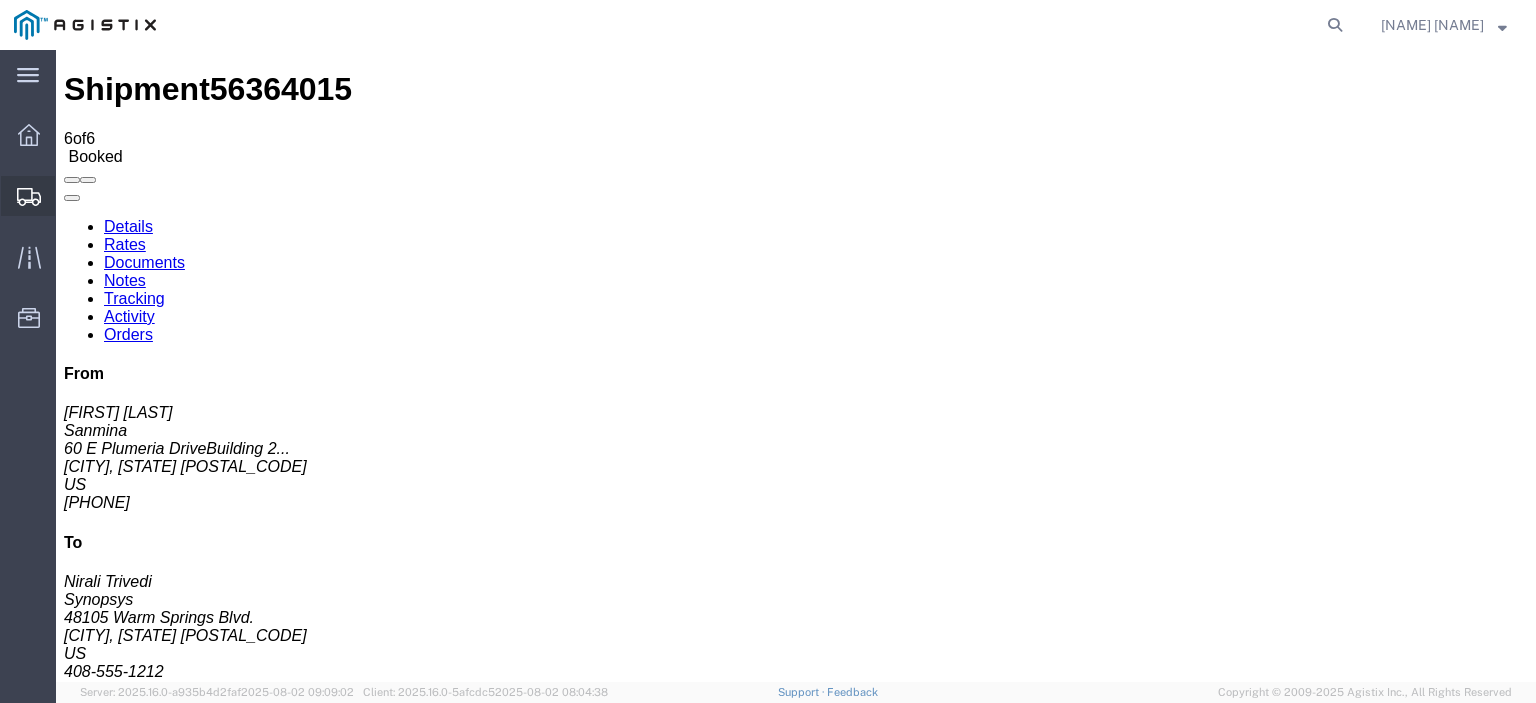 click 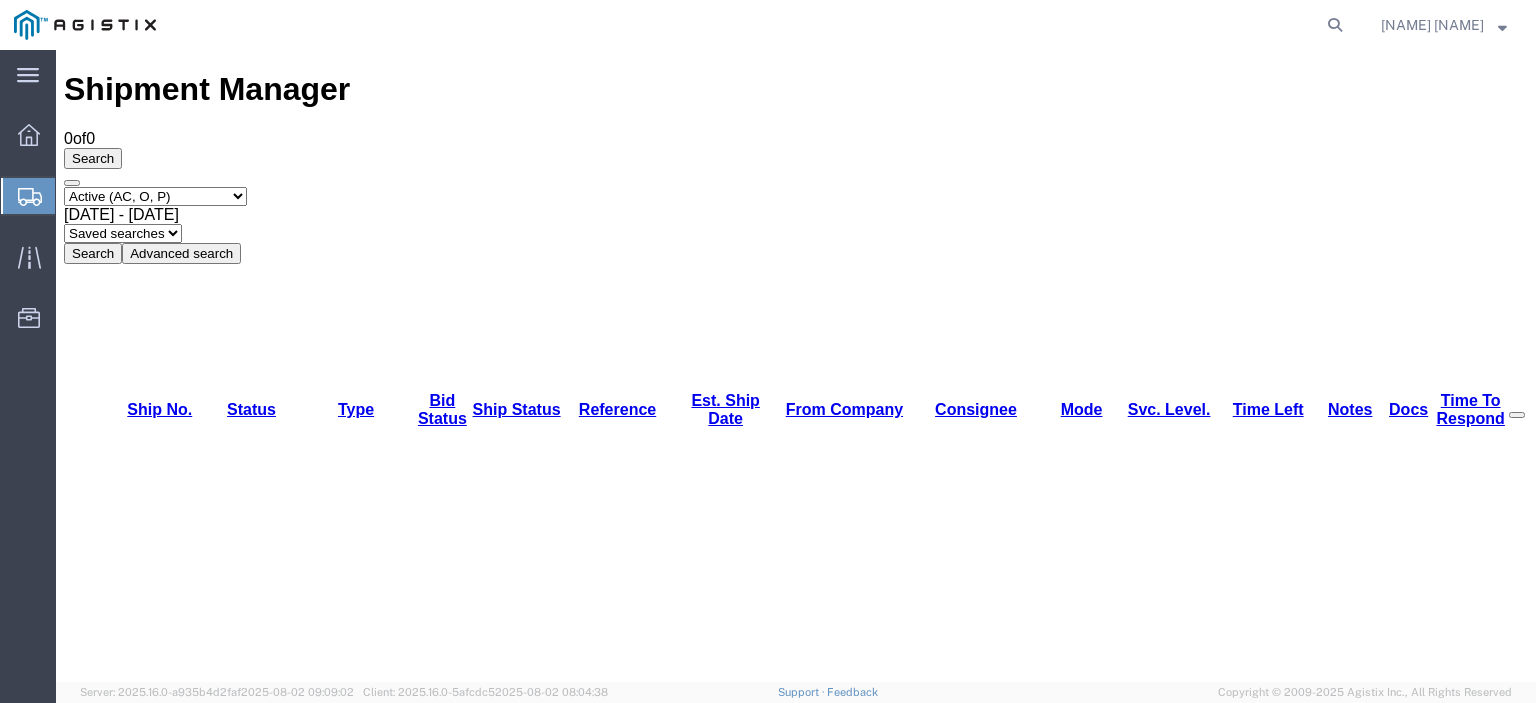 click on "Select status
Active (AC, O, P) All Approved Awaiting Confirmation (AC) Booked Canceled Closed Delivered Denied Expired Ignored Lost On Hold Open (O) Partial Delivery Pending (P) Shipped Withdrawn" at bounding box center [155, 196] 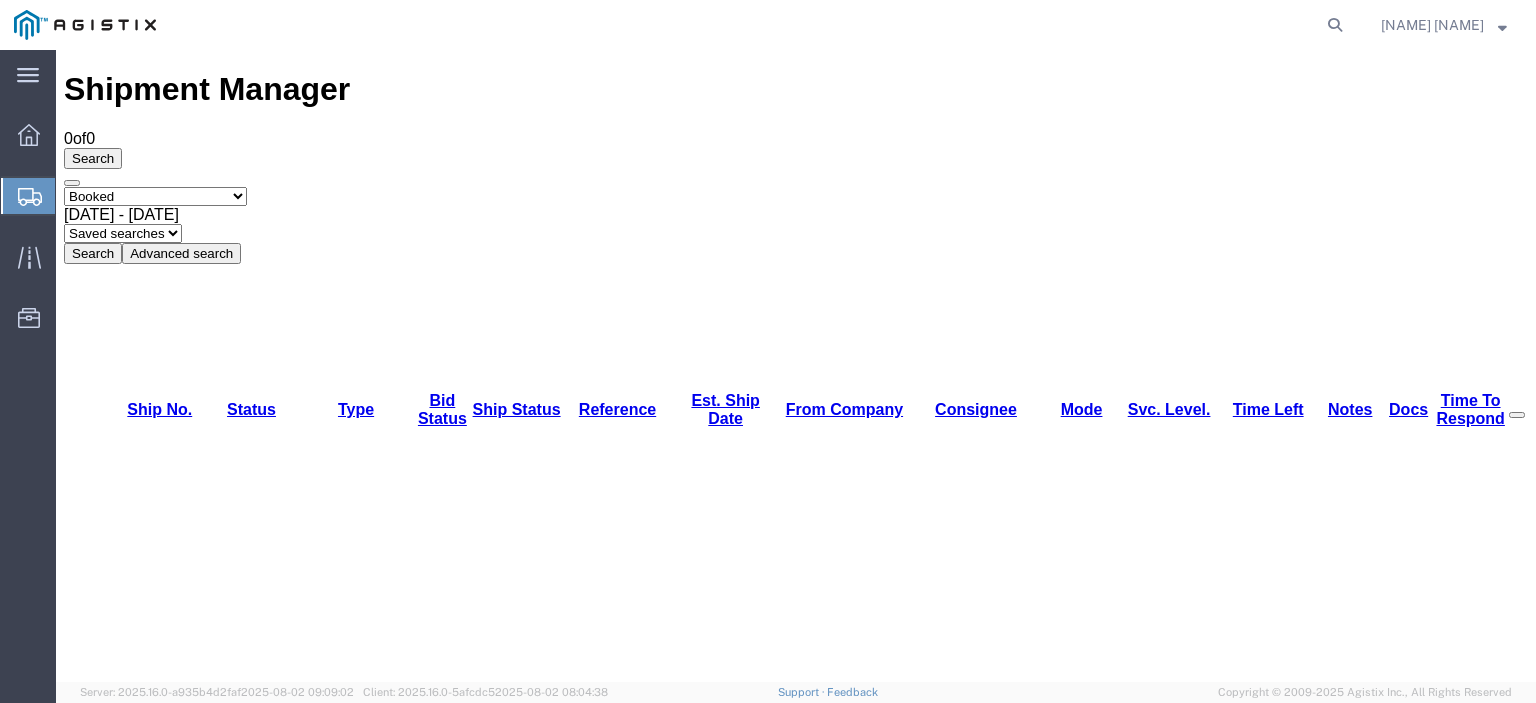 click on "Select status
Active (AC, O, P) All Approved Awaiting Confirmation (AC) Booked Canceled Closed Delivered Denied Expired Ignored Lost On Hold Open (O) Partial Delivery Pending (P) Shipped Withdrawn" at bounding box center [155, 196] 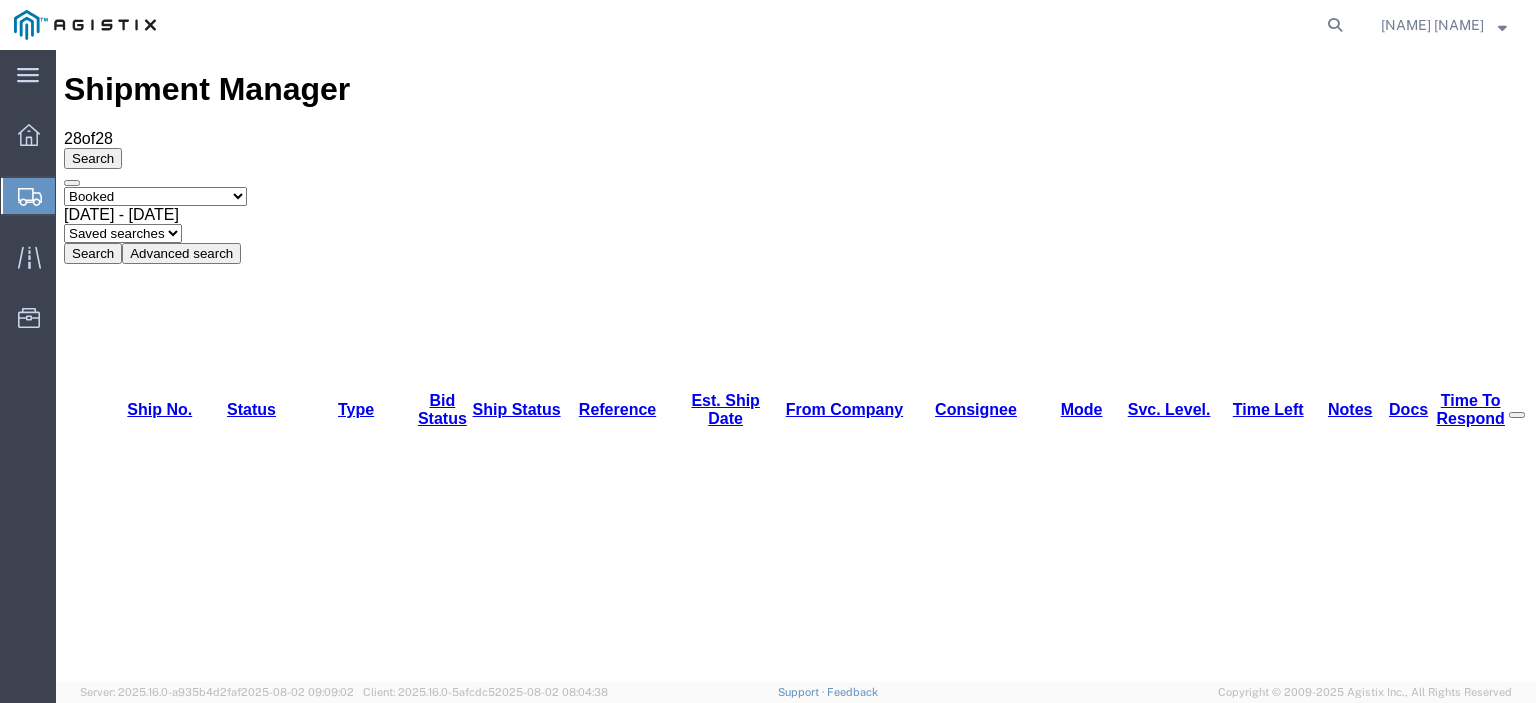click on "56350876" at bounding box center [141, 2420] 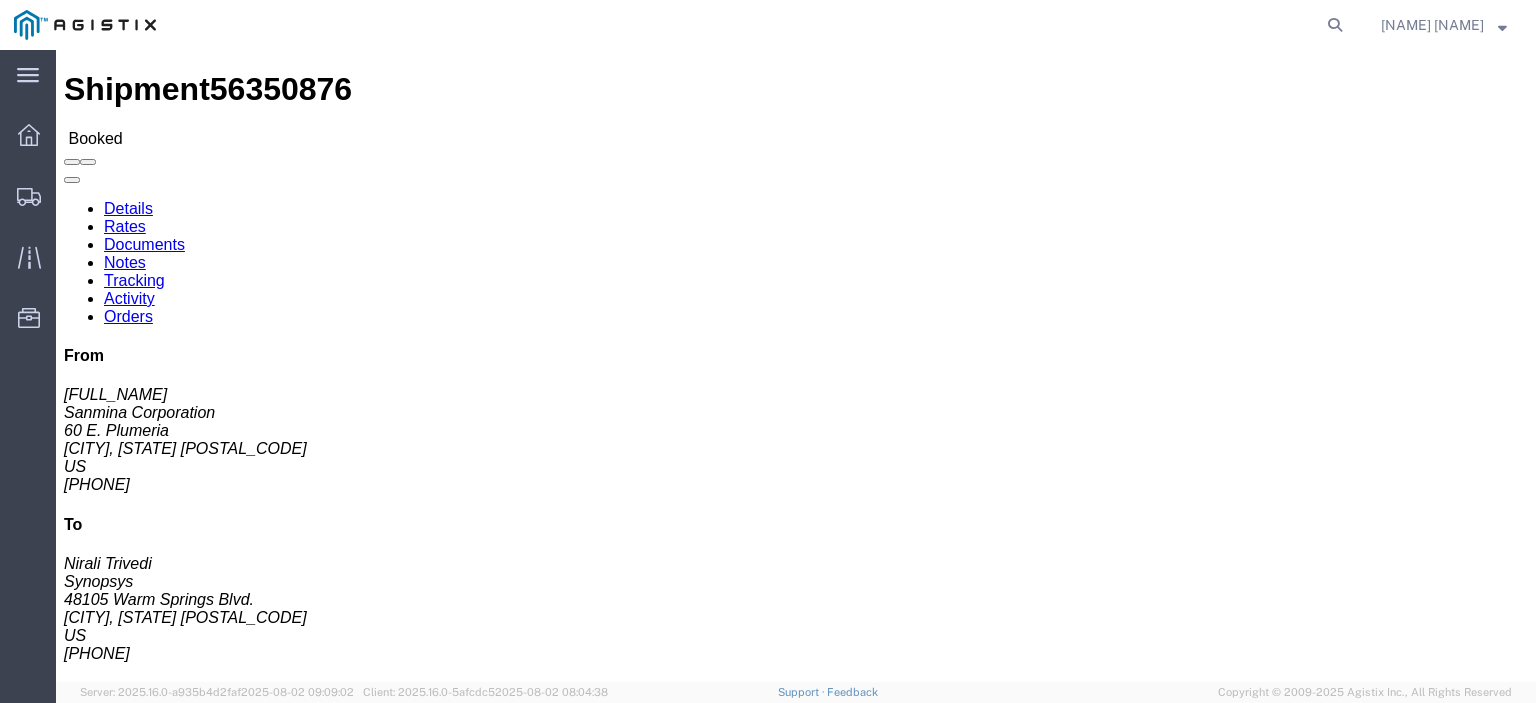 click on "Documents" 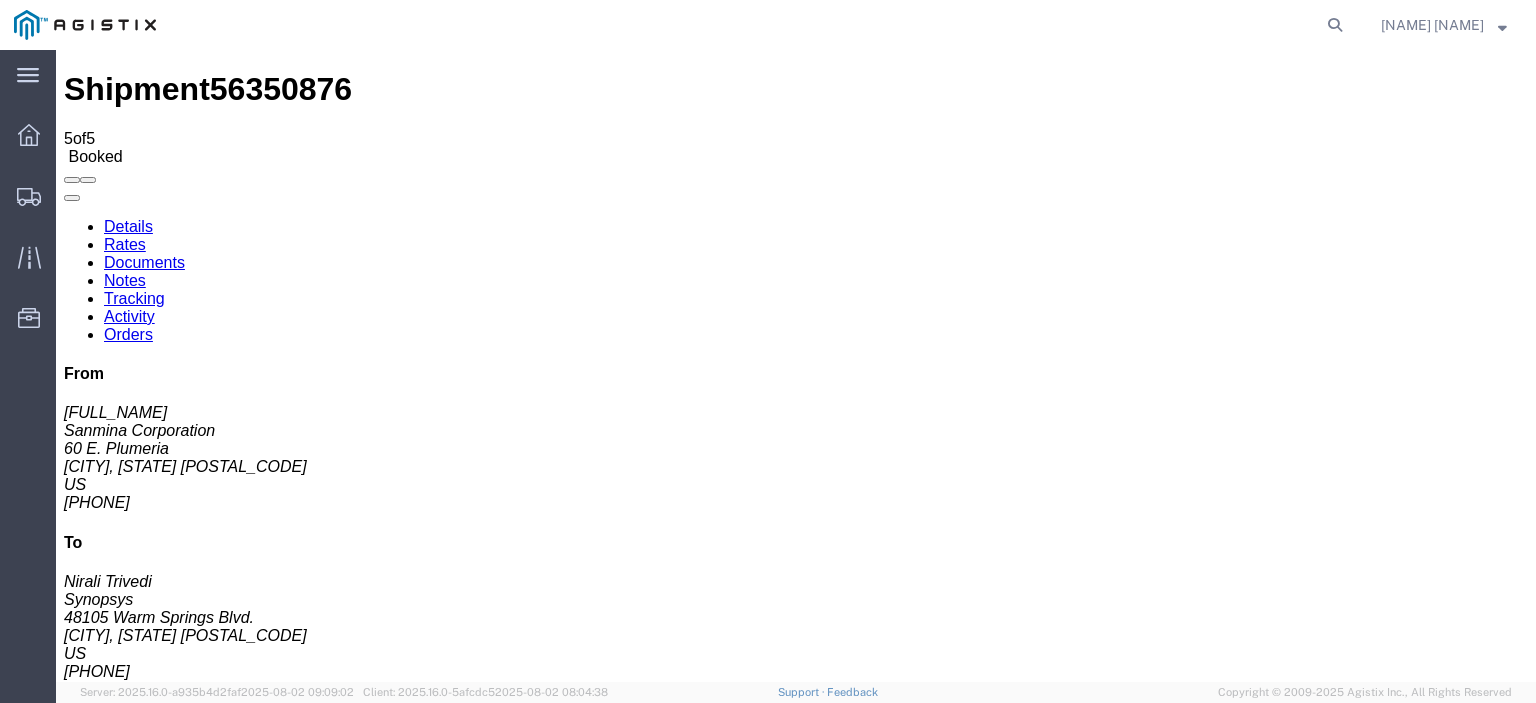 click on "Attach Documents" at bounding box center [126, 1153] 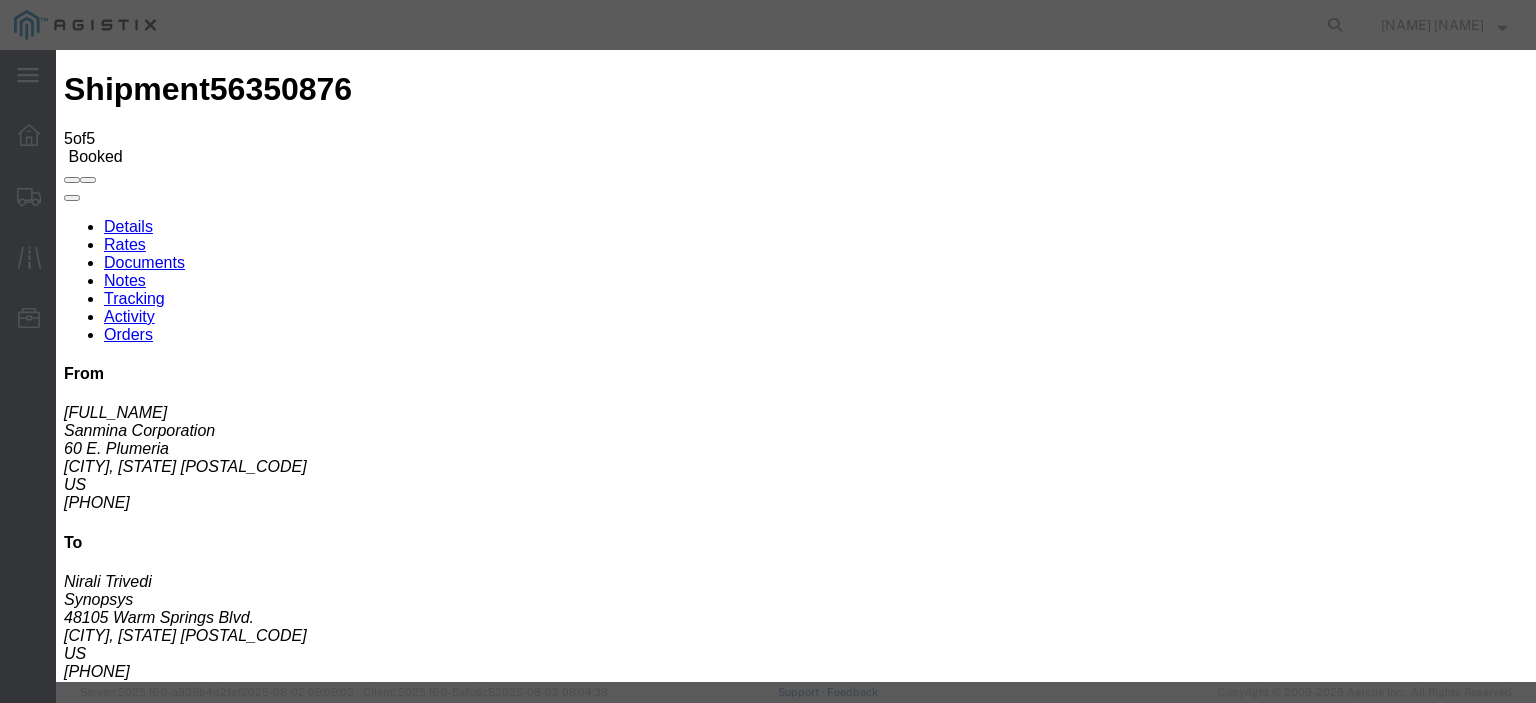 click on "Browse" at bounding box center (94, 1894) 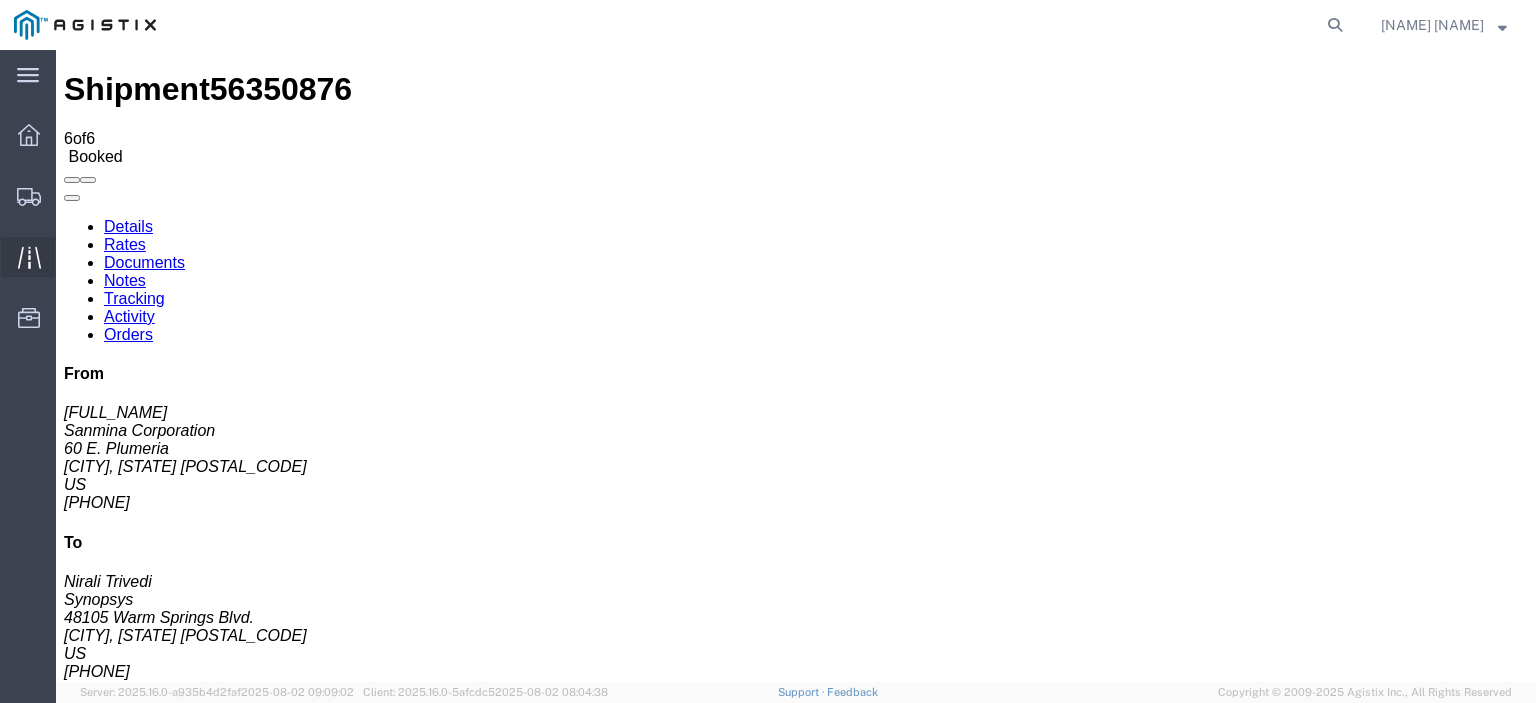 click 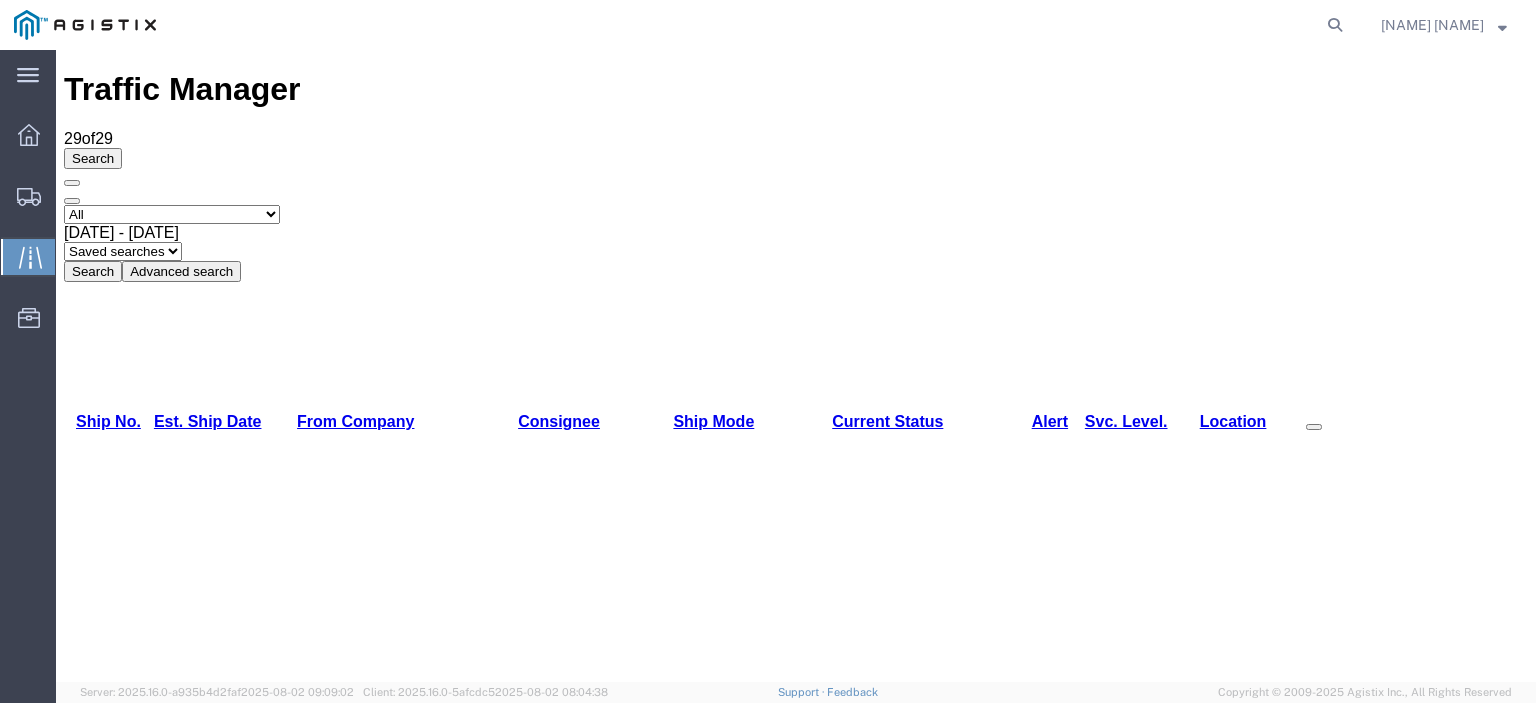 click on "56377956" at bounding box center [99, 1350] 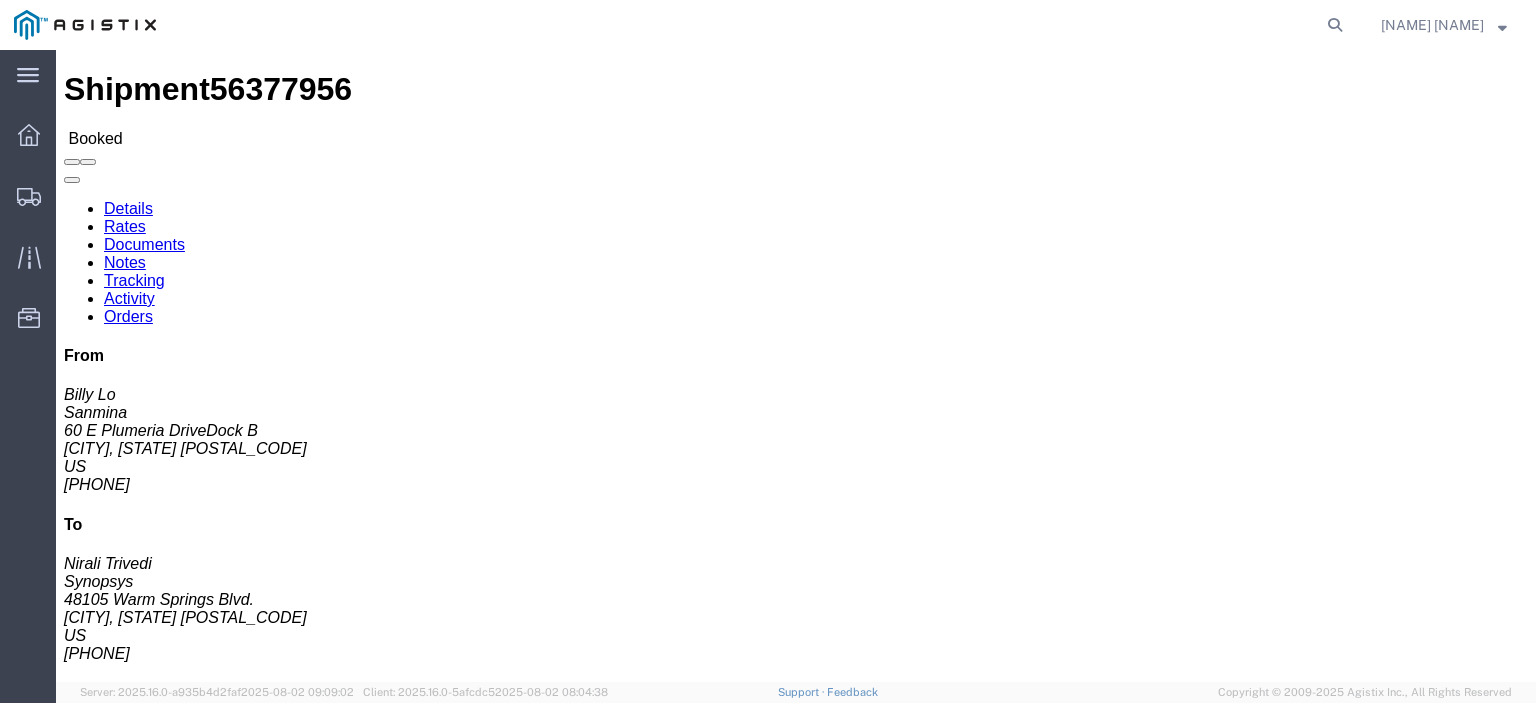 click on "Documents" 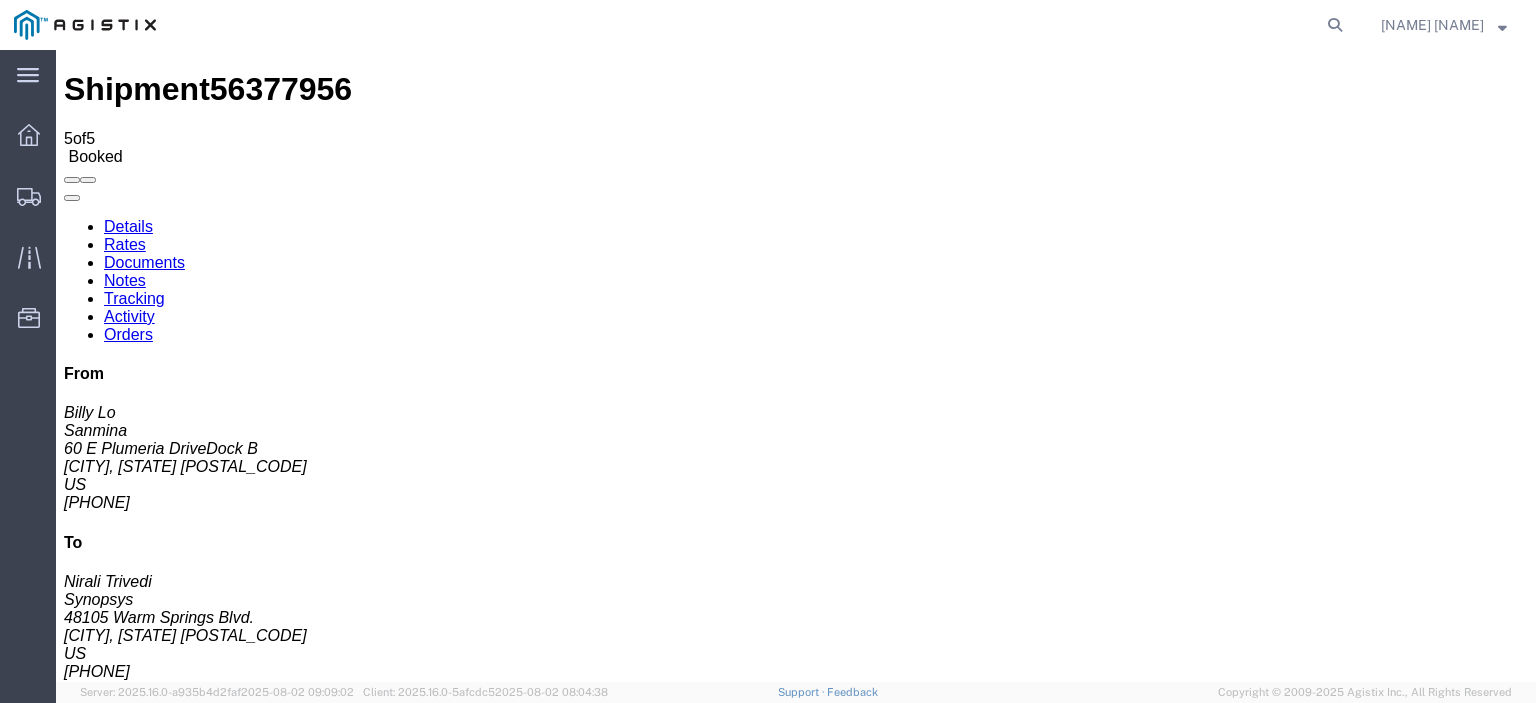 click on "Attach Documents" at bounding box center (126, 1153) 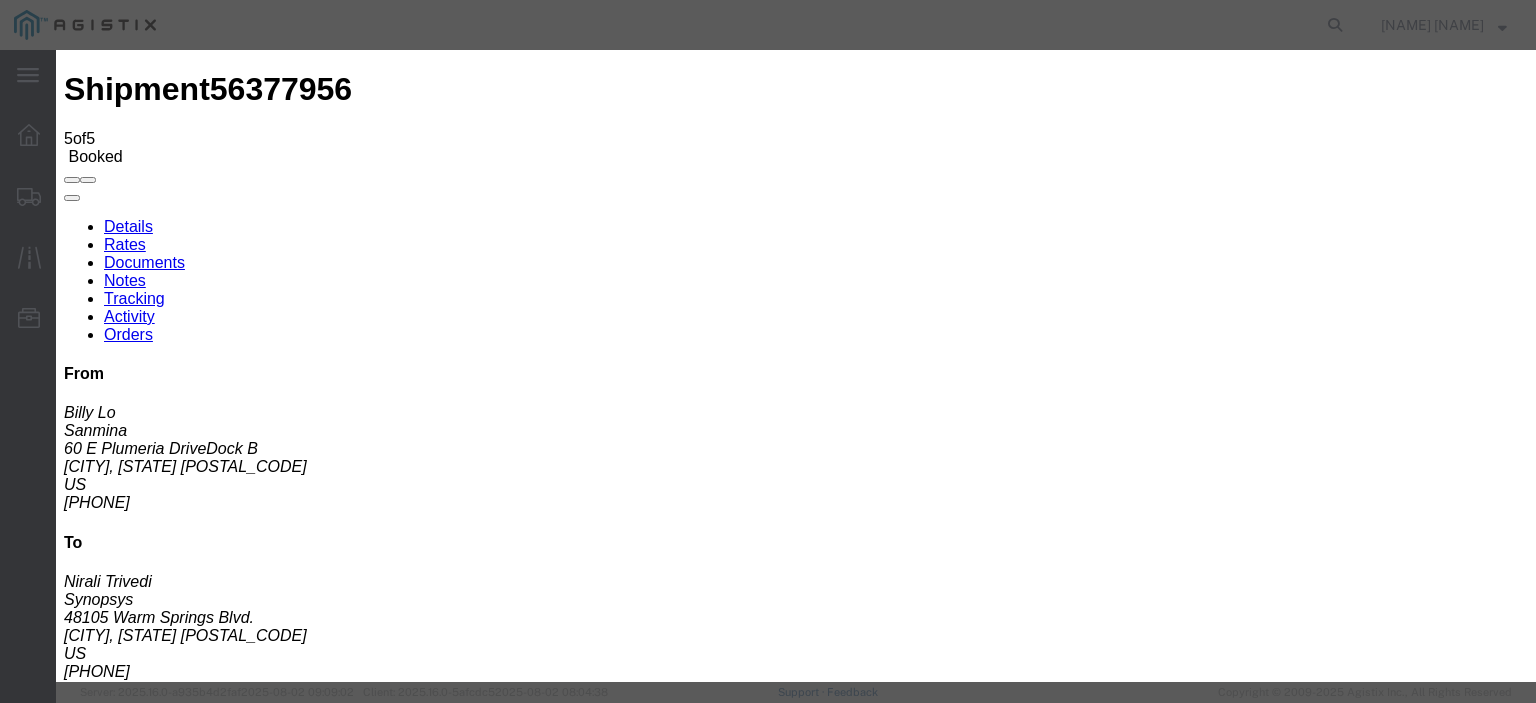 click on "Browse" at bounding box center [94, 1894] 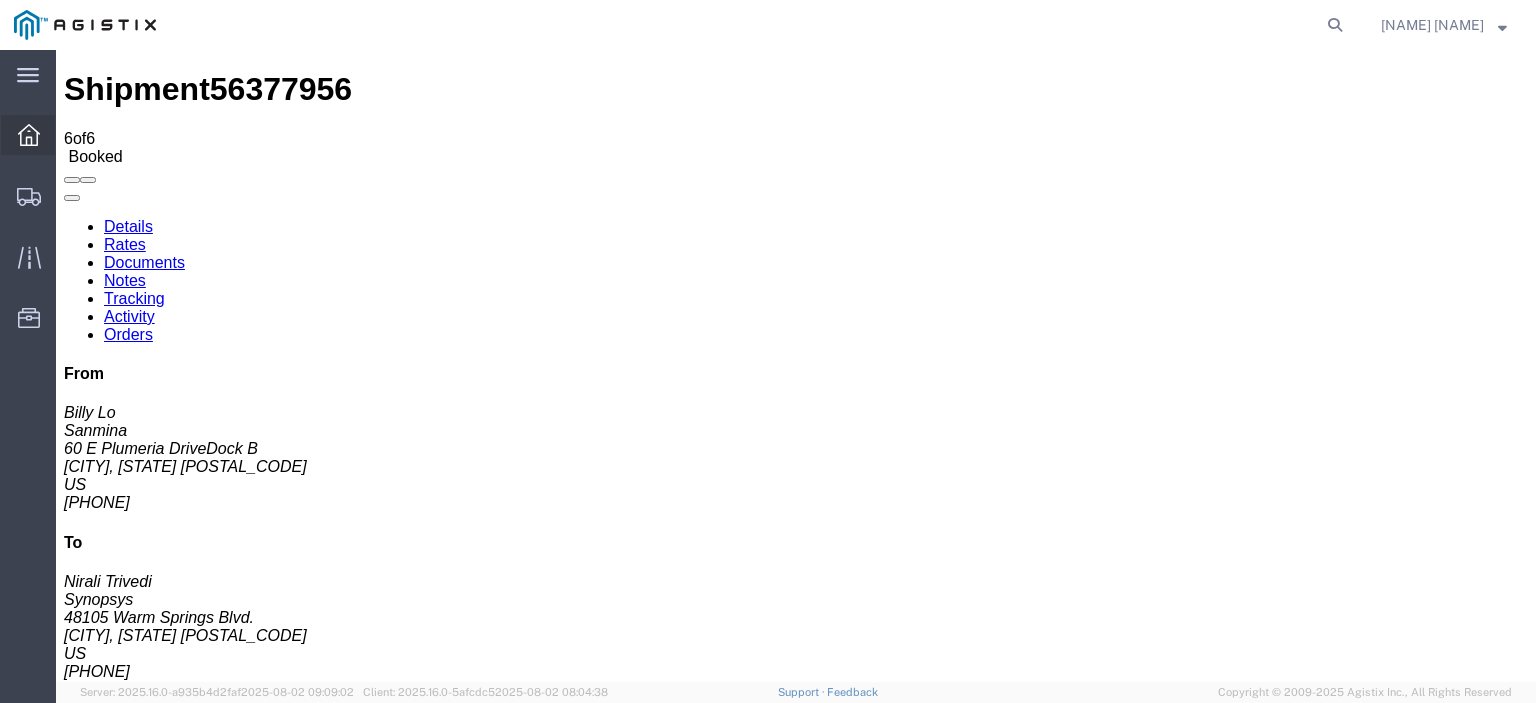 click 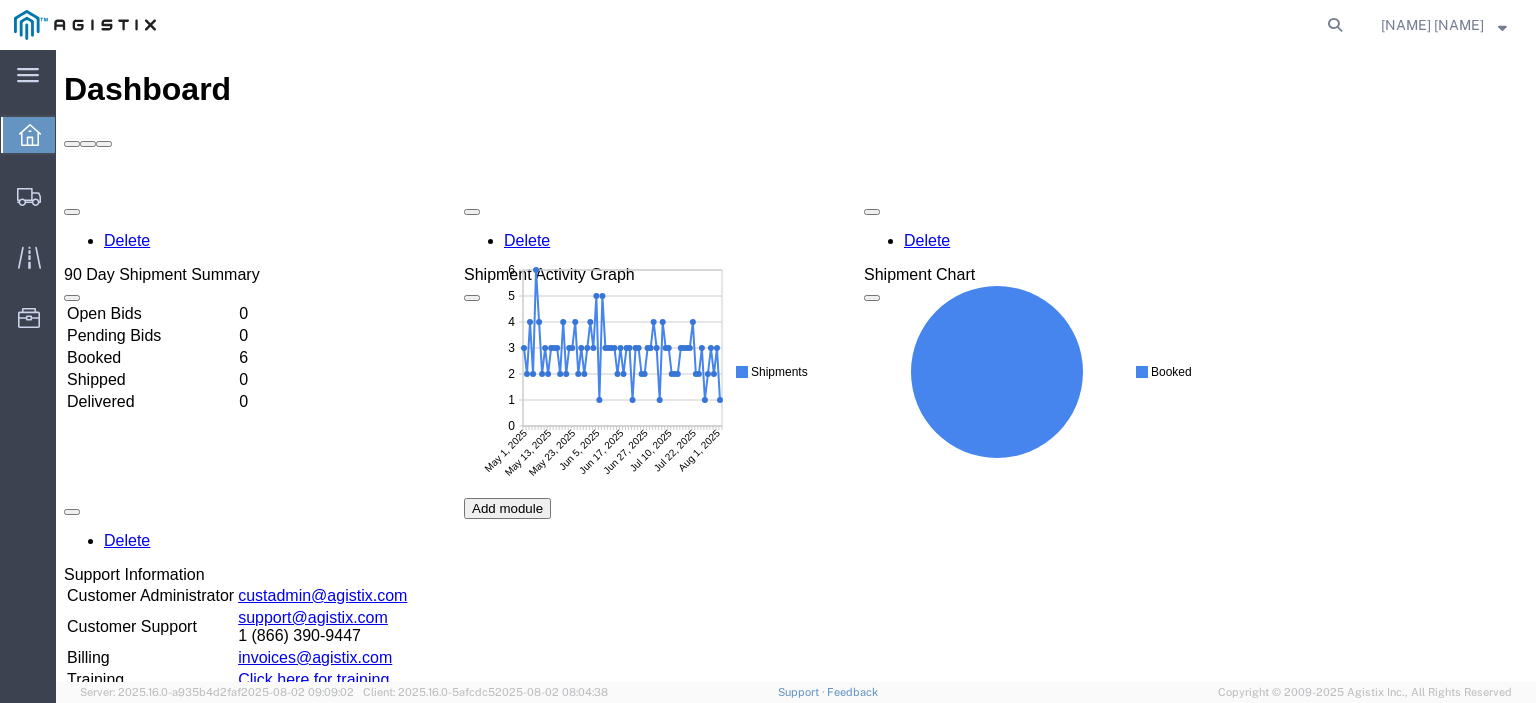 scroll, scrollTop: 0, scrollLeft: 0, axis: both 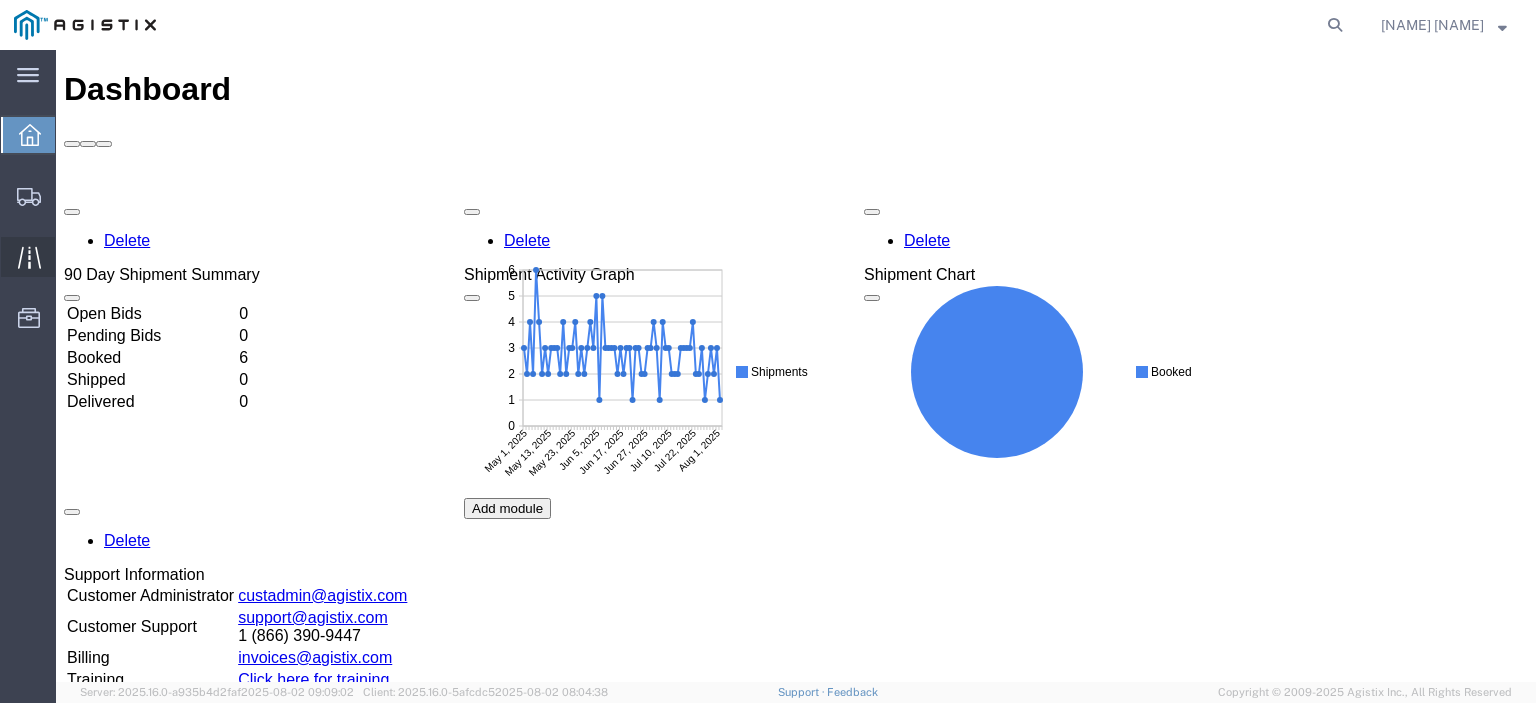 click 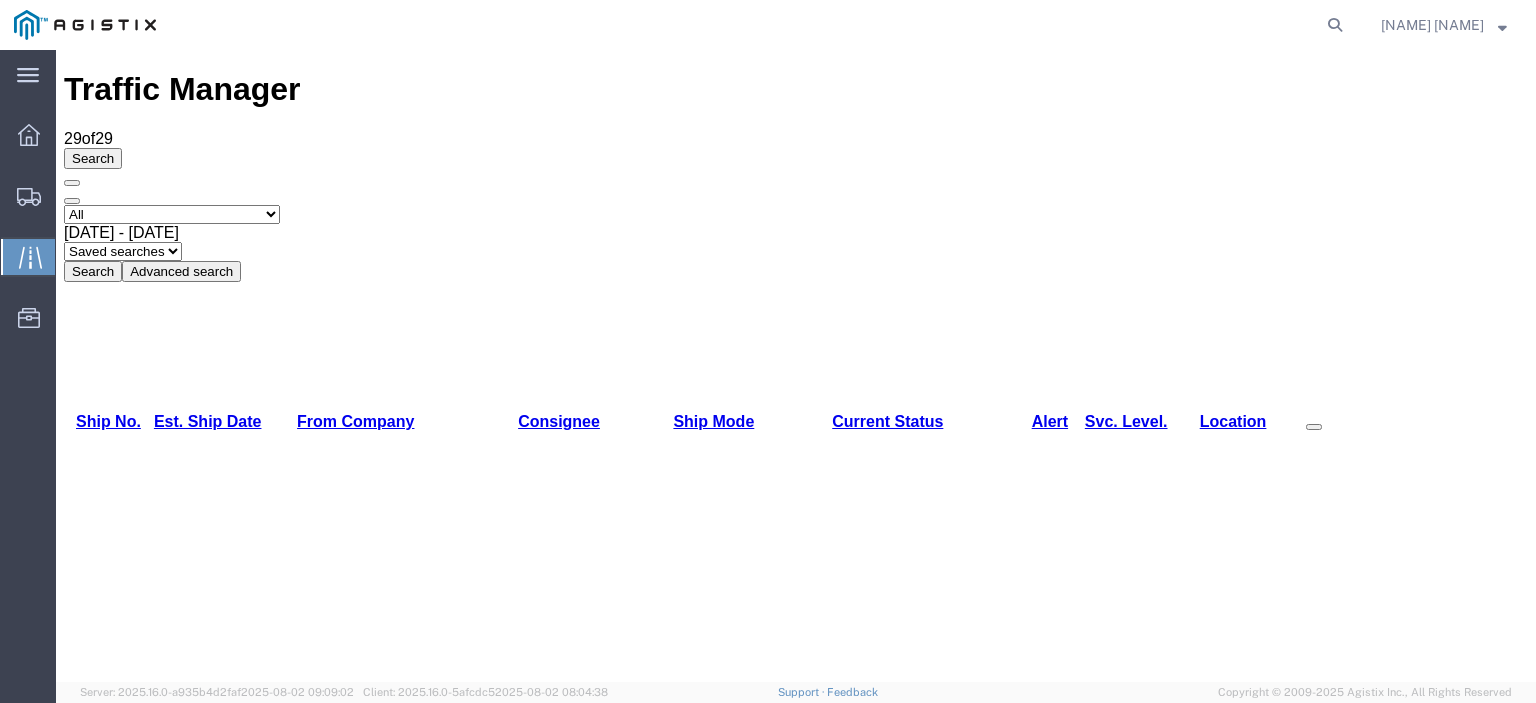 click on "56377159" at bounding box center (99, 1580) 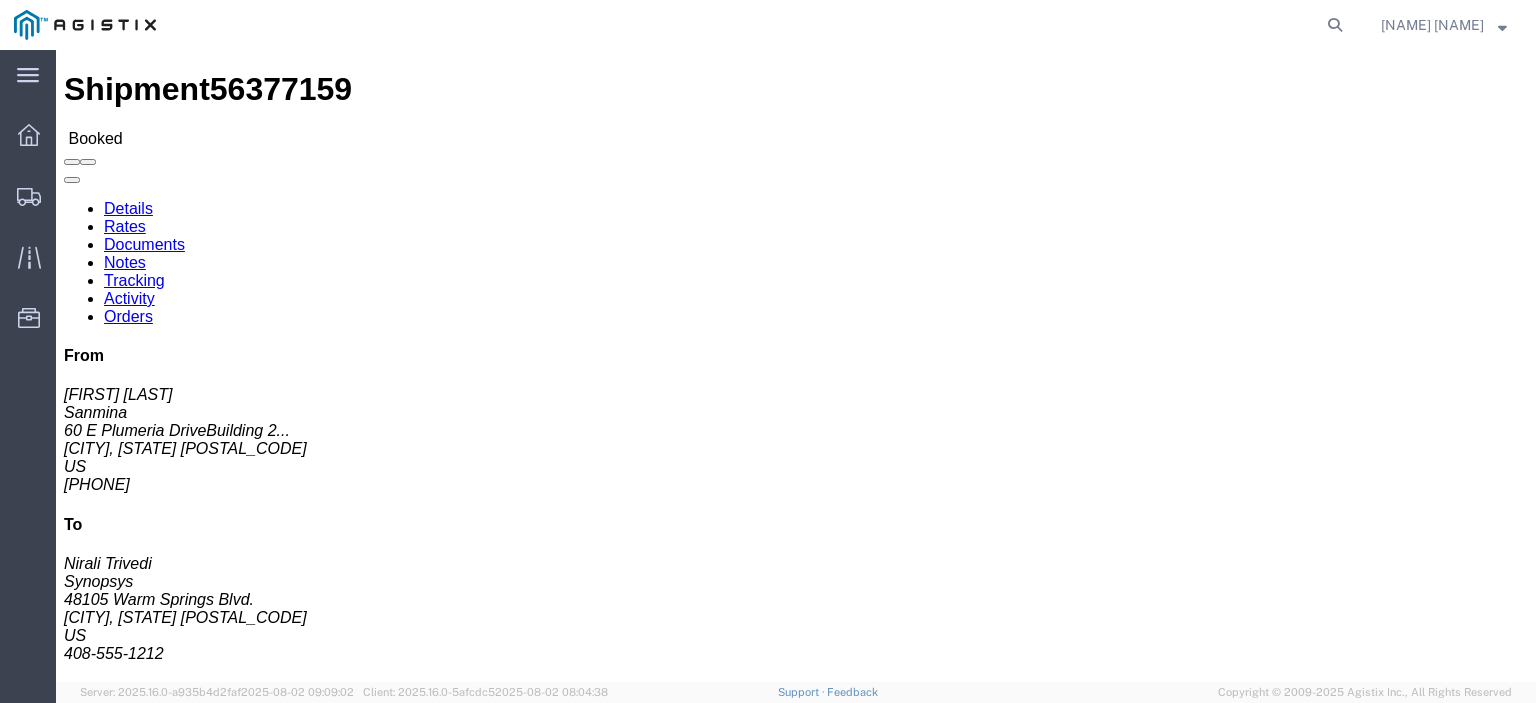 click on "Documents" 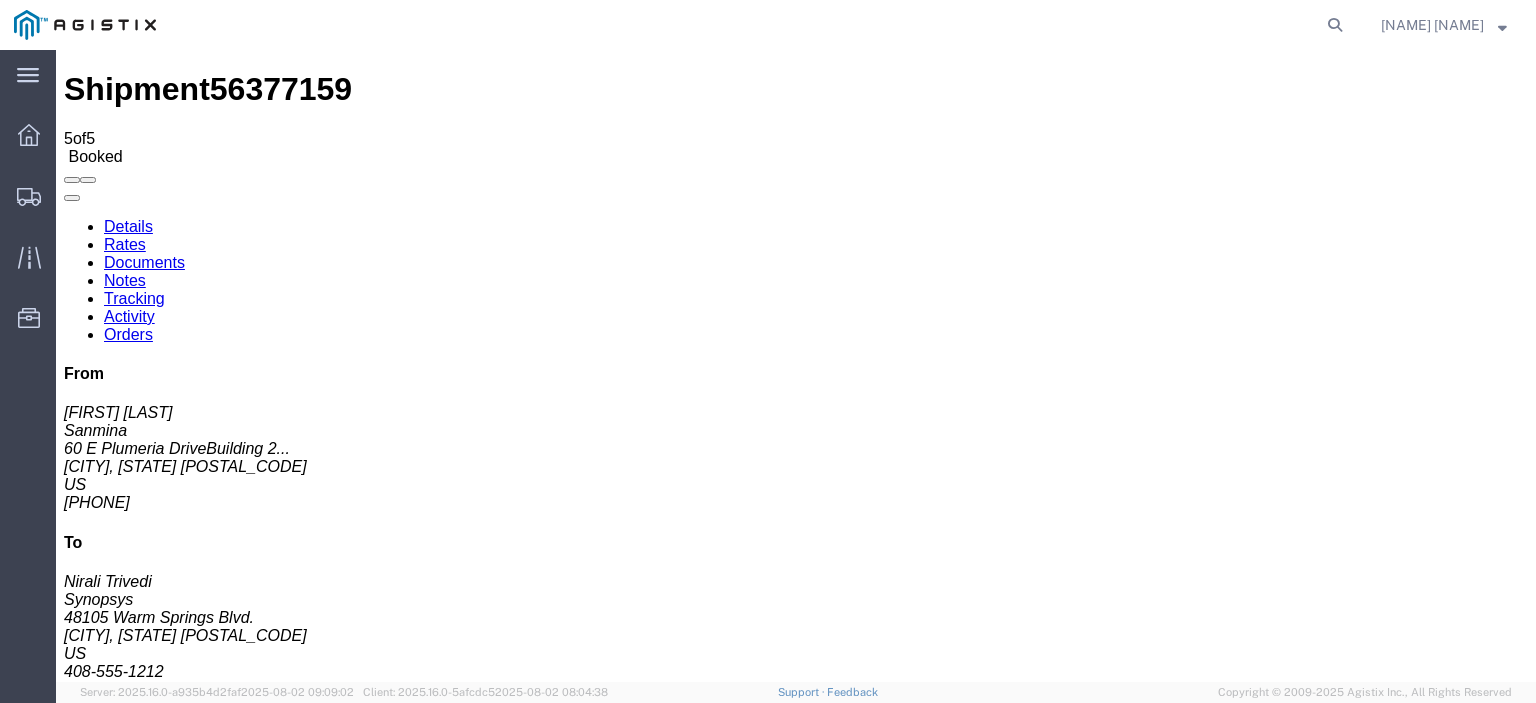 click on "Attach Documents" at bounding box center (126, 1153) 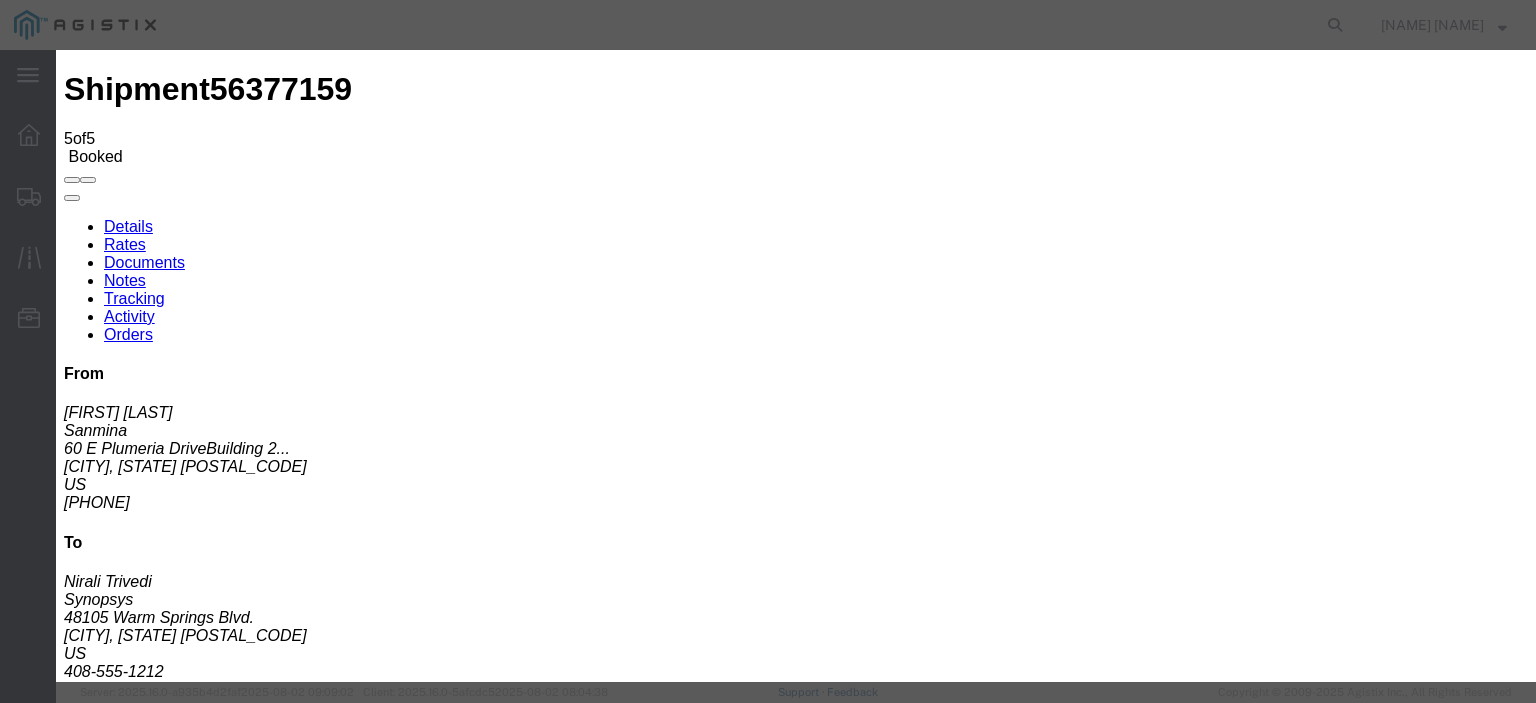click on "Browse" at bounding box center (94, 1894) 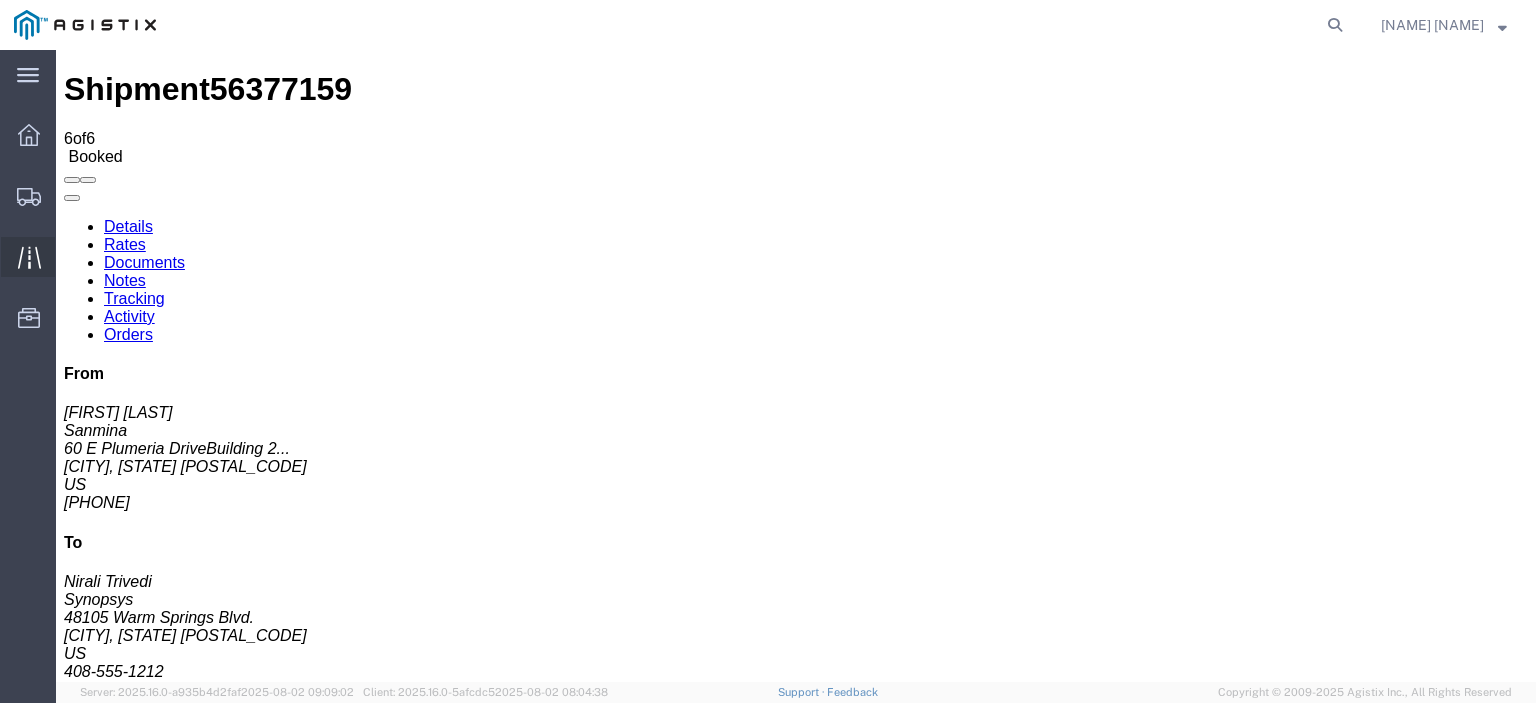 click 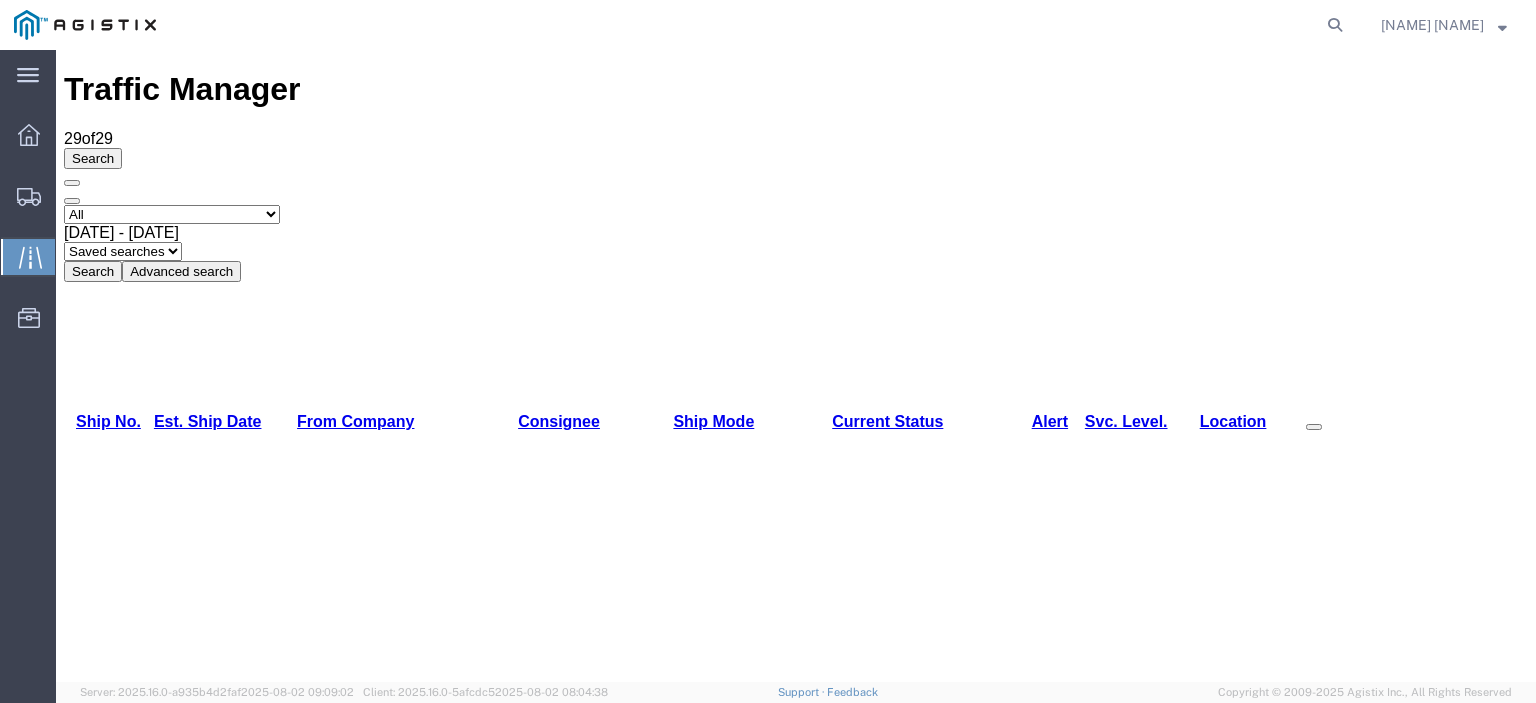 click on "Select status
[No transit records] All Arrival Notice Available Arrival Notice Imported Arrive at Delivery Location Arrive at Pick-up Location Arrive at Terminal Location Awaiting Customs Clearance Awaiting Pick-Up Break Start Break Stop Cargo Offloaded Cleared Customs Confirmed on Board DEA Hold Intact DEA Intensive/Exam Delivery Appointment Scheduled Depart Delivery Location Depart Pick-up Location Depart Terminal Location Documents Uploaded Entry Docs Received Estimated date / time for ETA Expired Export Customs Cleared Export Customs Sent FDA Documents Sent FDA Hold FDA Review Flight Update Forwarded Fully Released Import Customs Cleared In-Transit On-hand destination On-hand origin On Hold Out for Delivery Package Available Partial Delivery Partial Pick-Up Picked Up Pick-up Appointment Scheduled Received for Internal Delivery Shipment Re-icing TSA Screening USDA Hold USDA Review" at bounding box center [172, 214] 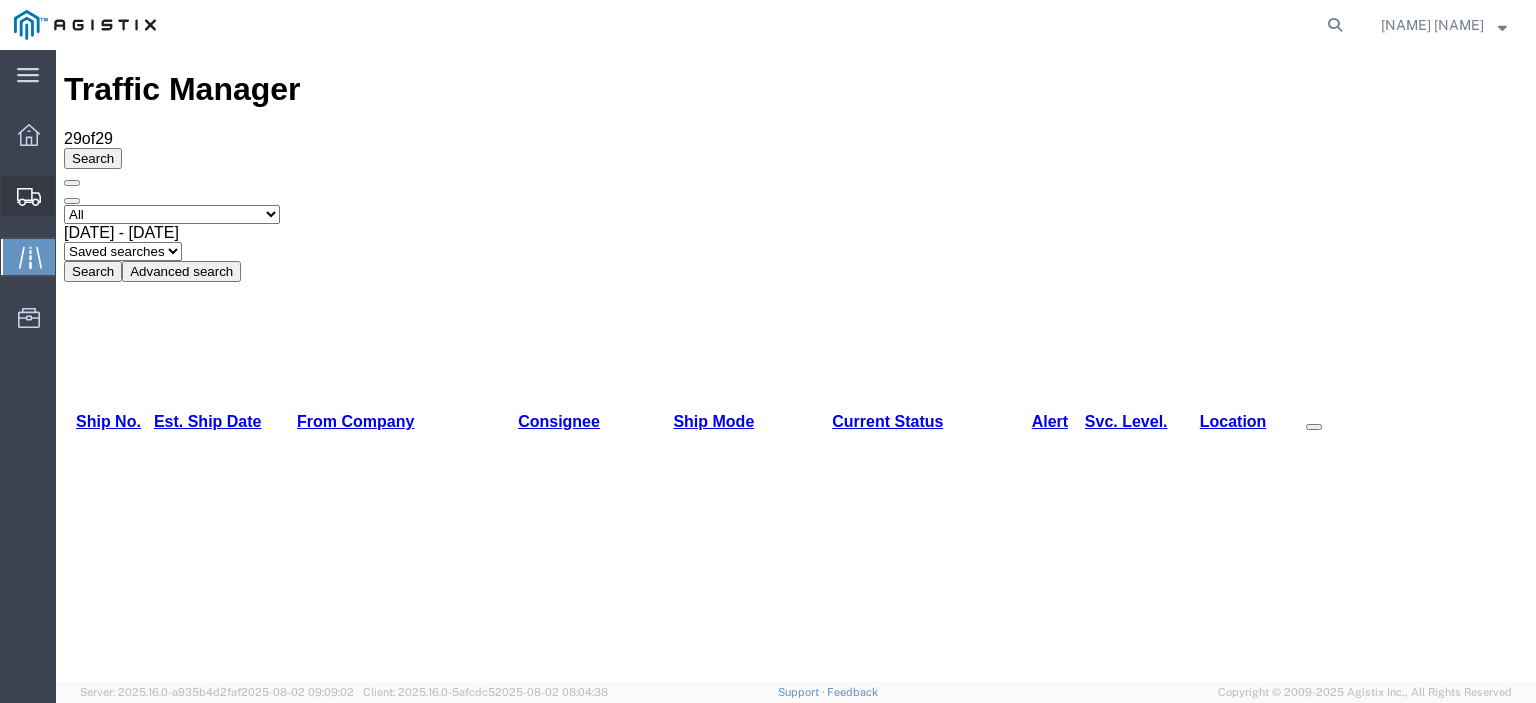 click 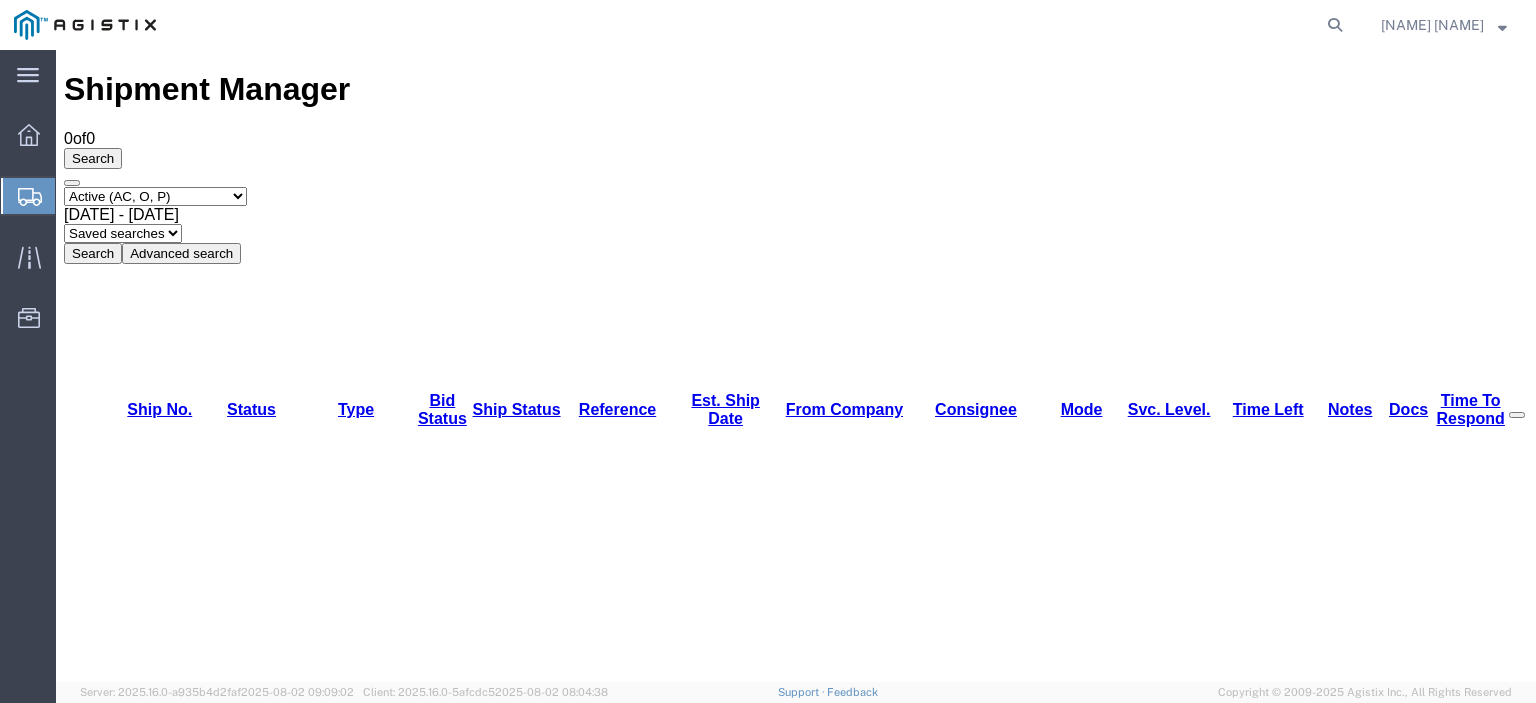 drag, startPoint x: 263, startPoint y: 195, endPoint x: 207, endPoint y: 145, distance: 75.073296 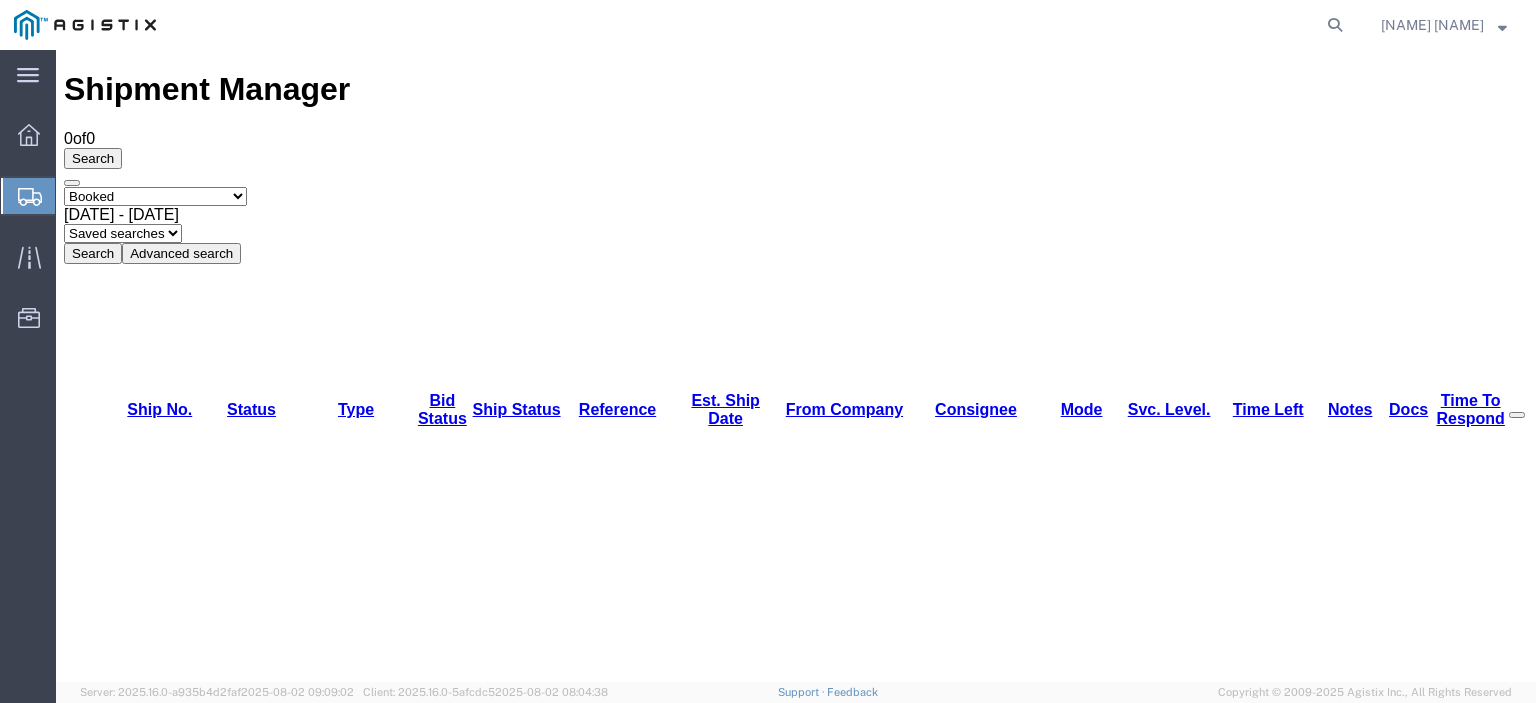 click on "Select status
Active (AC, O, P) All Approved Awaiting Confirmation (AC) Booked Canceled Closed Delivered Denied Expired Ignored Lost On Hold Open (O) Partial Delivery Pending (P) Shipped Withdrawn" at bounding box center [155, 196] 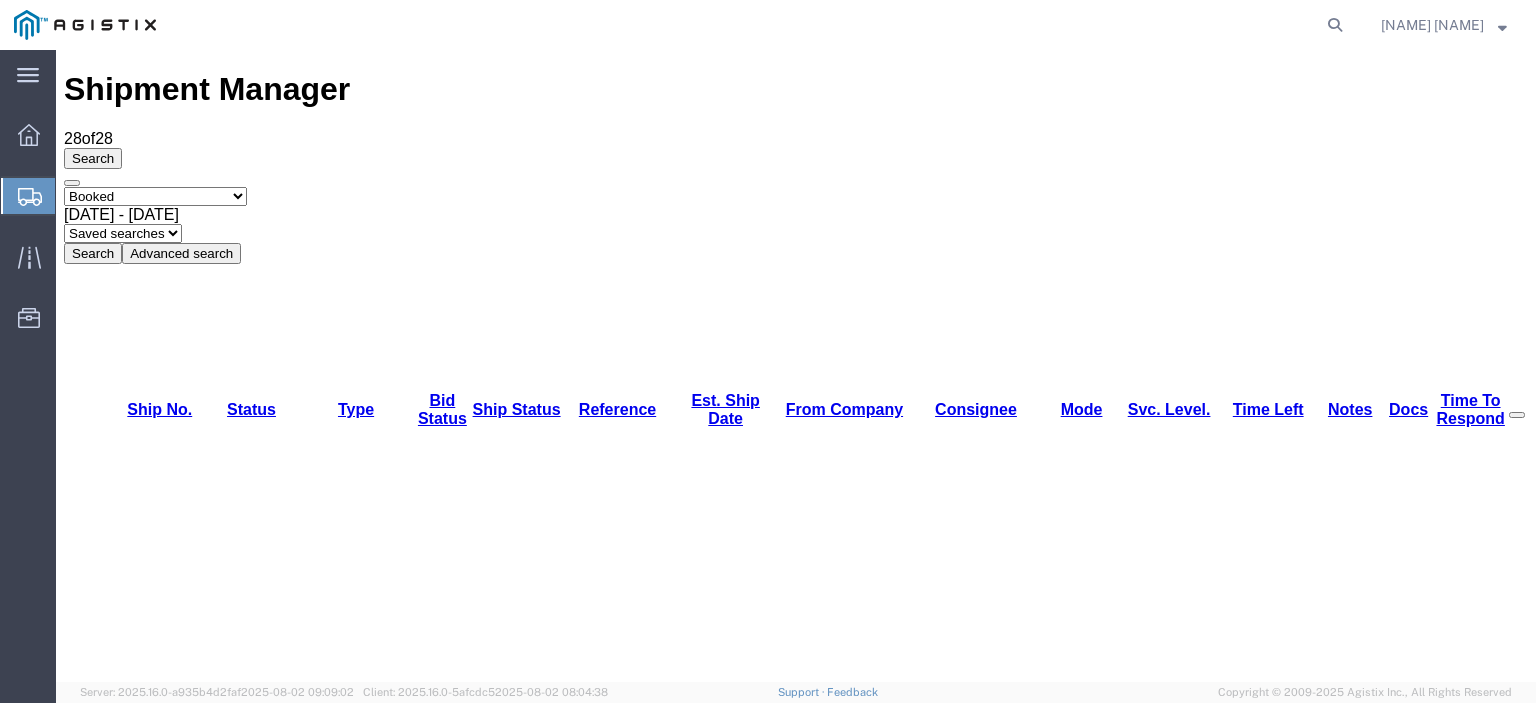 click on "56367759" at bounding box center [141, 1996] 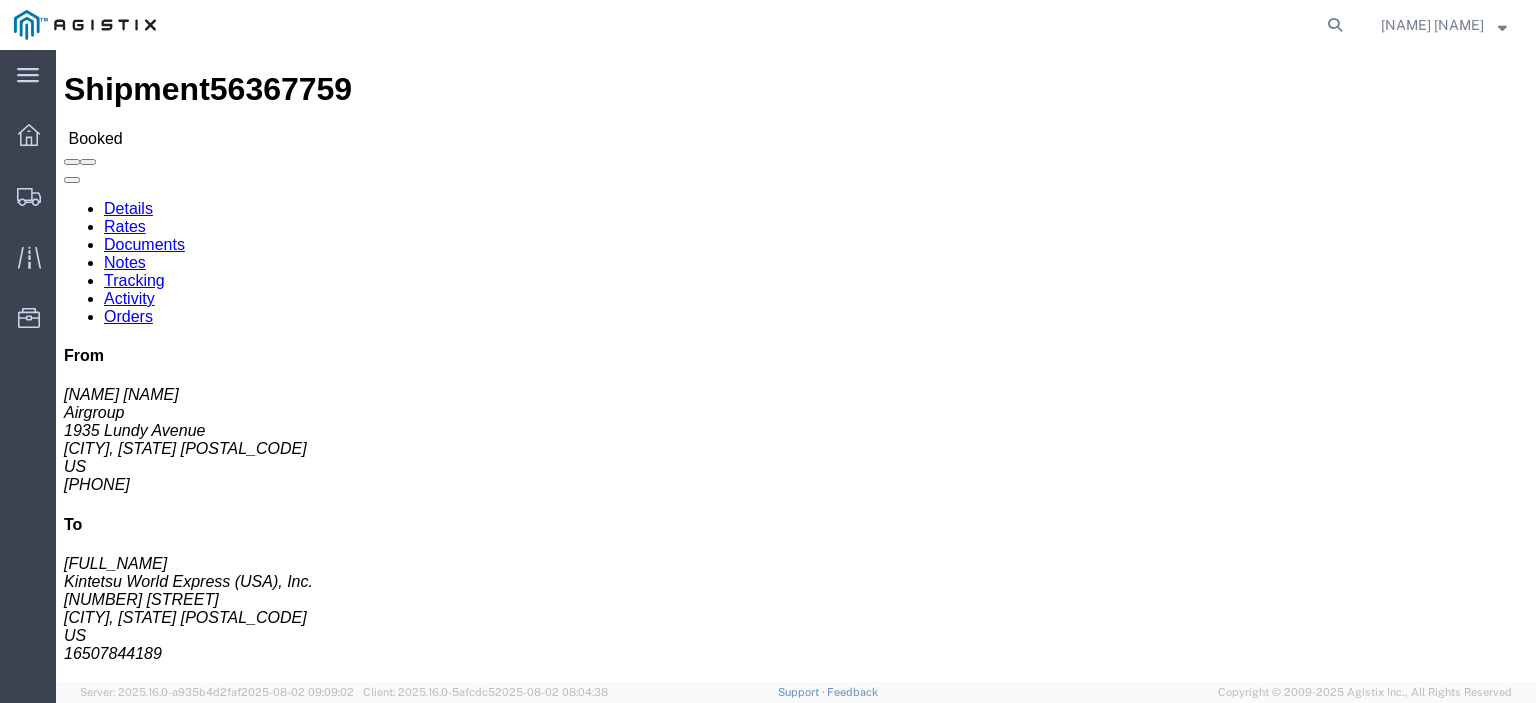 click on "Tracking" 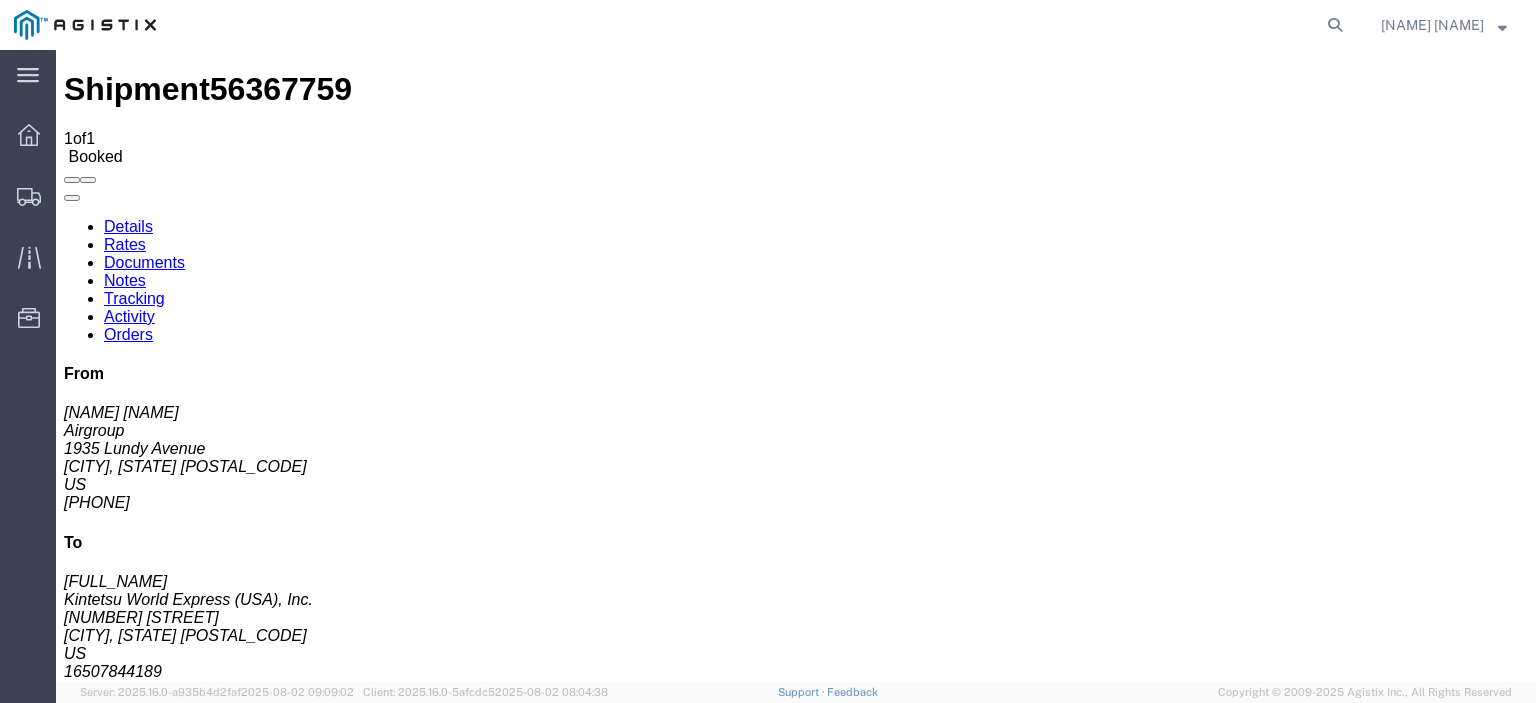 click on "Add New Tracking" at bounding box center [229, 1173] 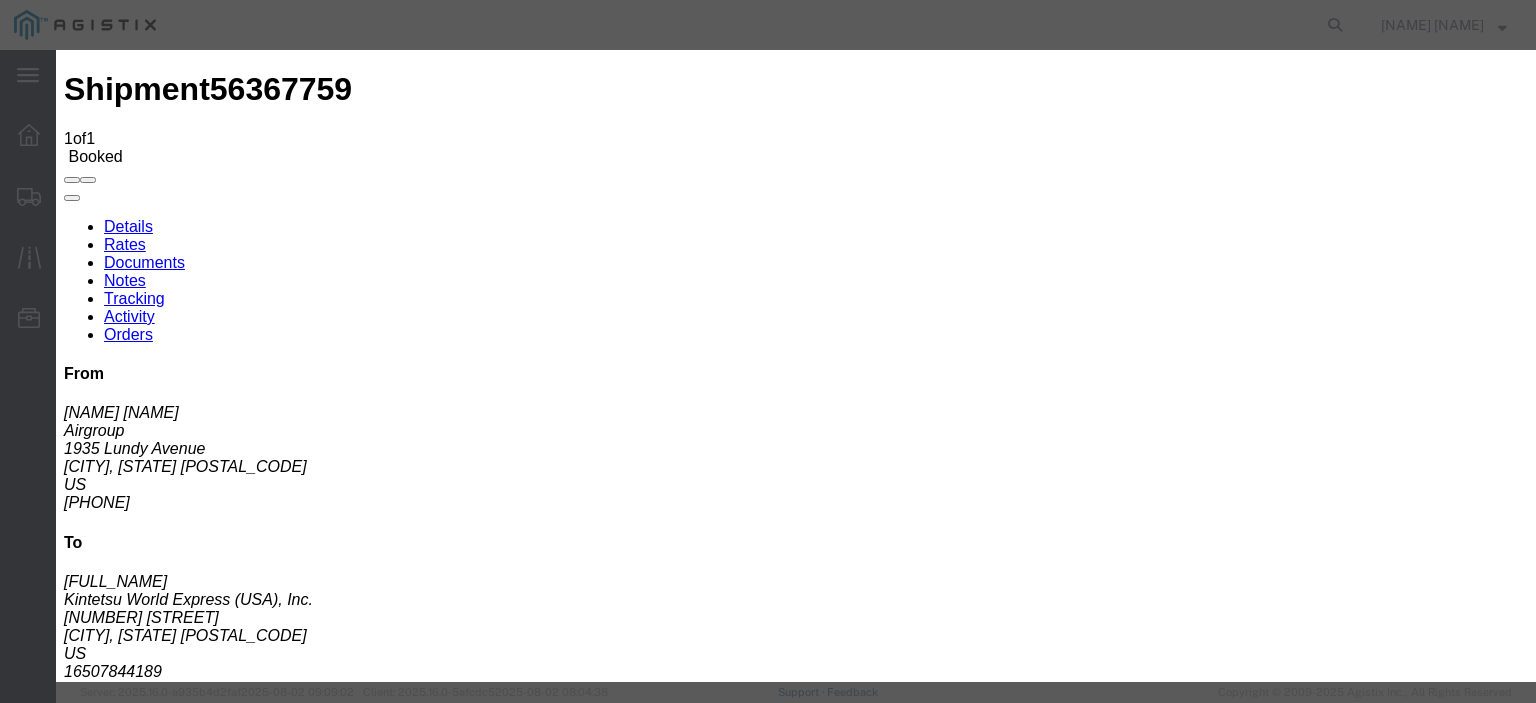 type on "08/04/2025" 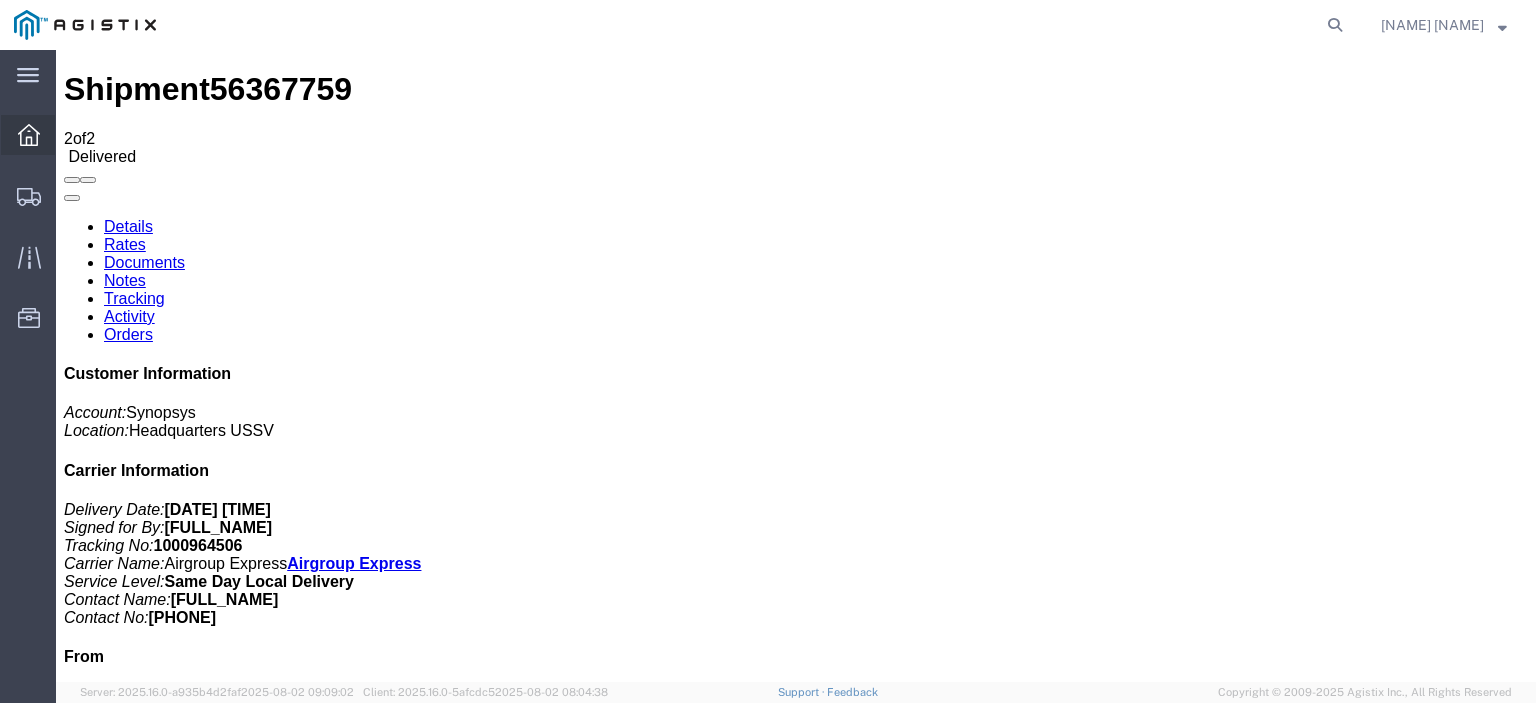 click 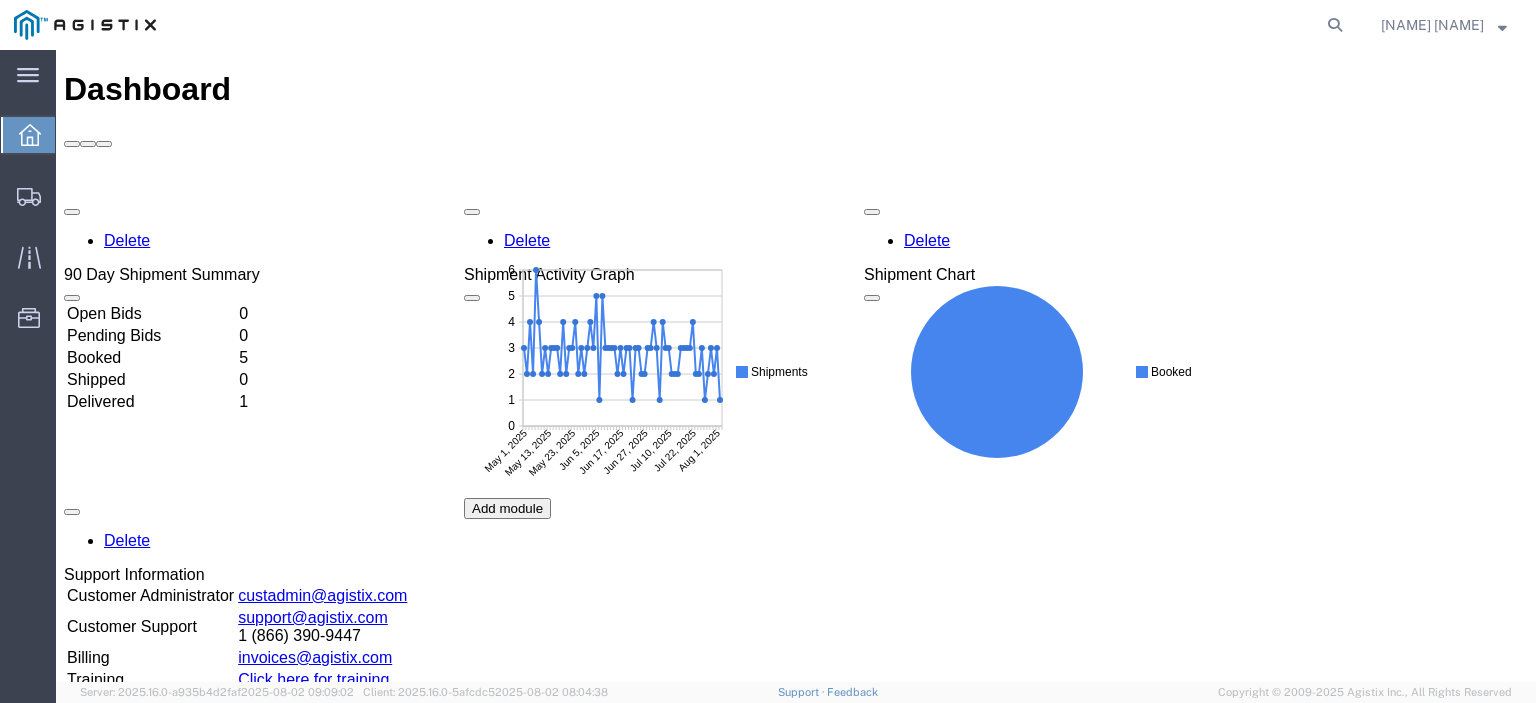 scroll, scrollTop: 0, scrollLeft: 0, axis: both 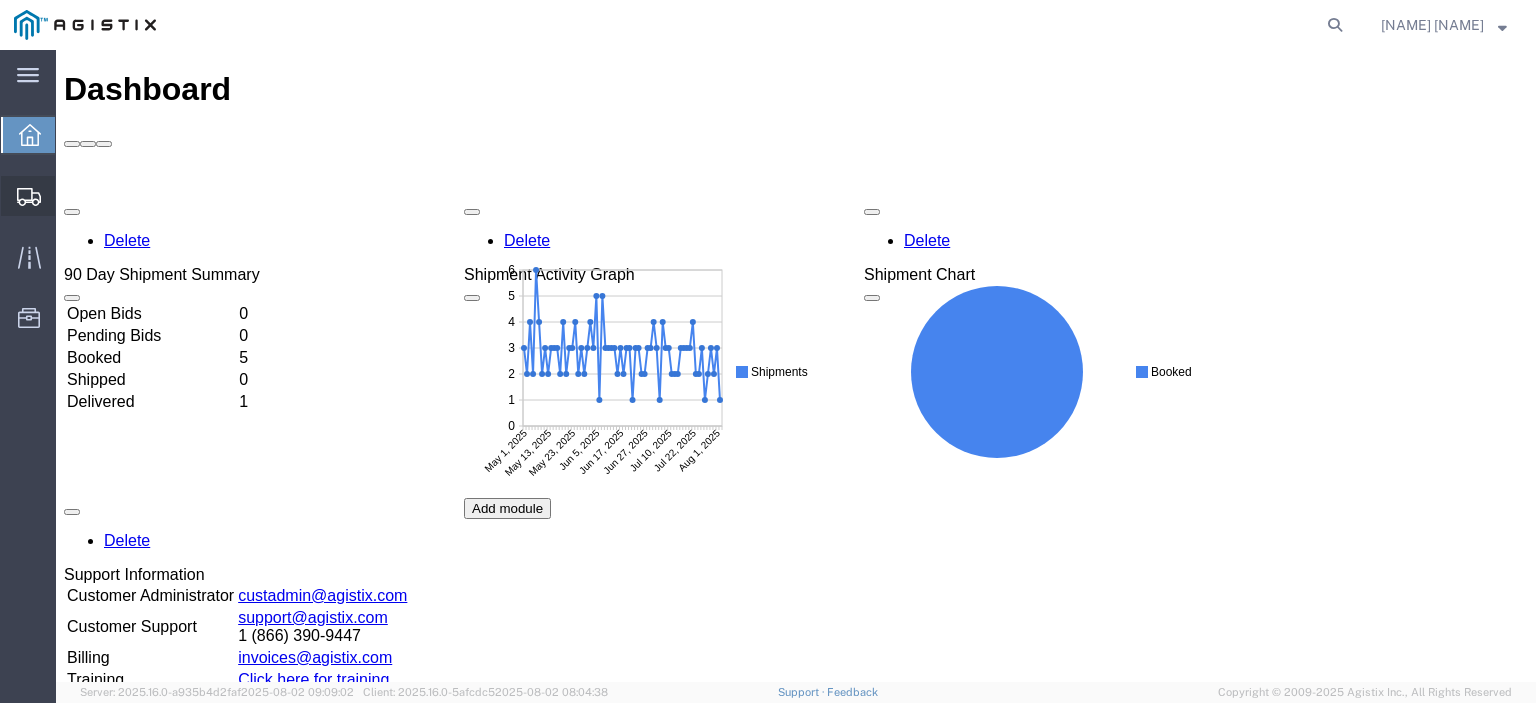click 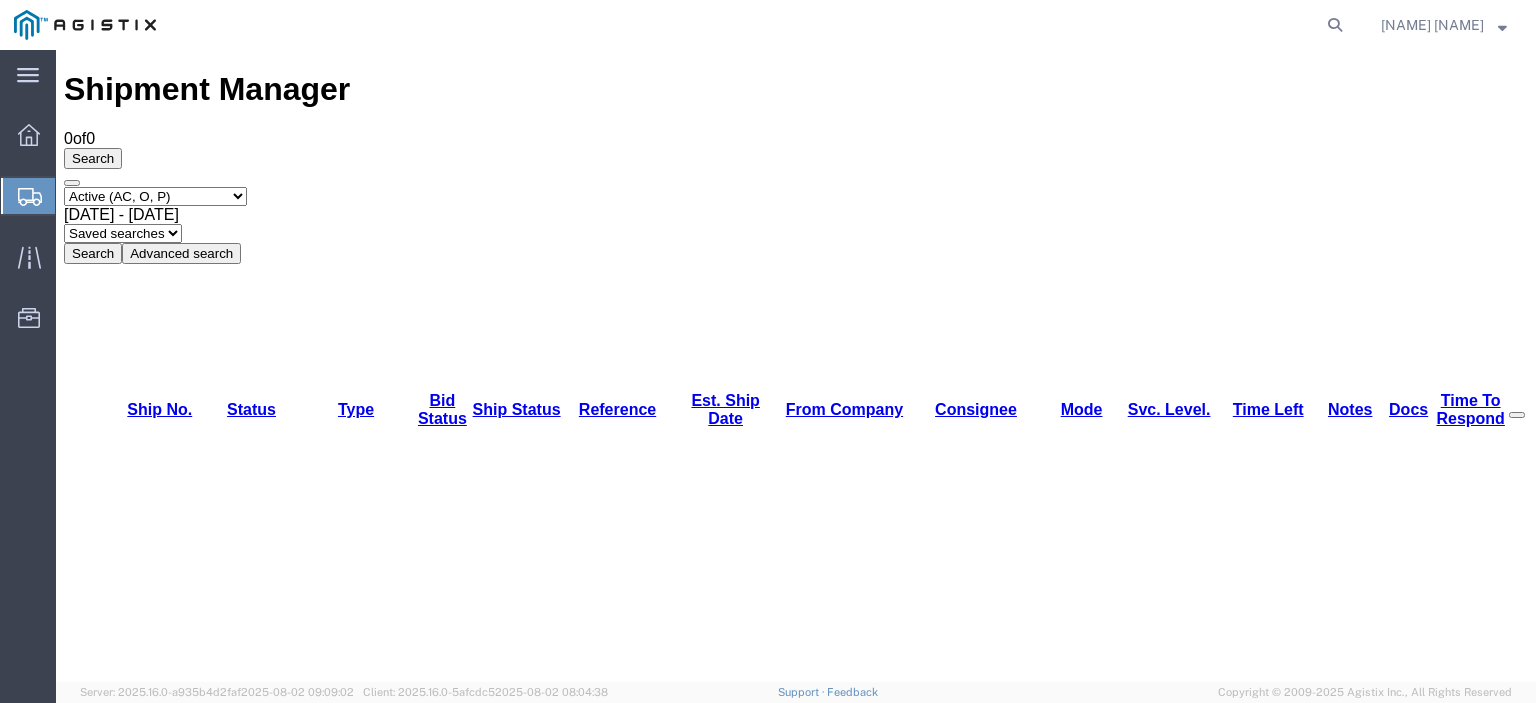 click on "Select status
Active (AC, O, P) All Approved Awaiting Confirmation (AC) Booked Canceled Closed Delivered Denied Expired Ignored Lost On Hold Open (O) Partial Delivery Pending (P) Shipped Withdrawn" at bounding box center (155, 196) 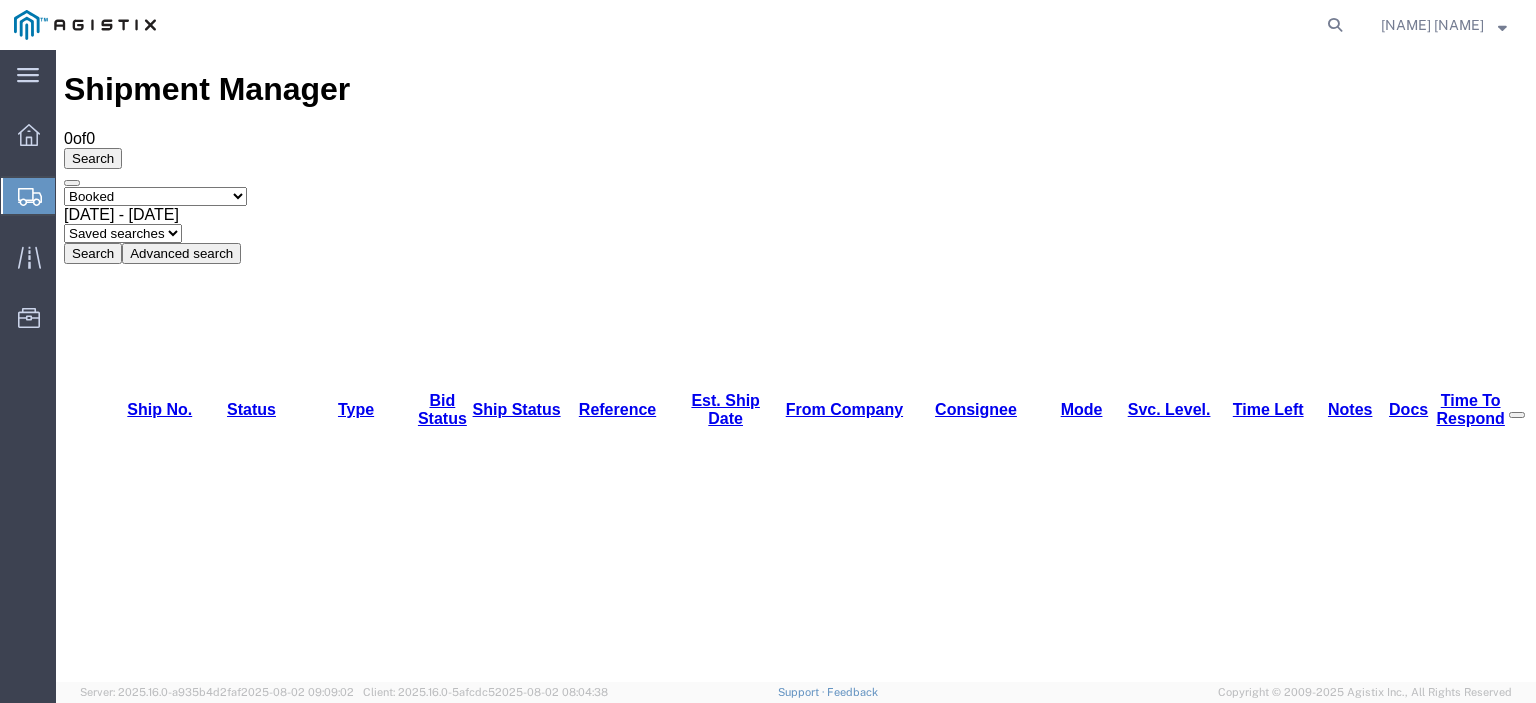 click on "Select status
Active (AC, O, P) All Approved Awaiting Confirmation (AC) Booked Canceled Closed Delivered Denied Expired Ignored Lost On Hold Open (O) Partial Delivery Pending (P) Shipped Withdrawn" at bounding box center (155, 196) 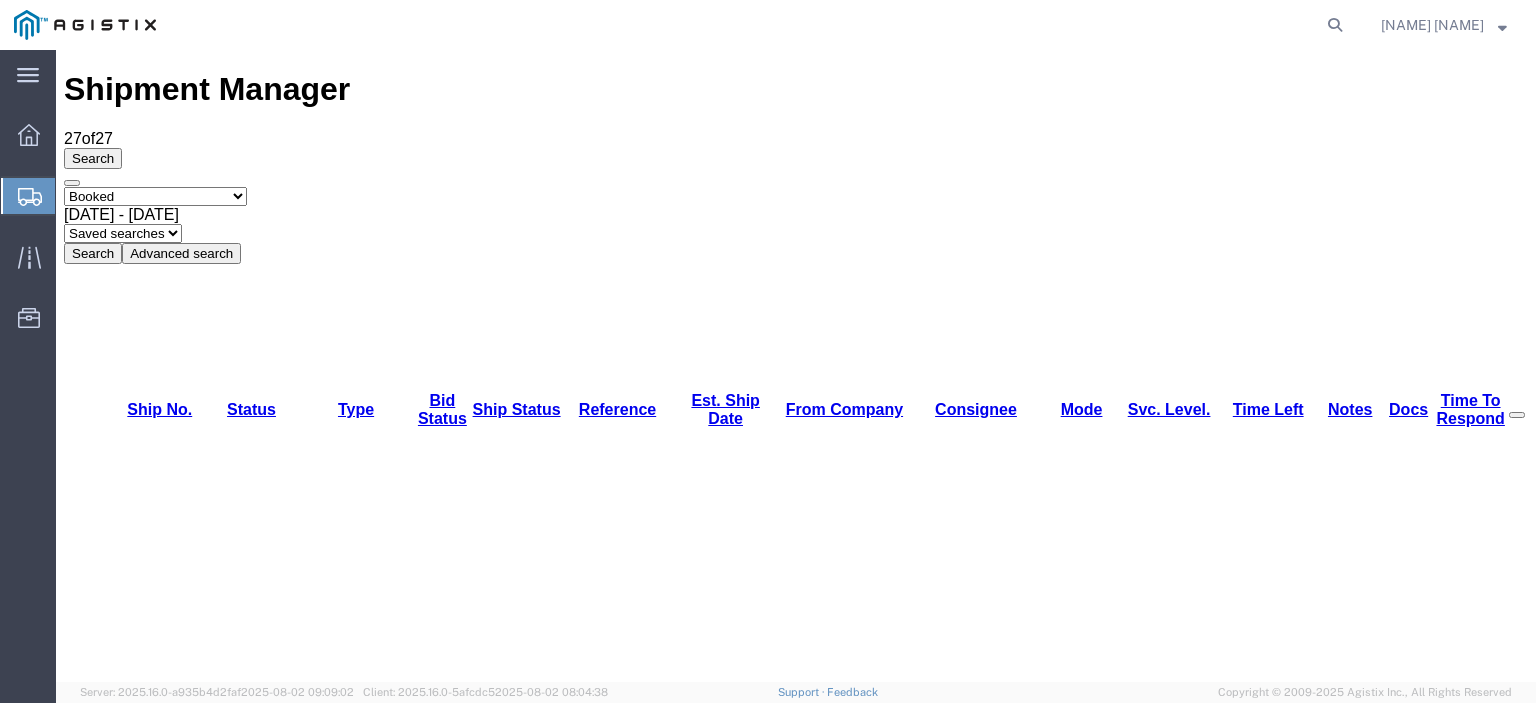 click on "56335719" at bounding box center (141, 3268) 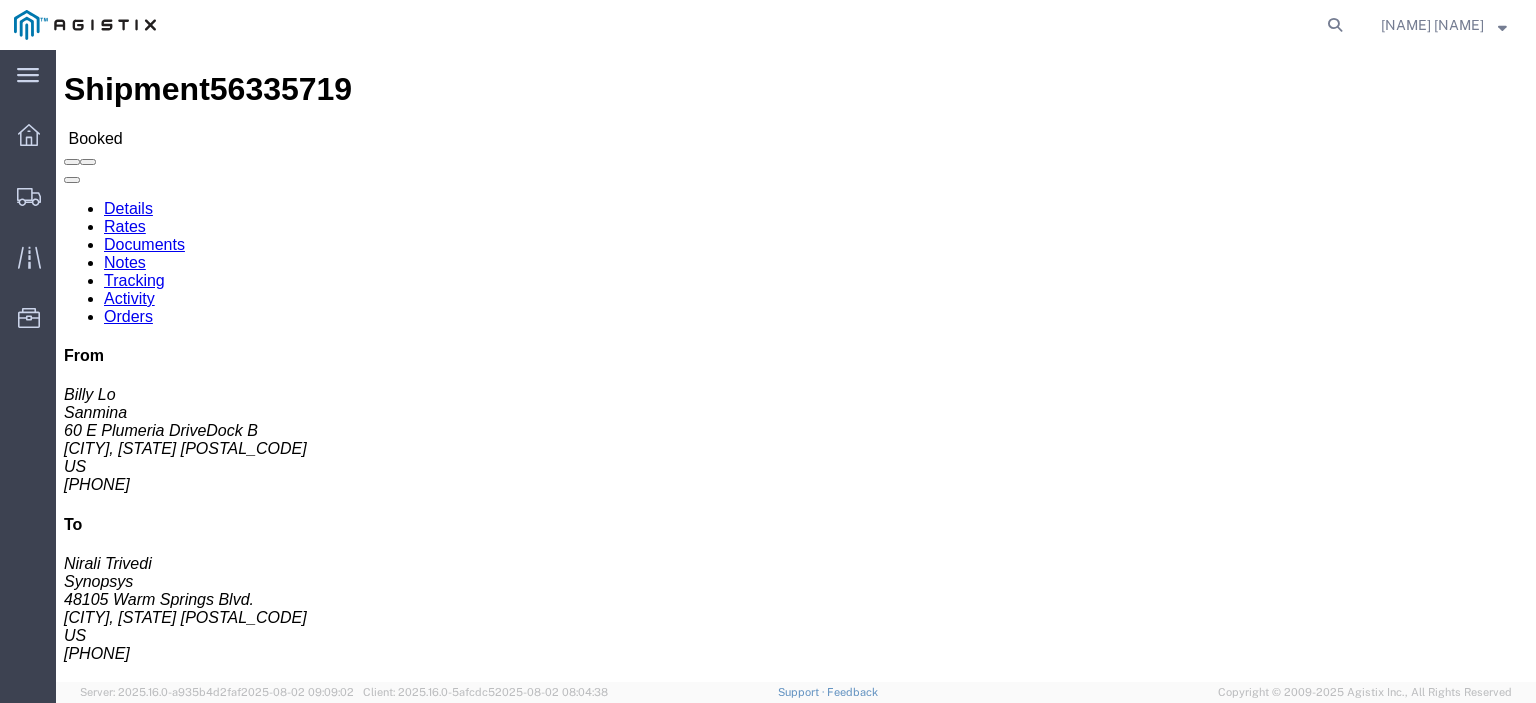 click on "Tracking" 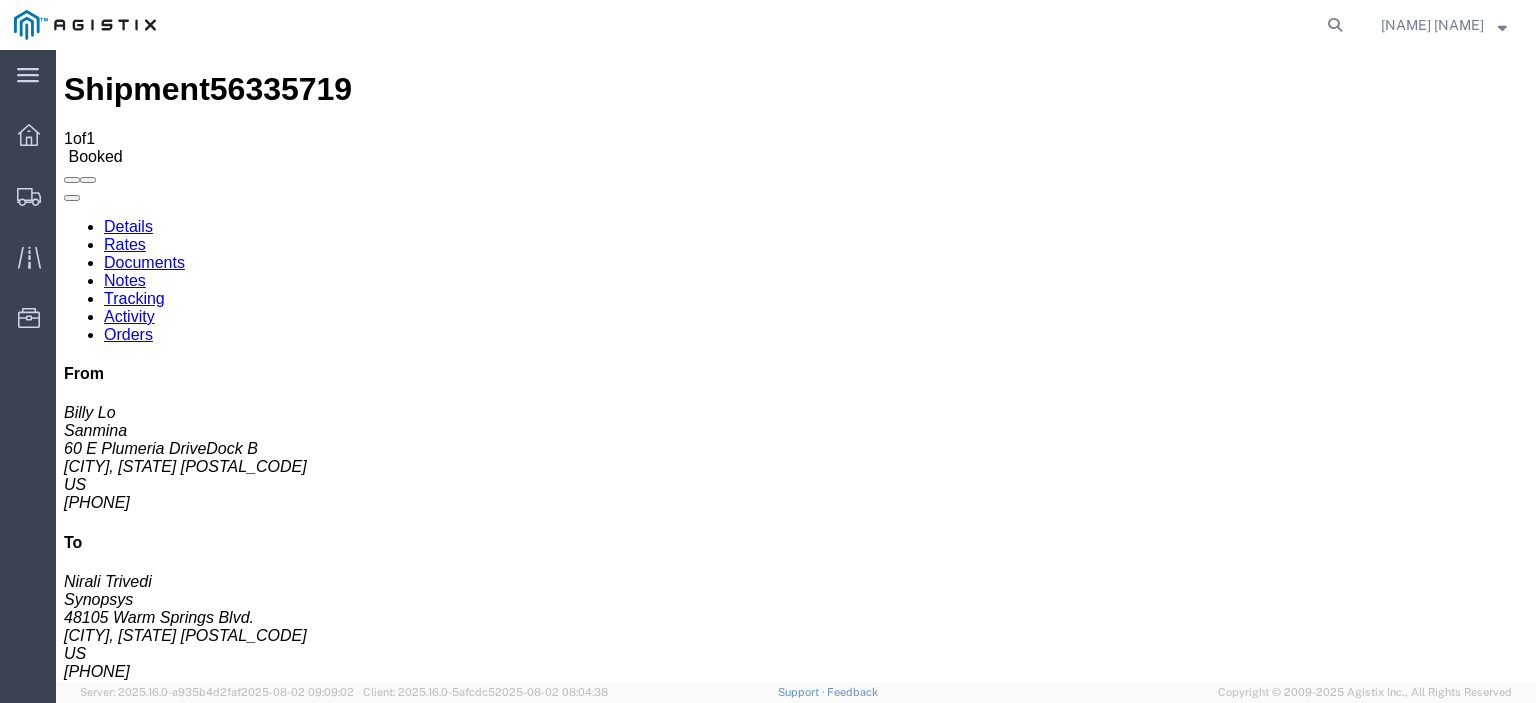 click on "Add New Tracking" at bounding box center [229, 1173] 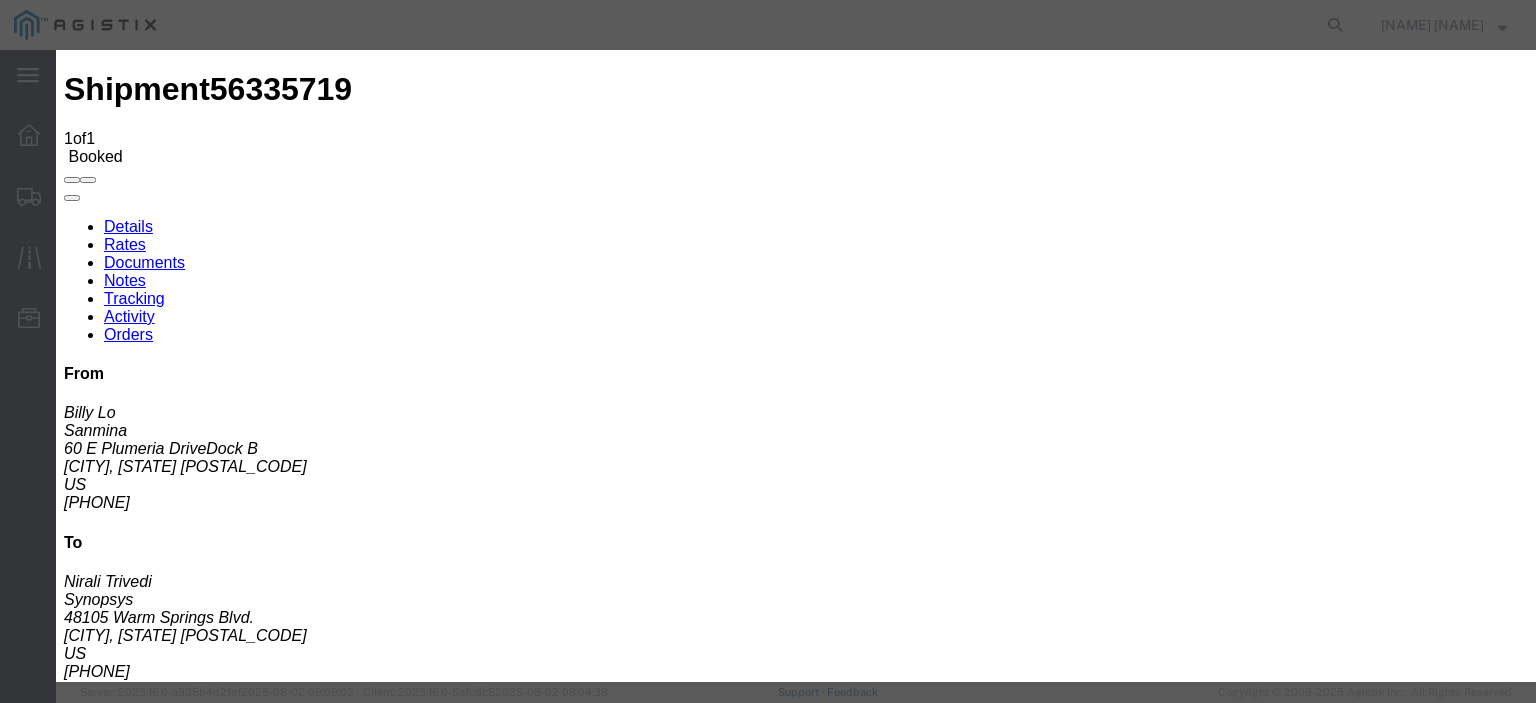 type on "08/04/2025" 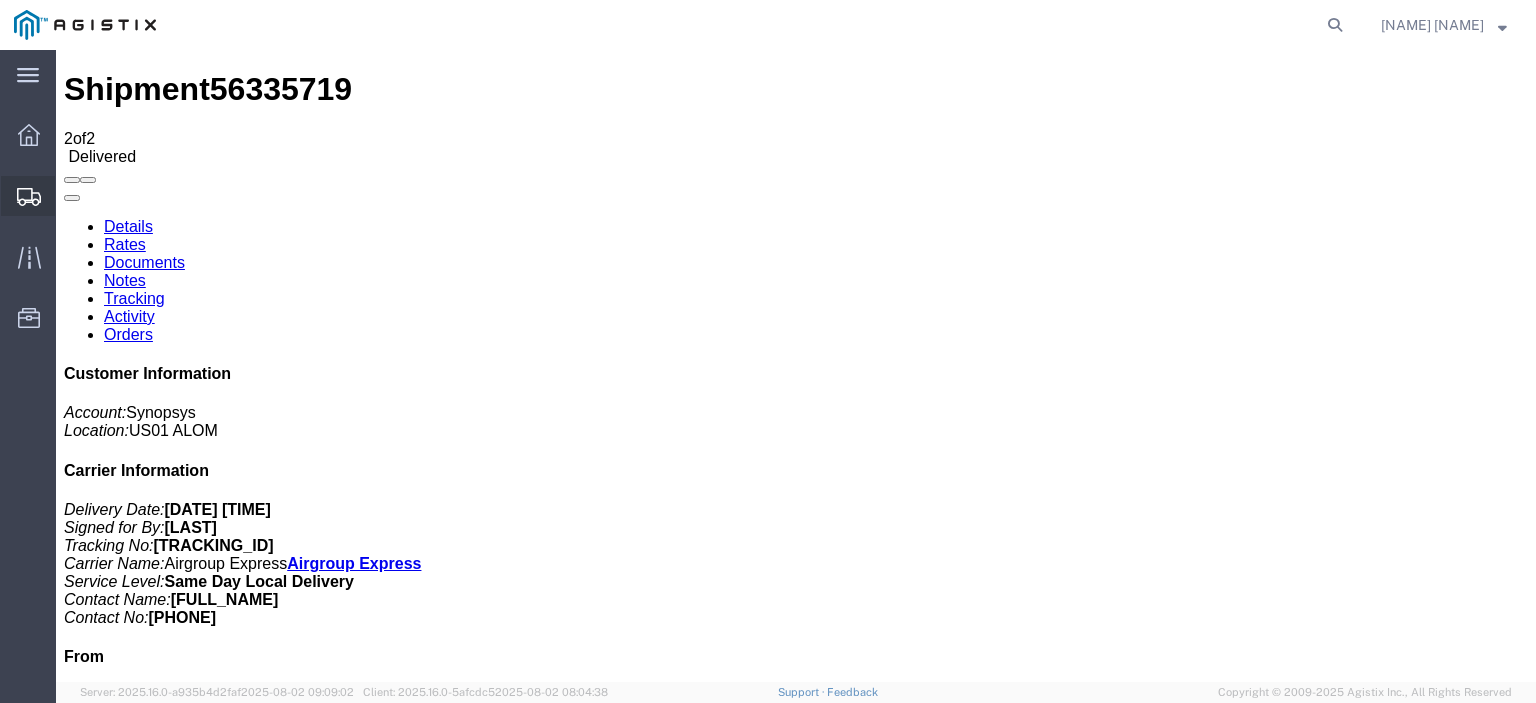 click on "Shipments" 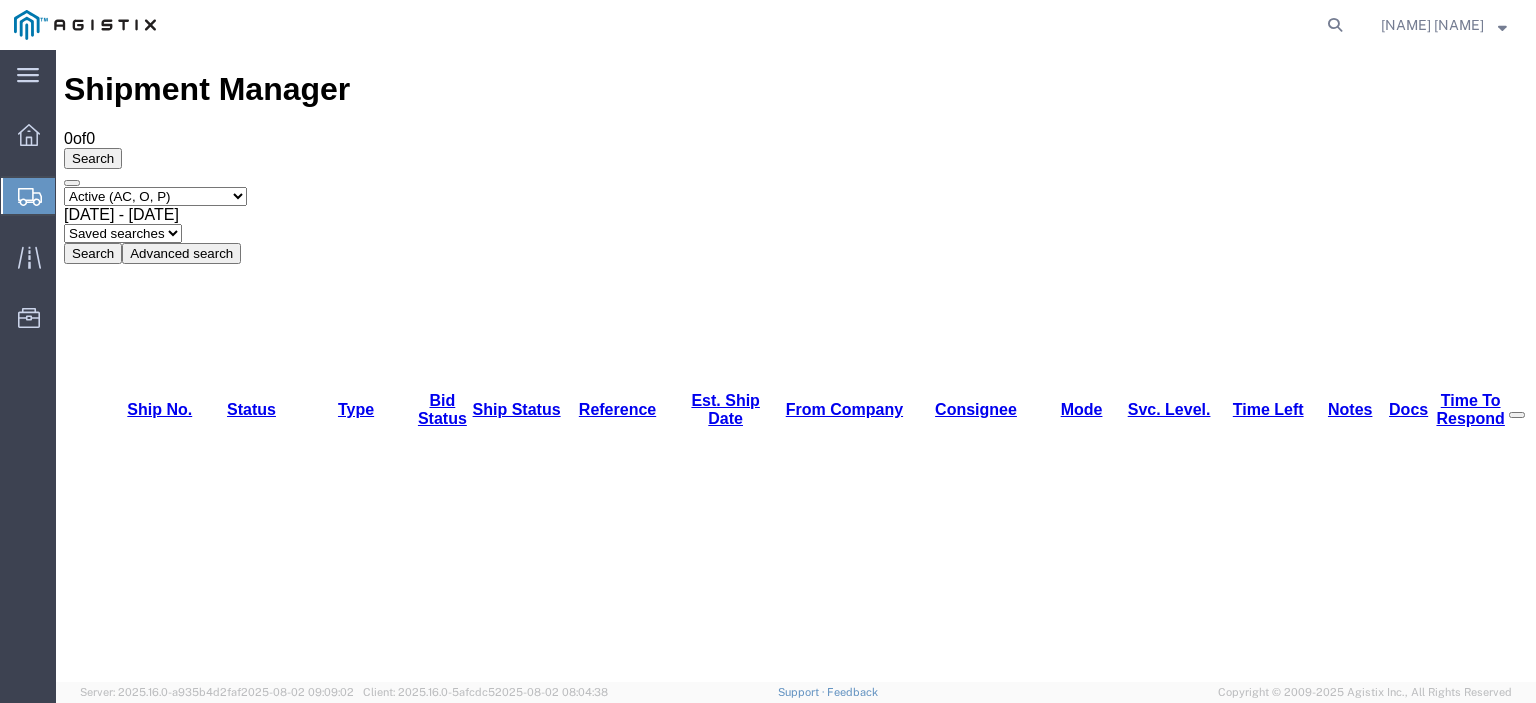 click on "Shipments" 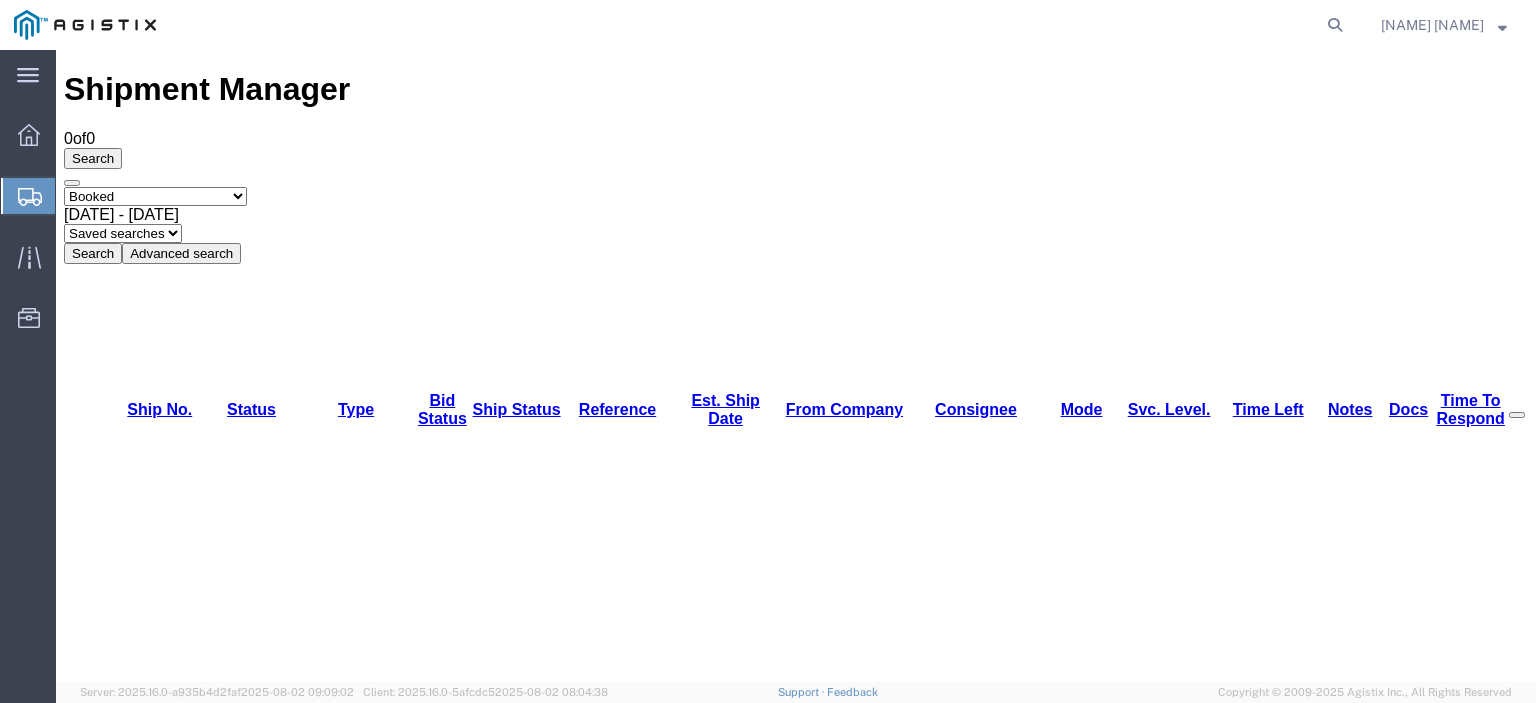 click on "Select status
Active (AC, O, P) All Approved Awaiting Confirmation (AC) Booked Canceled Closed Delivered Denied Expired Ignored Lost On Hold Open (O) Partial Delivery Pending (P) Shipped Withdrawn" at bounding box center (155, 196) 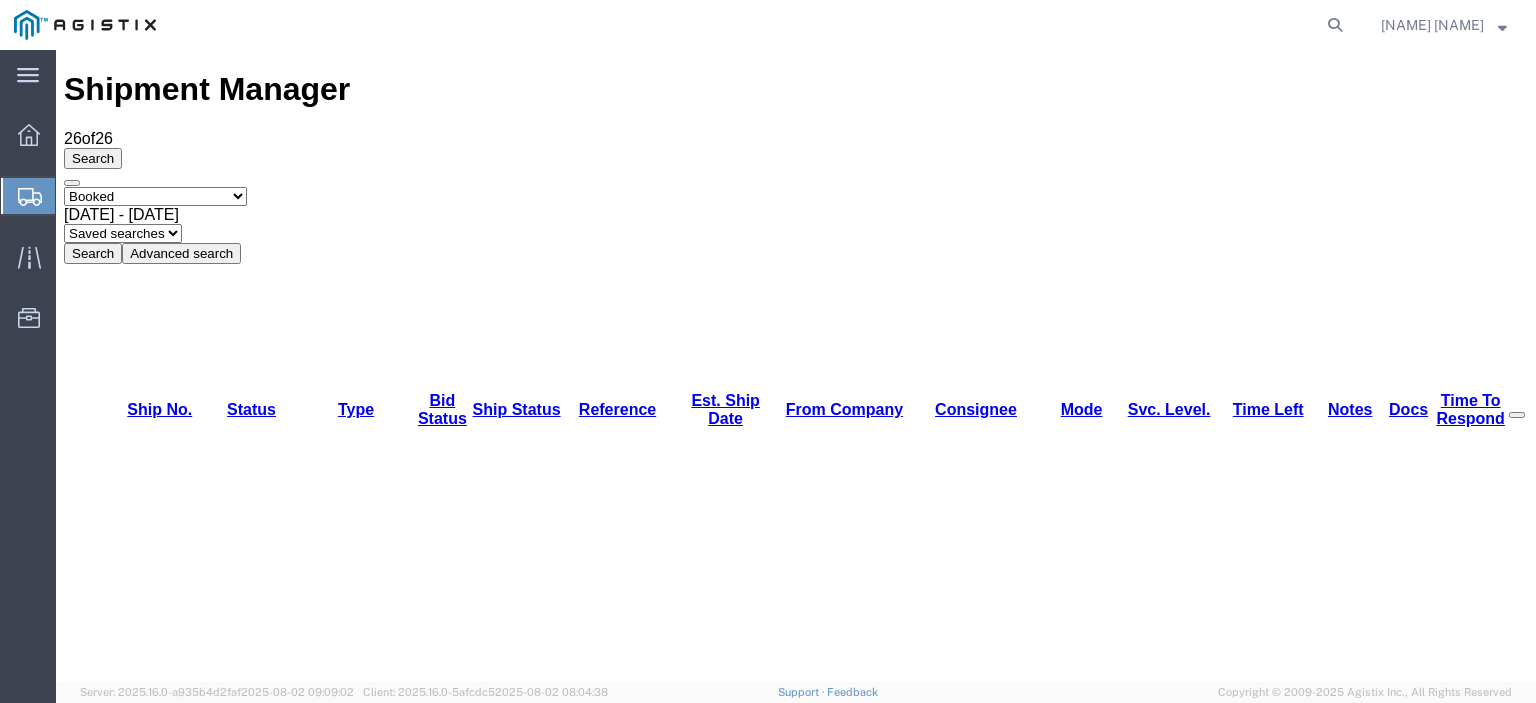 click on "56333164" at bounding box center (141, 3268) 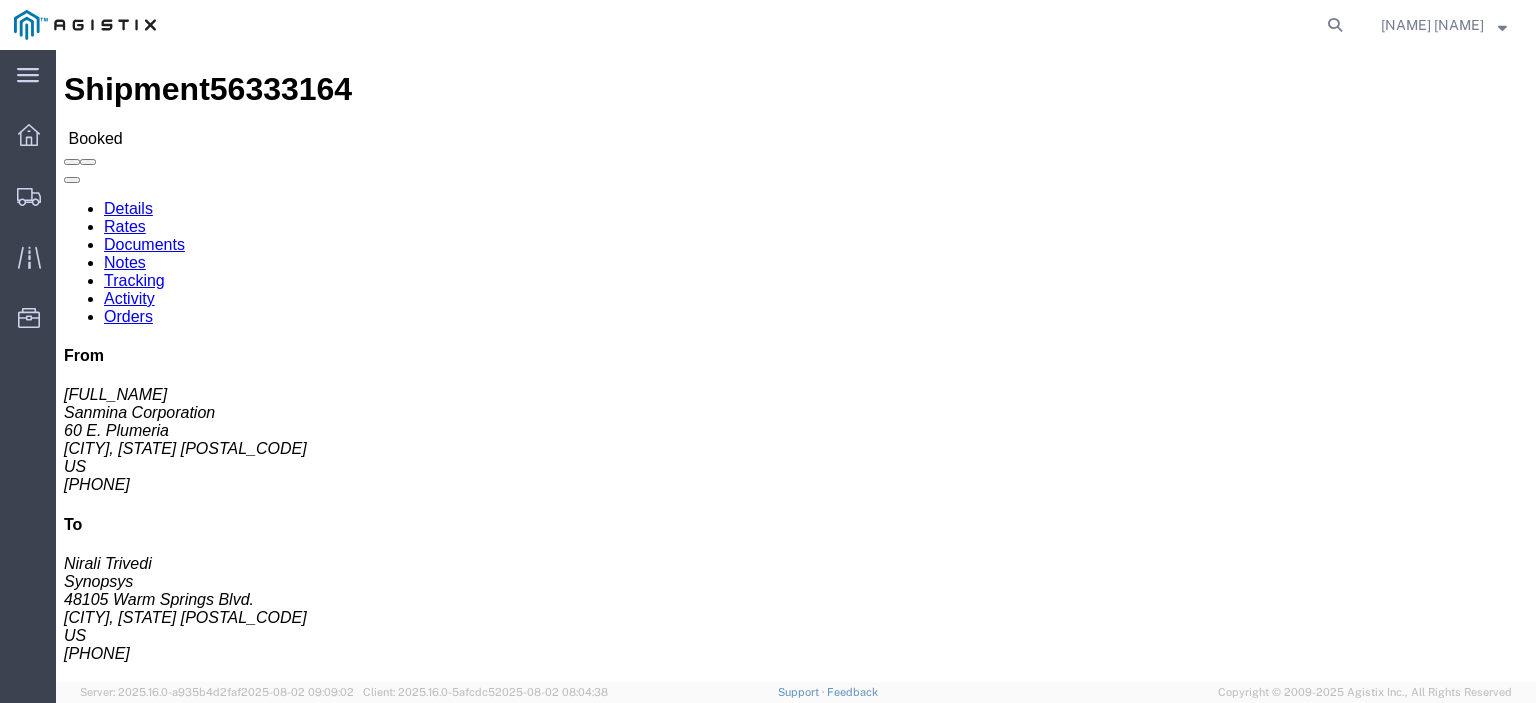 click on "Tracking" 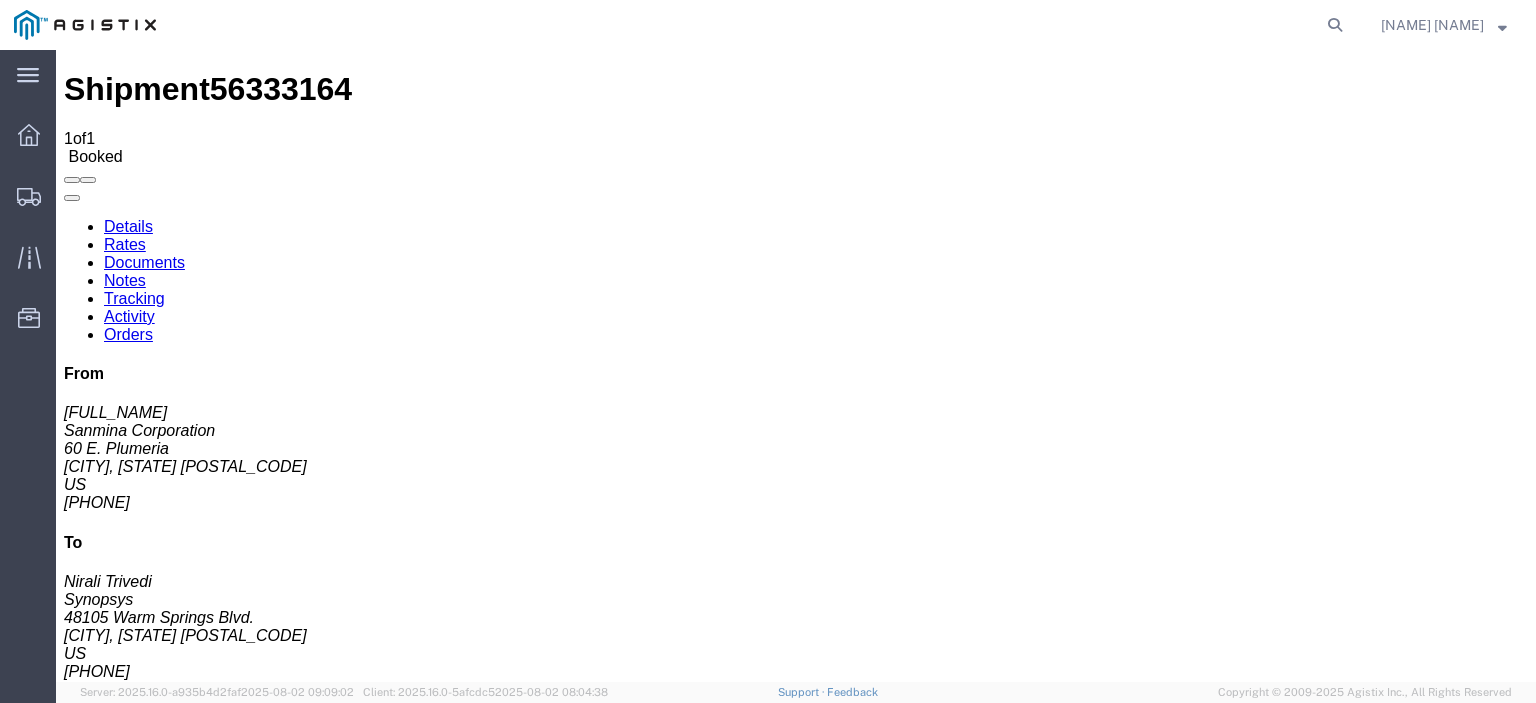 click on "Add New Tracking" at bounding box center [229, 1173] 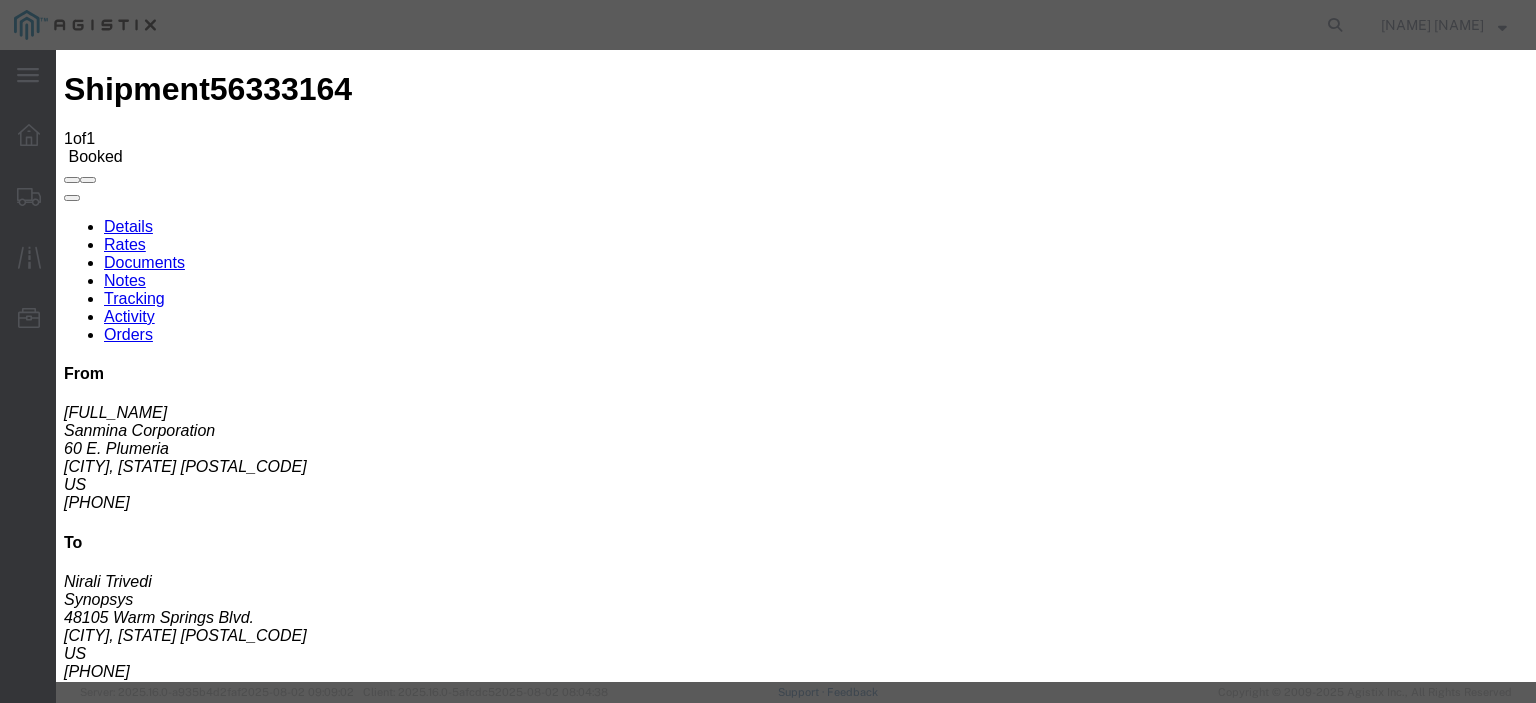 type on "08/04/2025" 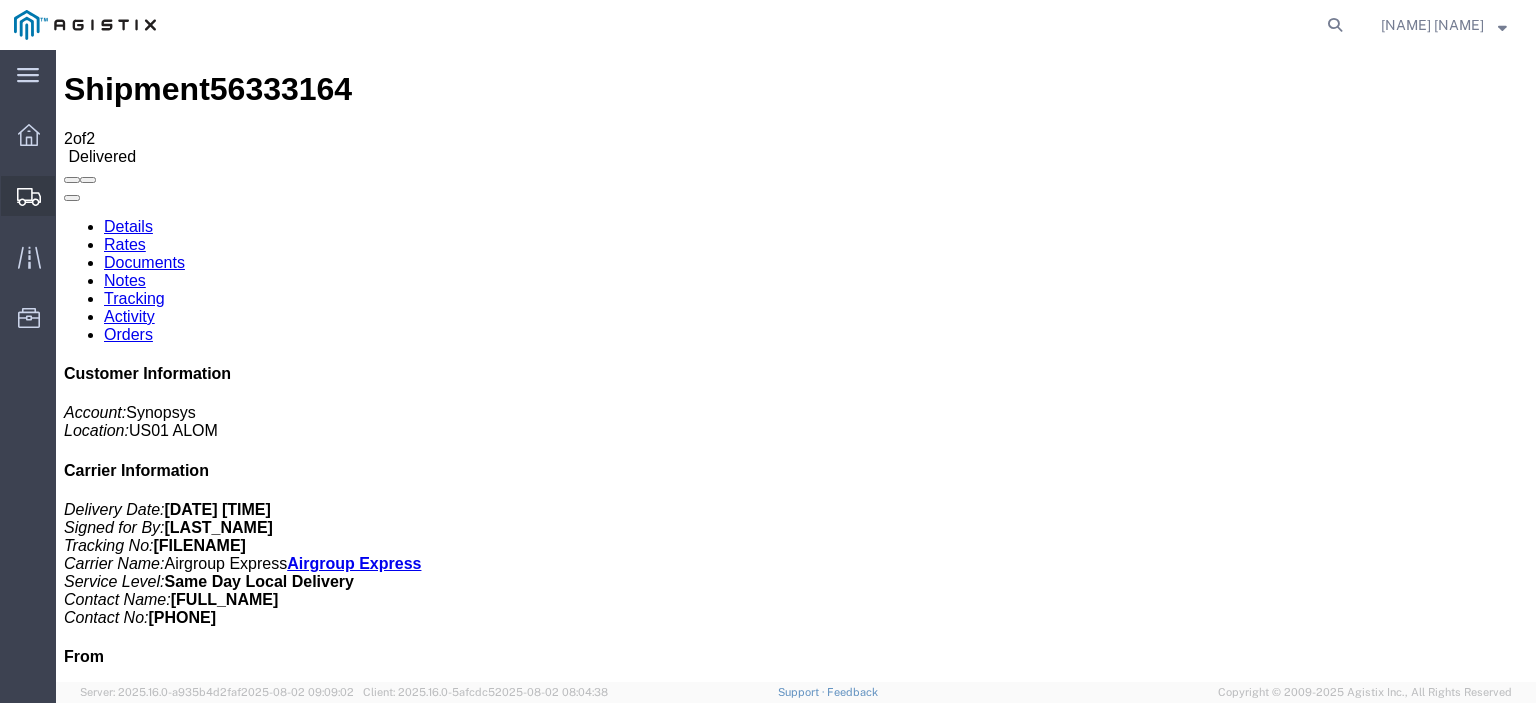 click on "Shipments" 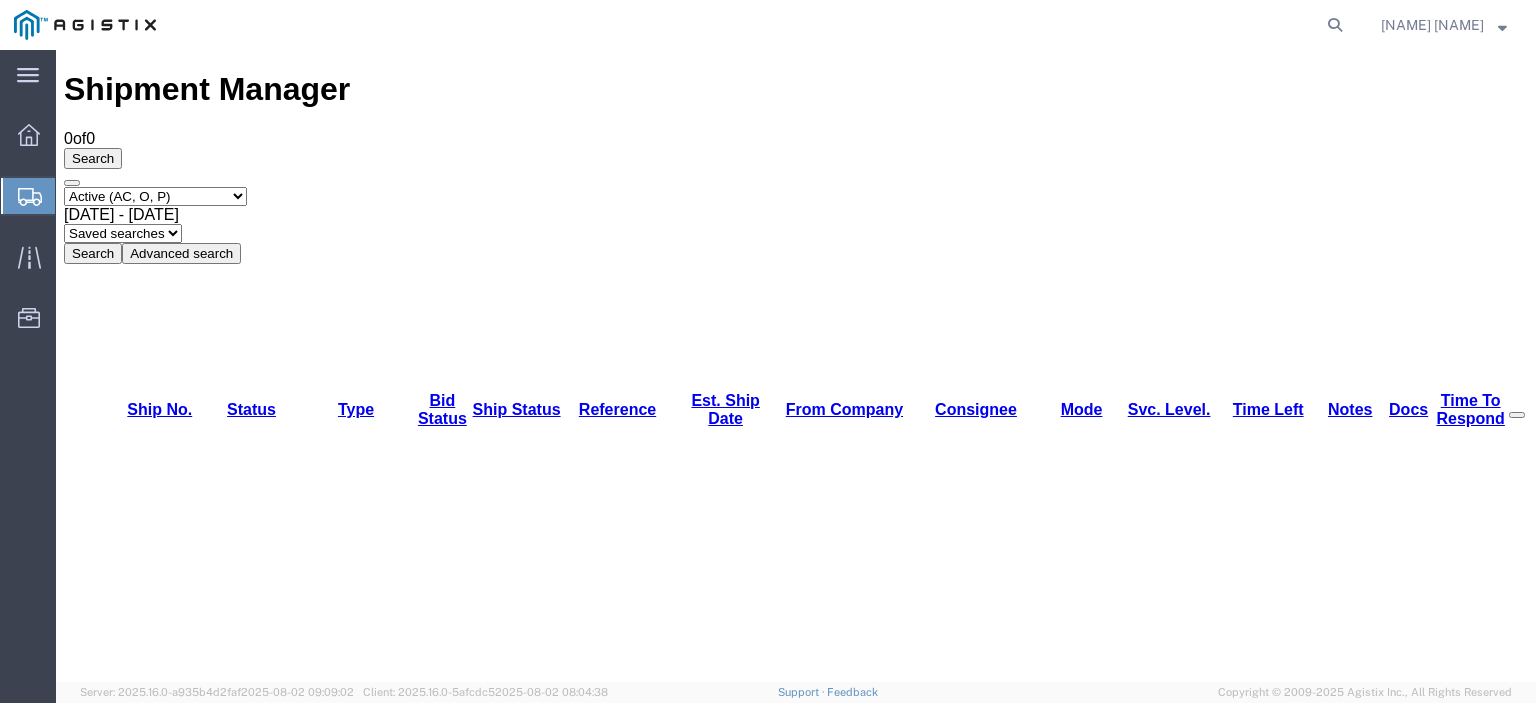 click on "Select status
Active (AC, O, P) All Approved Awaiting Confirmation (AC) Booked Canceled Closed Delivered Denied Expired Ignored Lost On Hold Open (O) Partial Delivery Pending (P) Shipped Withdrawn" at bounding box center [155, 196] 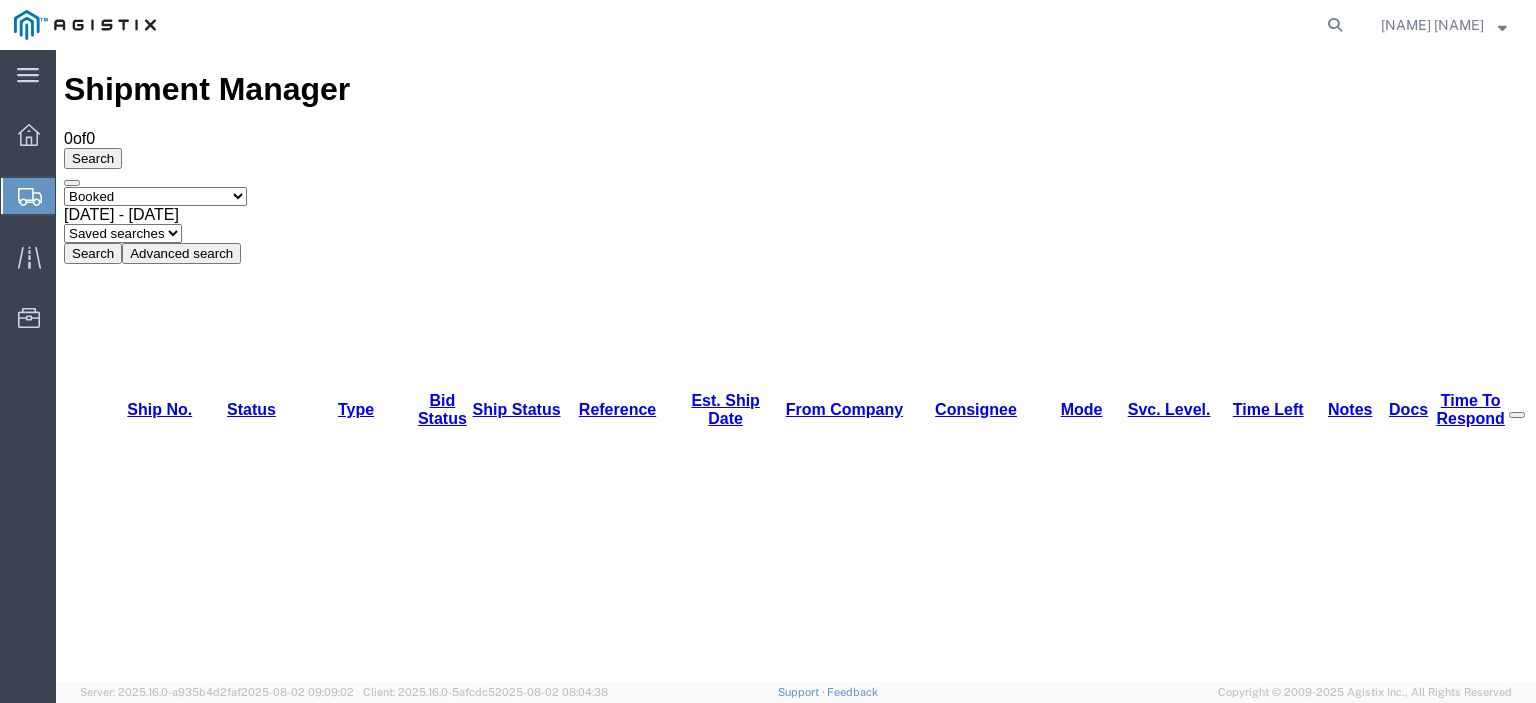 click on "Select status
Active (AC, O, P) All Approved Awaiting Confirmation (AC) Booked Canceled Closed Delivered Denied Expired Ignored Lost On Hold Open (O) Partial Delivery Pending (P) Shipped Withdrawn" at bounding box center (155, 196) 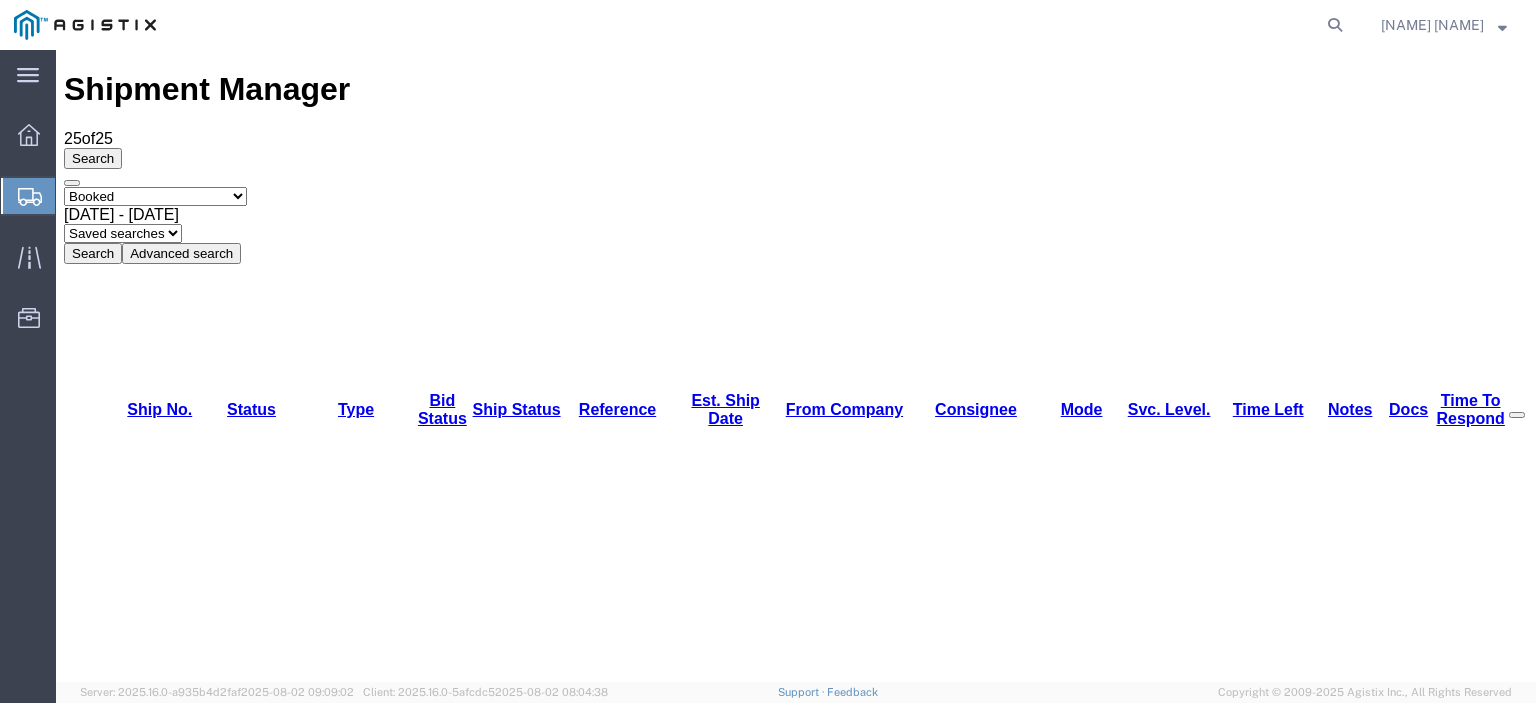 click on "56350335" at bounding box center (141, 2420) 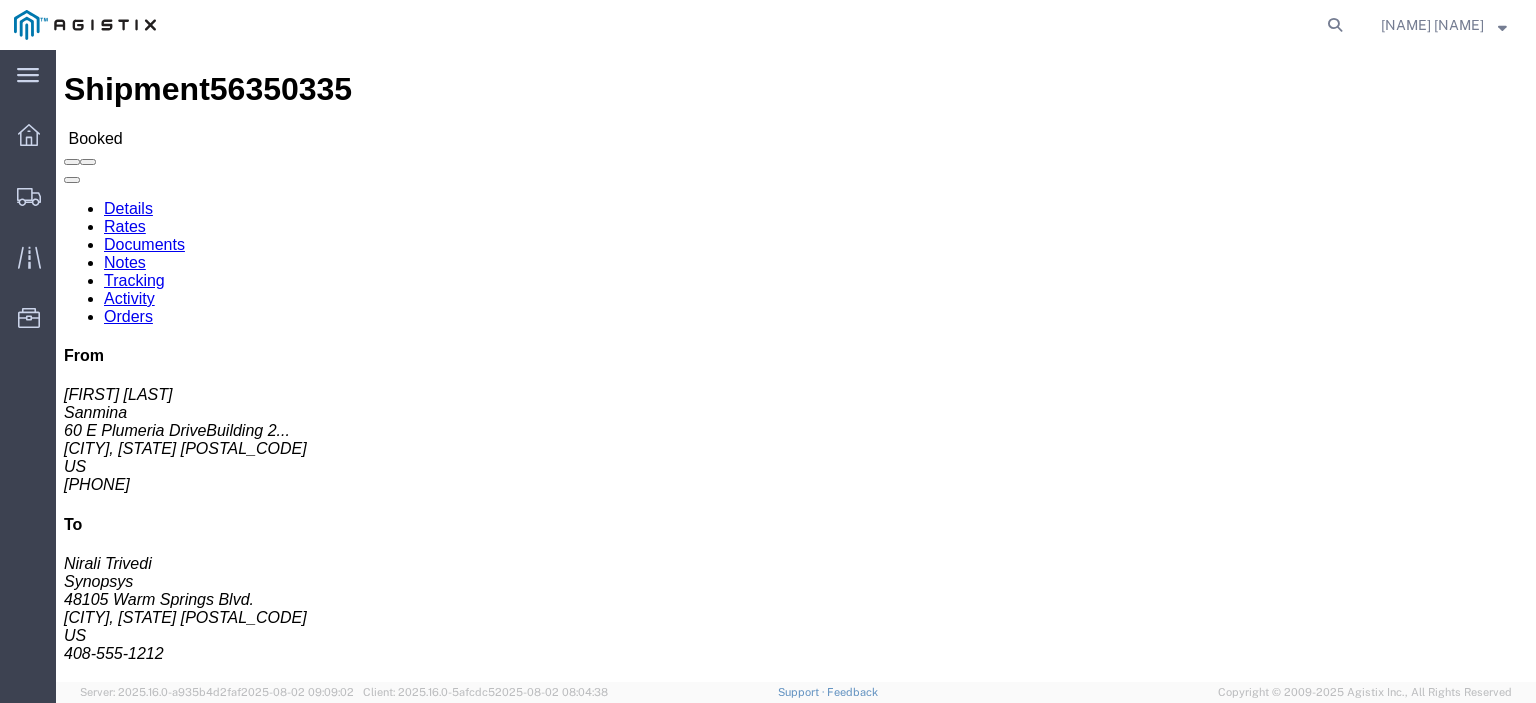 click on "Documents" 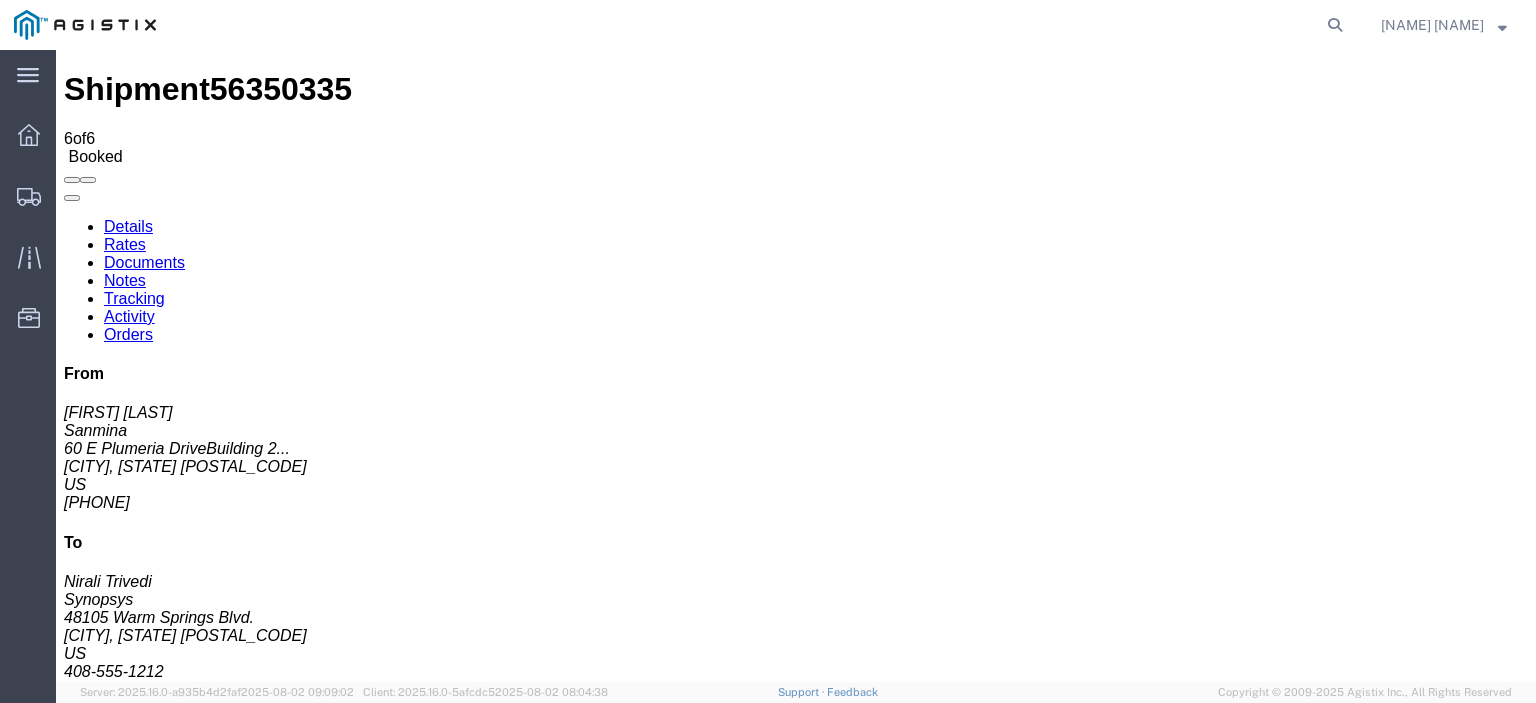 click on "Tracking" at bounding box center [134, 298] 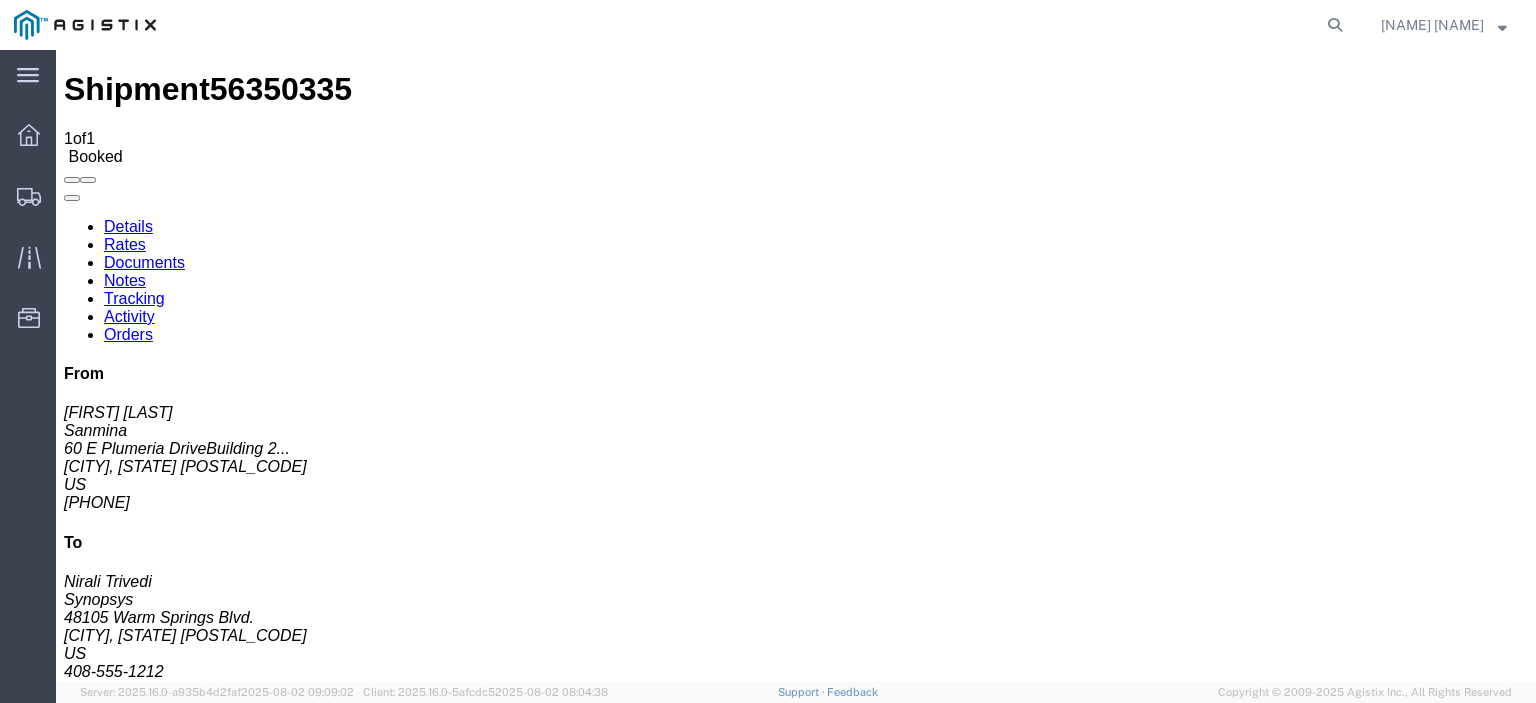 click on "Add New Tracking" at bounding box center [229, 1173] 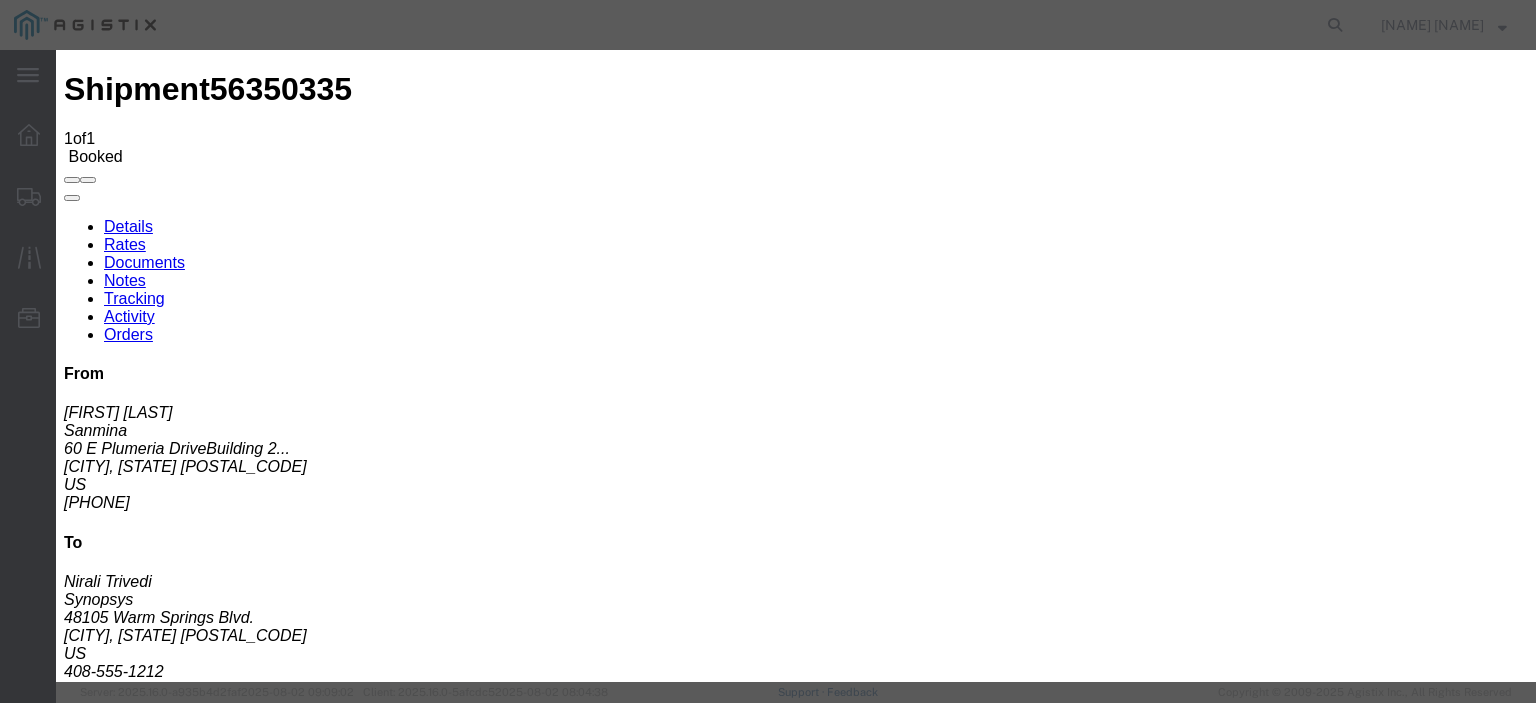 type on "08/04/2025" 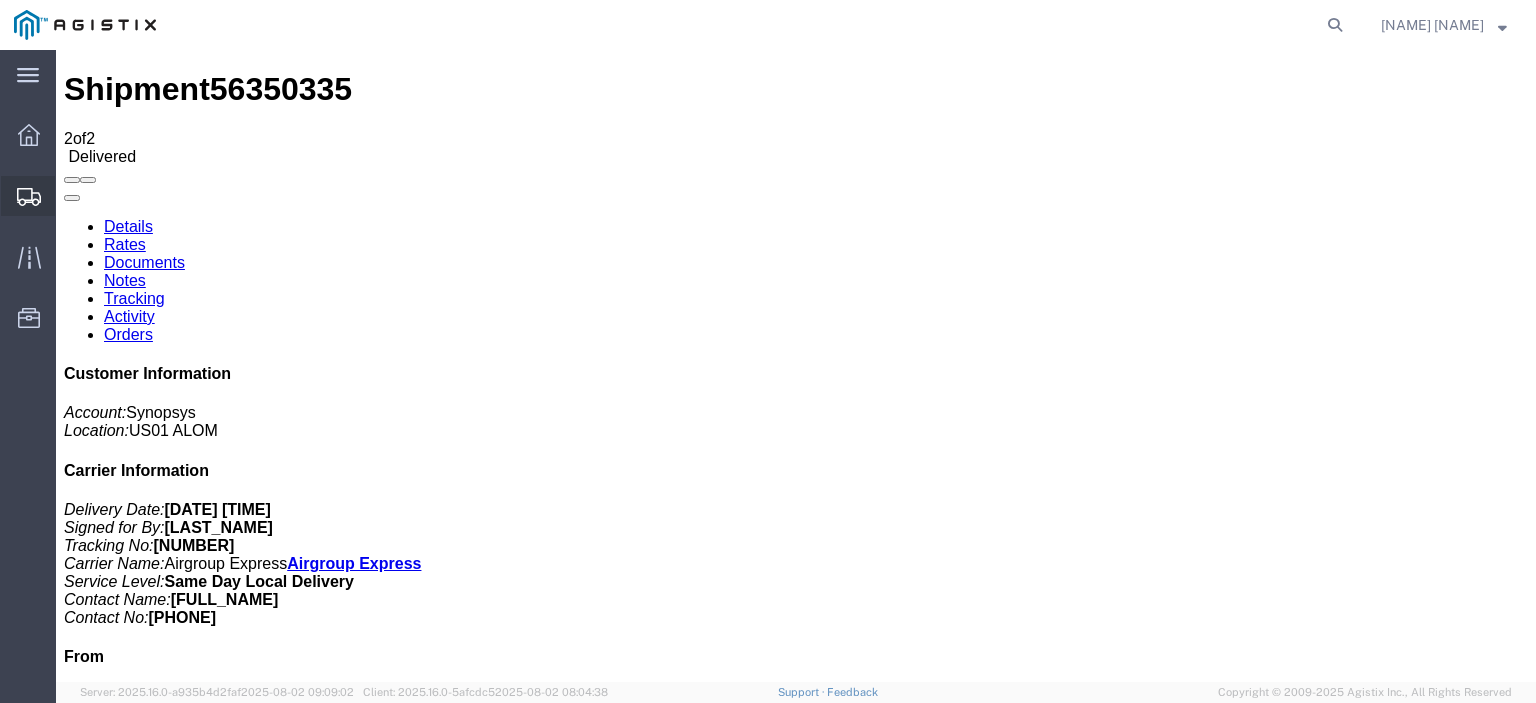 click 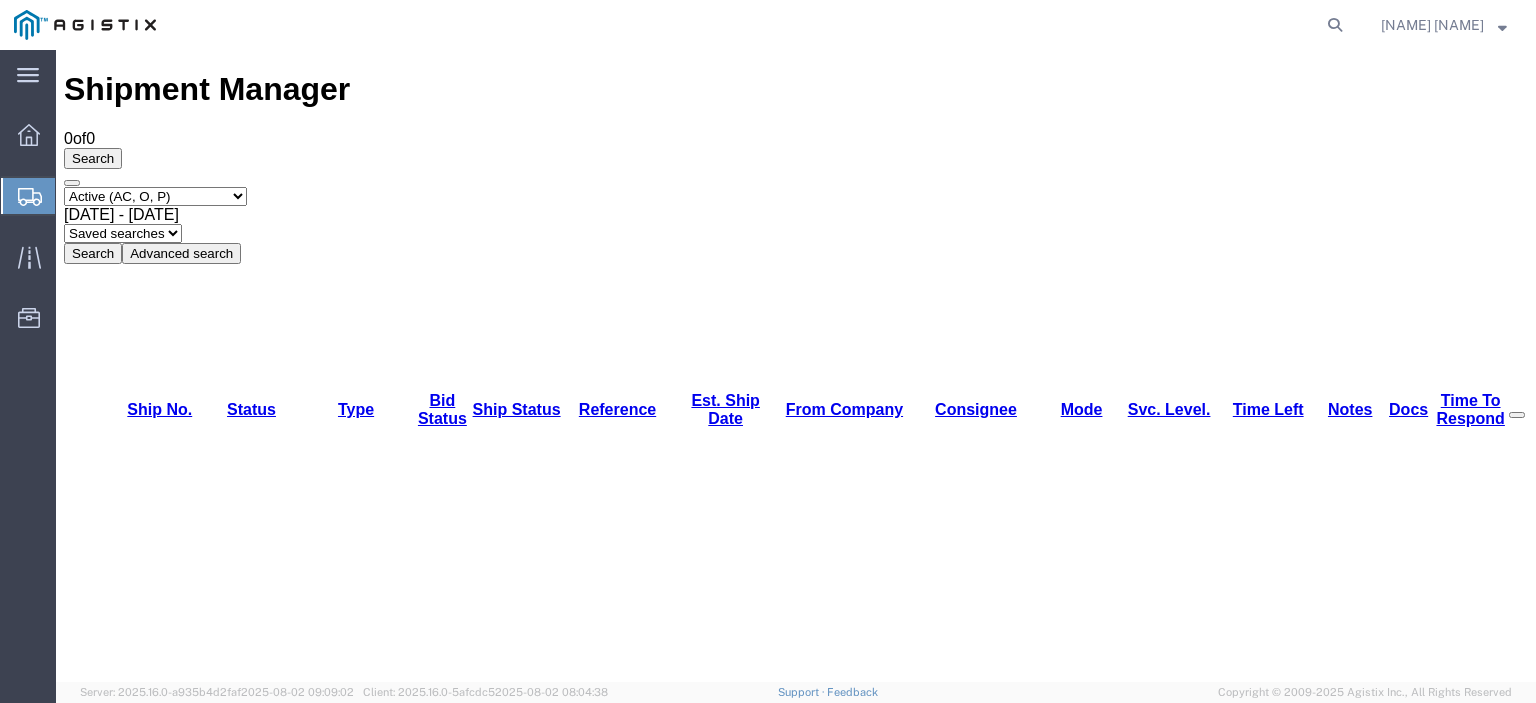 click on "Shipments" 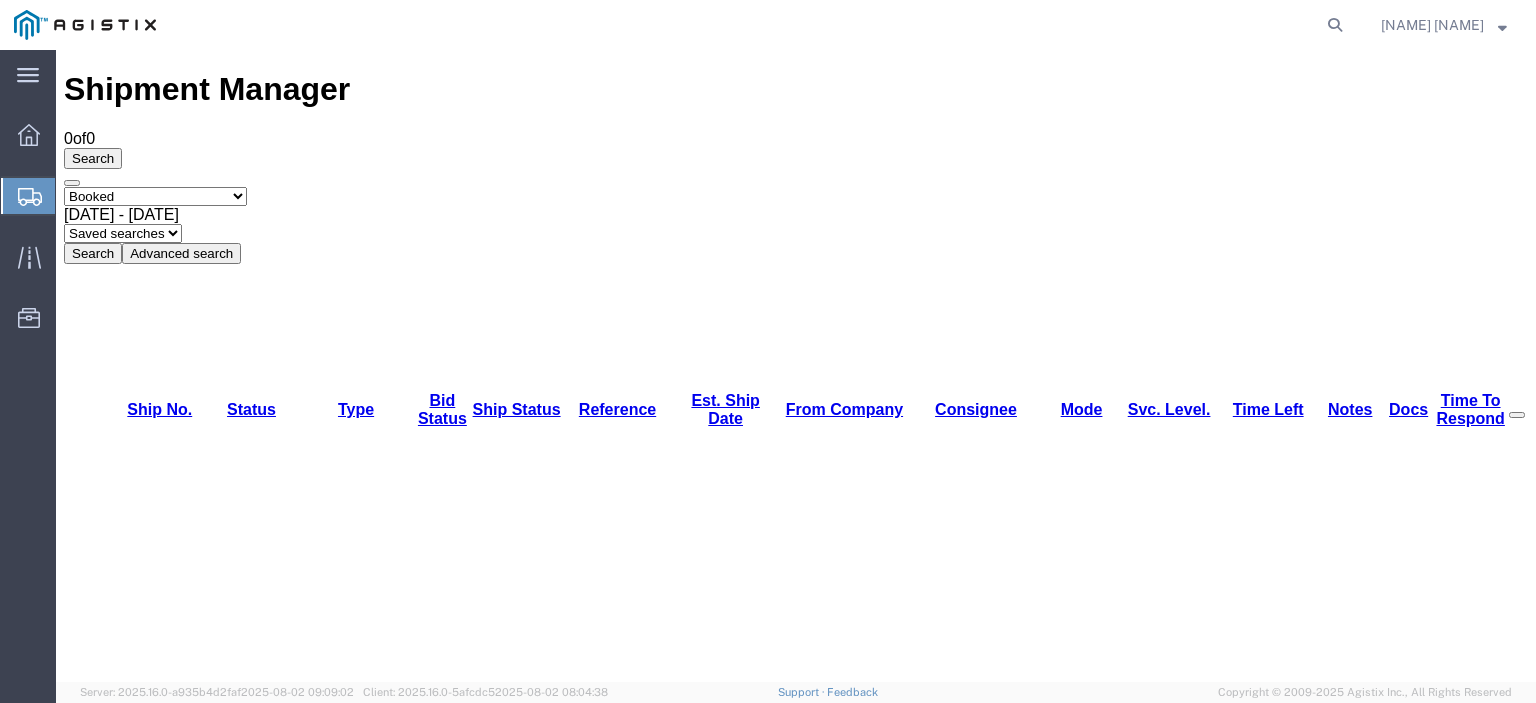 click on "Select status
Active (AC, O, P) All Approved Awaiting Confirmation (AC) Booked Canceled Closed Delivered Denied Expired Ignored Lost On Hold Open (O) Partial Delivery Pending (P) Shipped Withdrawn" at bounding box center (155, 196) 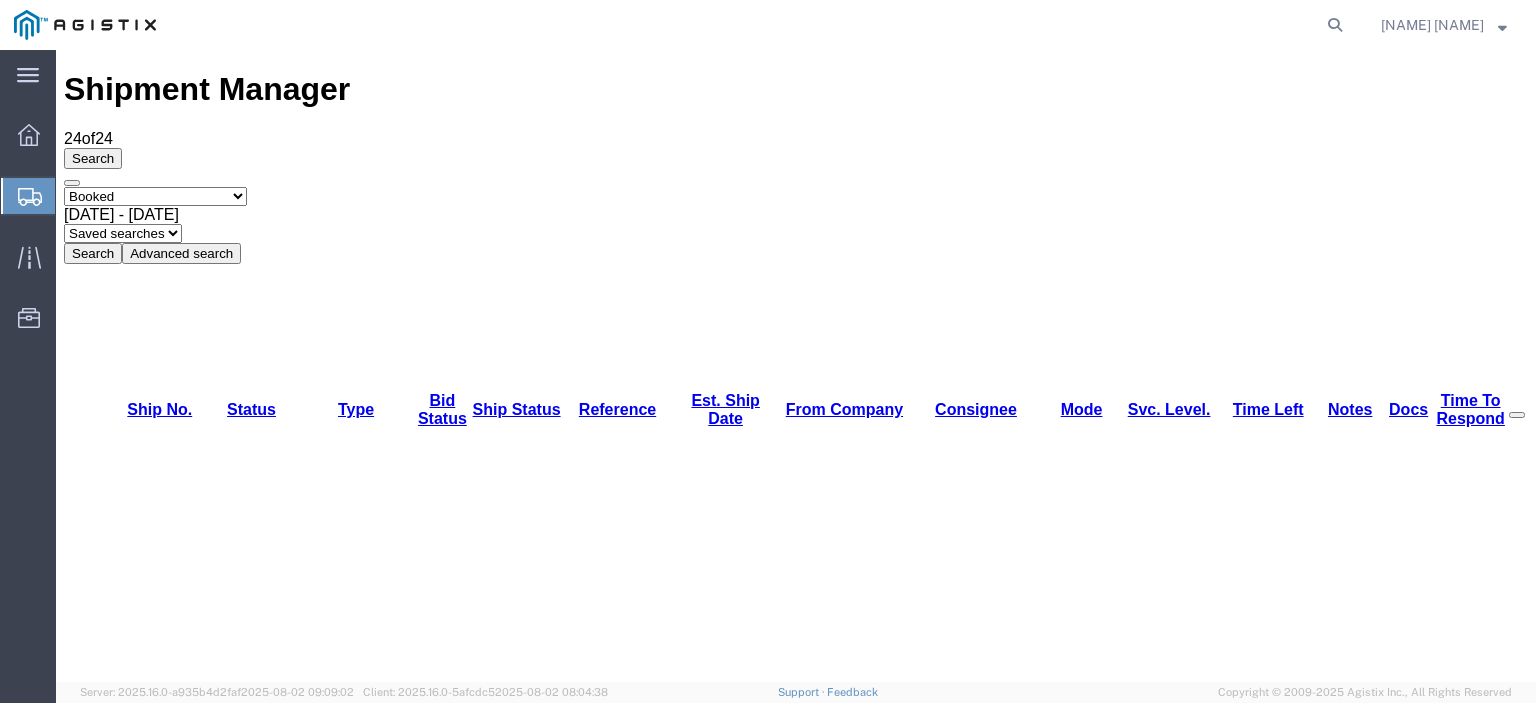 click on "56347720" at bounding box center [141, 2632] 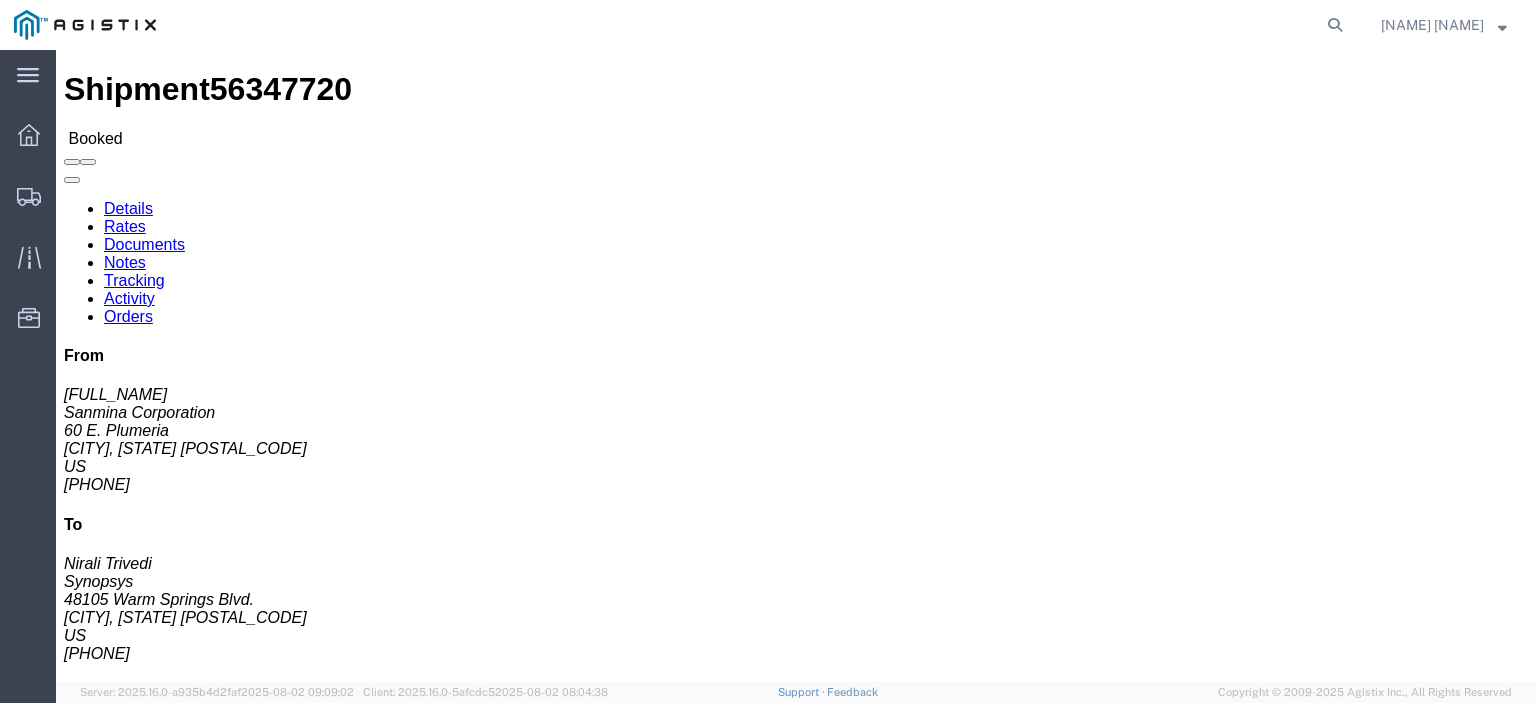 click on "Tracking" 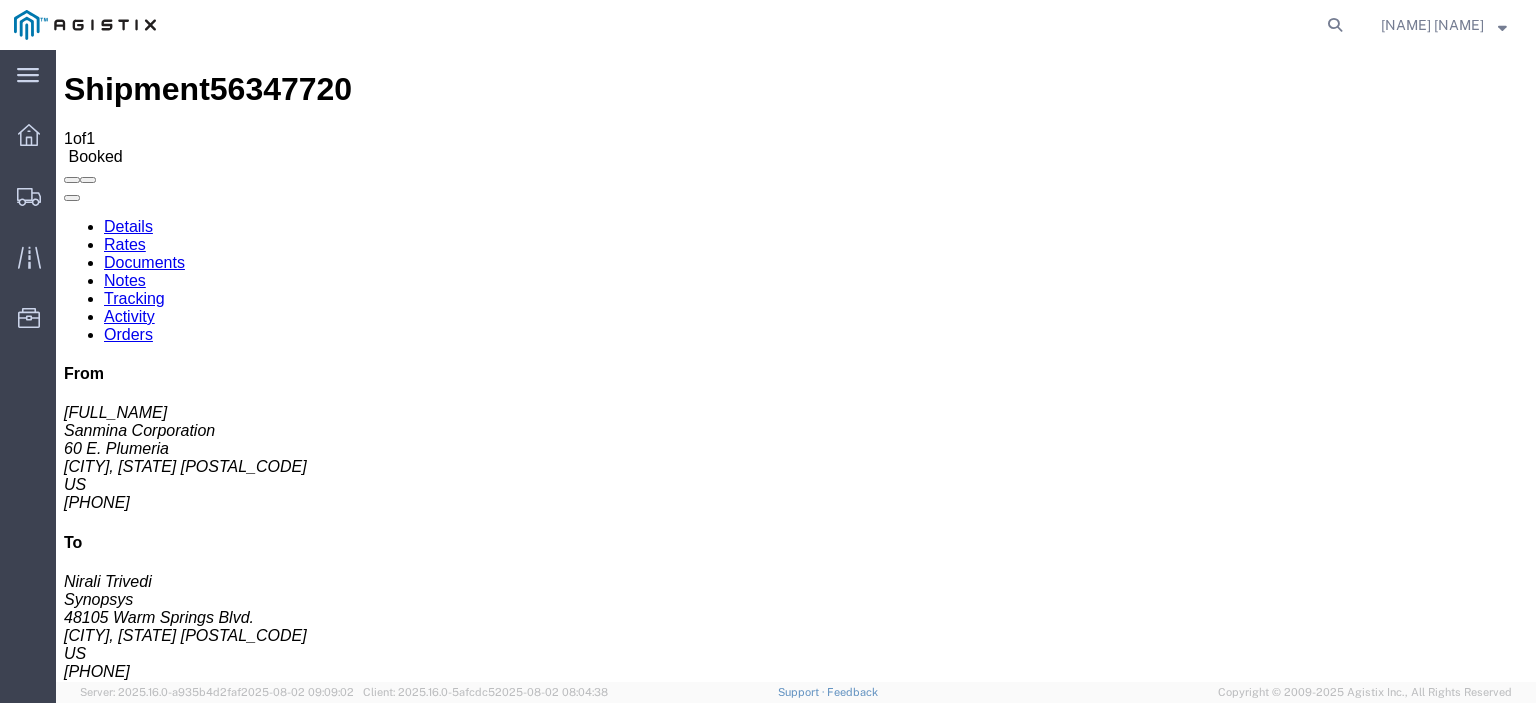 click on "Add New Tracking" at bounding box center [229, 1173] 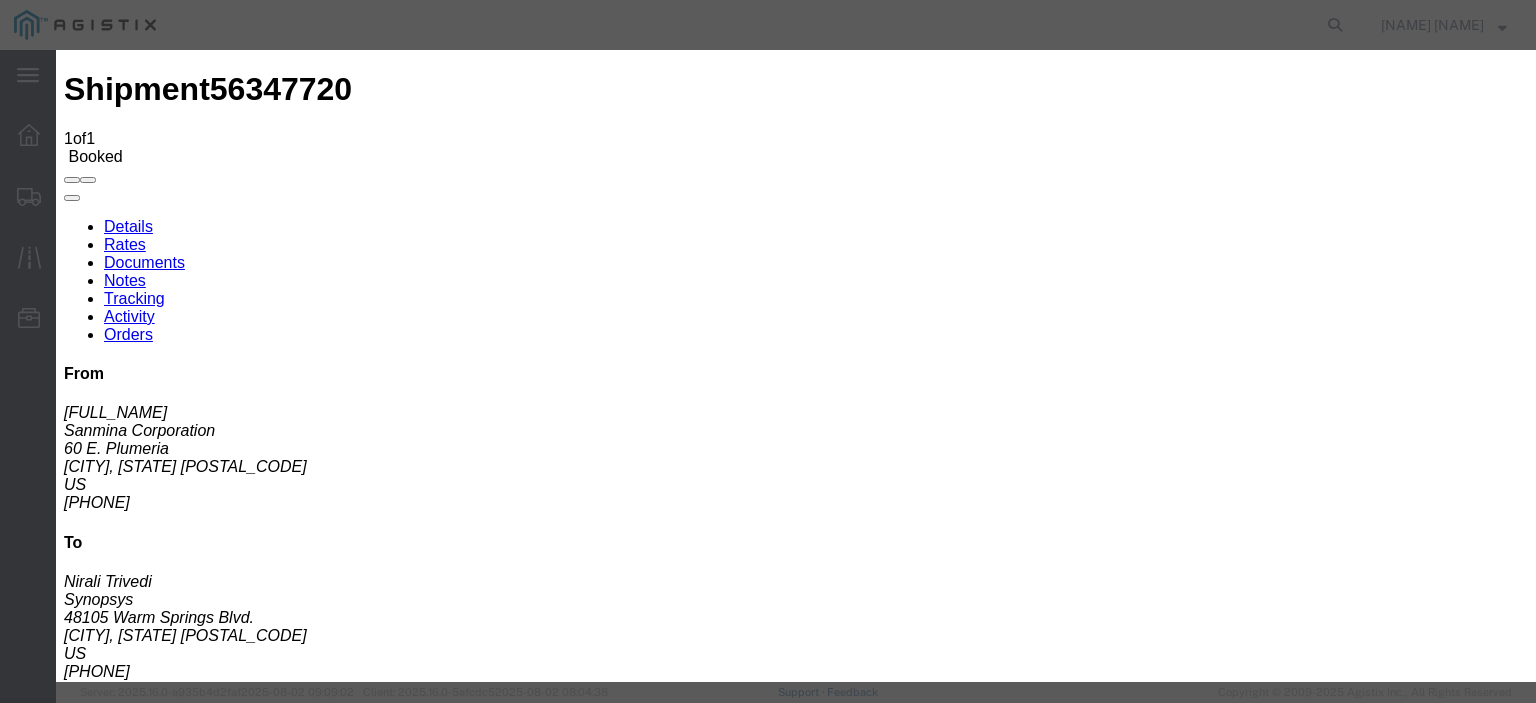 type on "08/04/2025" 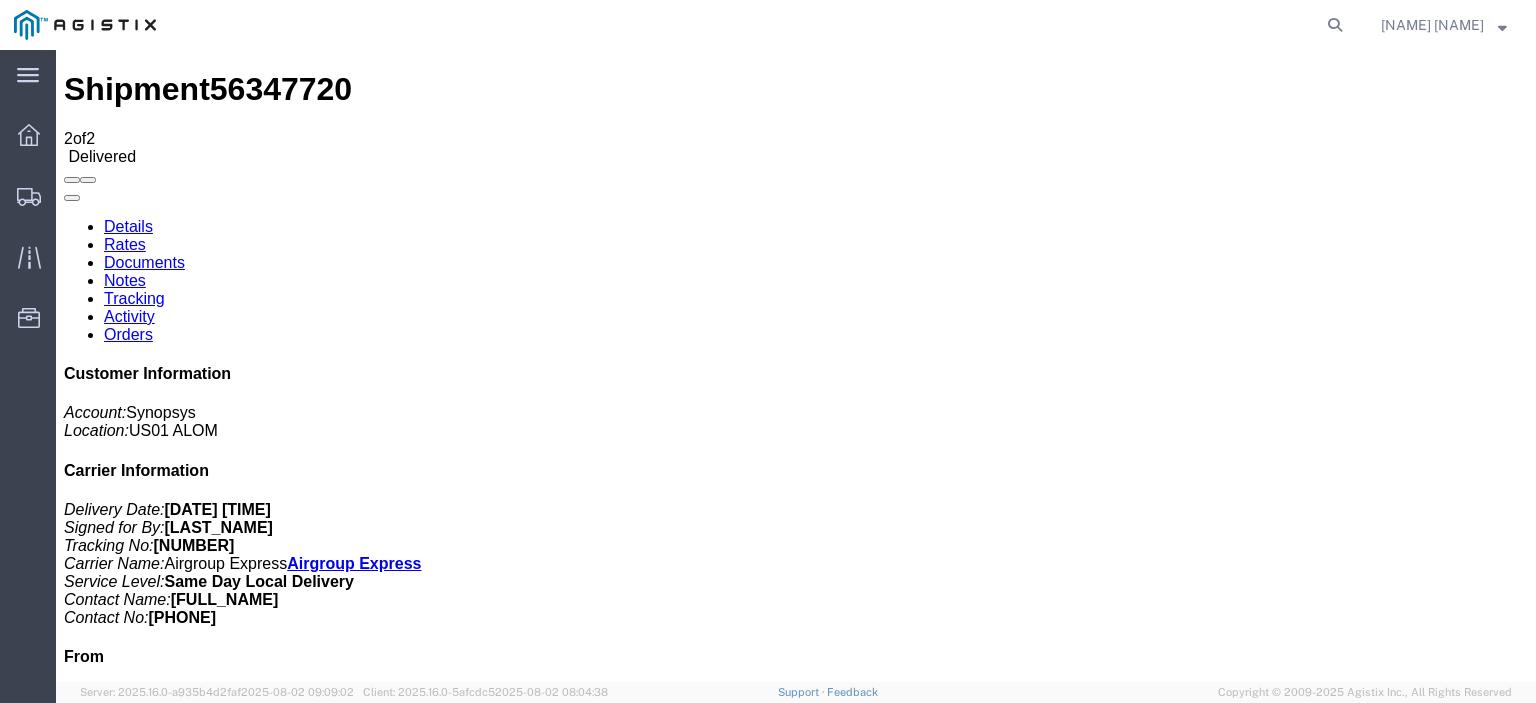 click on "Dashboard
Shipments
Traffic
Resources Address Book Saved Searches" 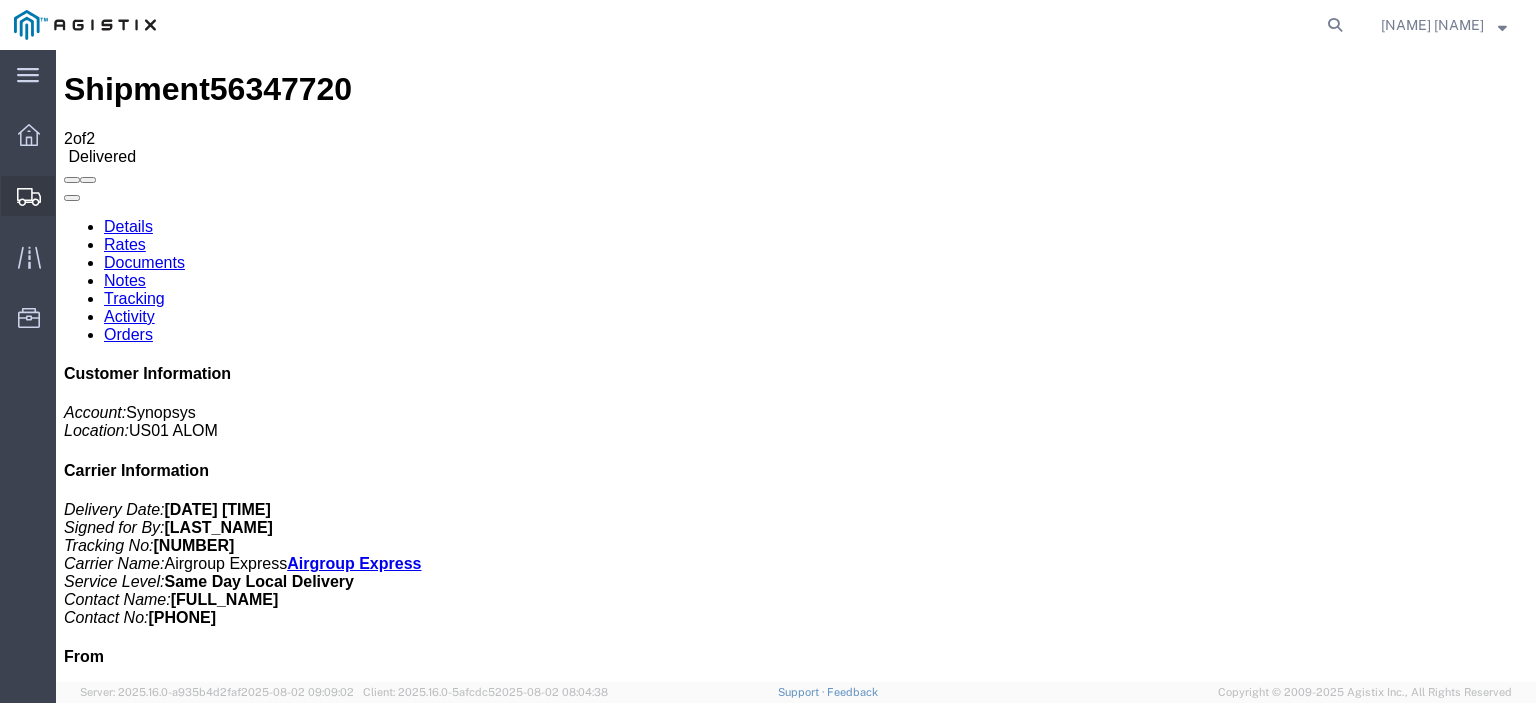 click 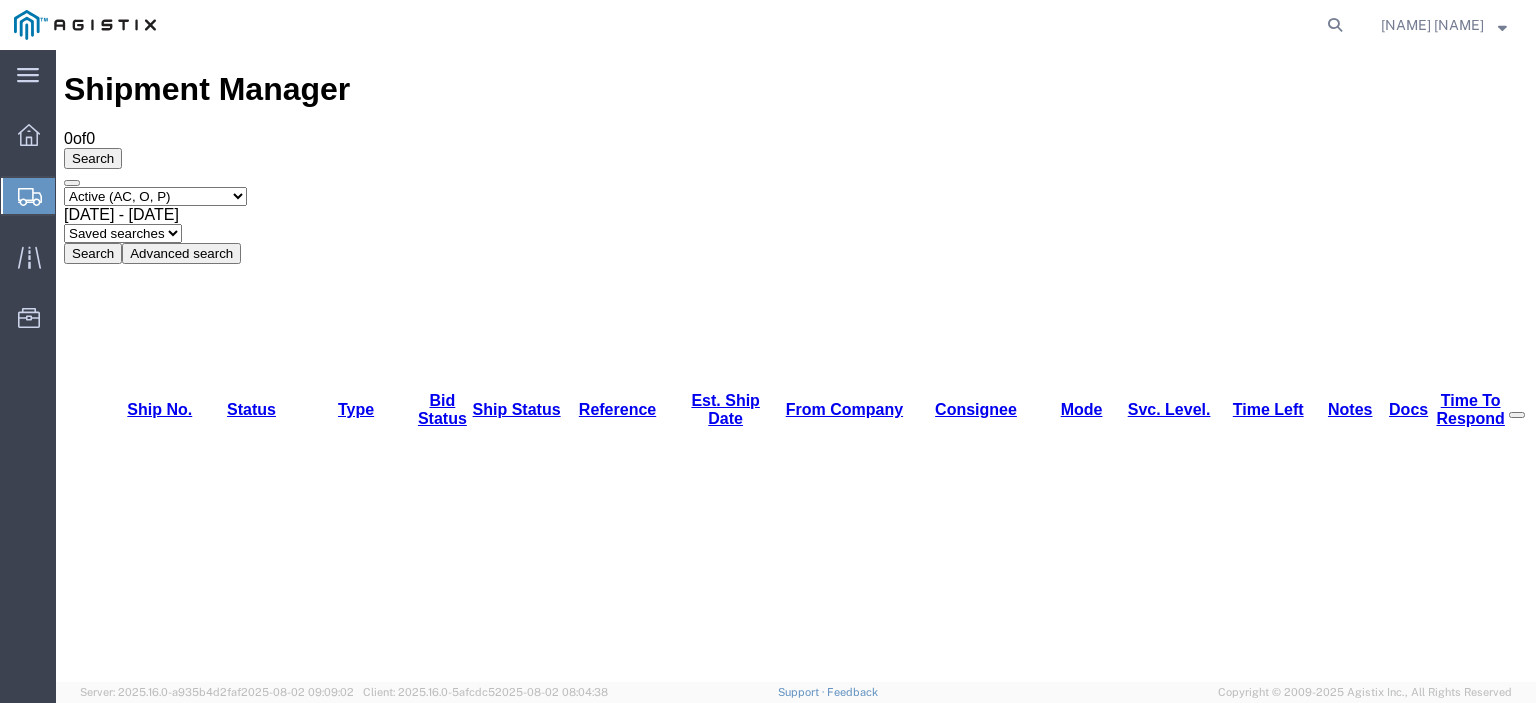 click on "Select status
Active (AC, O, P) All Approved Awaiting Confirmation (AC) Booked Canceled Closed Delivered Denied Expired Ignored Lost On Hold Open (O) Partial Delivery Pending (P) Shipped Withdrawn" at bounding box center [155, 196] 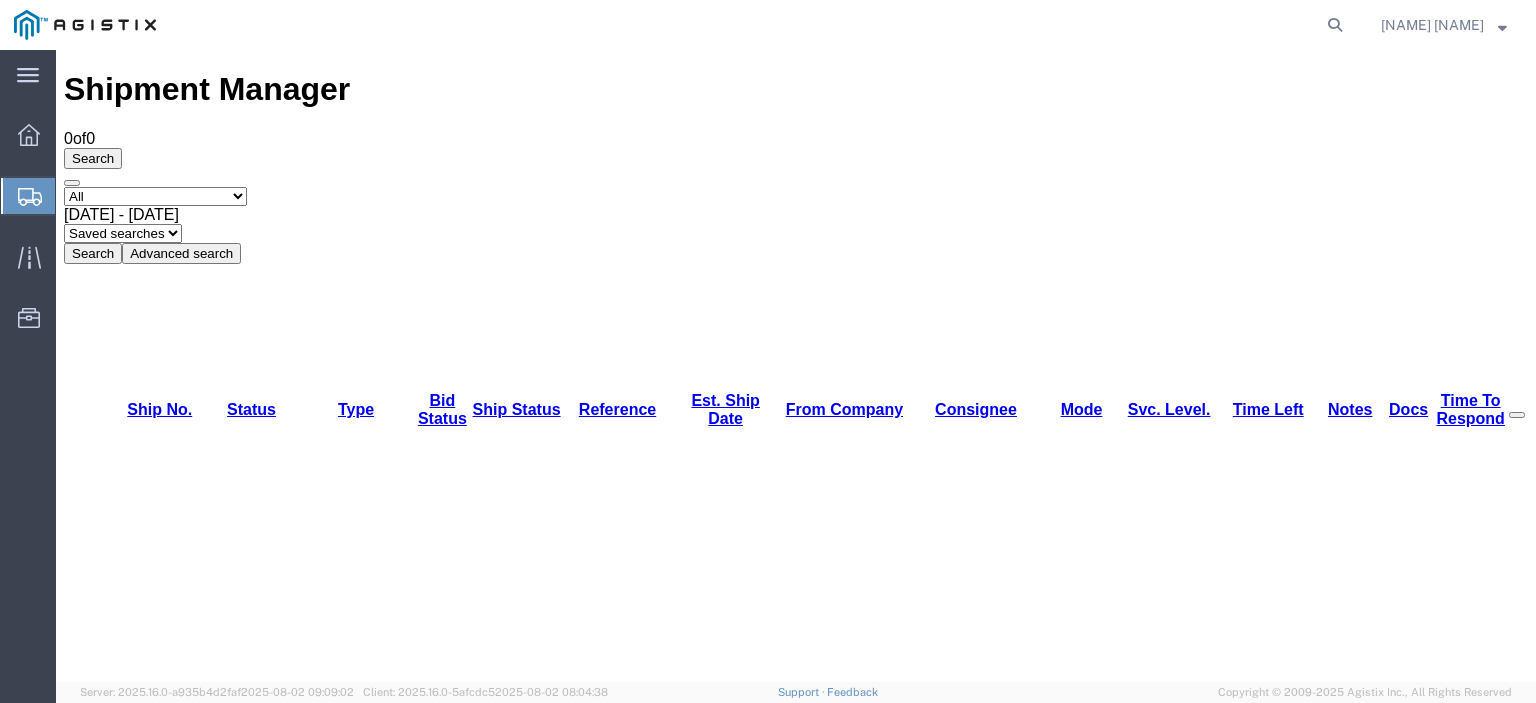 click on "Select status
Active (AC, O, P) All Approved Awaiting Confirmation (AC) Booked Canceled Closed Delivered Denied Expired Ignored Lost On Hold Open (O) Partial Delivery Pending (P) Shipped Withdrawn" at bounding box center [155, 196] 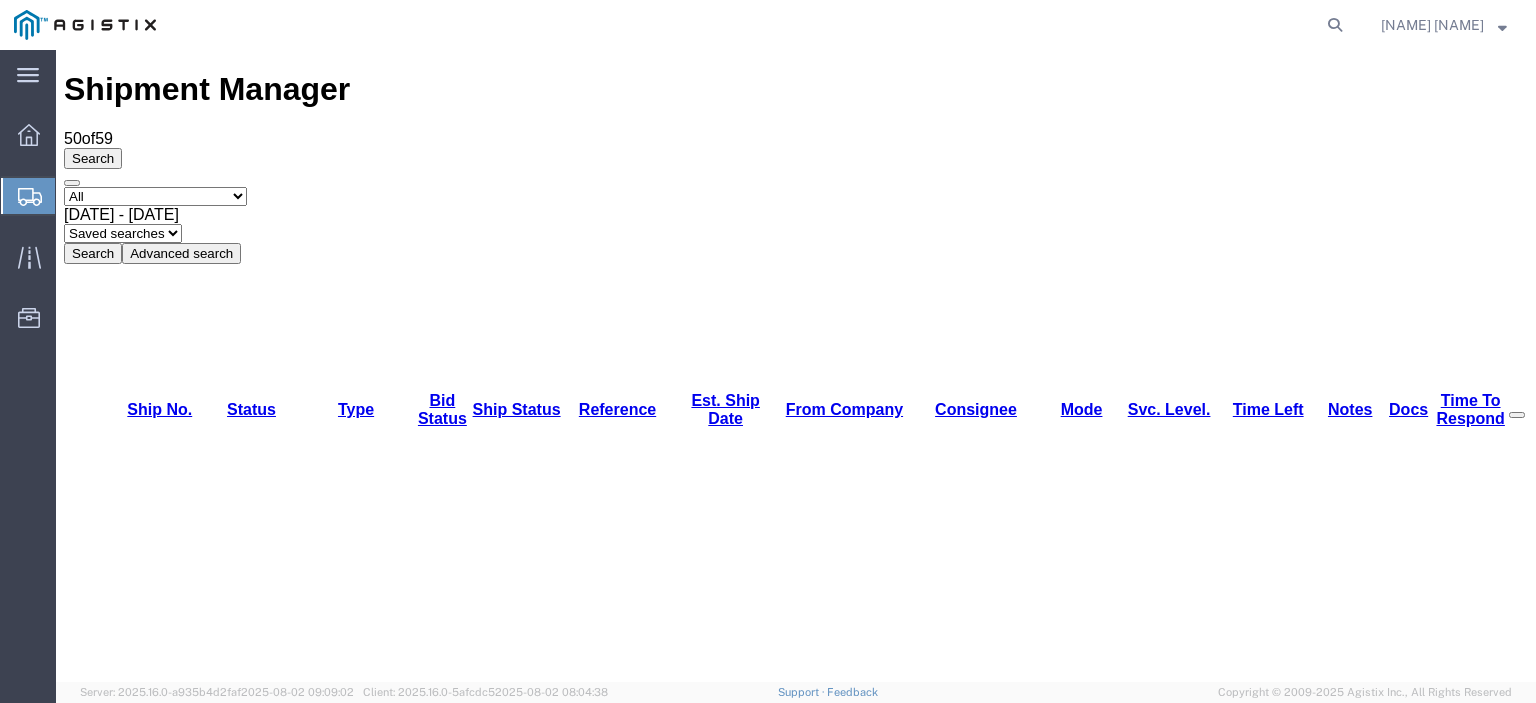 click on "56349757" at bounding box center [140, 3056] 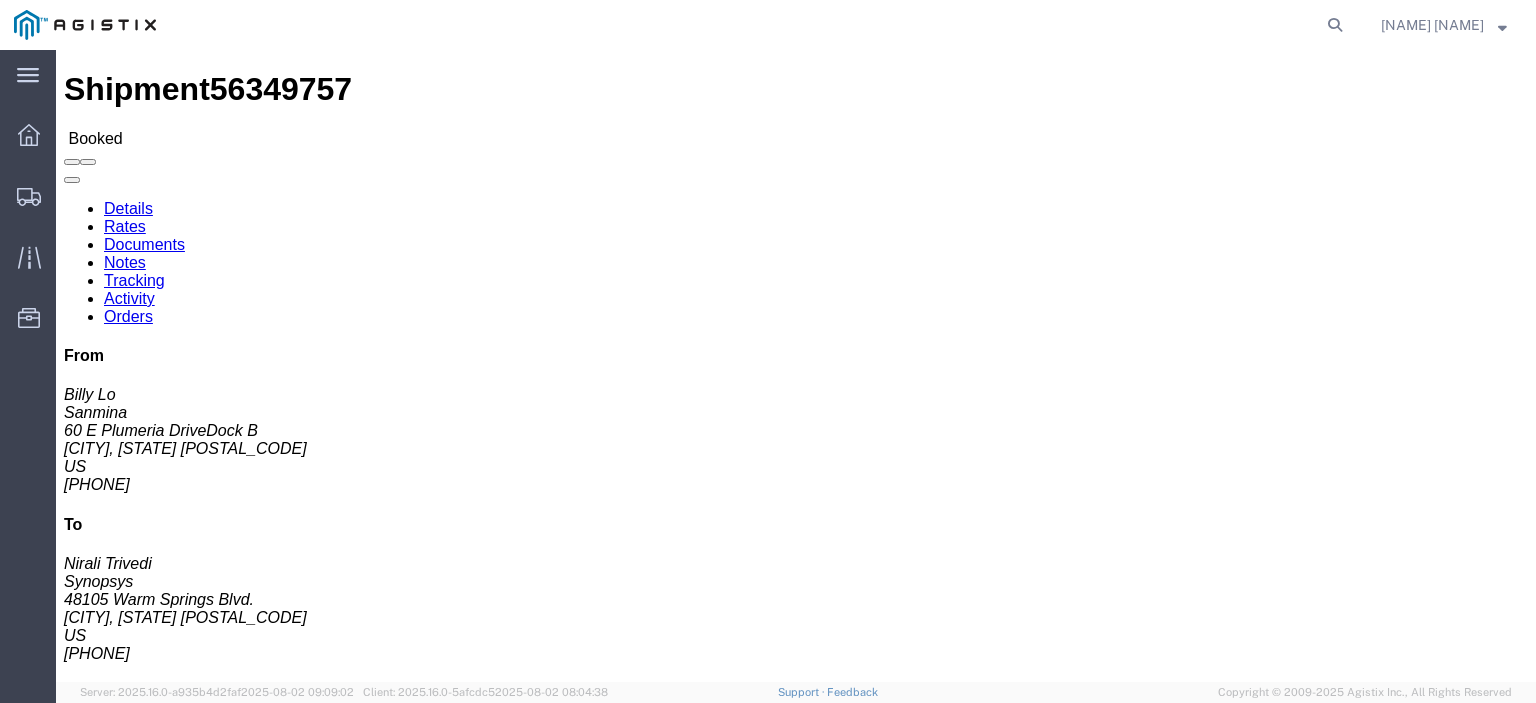 click on "Tracking" 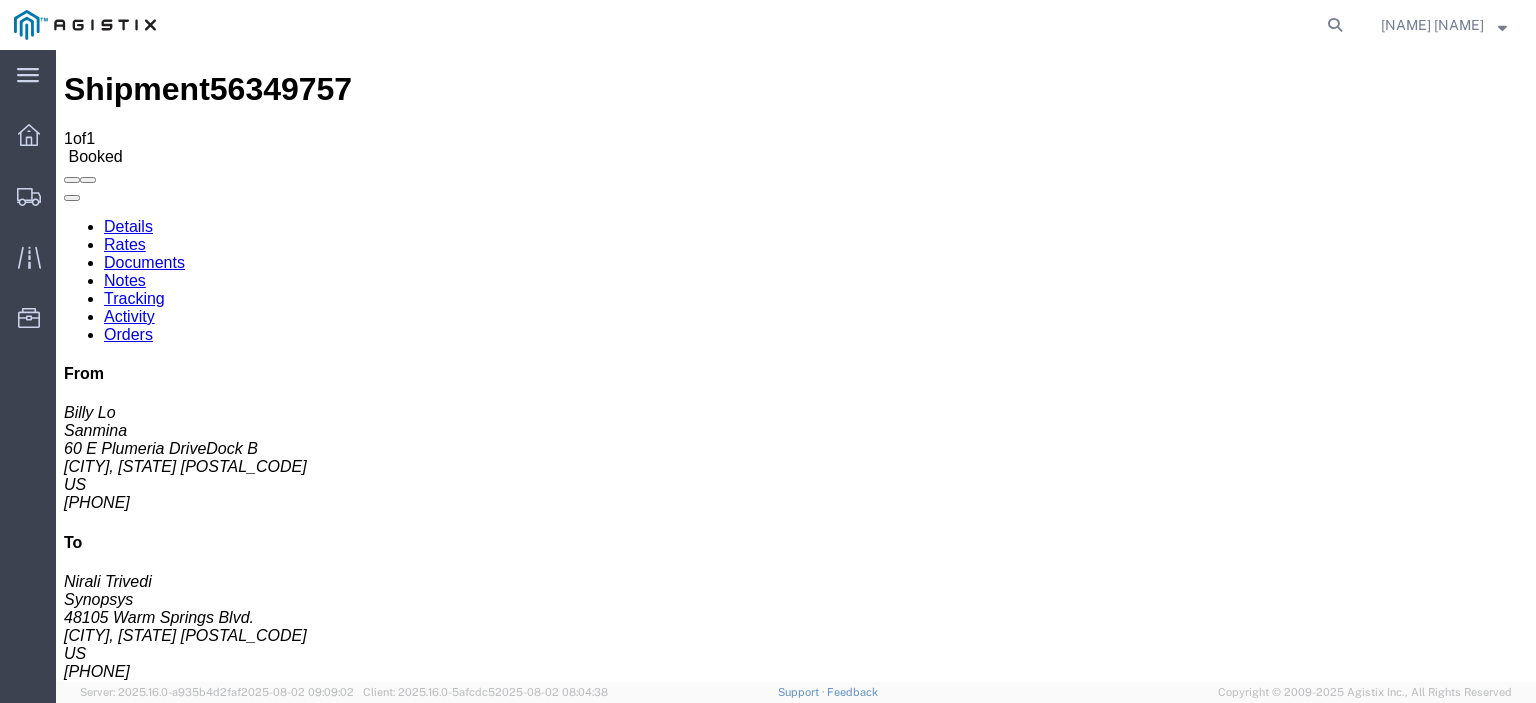 click on "Add New Tracking" at bounding box center [229, 1173] 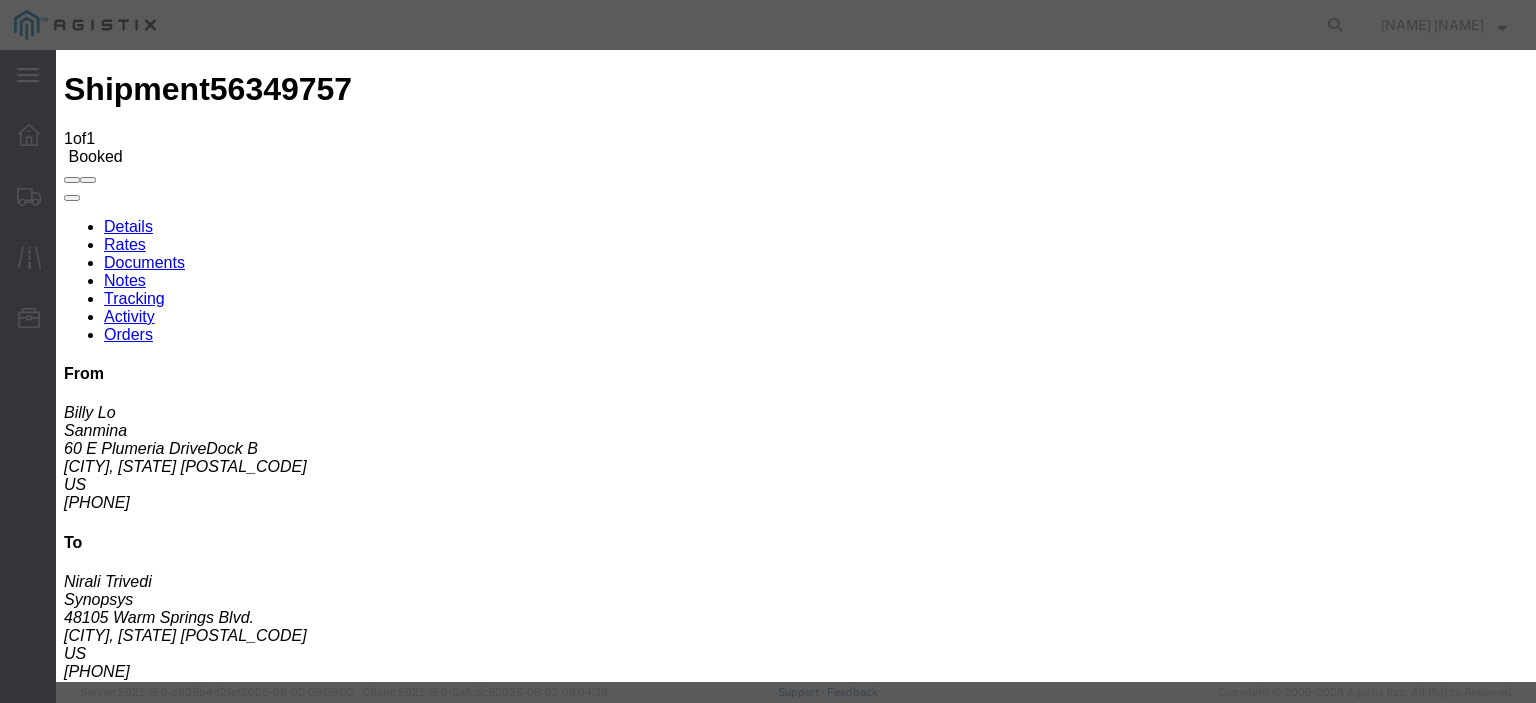 type on "08/04/2025" 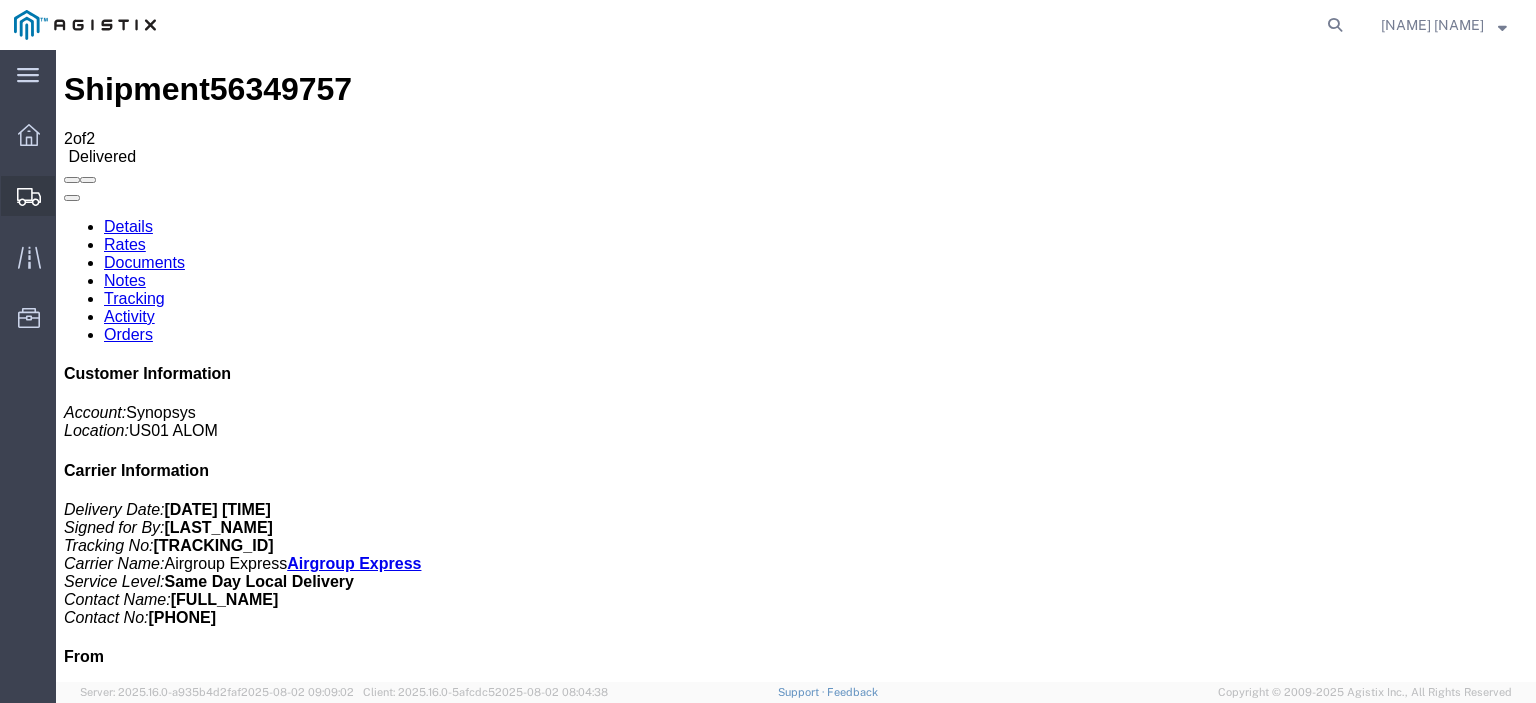 click 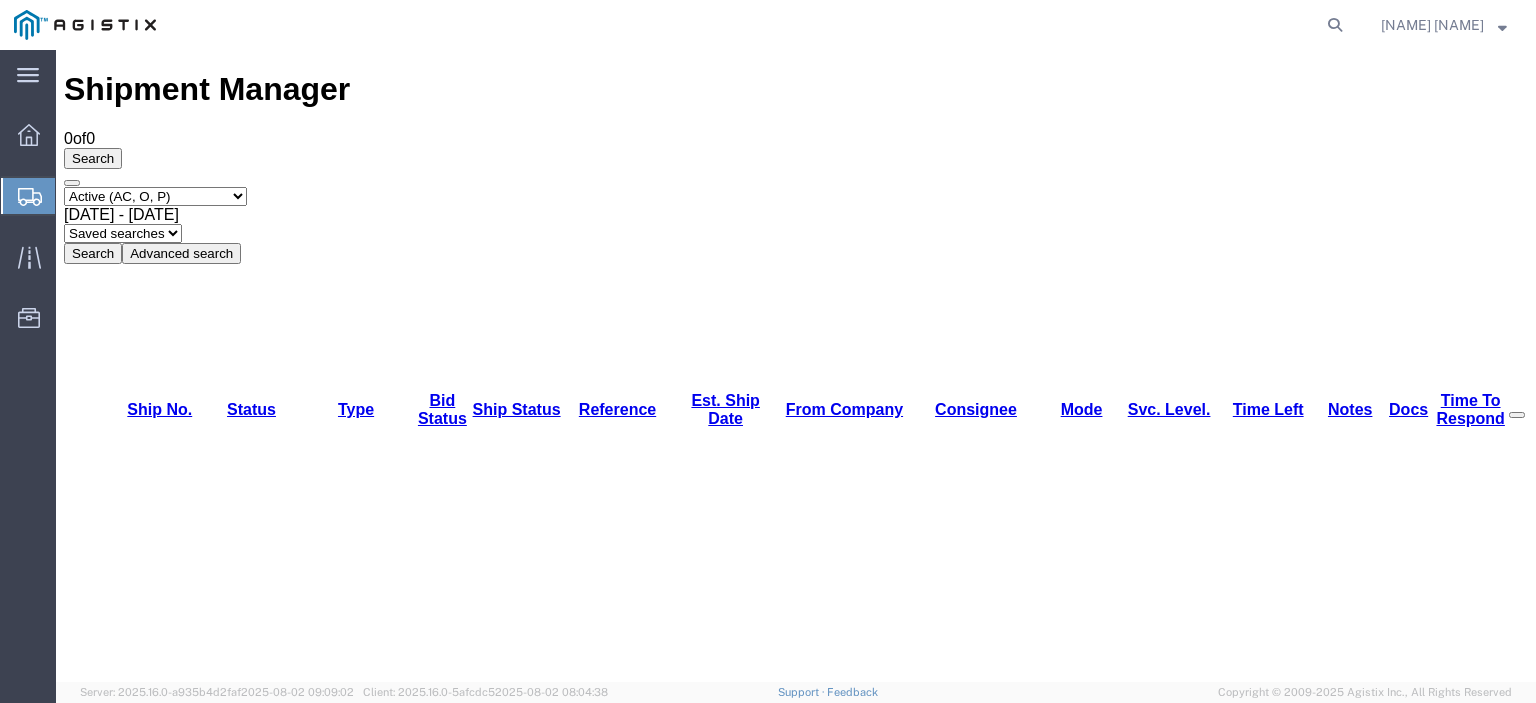 click on "Select status
Active (AC, O, P) All Approved Awaiting Confirmation (AC) Booked Canceled Closed Delivered Denied Expired Ignored Lost On Hold Open (O) Partial Delivery Pending (P) Shipped Withdrawn" at bounding box center (155, 196) 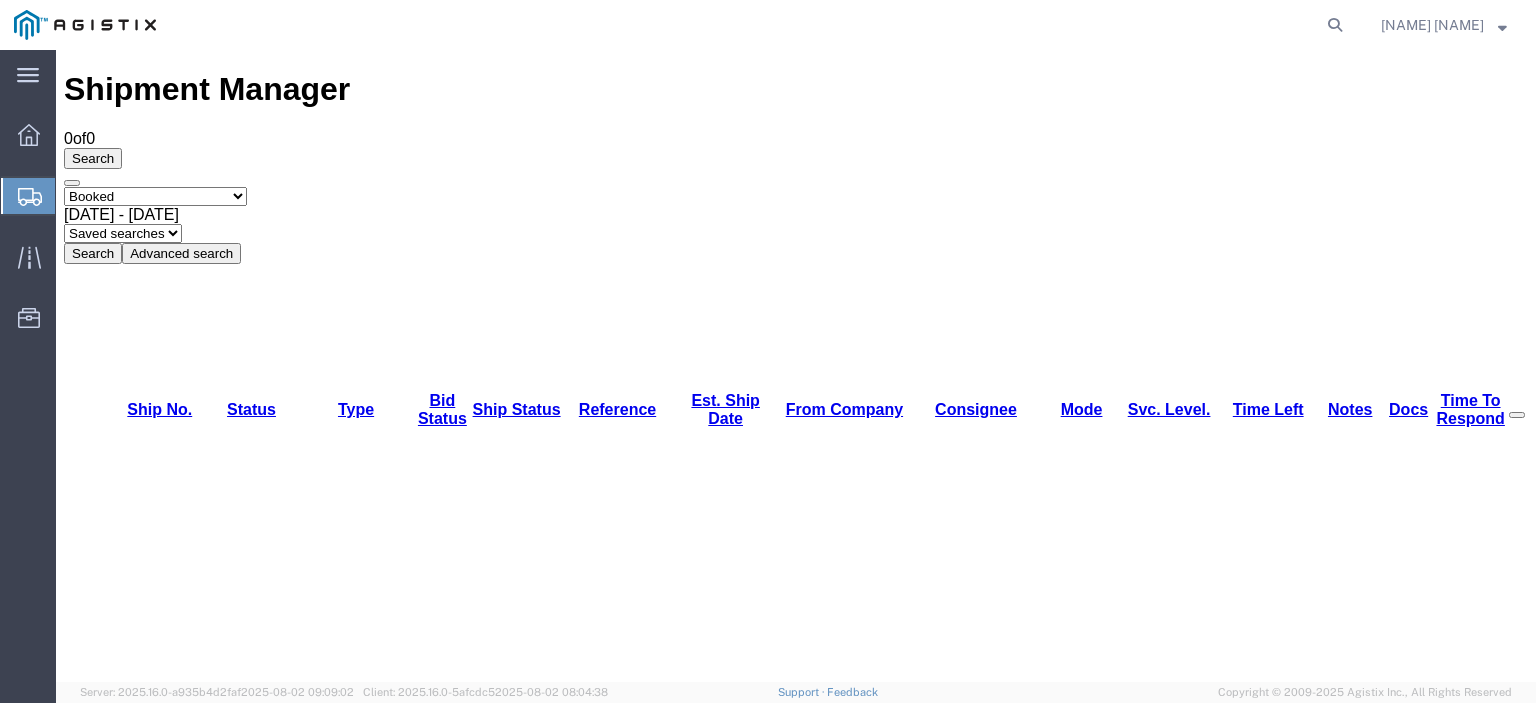 click on "Select status
Active (AC, O, P) All Approved Awaiting Confirmation (AC) Booked Canceled Closed Delivered Denied Expired Ignored Lost On Hold Open (O) Partial Delivery Pending (P) Shipped Withdrawn" at bounding box center [155, 196] 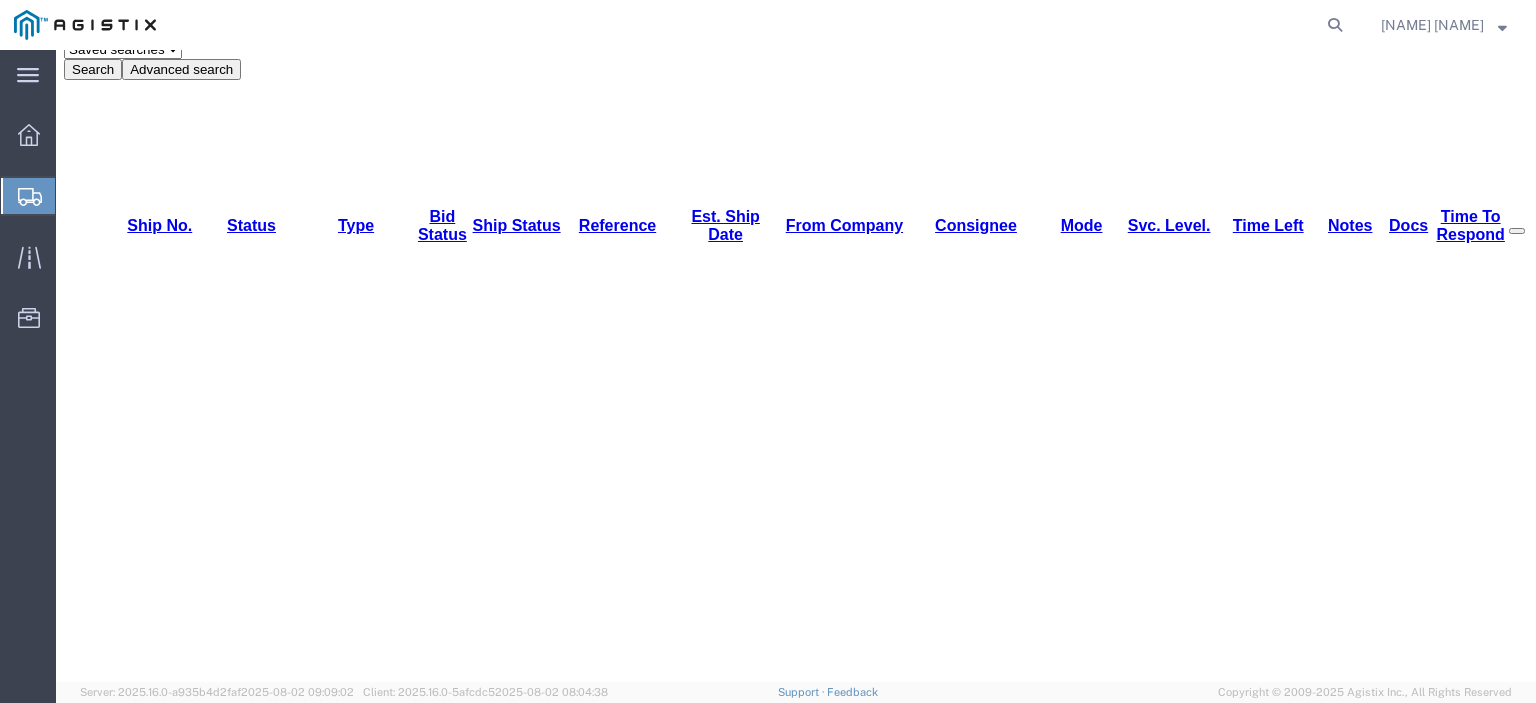 scroll, scrollTop: 84, scrollLeft: 0, axis: vertical 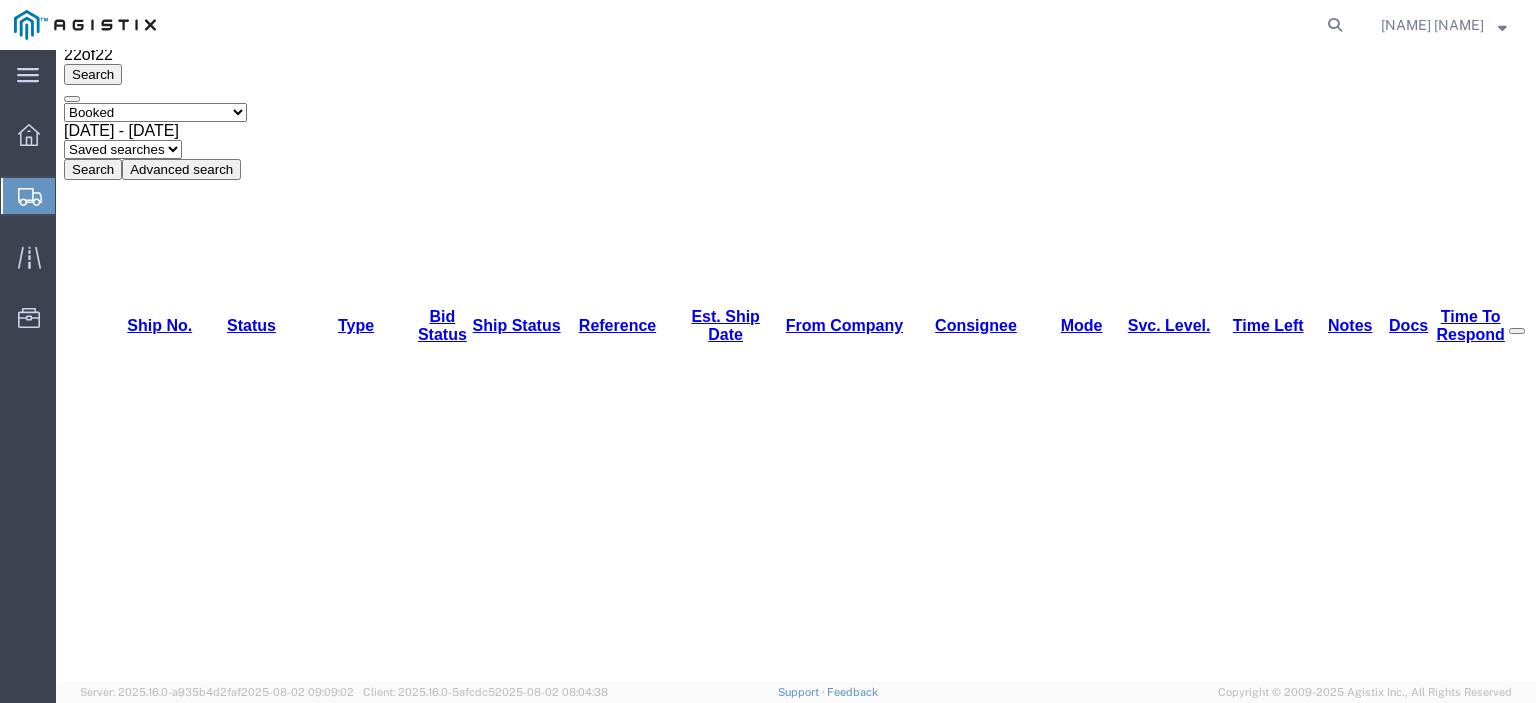 click on "56364015" at bounding box center (141, 1912) 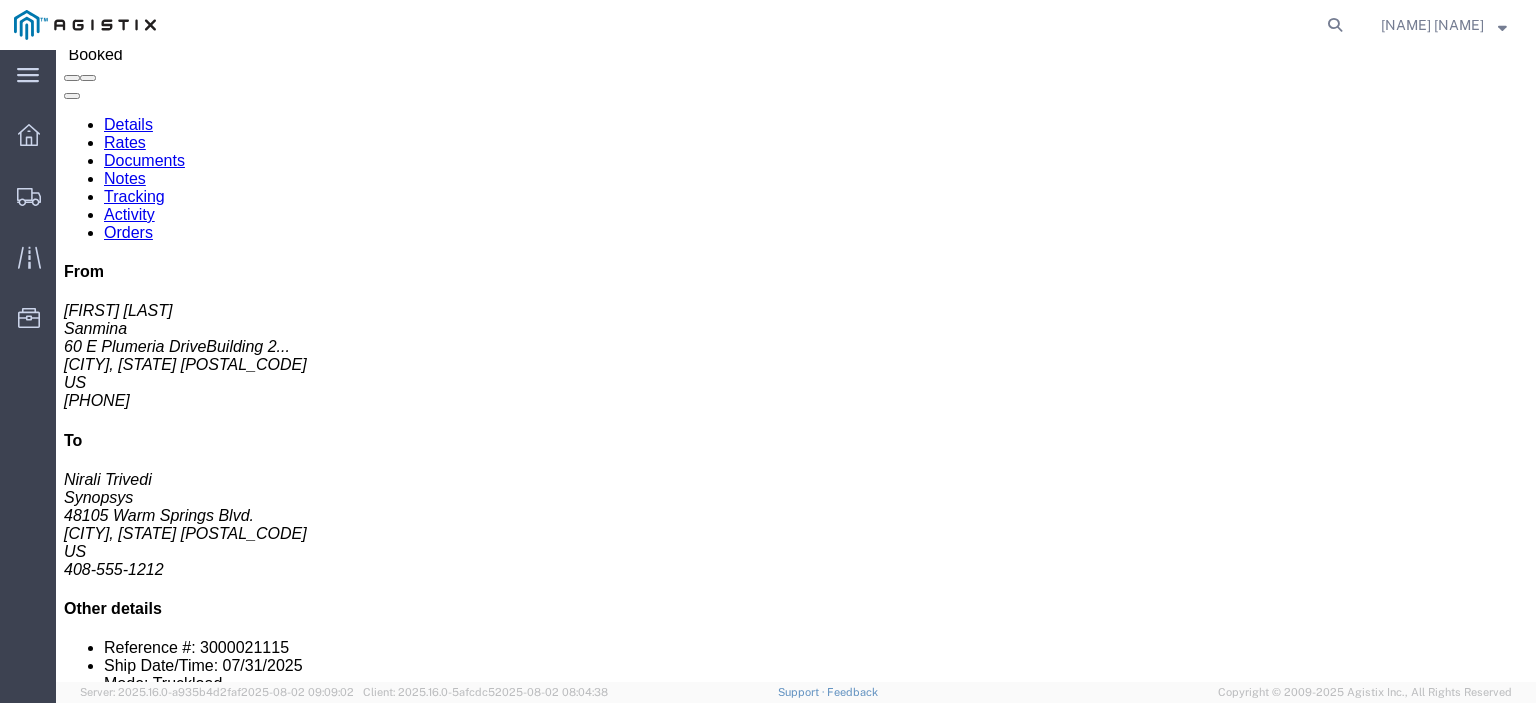 click on "Tracking" 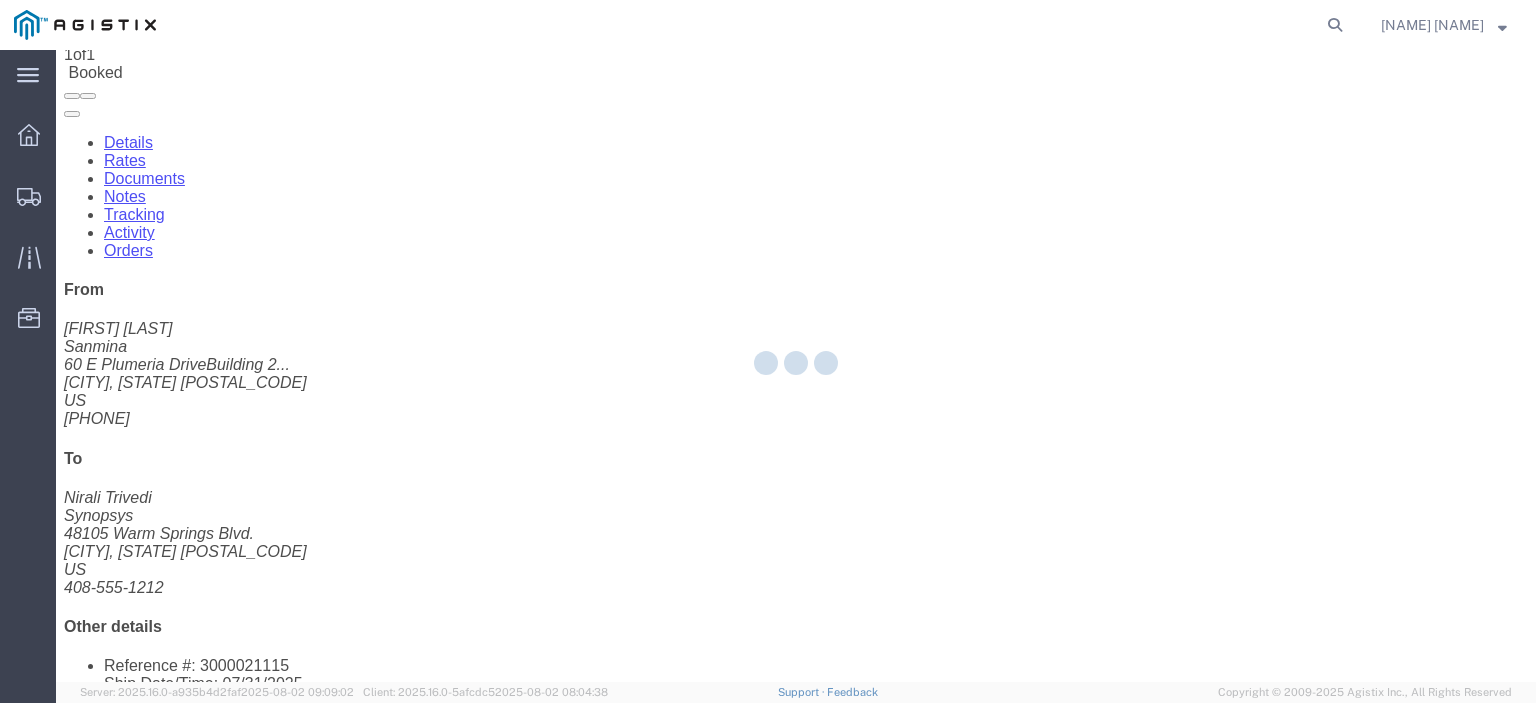 scroll, scrollTop: 0, scrollLeft: 0, axis: both 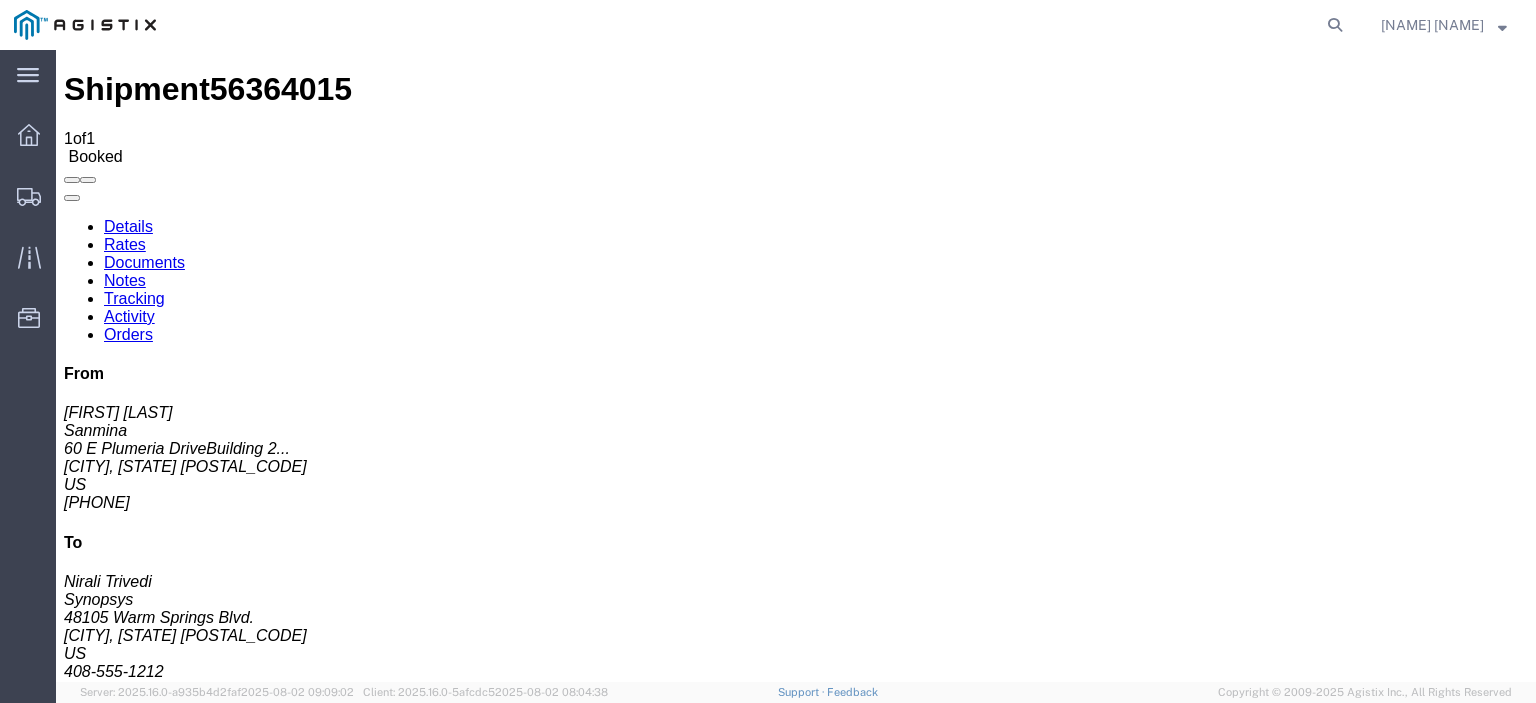click on "Add New Tracking" at bounding box center [229, 1173] 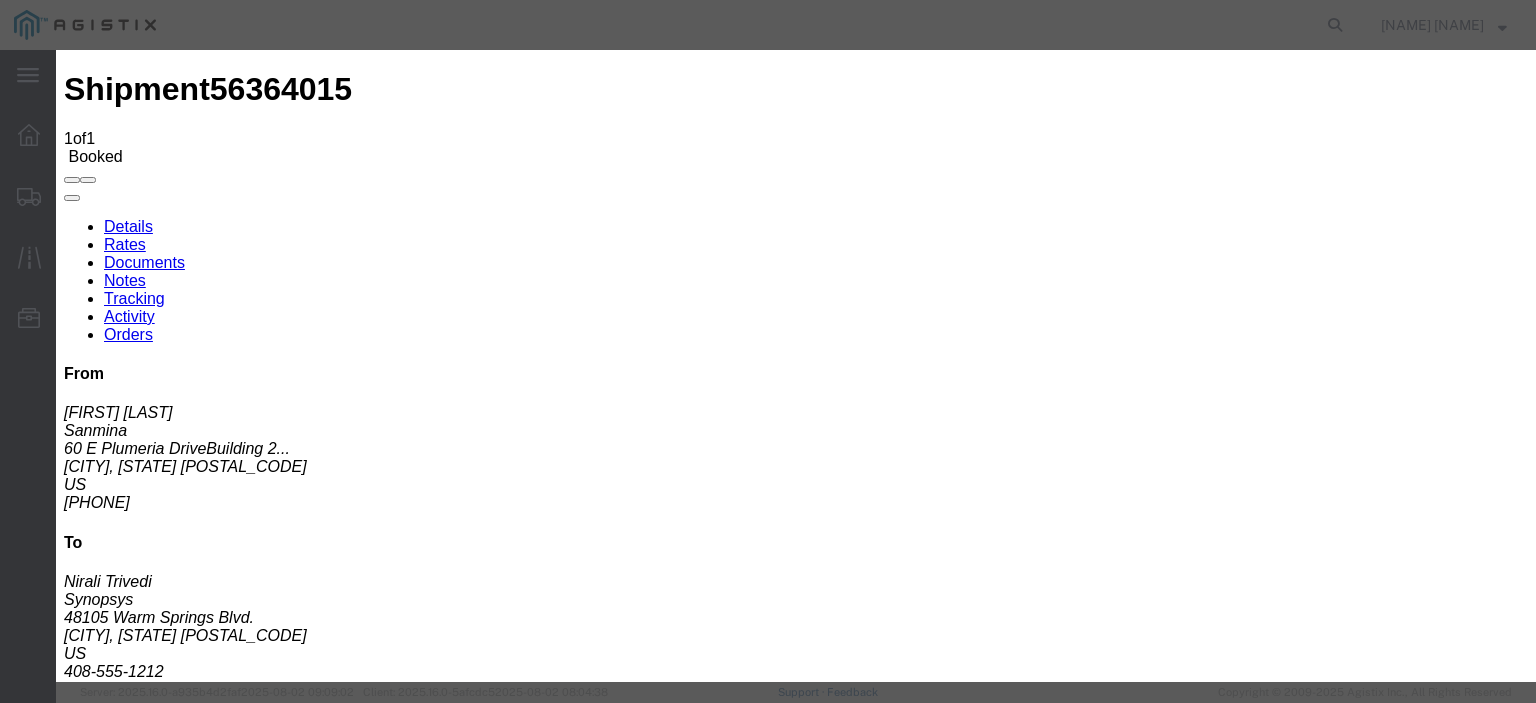 type on "08/04/2025" 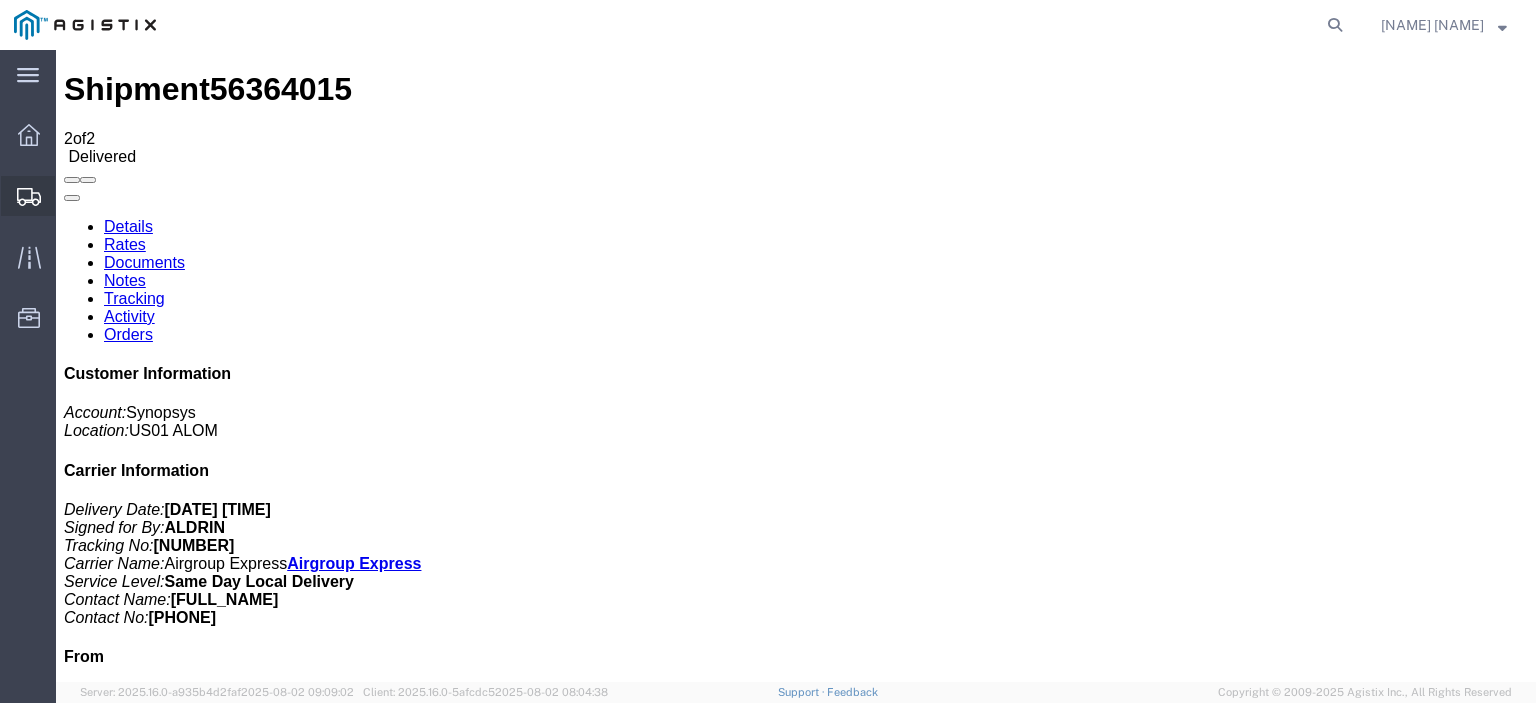 click on "Shipments" 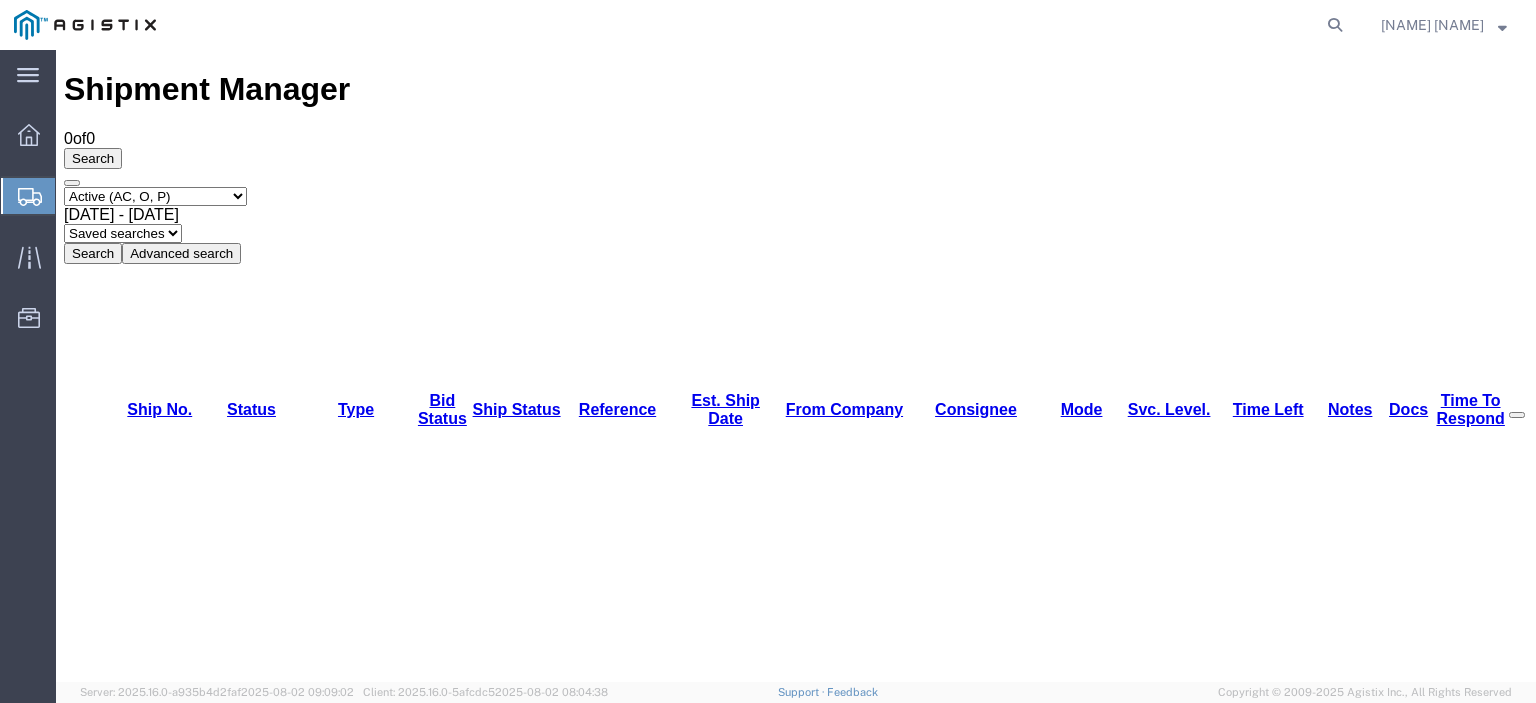 click on "Select status
Active (AC, O, P) All Approved Awaiting Confirmation (AC) Booked Canceled Closed Delivered Denied Expired Ignored Lost On Hold Open (O) Partial Delivery Pending (P) Shipped Withdrawn" at bounding box center (155, 196) 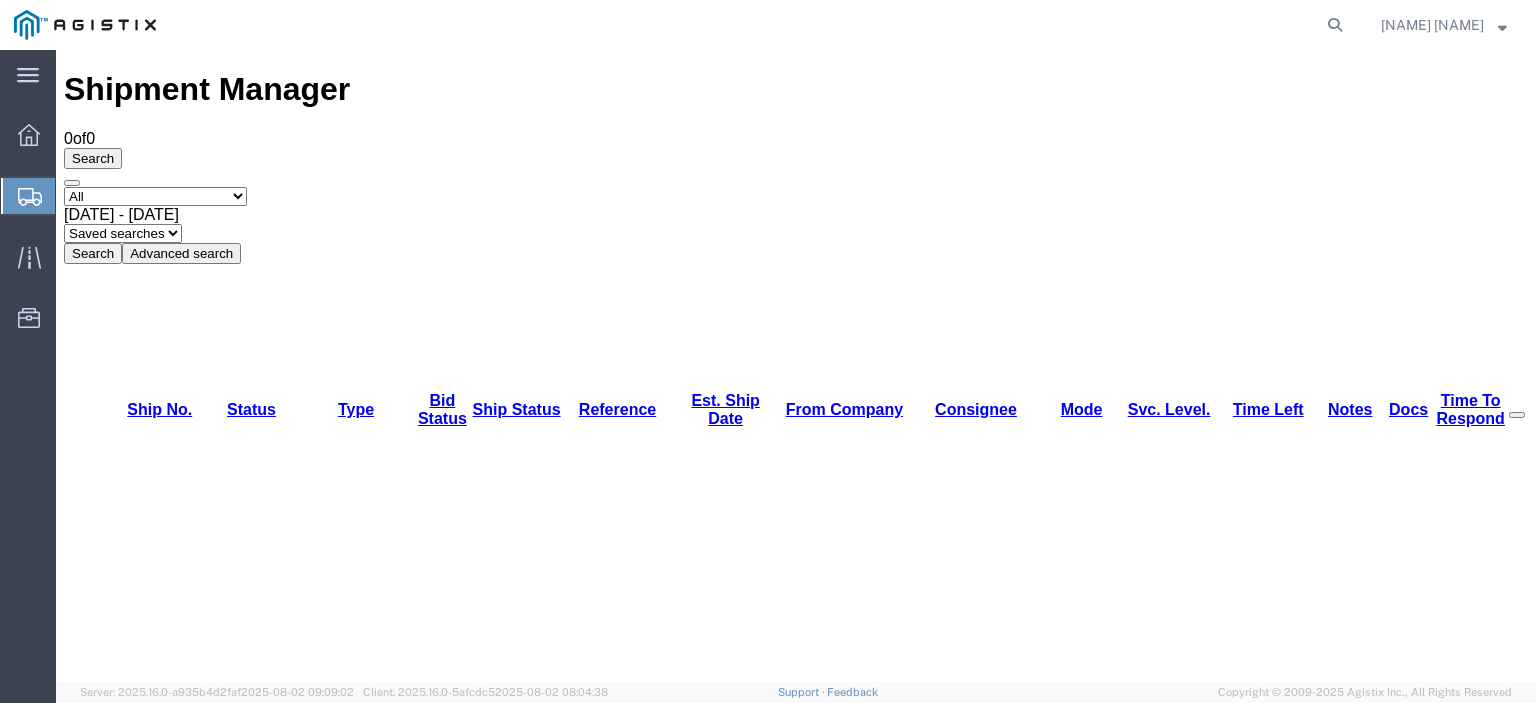 click on "Select status
Active (AC, O, P) All Approved Awaiting Confirmation (AC) Booked Canceled Closed Delivered Denied Expired Ignored Lost On Hold Open (O) Partial Delivery Pending (P) Shipped Withdrawn" at bounding box center [155, 196] 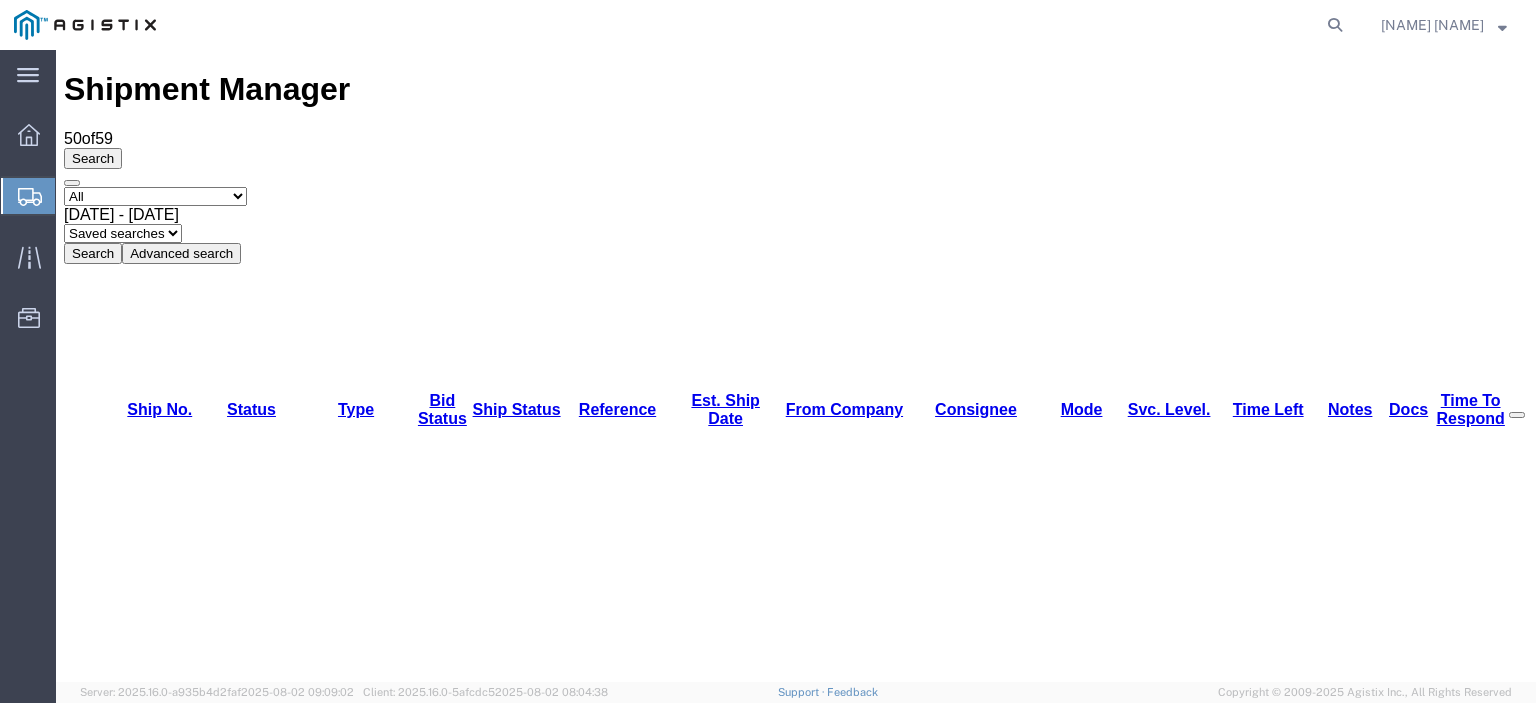 click on "56350876" at bounding box center (140, 2632) 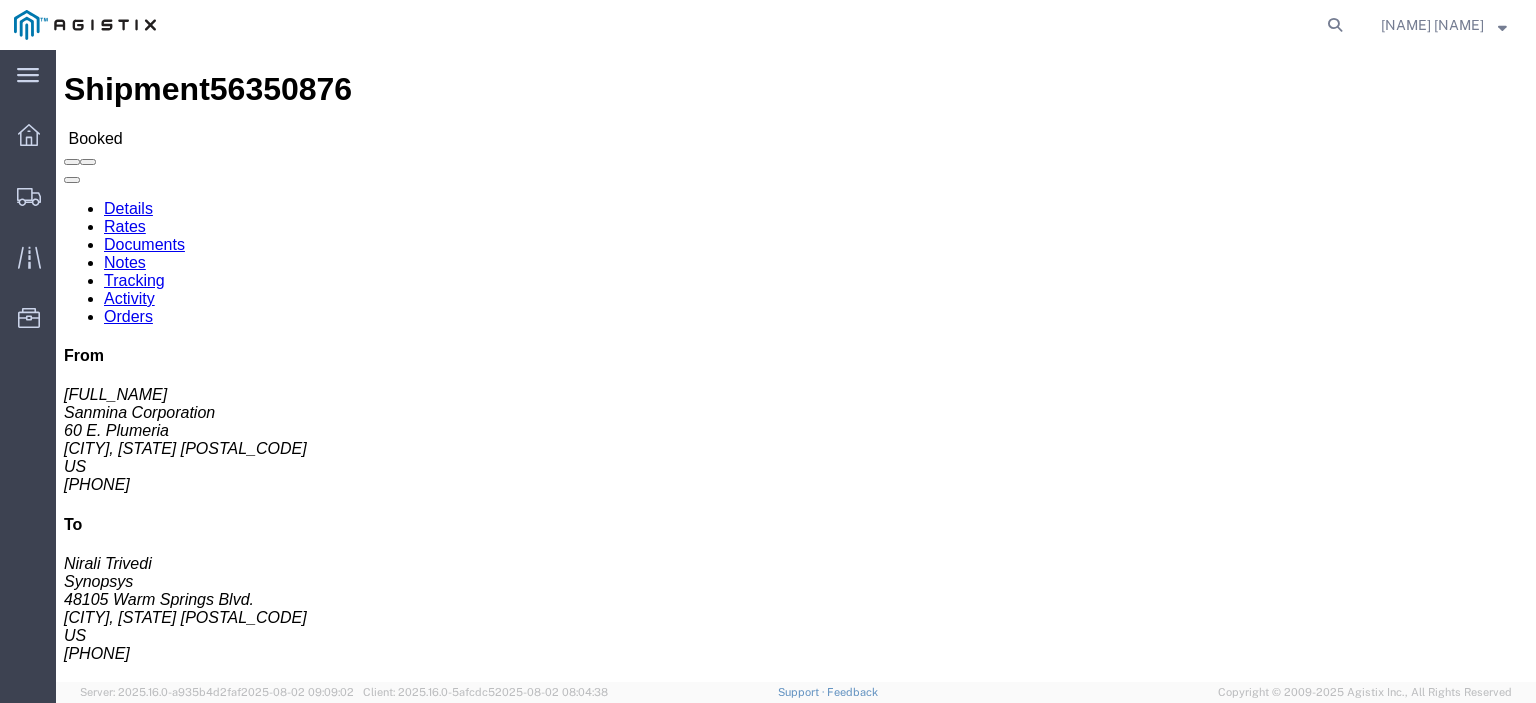 click on "Tracking" 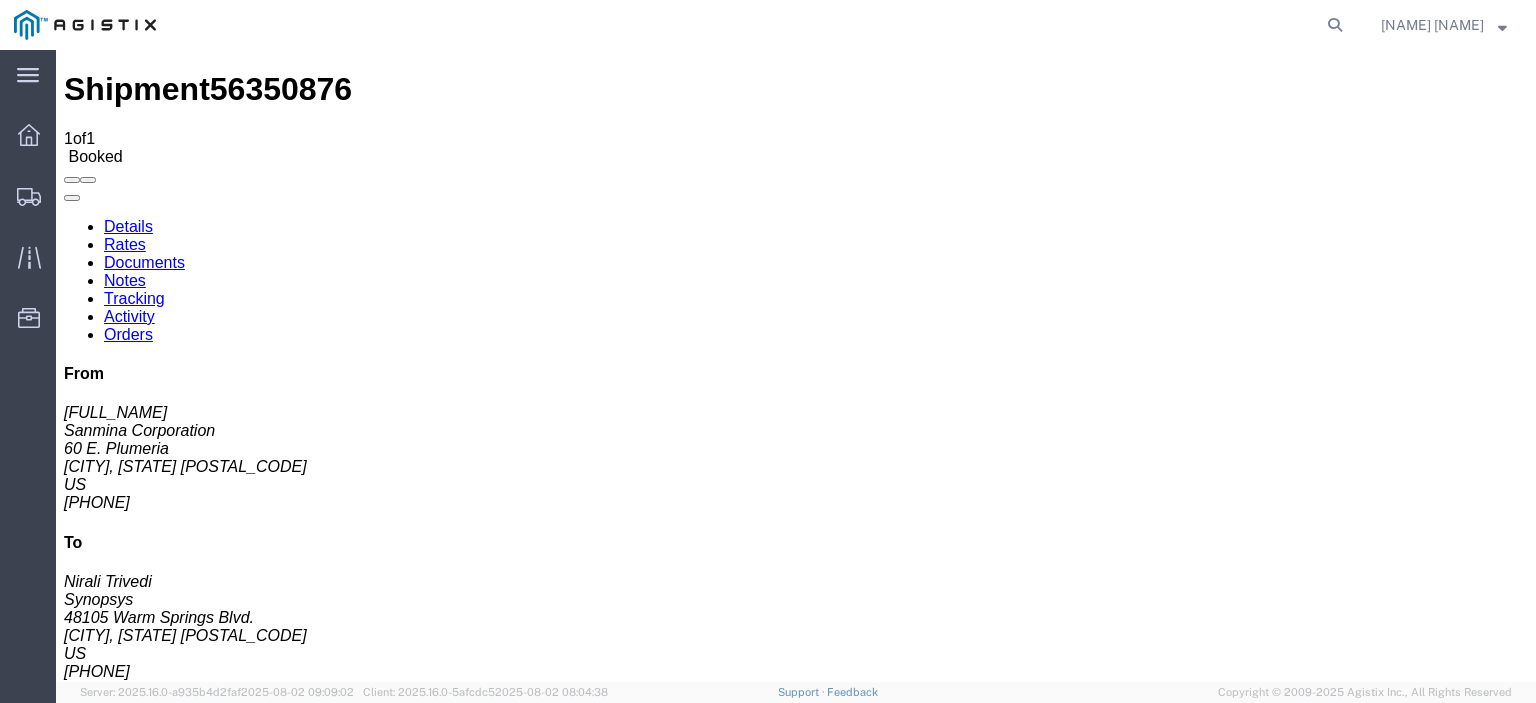 click on "Add New Tracking" at bounding box center (229, 1173) 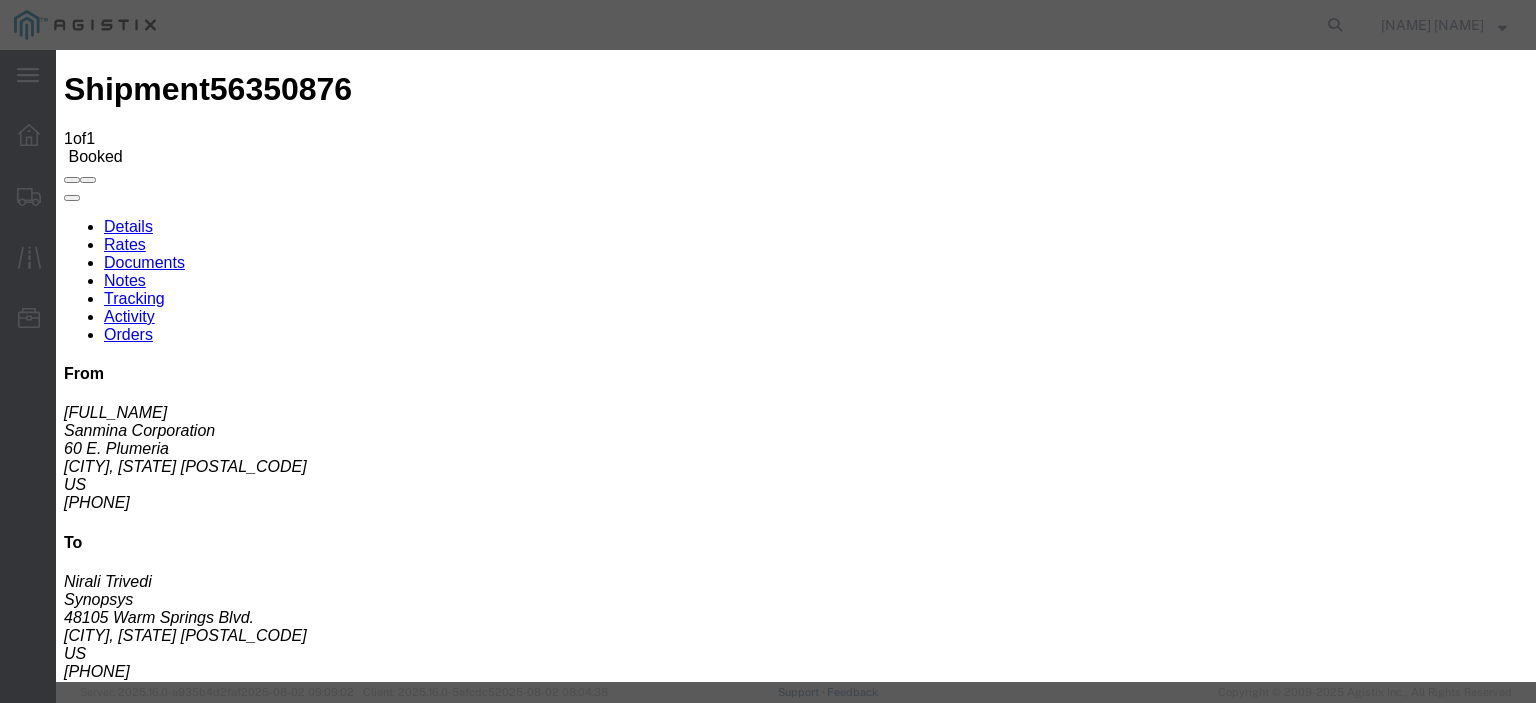 type on "08/04/2025" 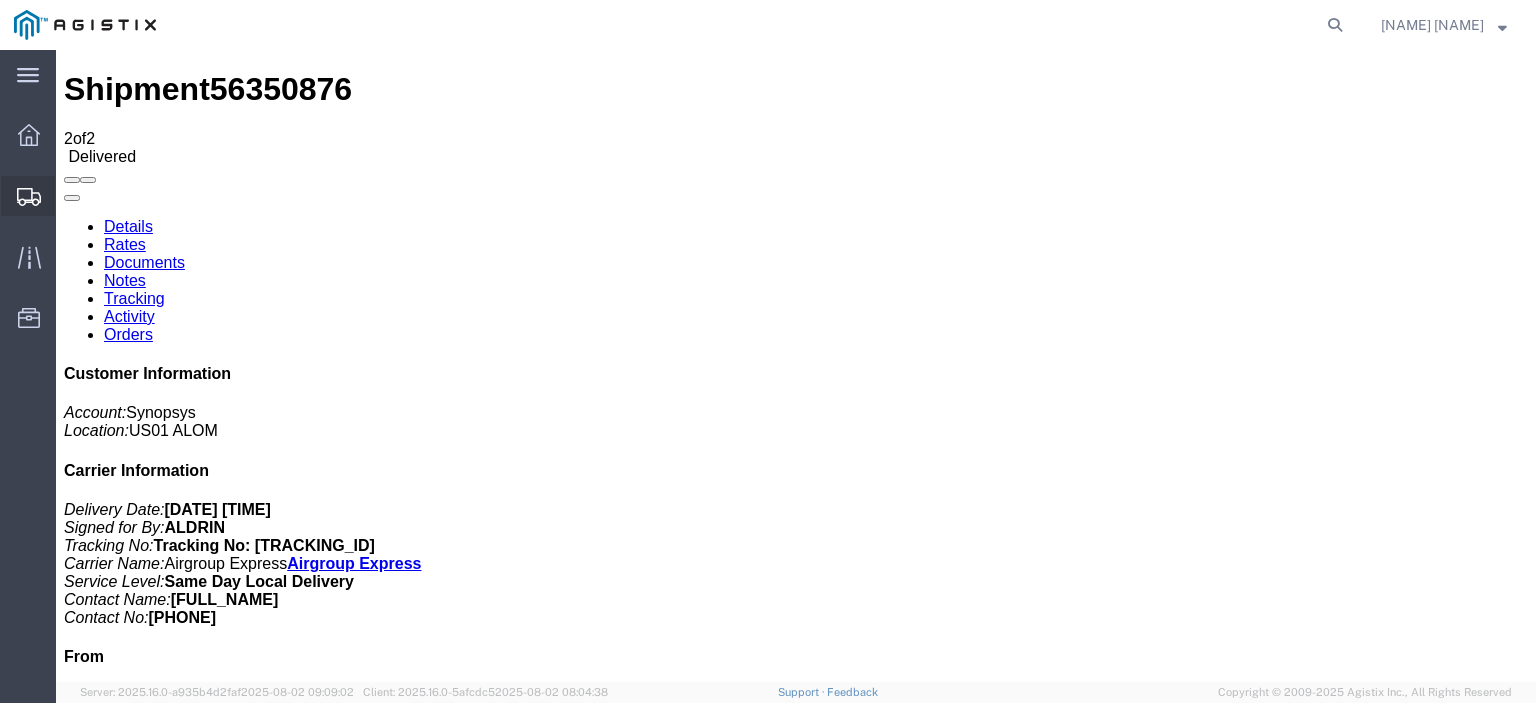 click on "Shipments" 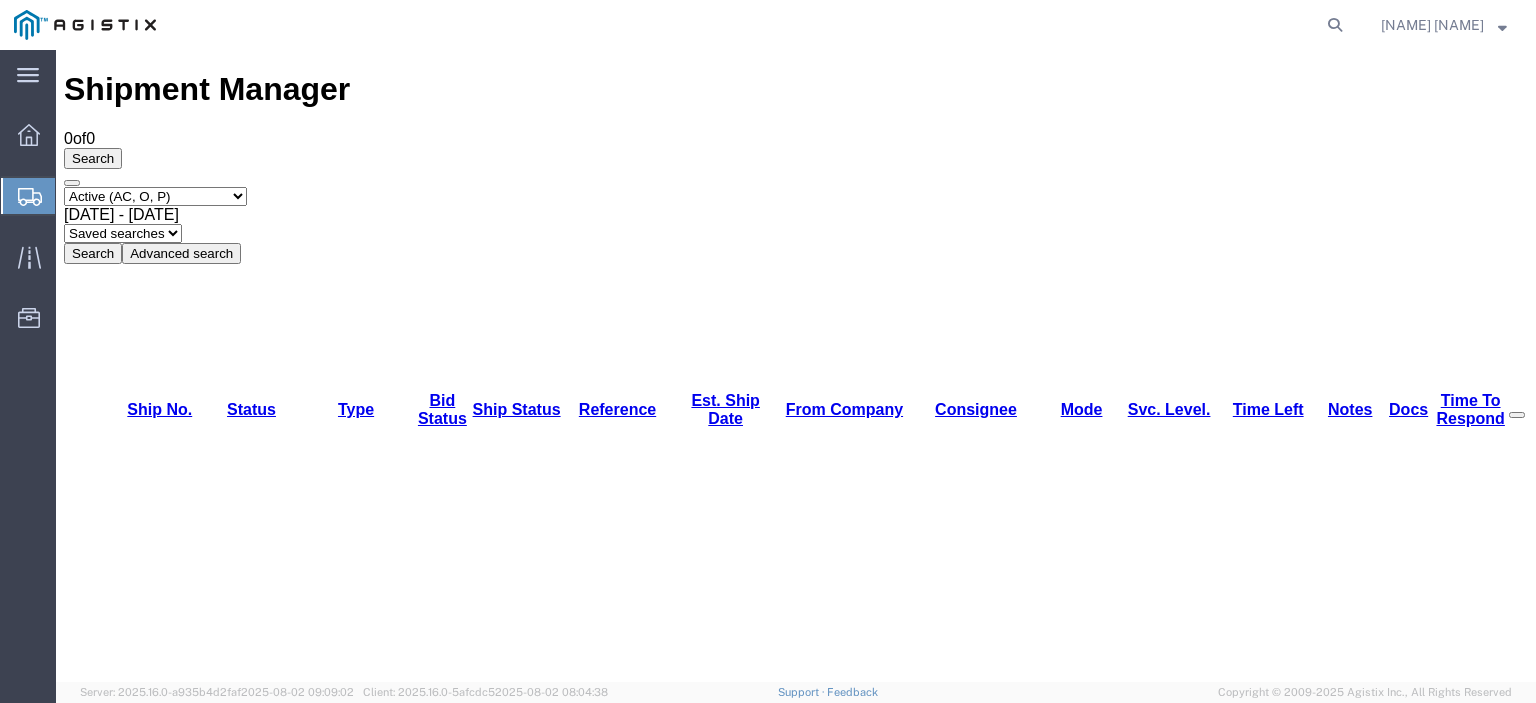 drag, startPoint x: 176, startPoint y: 128, endPoint x: 183, endPoint y: 138, distance: 12.206555 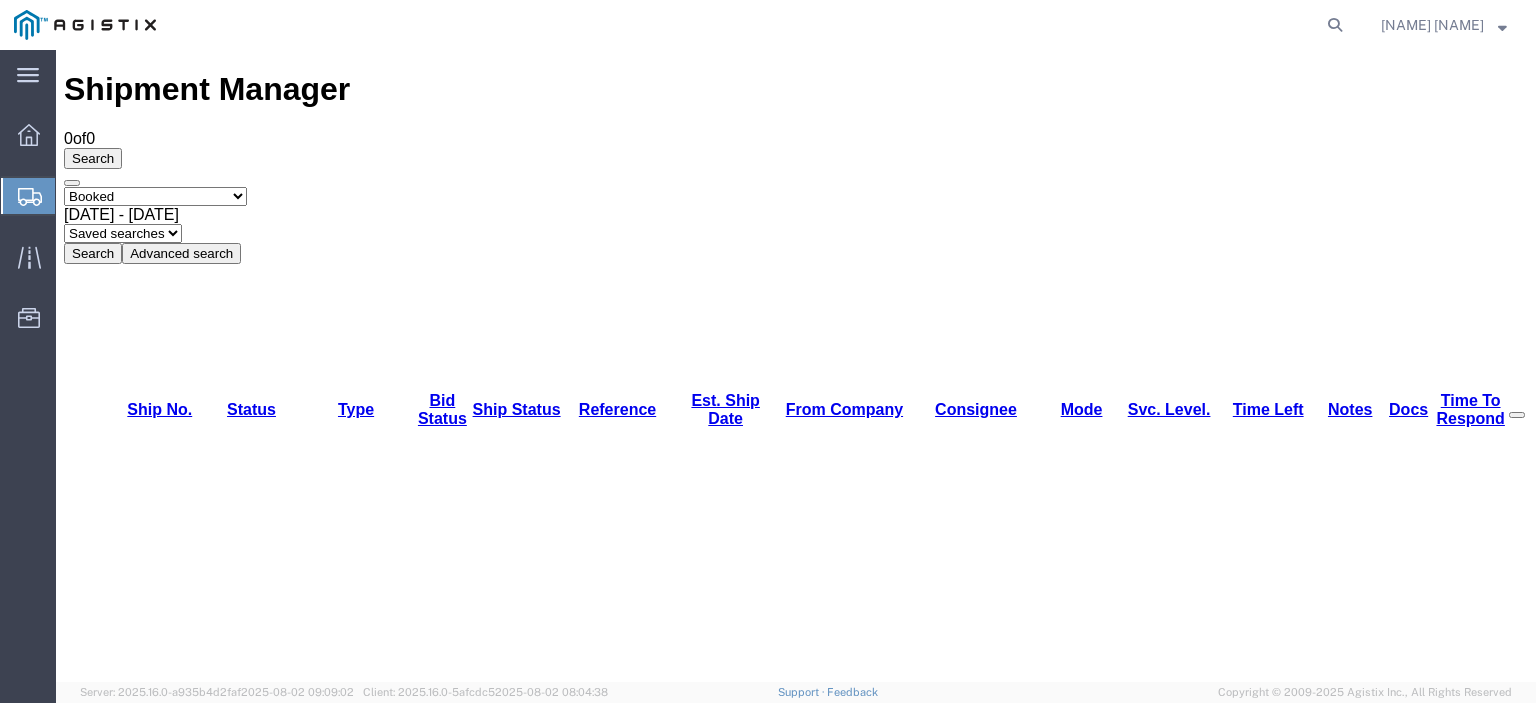 click on "Select status
Active (AC, O, P) All Approved Awaiting Confirmation (AC) Booked Canceled Closed Delivered Denied Expired Ignored Lost On Hold Open (O) Partial Delivery Pending (P) Shipped Withdrawn" at bounding box center [155, 196] 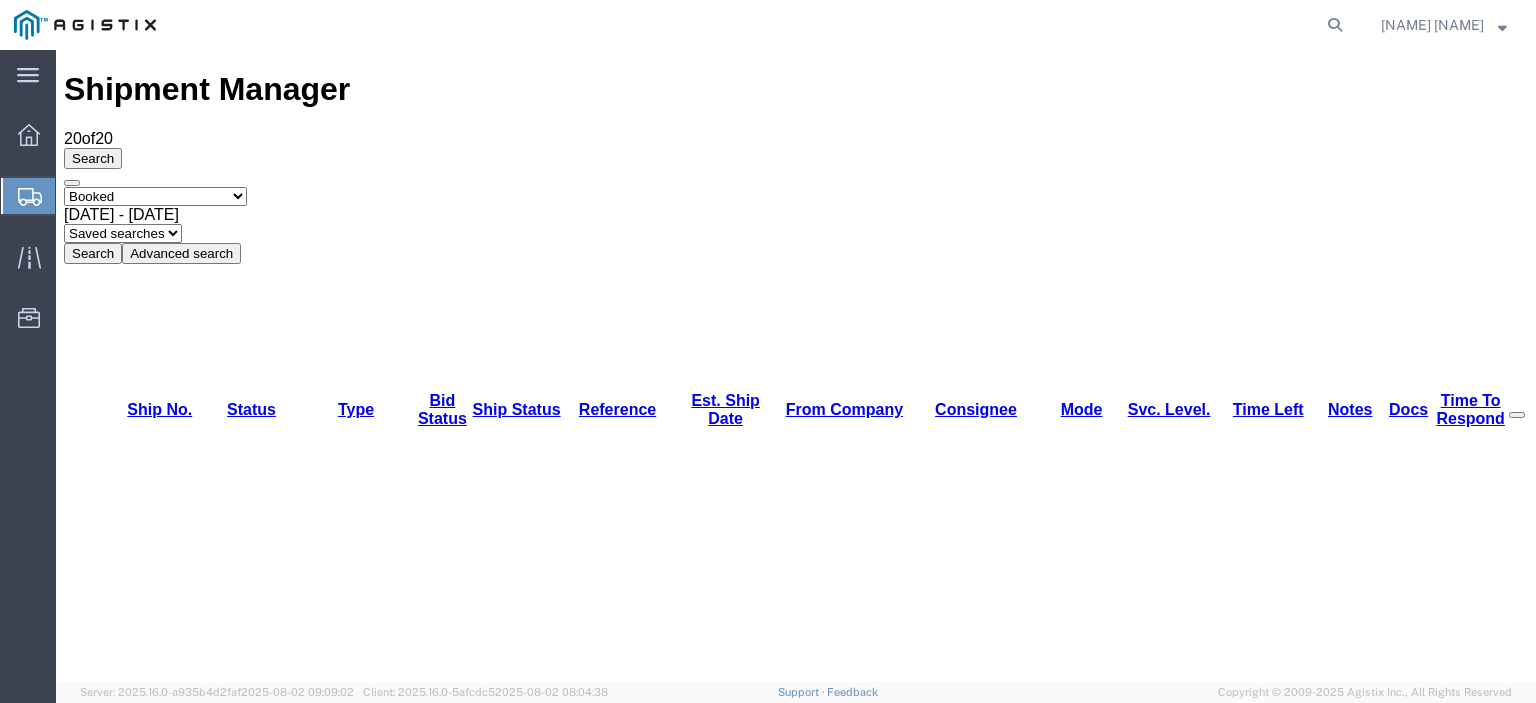 click on "56377956" at bounding box center (141, 1572) 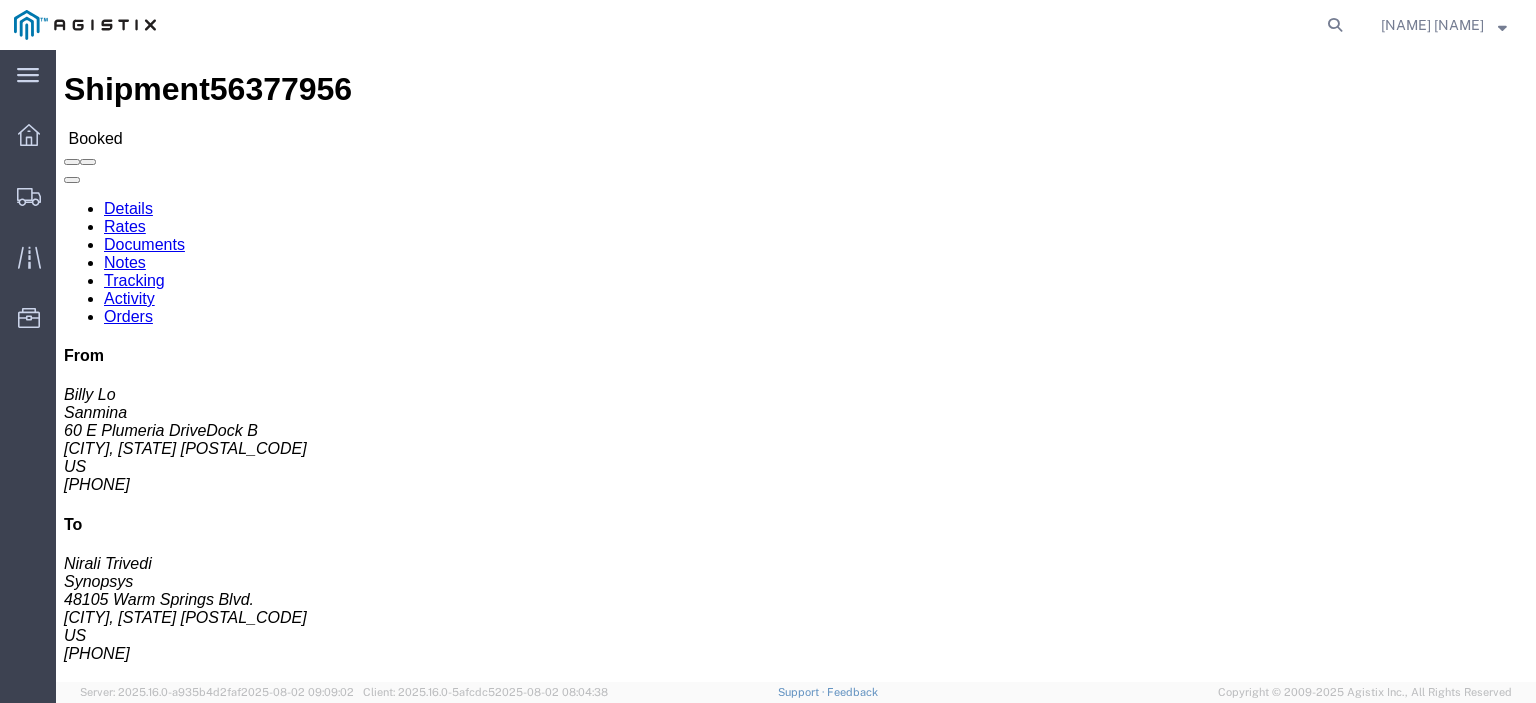 click on "Tracking" 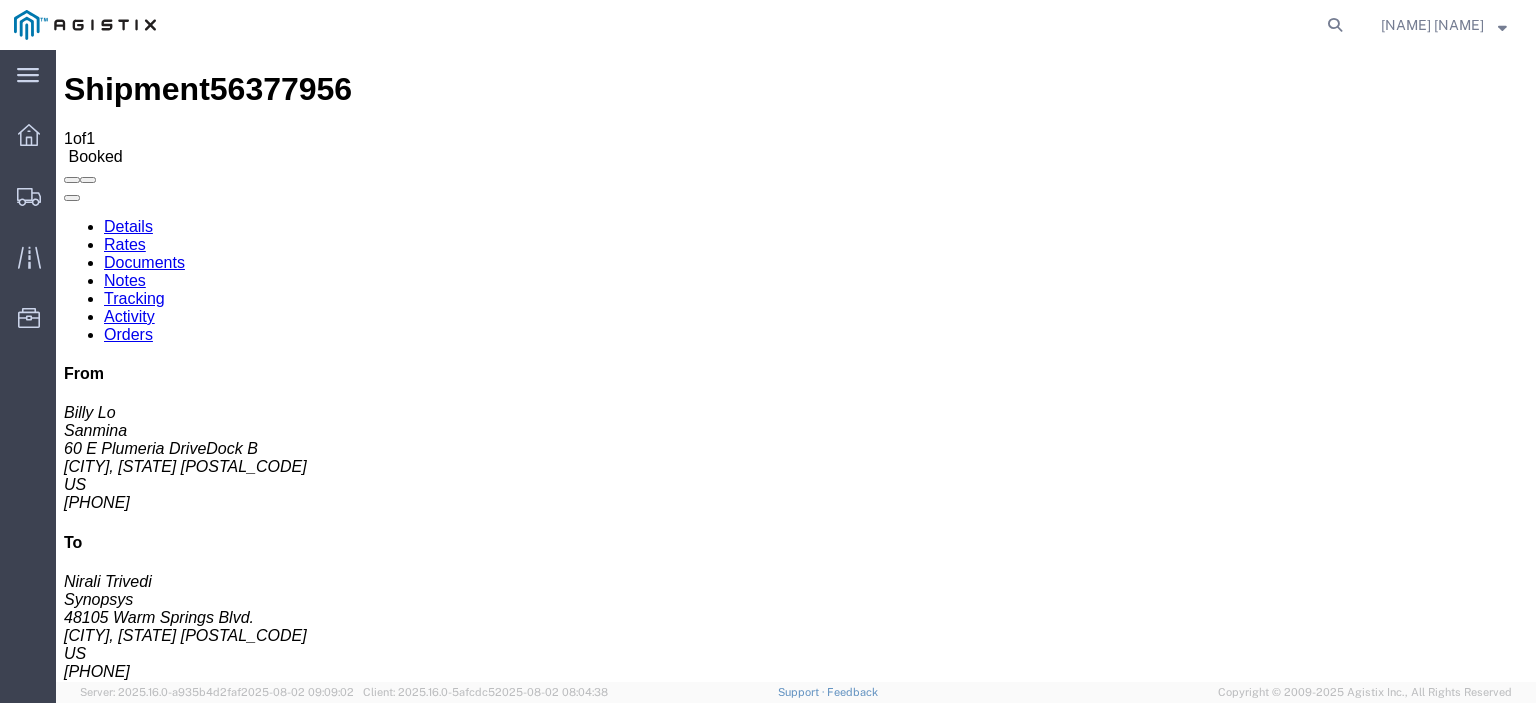 click on "Add New Tracking" at bounding box center [229, 1173] 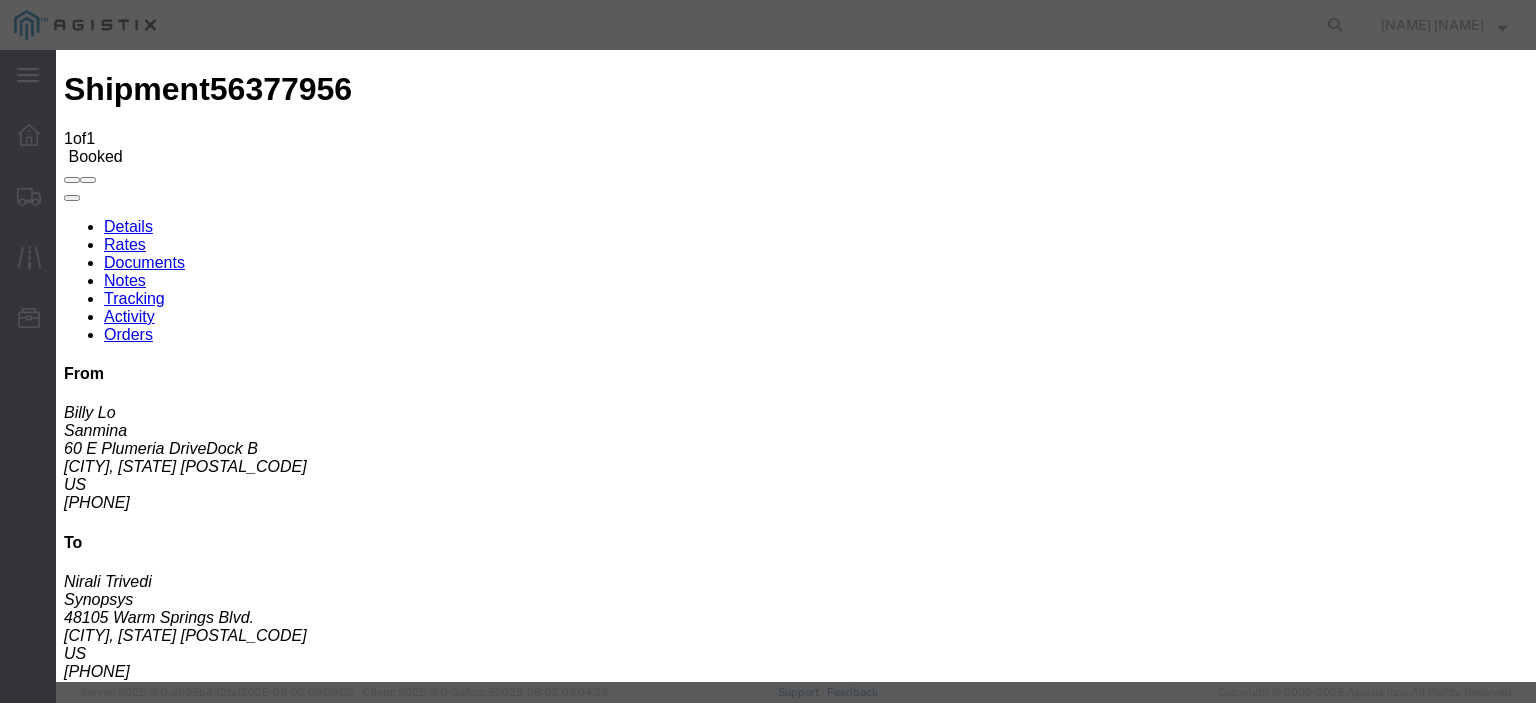type on "08/04/2025" 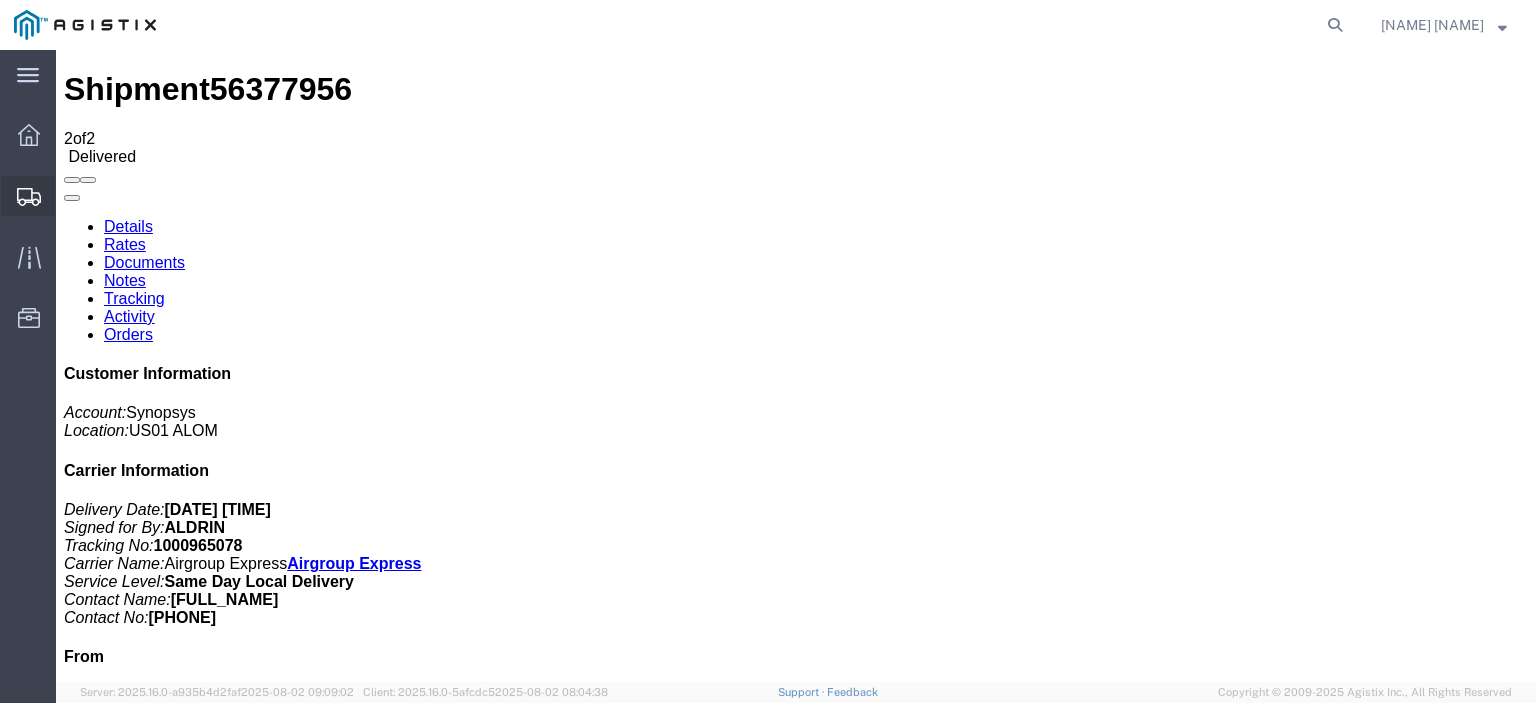 click 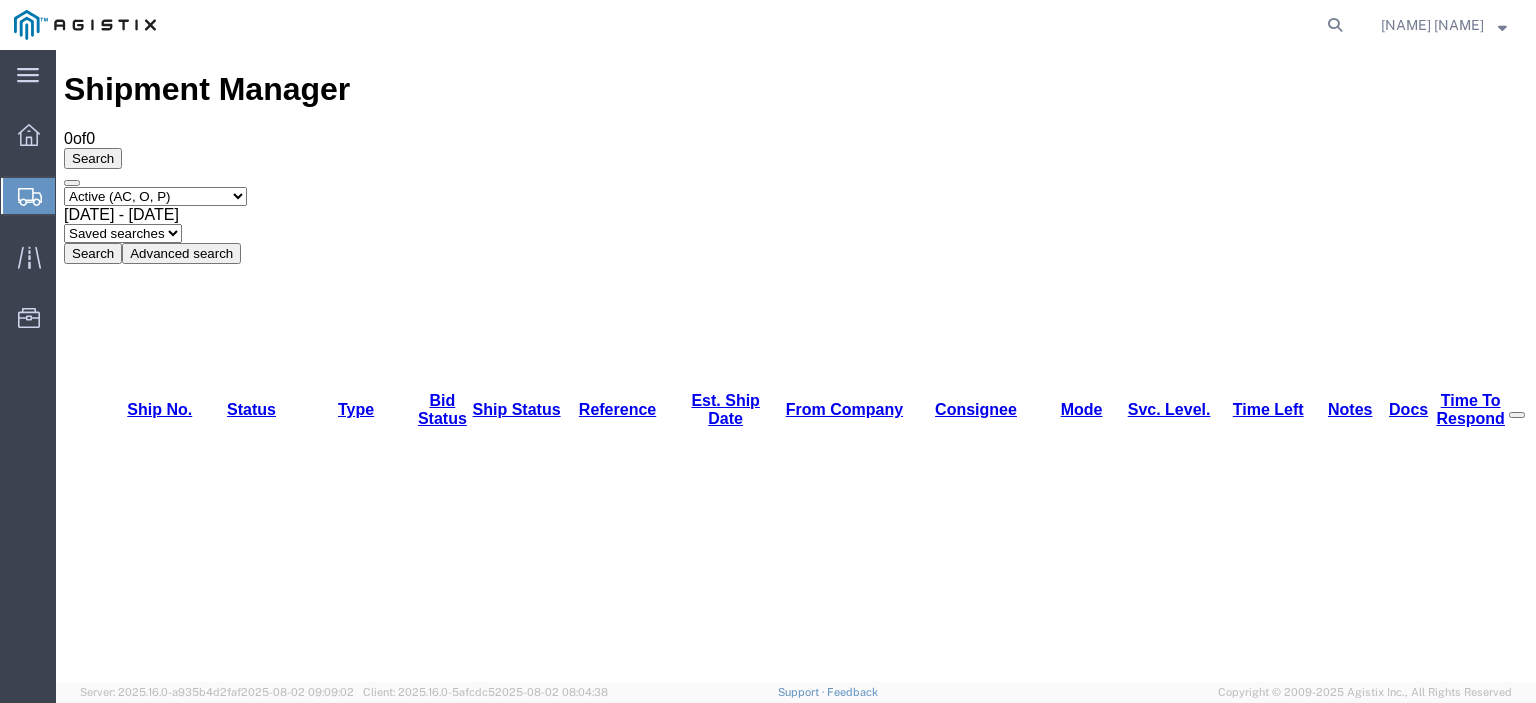 click on "Select status
Active (AC, O, P) All Approved Awaiting Confirmation (AC) Booked Canceled Closed Delivered Denied Expired Ignored Lost On Hold Open (O) Partial Delivery Pending (P) Shipped Withdrawn" at bounding box center [155, 196] 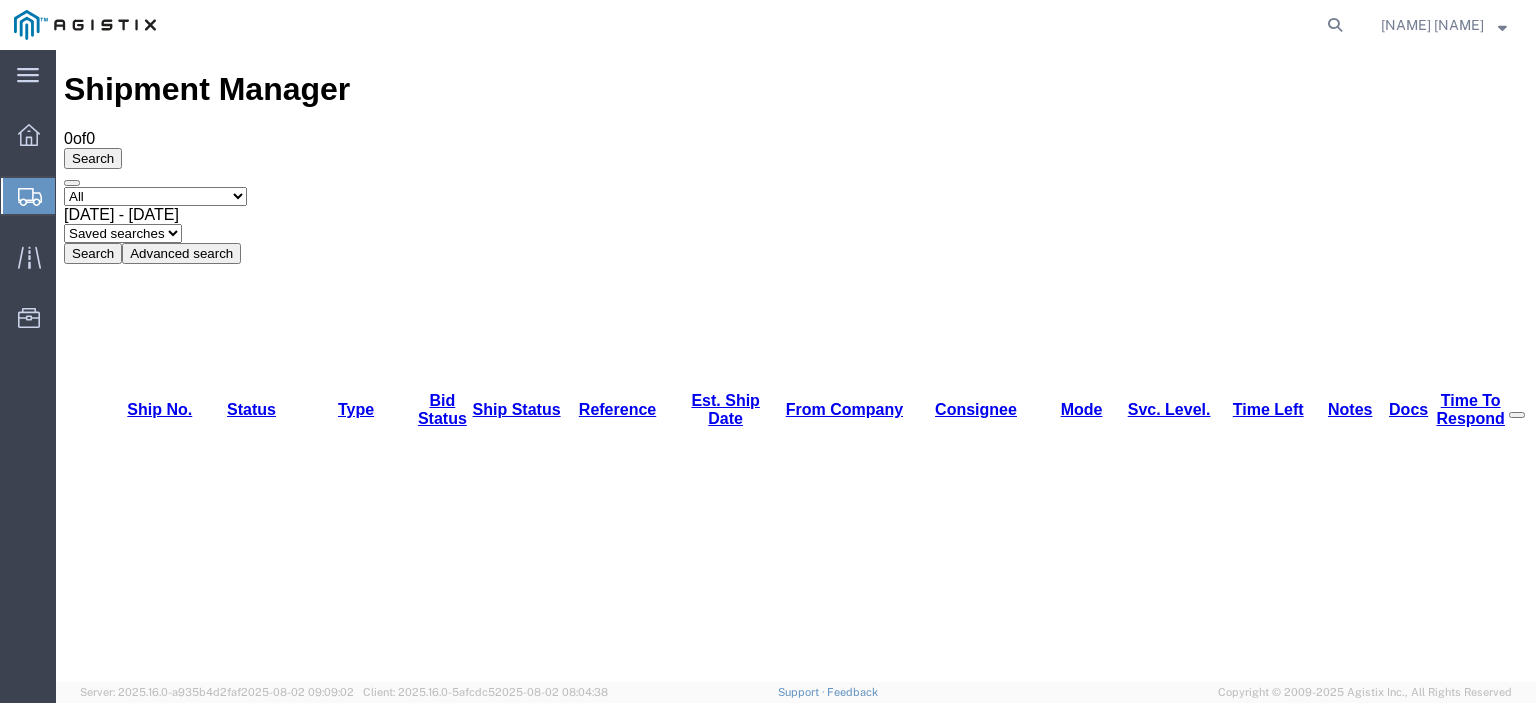 click on "Select status
Active (AC, O, P) All Approved Awaiting Confirmation (AC) Booked Canceled Closed Delivered Denied Expired Ignored Lost On Hold Open (O) Partial Delivery Pending (P) Shipped Withdrawn" at bounding box center [155, 196] 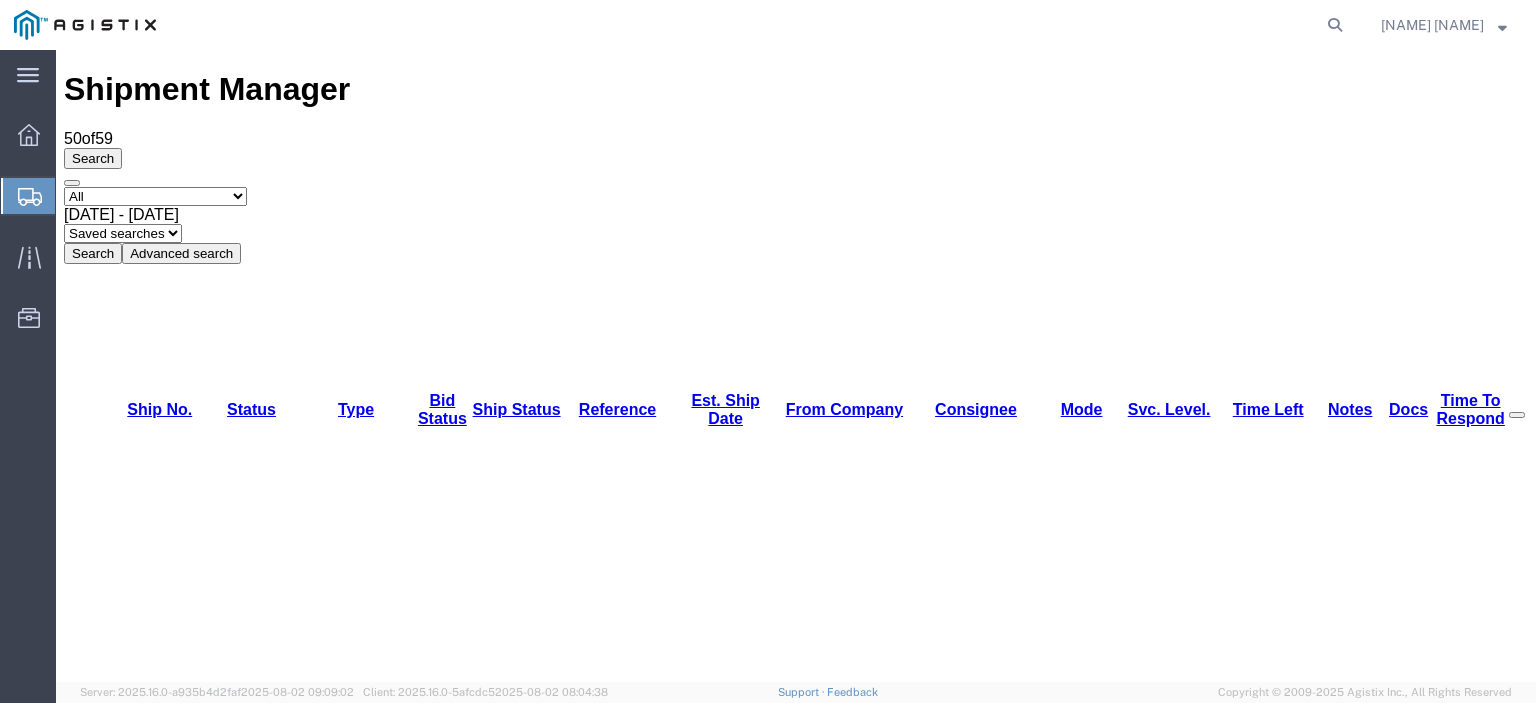 click on "56377159" at bounding box center (140, 1784) 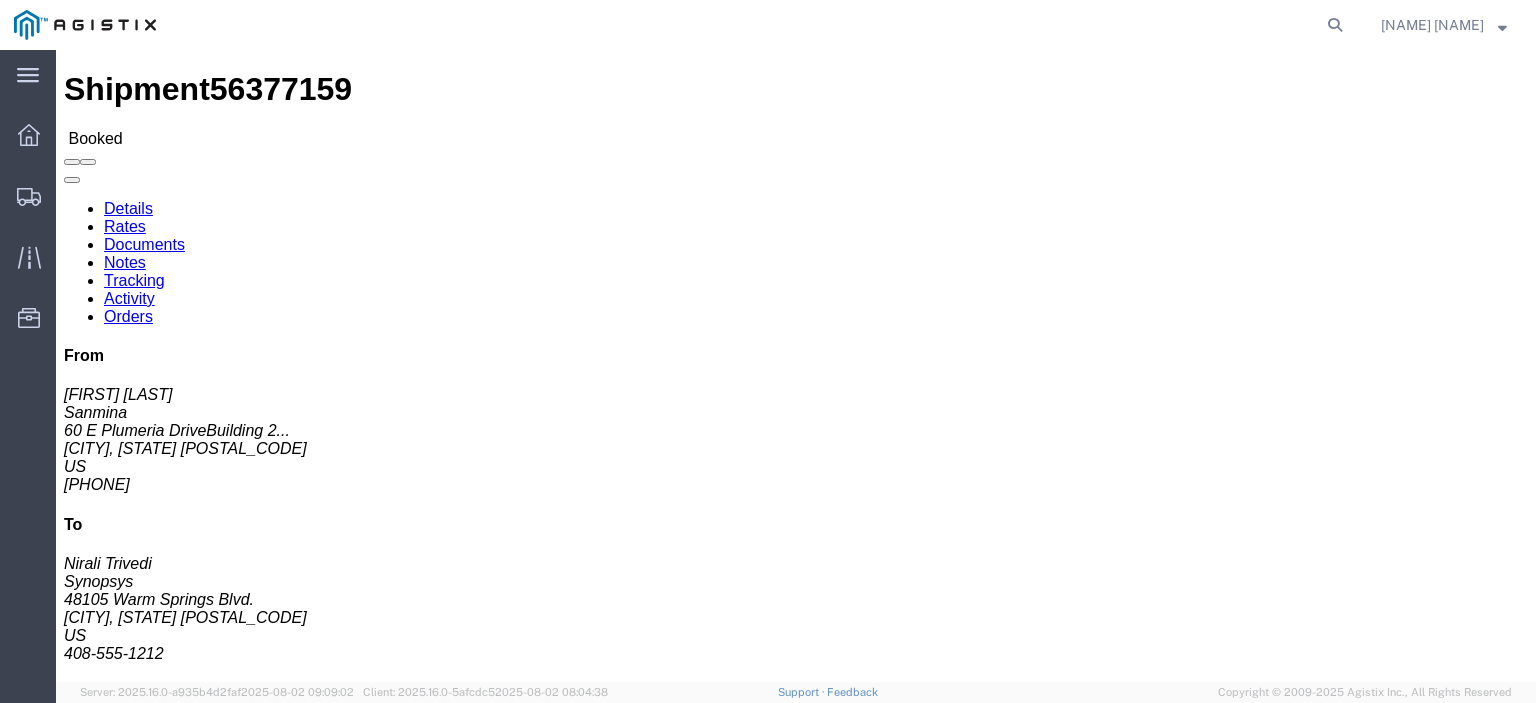 click on "Tracking" 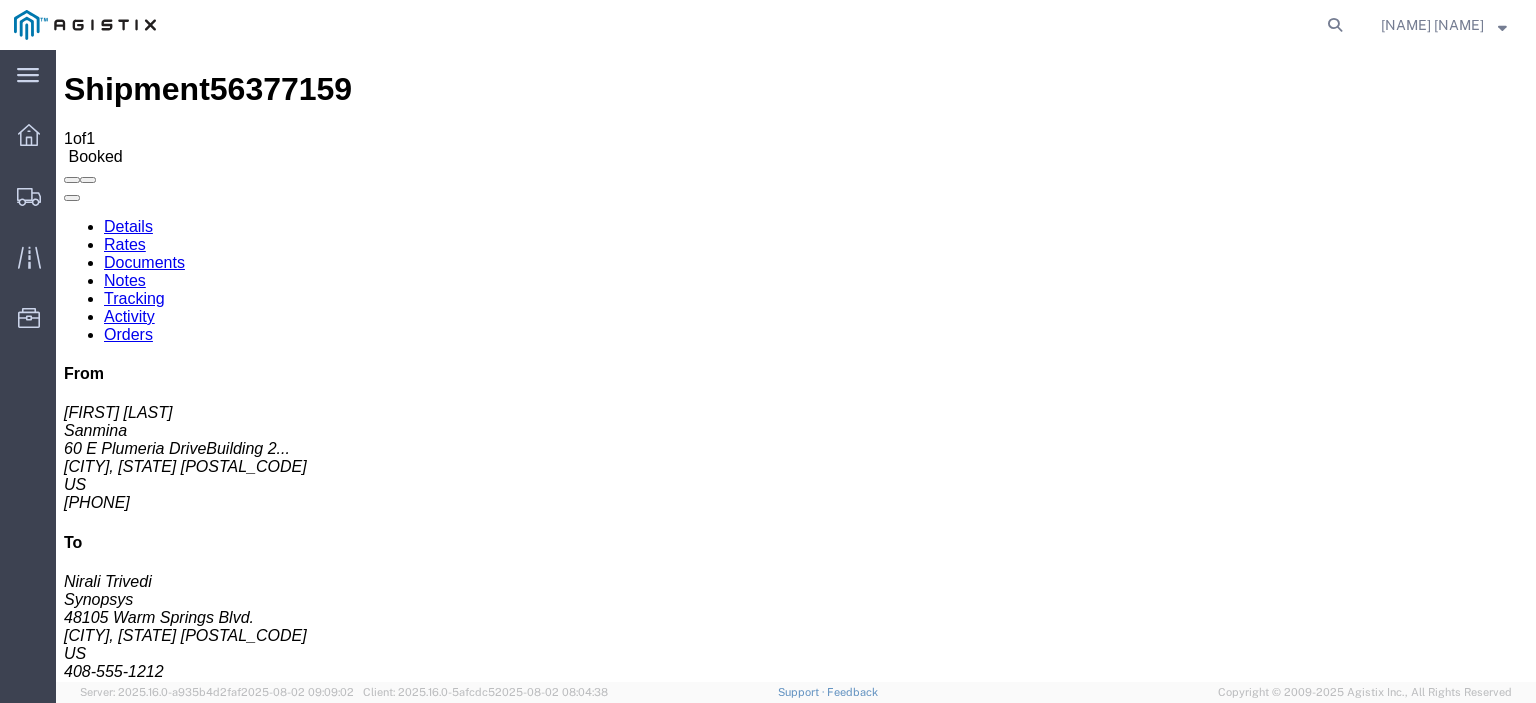 click on "Add New Tracking" at bounding box center (229, 1173) 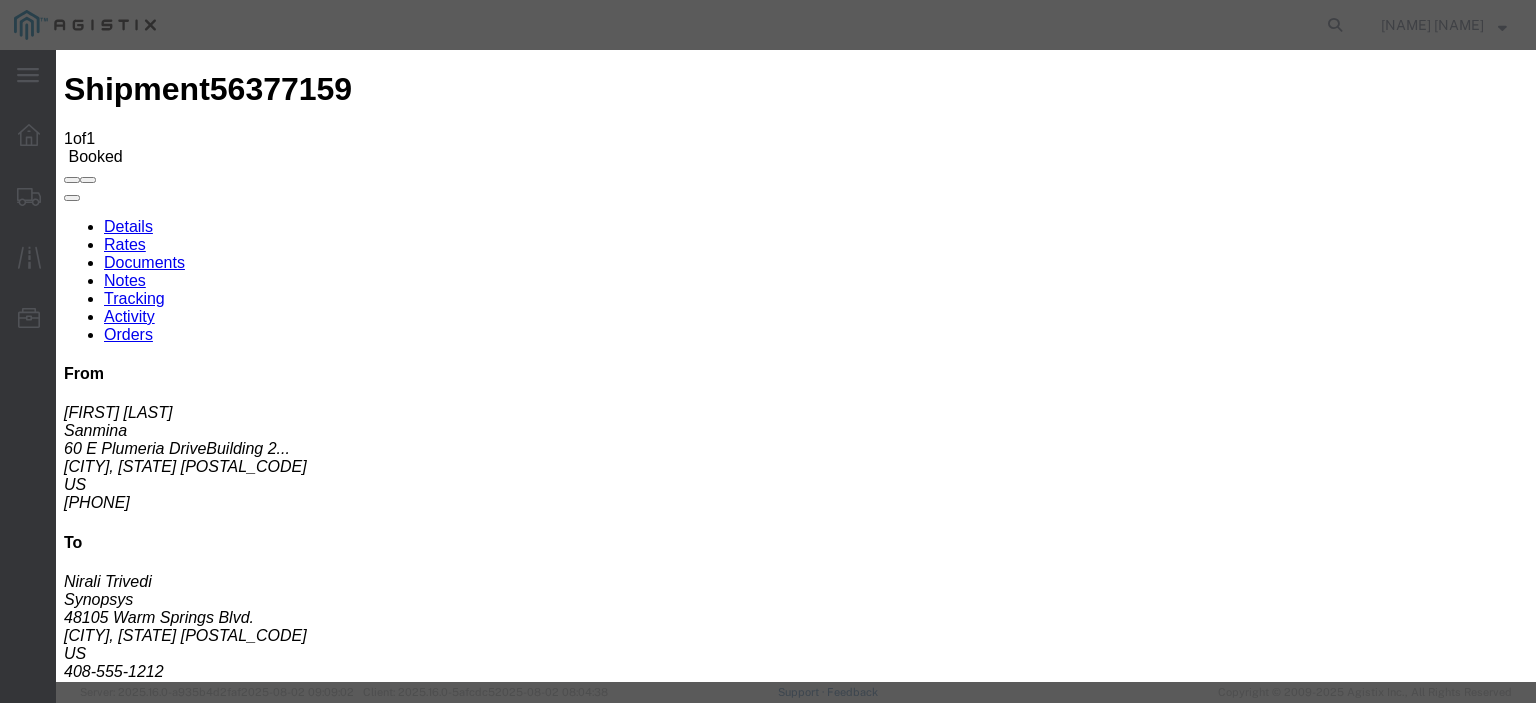 type on "08/04/2025" 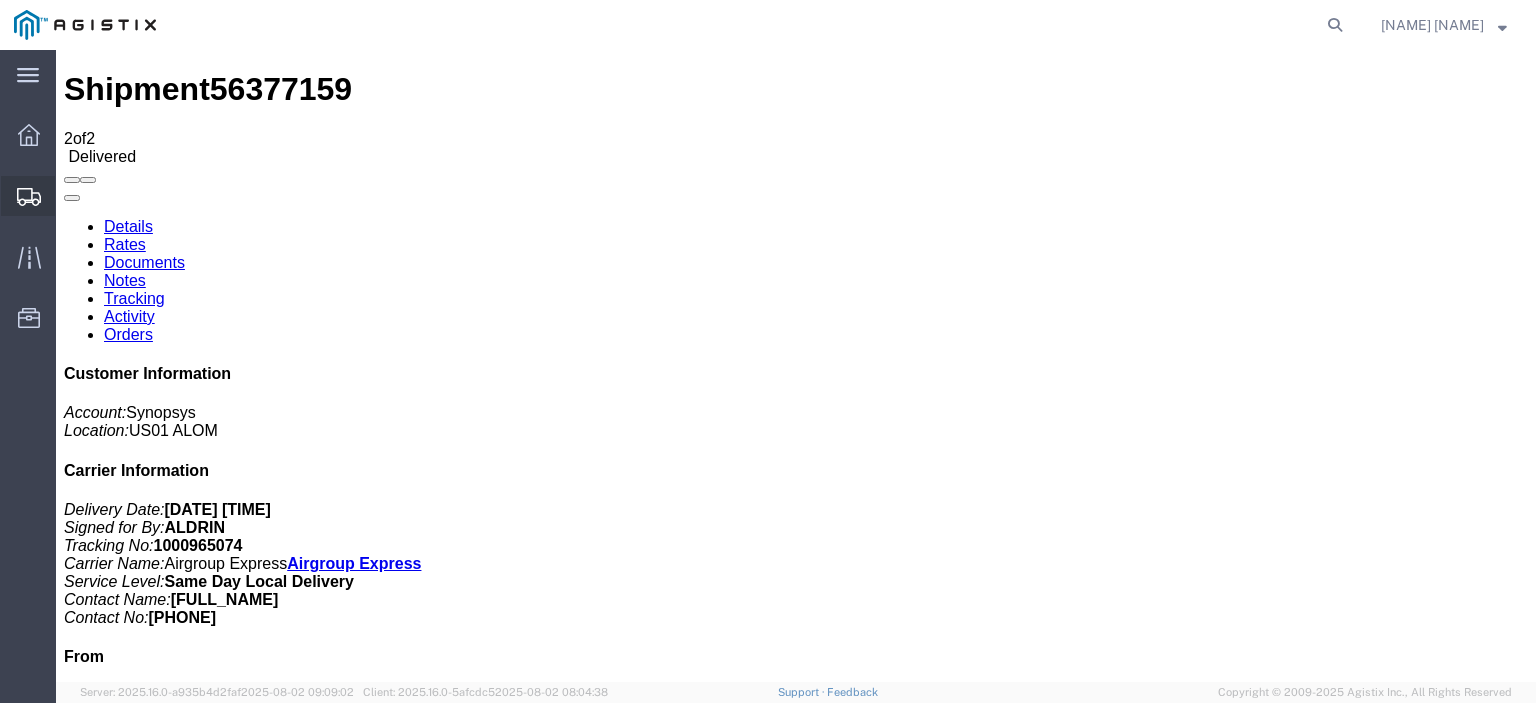 click 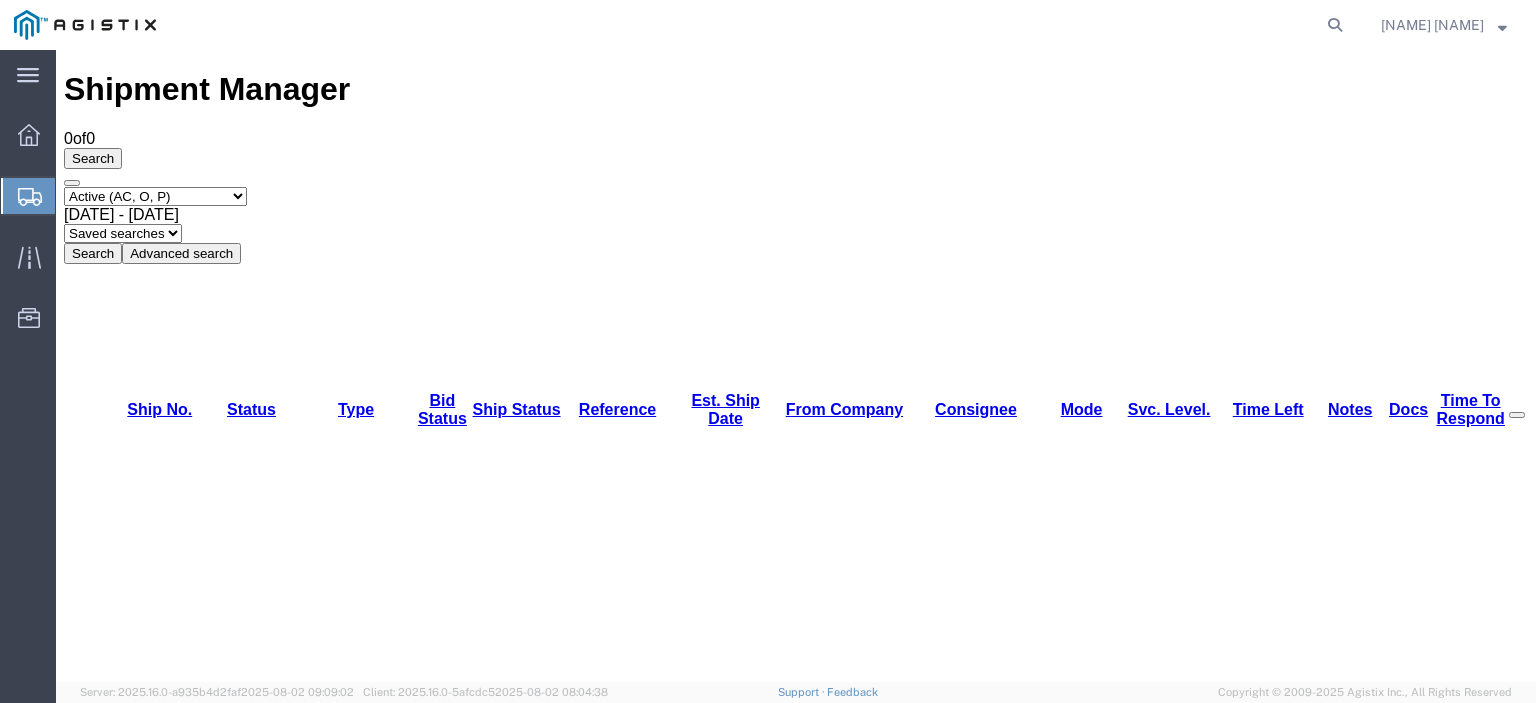 click on "Select status
Active (AC, O, P) All Approved Awaiting Confirmation (AC) Booked Canceled Closed Delivered Denied Expired Ignored Lost On Hold Open (O) Partial Delivery Pending (P) Shipped Withdrawn" at bounding box center (155, 196) 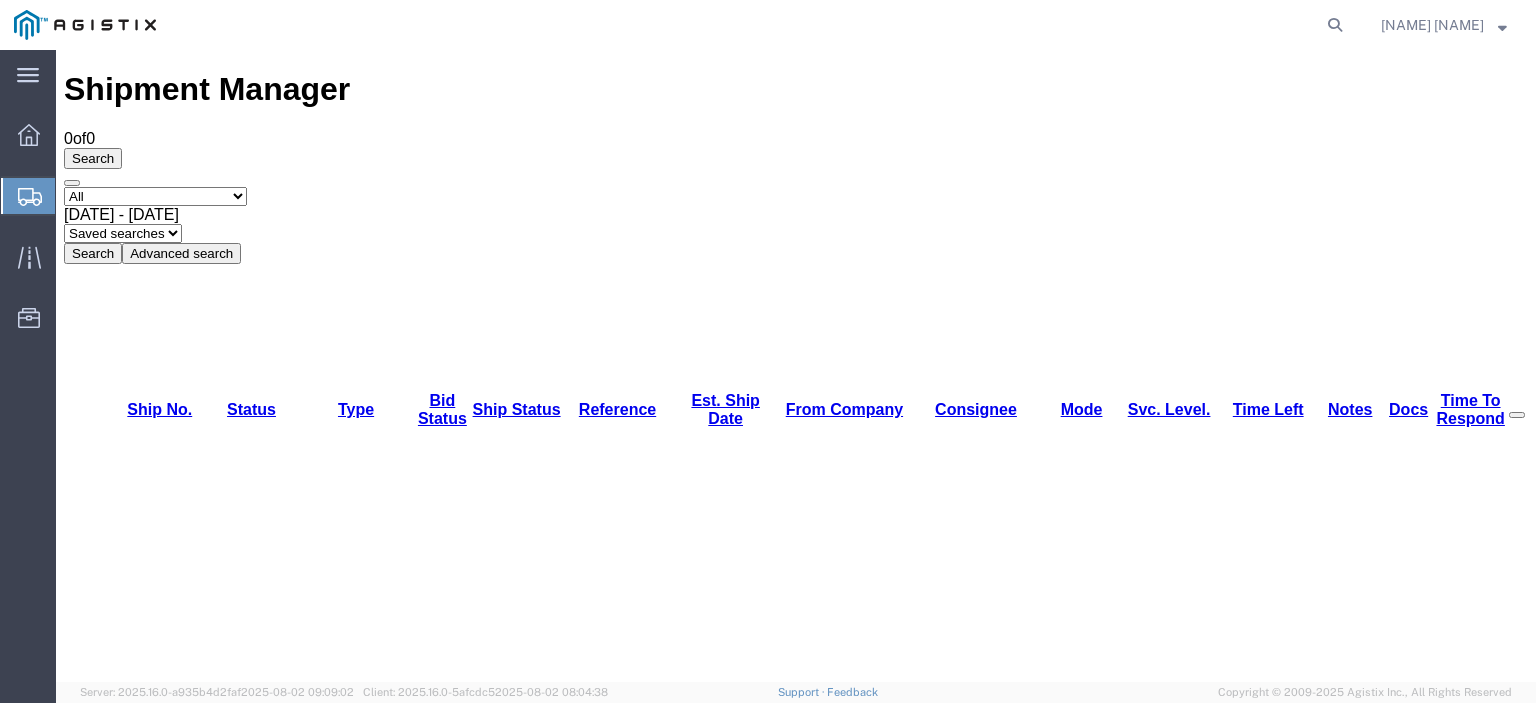 click on "Select status
Active (AC, O, P) All Approved Awaiting Confirmation (AC) Booked Canceled Closed Delivered Denied Expired Ignored Lost On Hold Open (O) Partial Delivery Pending (P) Shipped Withdrawn" at bounding box center (155, 196) 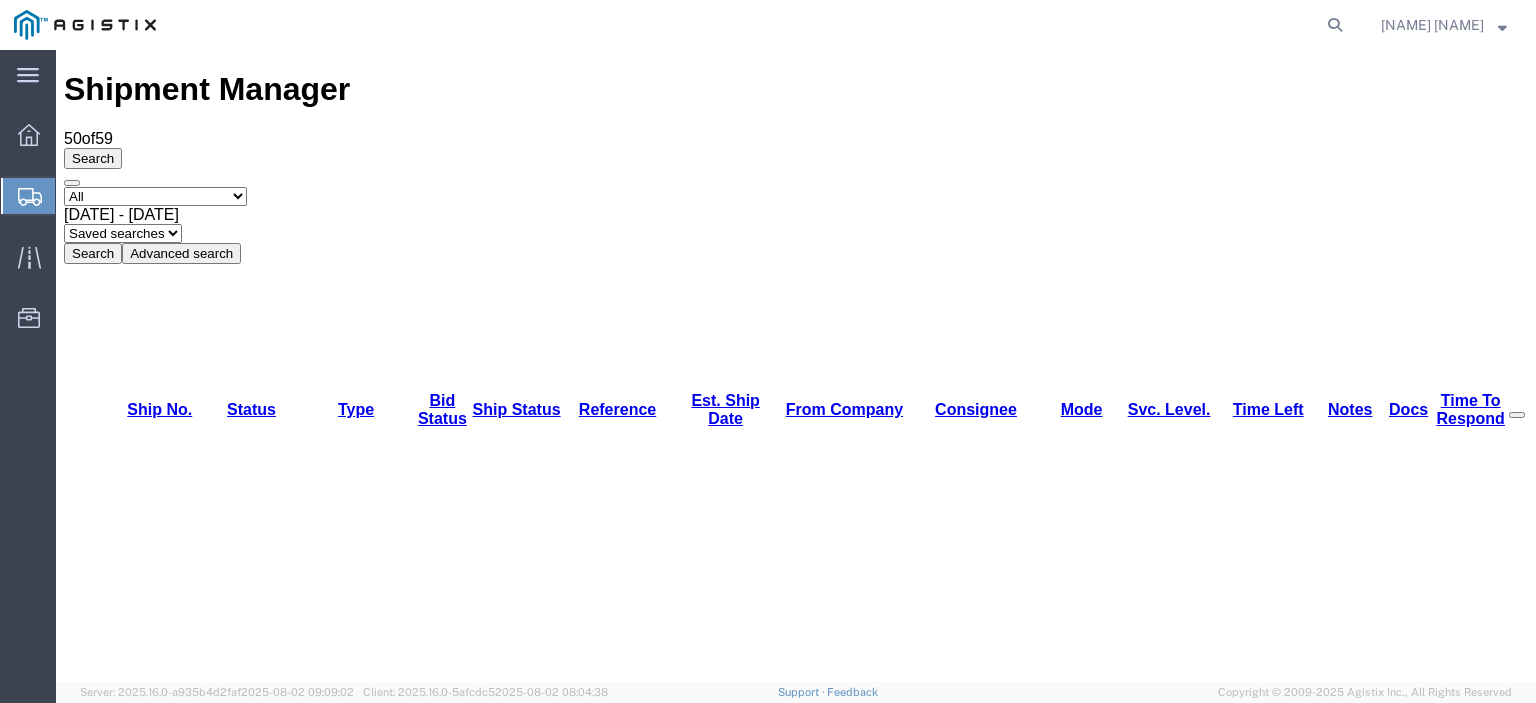 click on "Select status
Active (AC, O, P) All Approved Awaiting Confirmation (AC) Booked Canceled Closed Delivered Denied Expired Ignored Lost On Hold Open (O) Partial Delivery Pending (P) Shipped Withdrawn" at bounding box center [155, 196] 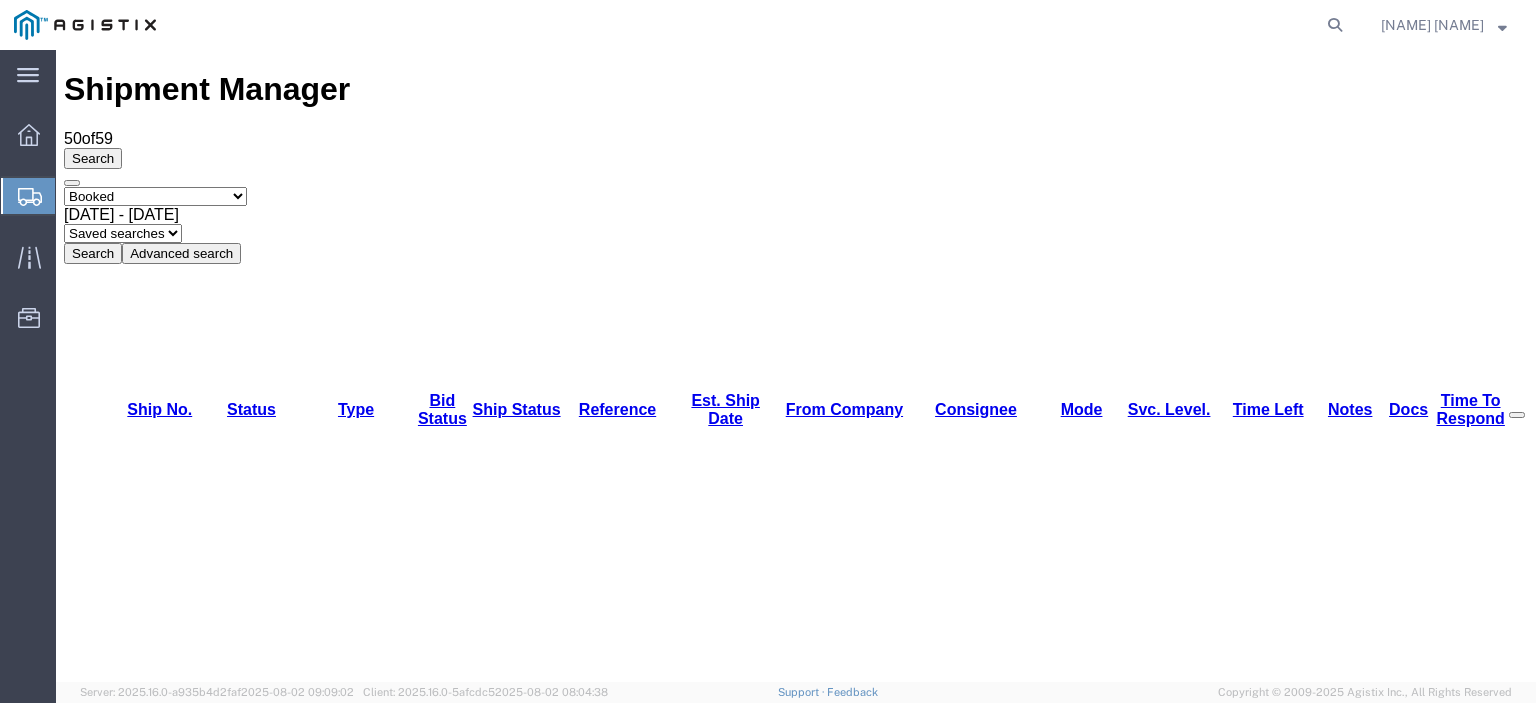 click on "Select status
Active (AC, O, P) All Approved Awaiting Confirmation (AC) Booked Canceled Closed Delivered Denied Expired Ignored Lost On Hold Open (O) Partial Delivery Pending (P) Shipped Withdrawn" at bounding box center (155, 196) 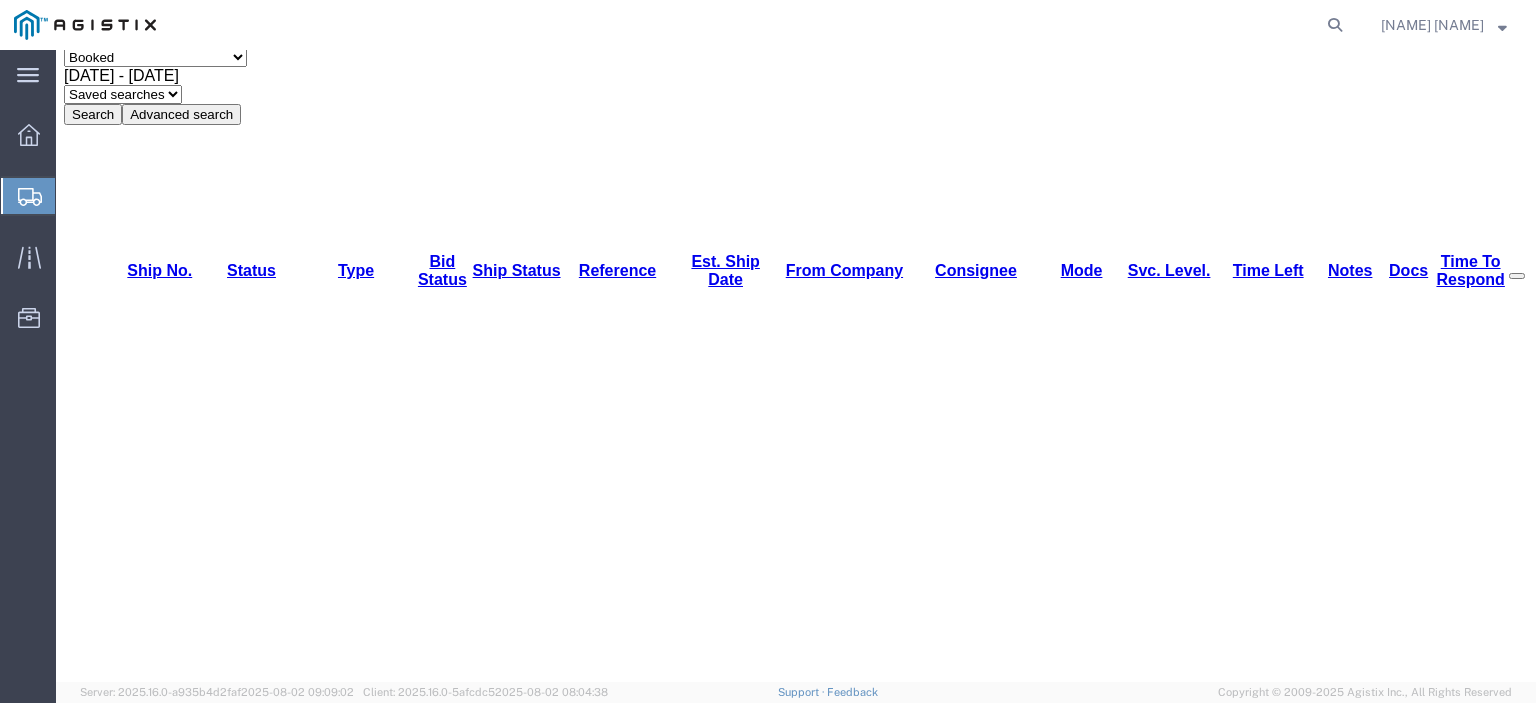 scroll, scrollTop: 151, scrollLeft: 0, axis: vertical 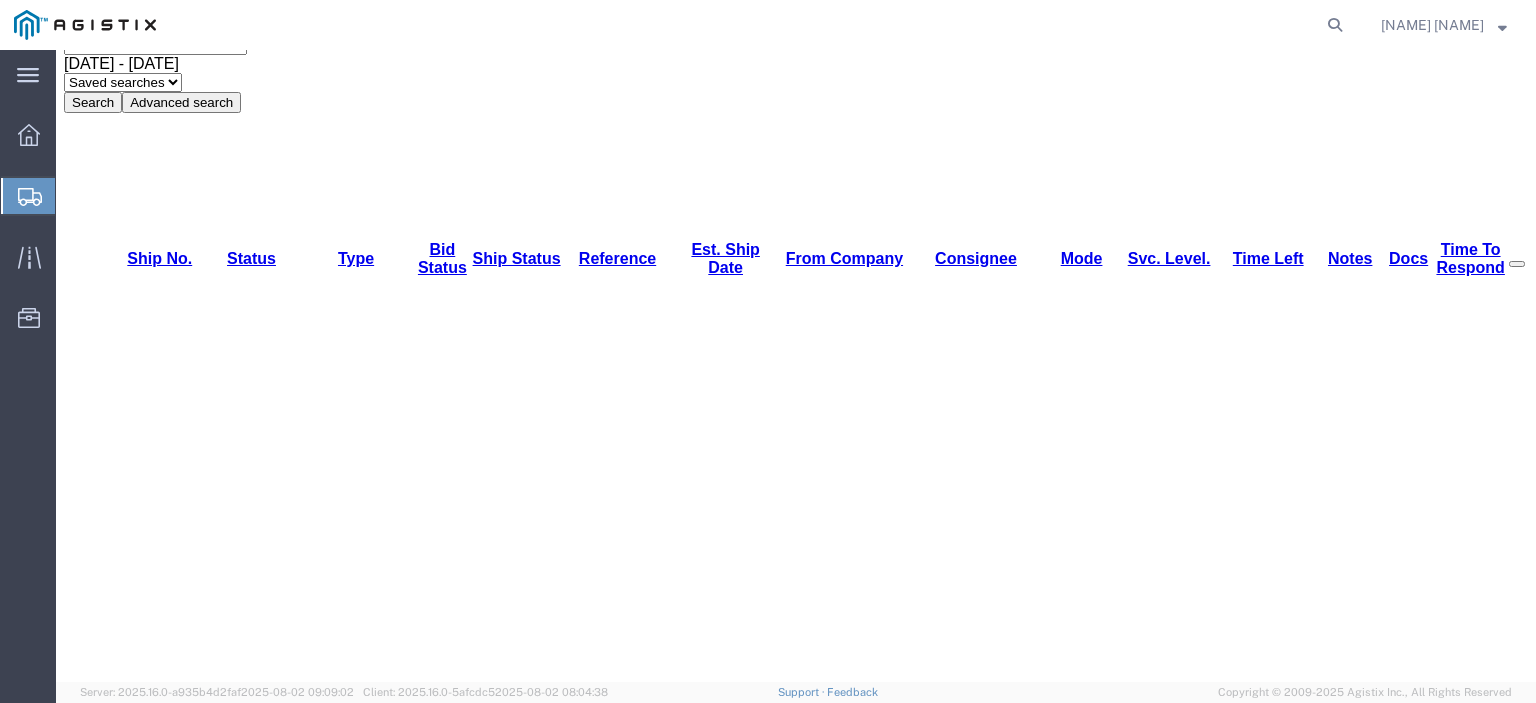 click at bounding box center (1217, 4602) 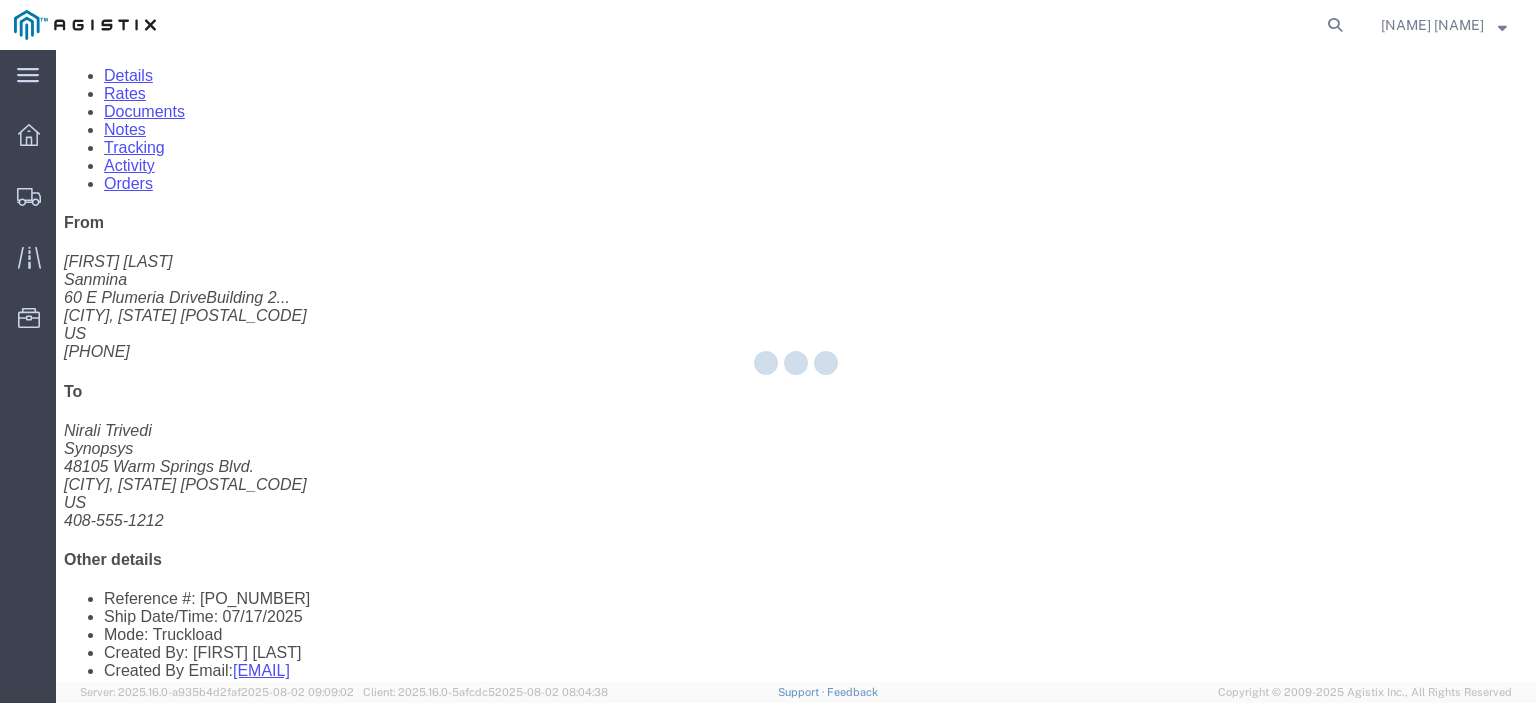 scroll, scrollTop: 0, scrollLeft: 0, axis: both 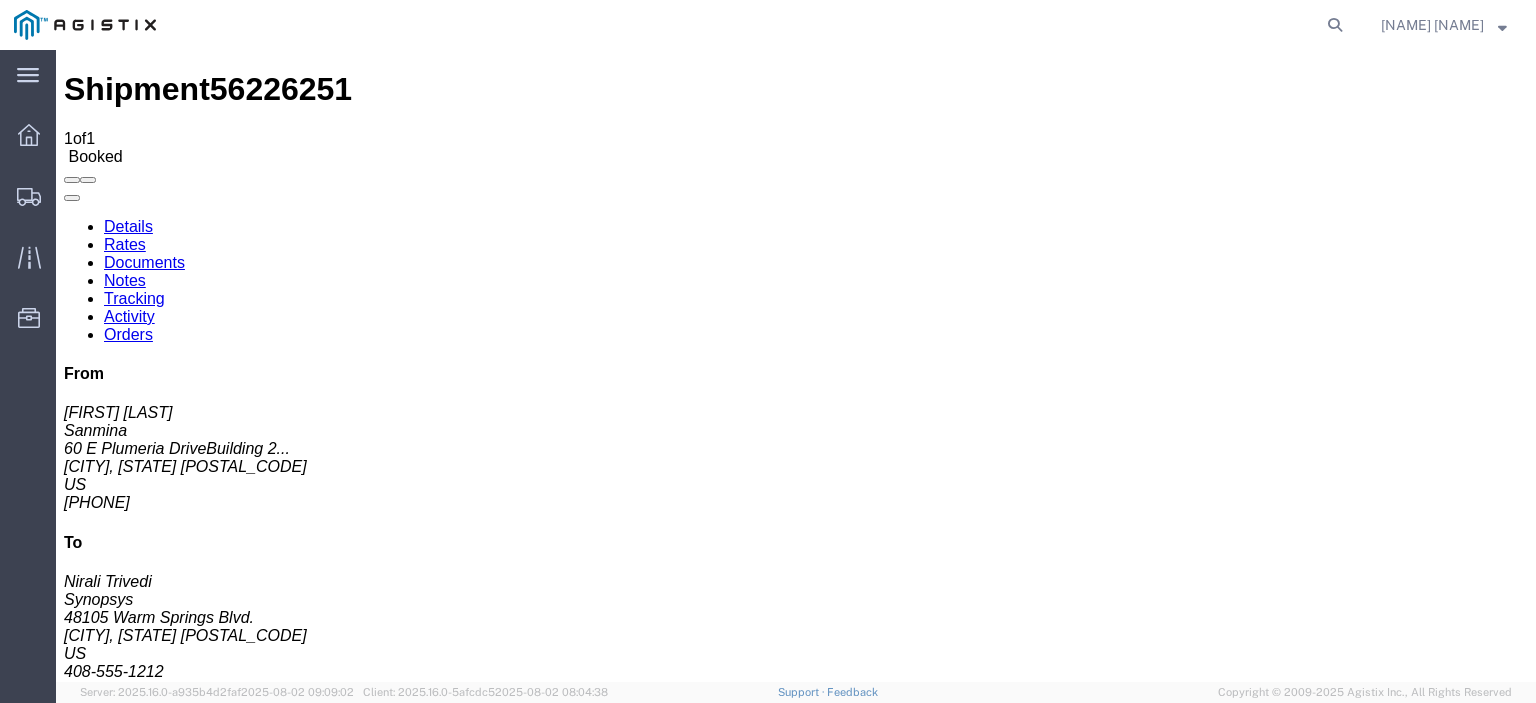 click on "Tracking" at bounding box center (134, 298) 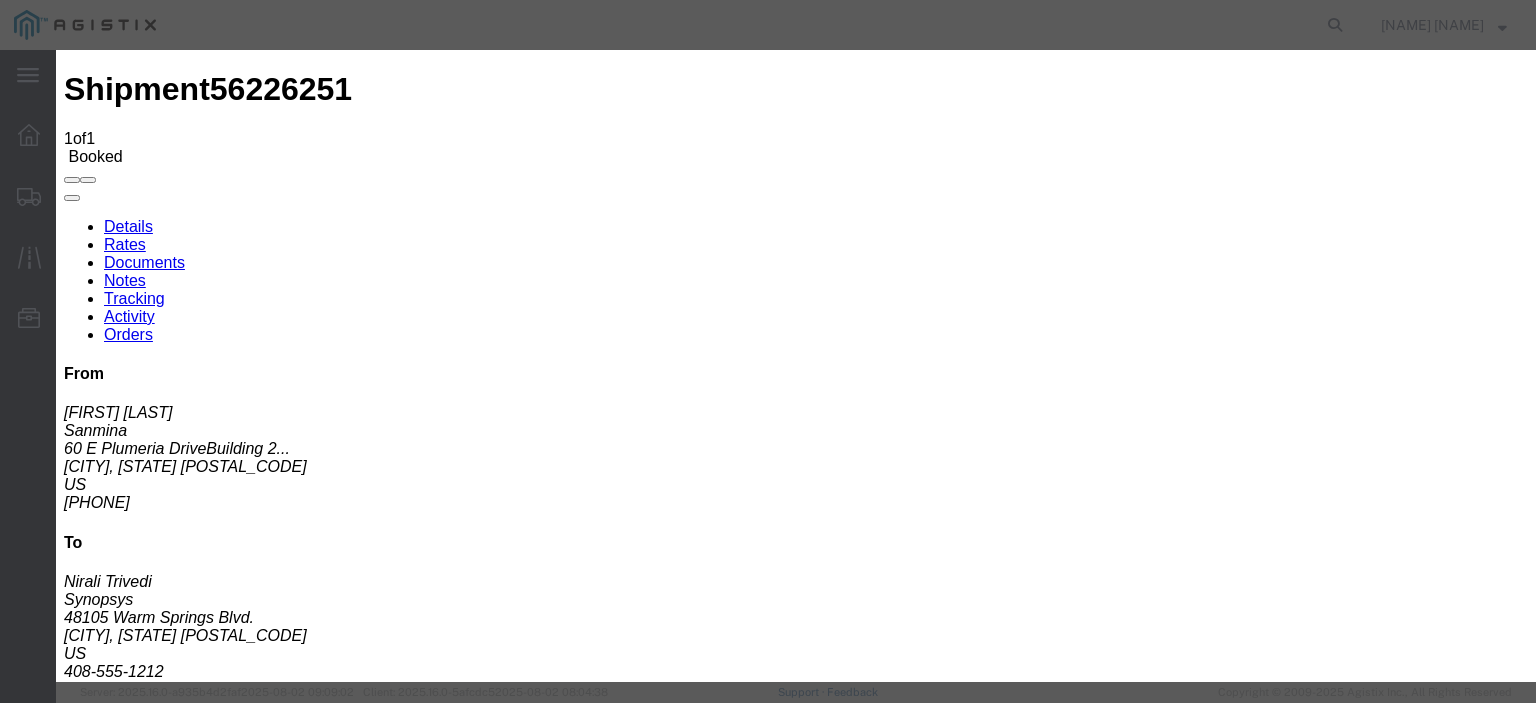 type on "08/04/2025" 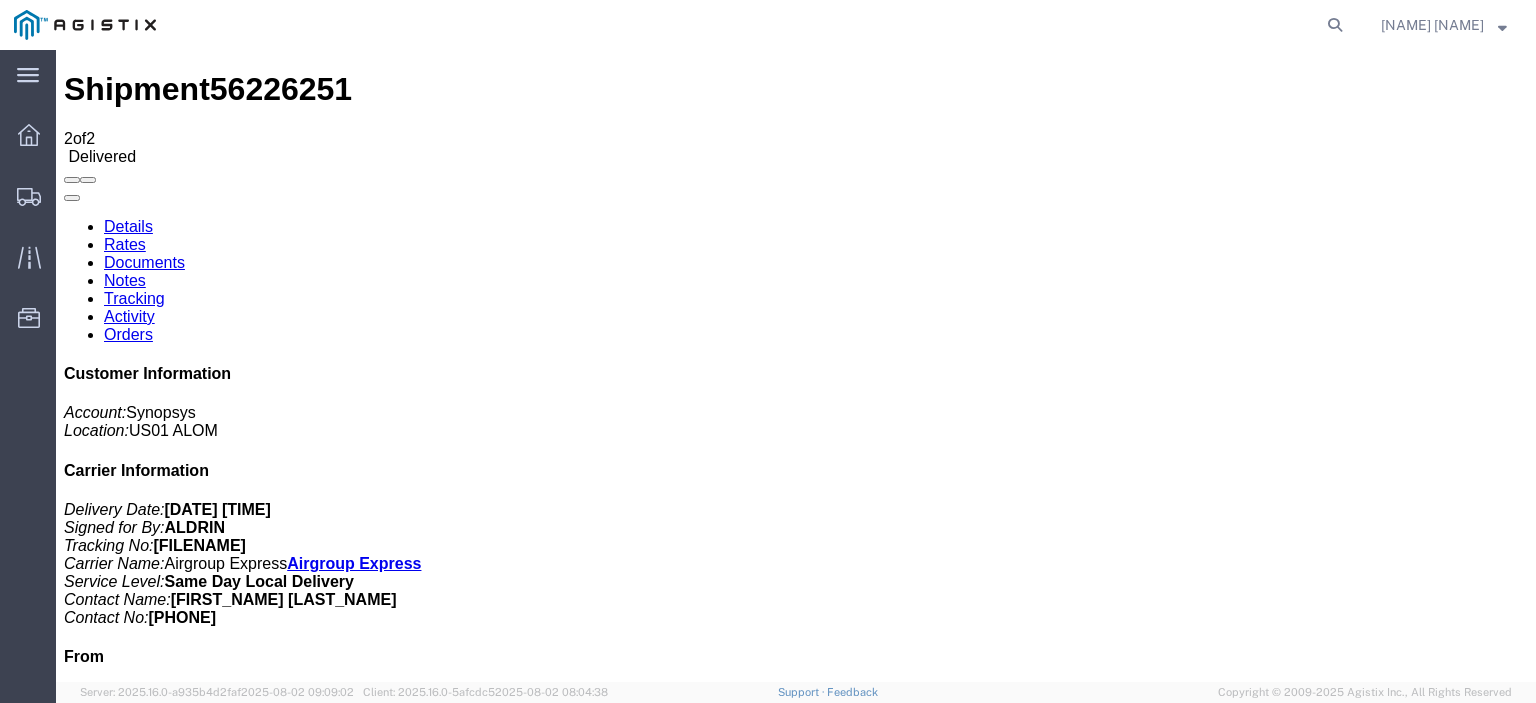click on "Documents" at bounding box center (144, 262) 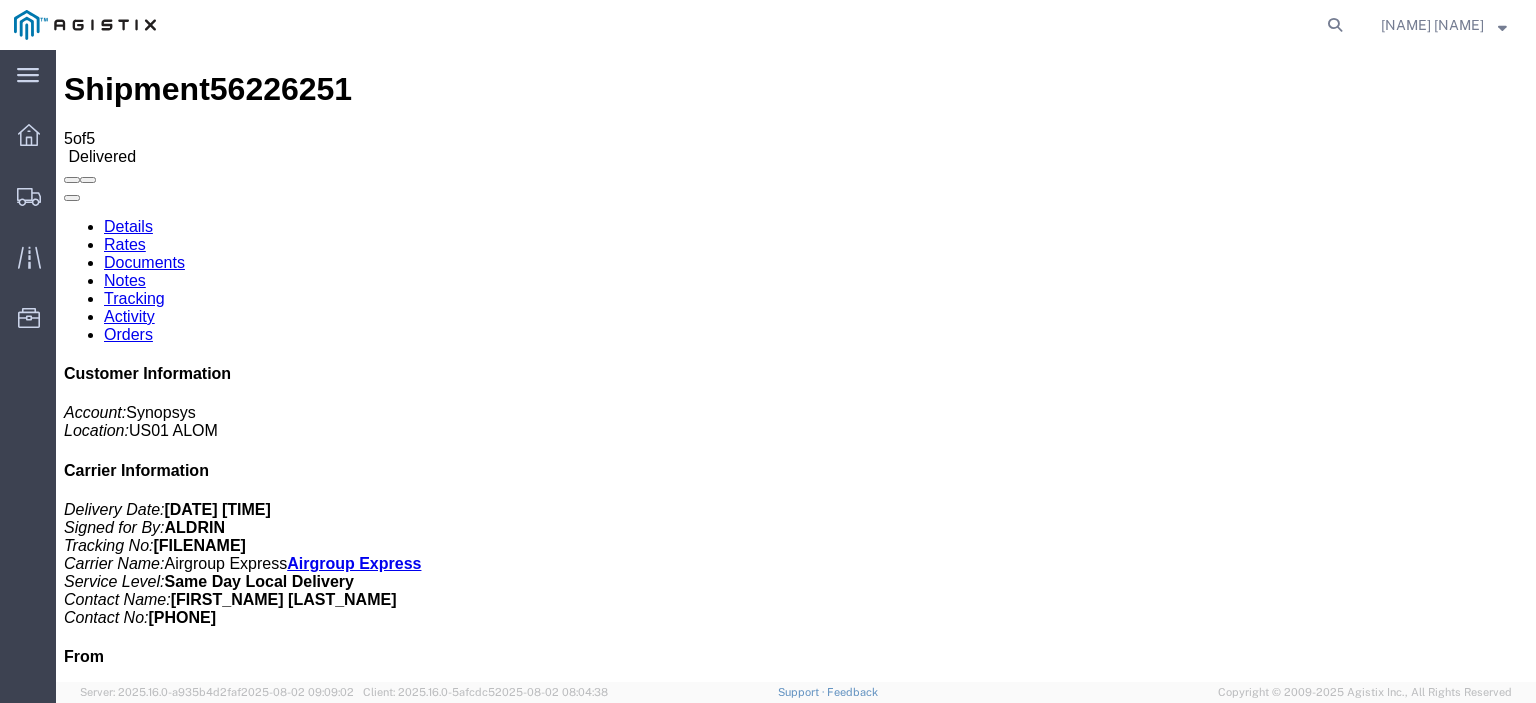 click on "Attach Documents" at bounding box center (126, 1153) 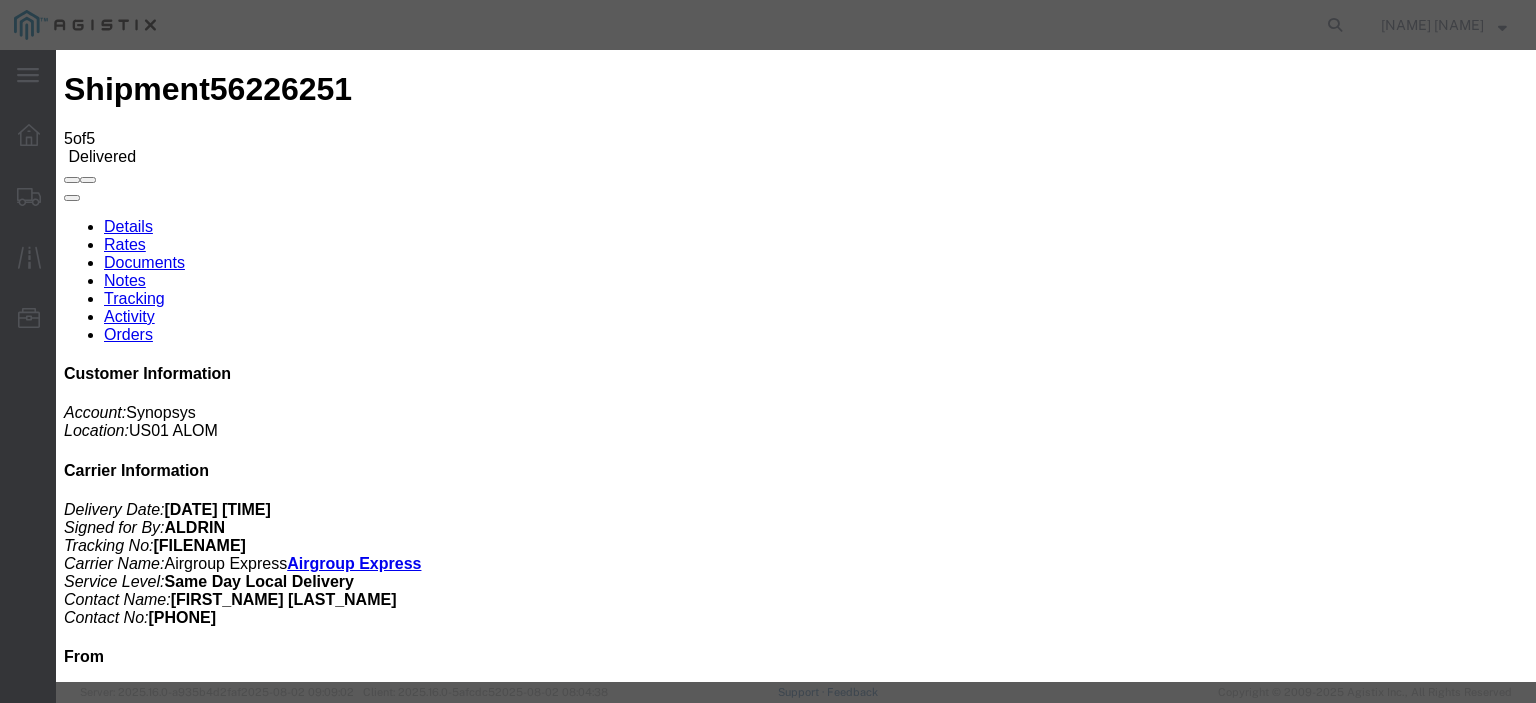 click on "Browse" at bounding box center [94, 1974] 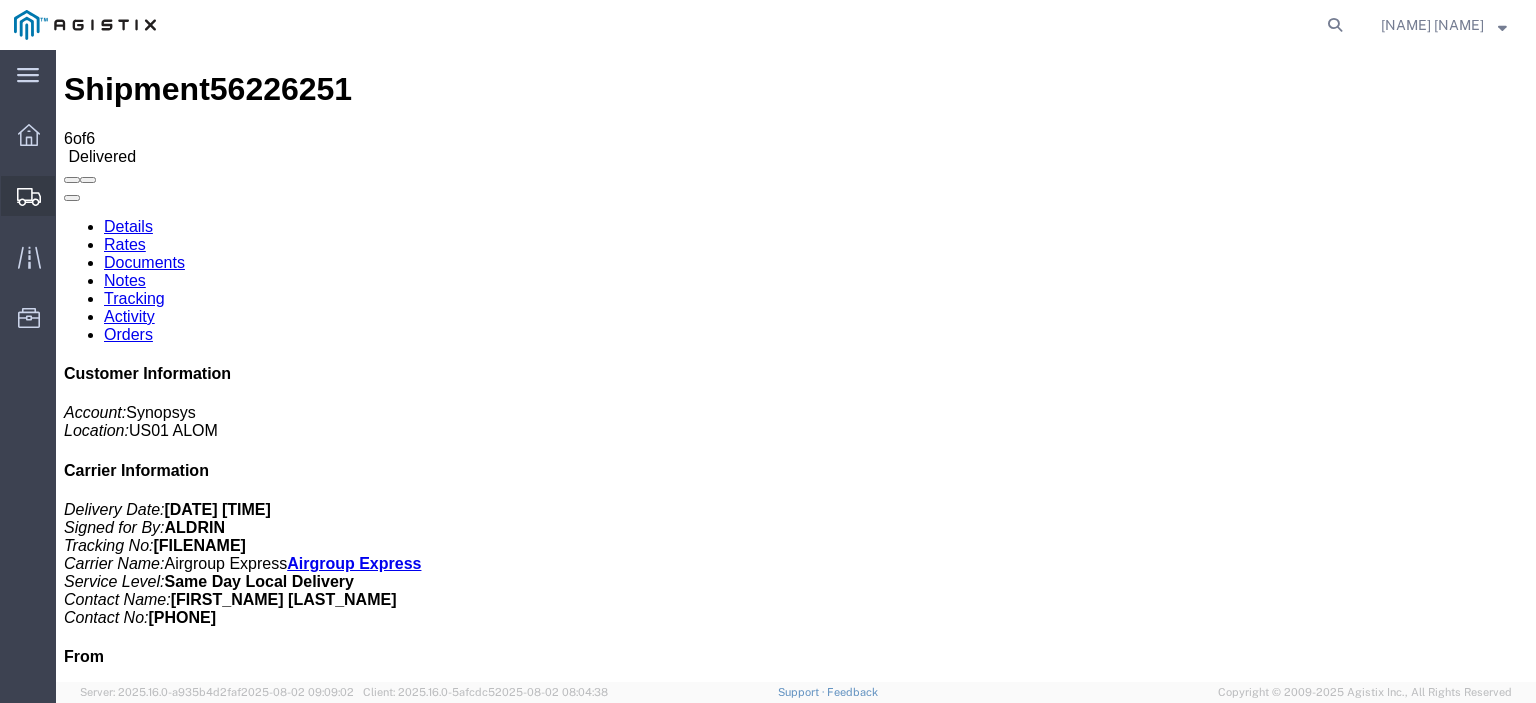 click on "Shipments" 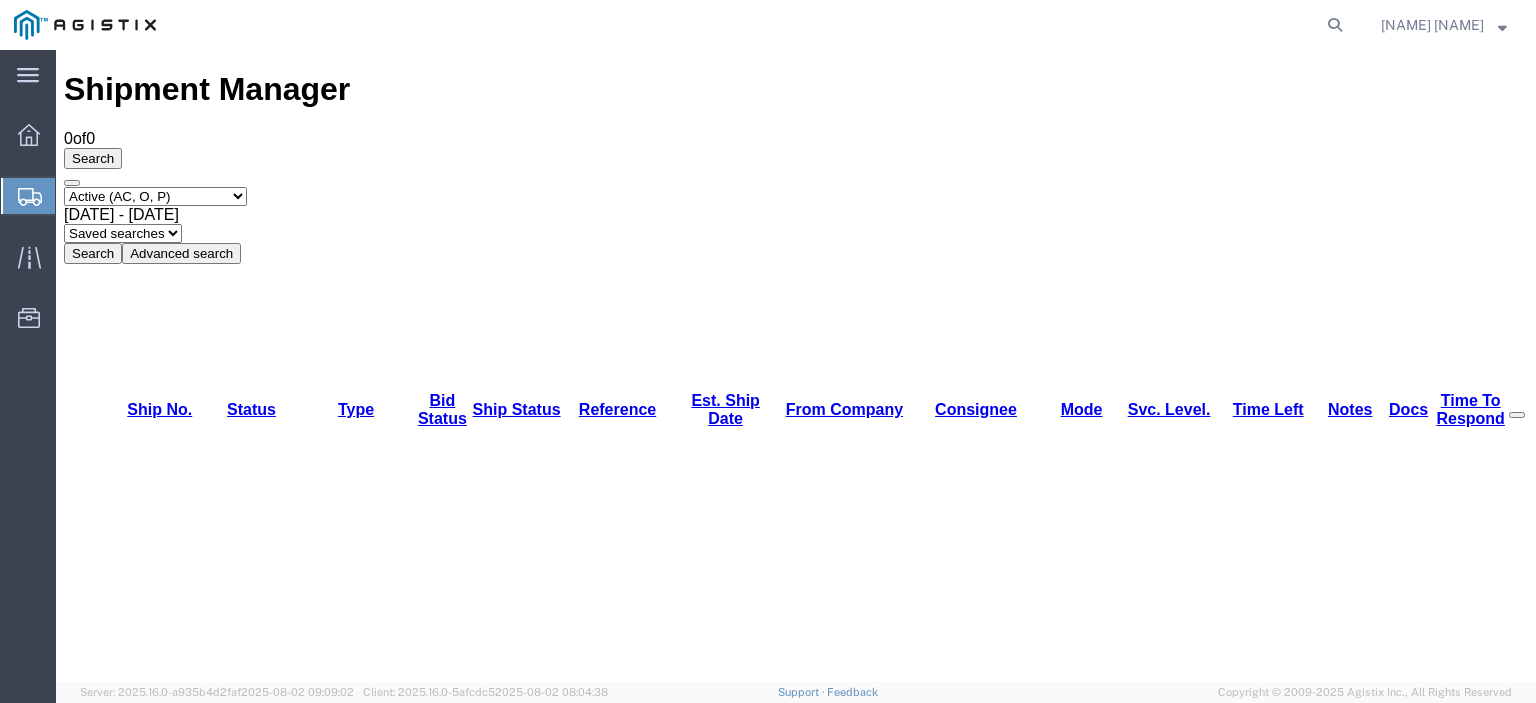 click on "Select status
Active (AC, O, P) All Approved Awaiting Confirmation (AC) Booked Canceled Closed Delivered Denied Expired Ignored Lost On Hold Open (O) Partial Delivery Pending (P) Shipped Withdrawn" at bounding box center (155, 196) 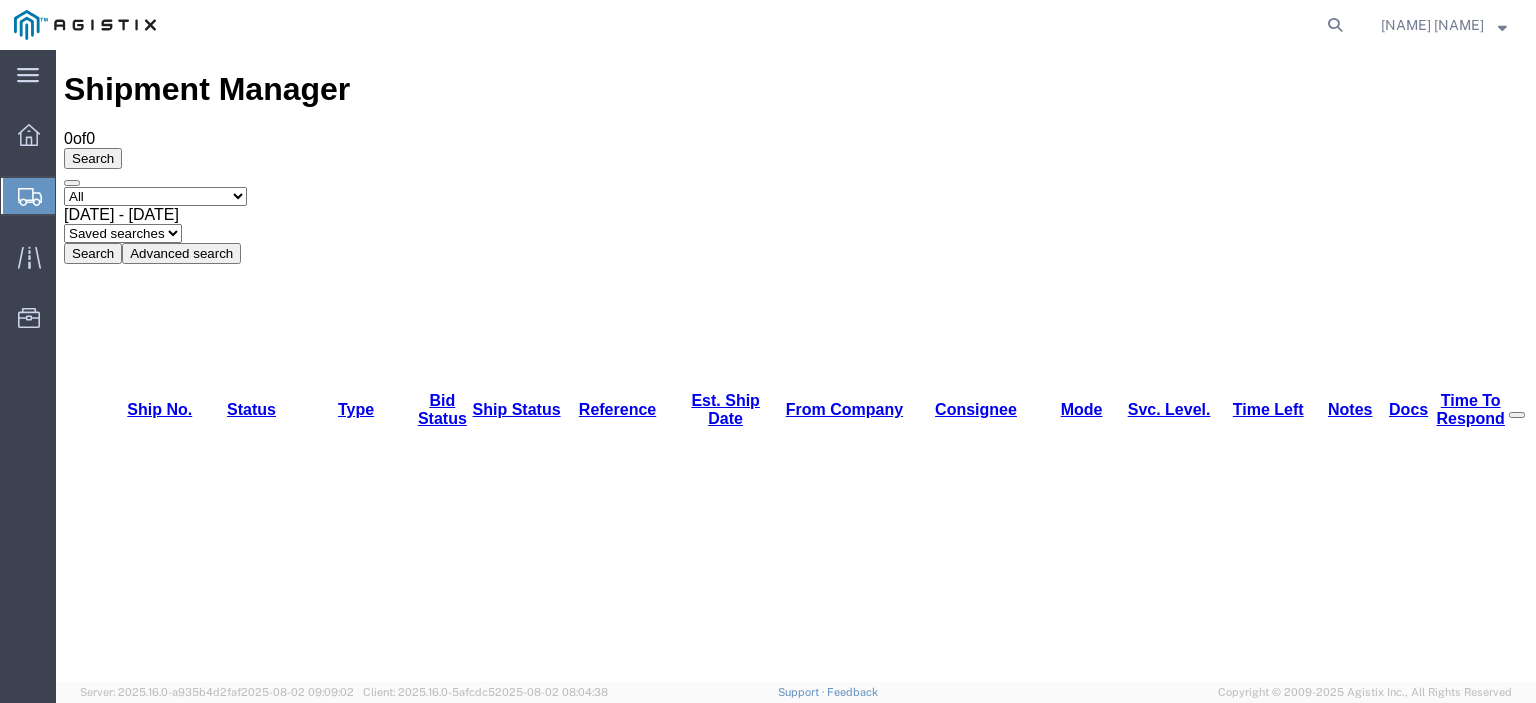 click on "Select status
Active (AC, O, P) All Approved Awaiting Confirmation (AC) Booked Canceled Closed Delivered Denied Expired Ignored Lost On Hold Open (O) Partial Delivery Pending (P) Shipped Withdrawn" at bounding box center (155, 196) 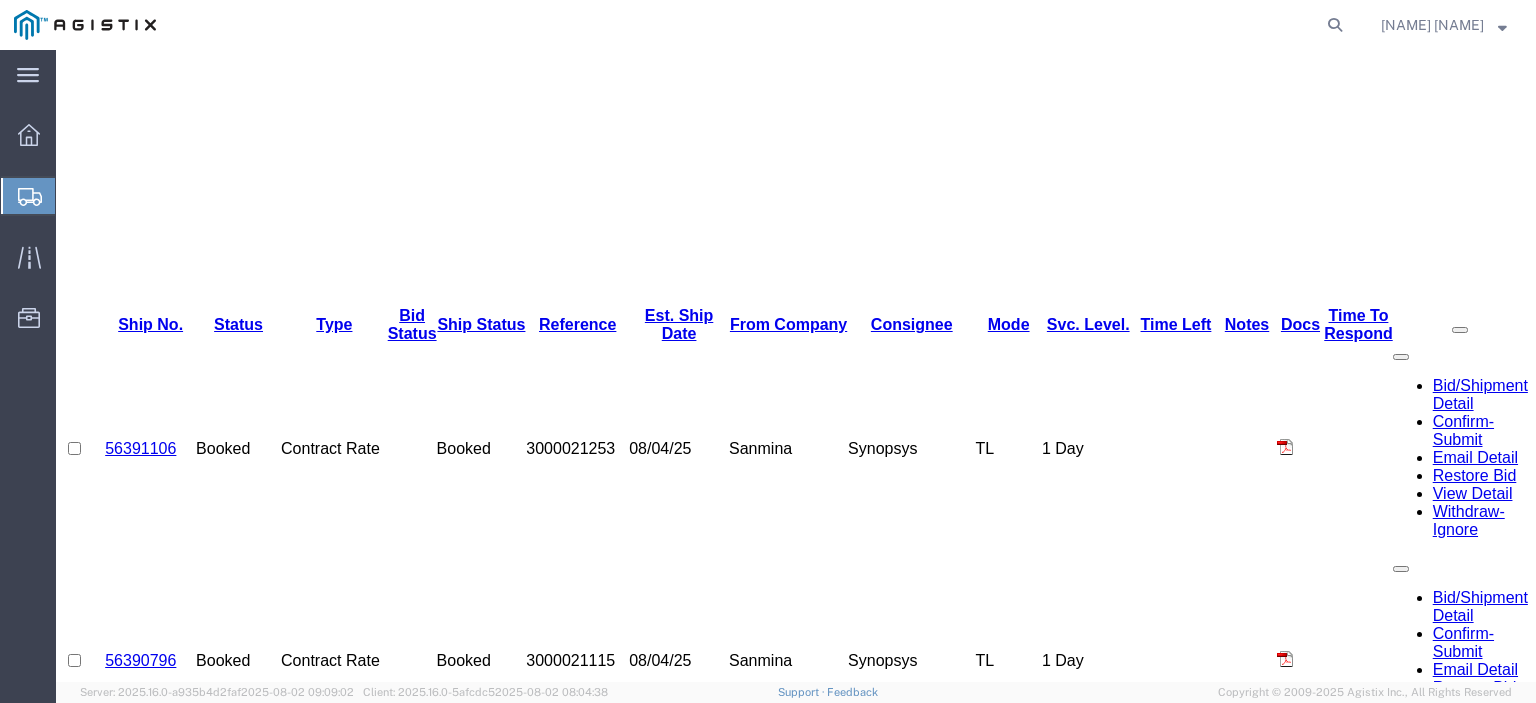 scroll, scrollTop: 800, scrollLeft: 0, axis: vertical 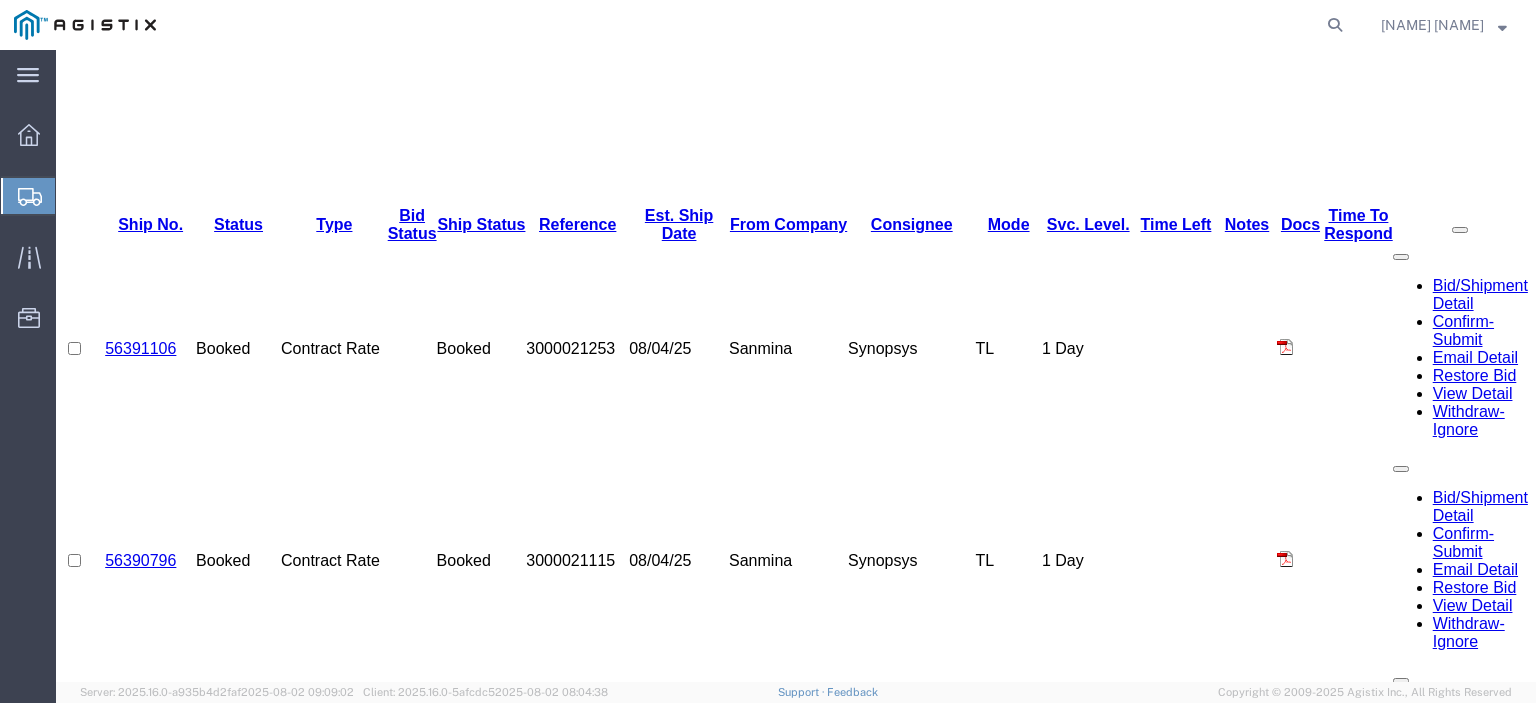 click on "56223045" at bounding box center [140, 7768] 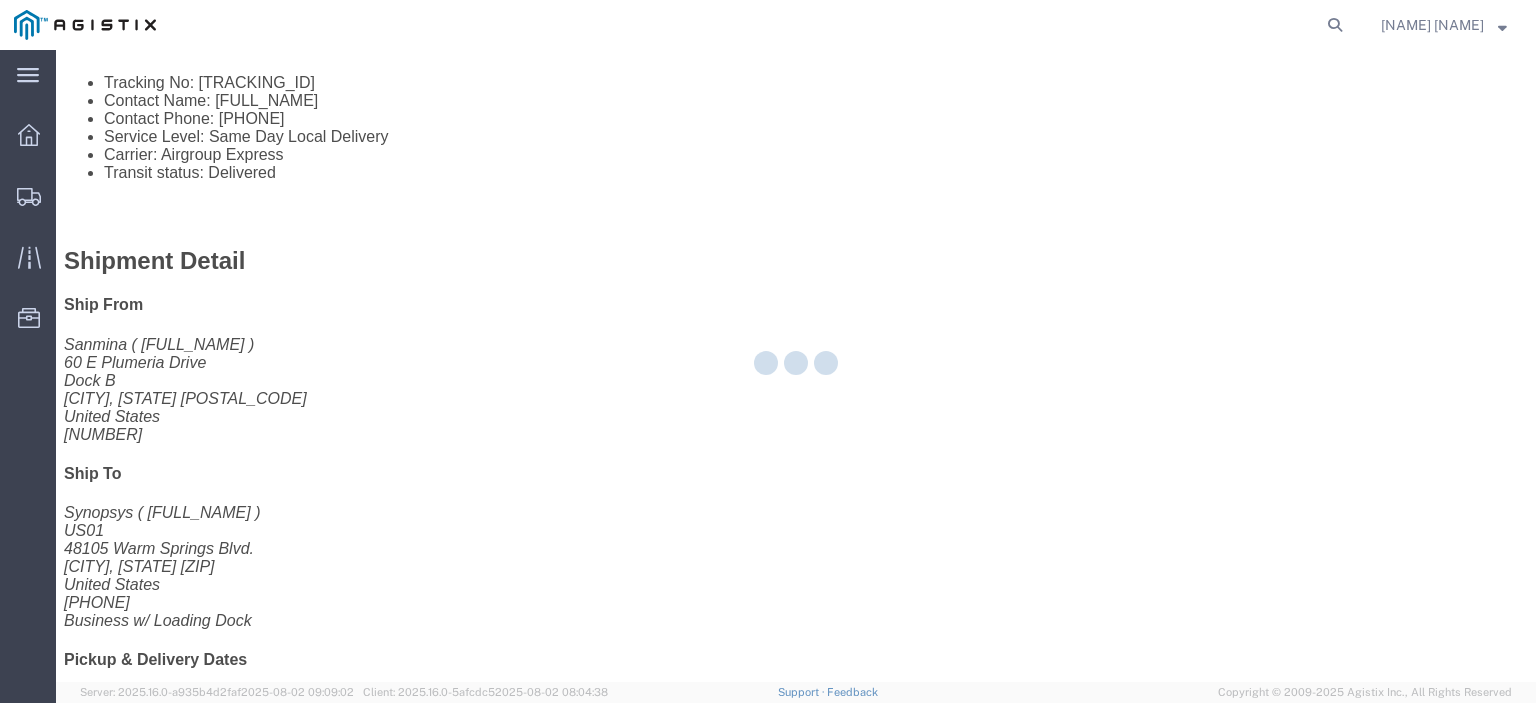 scroll, scrollTop: 0, scrollLeft: 0, axis: both 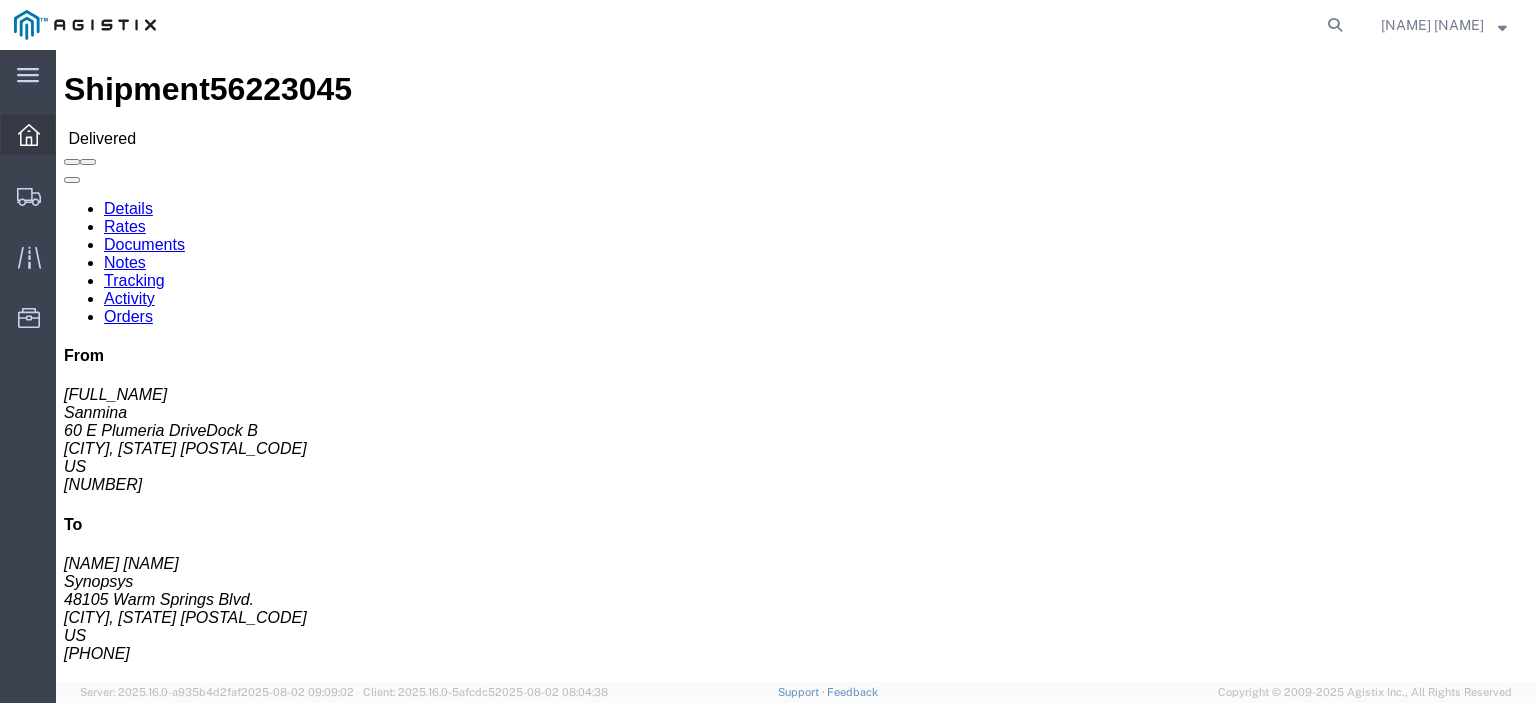 click 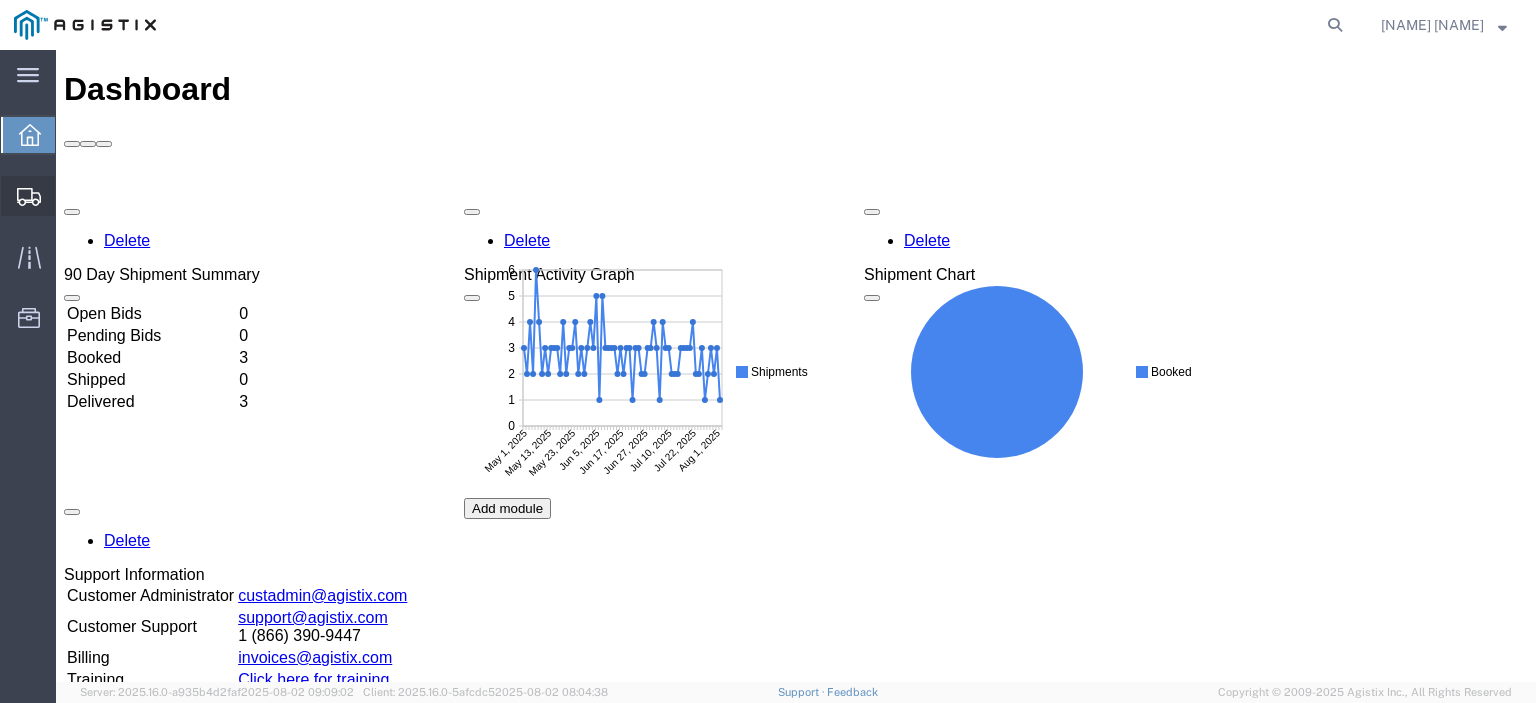 scroll, scrollTop: 0, scrollLeft: 0, axis: both 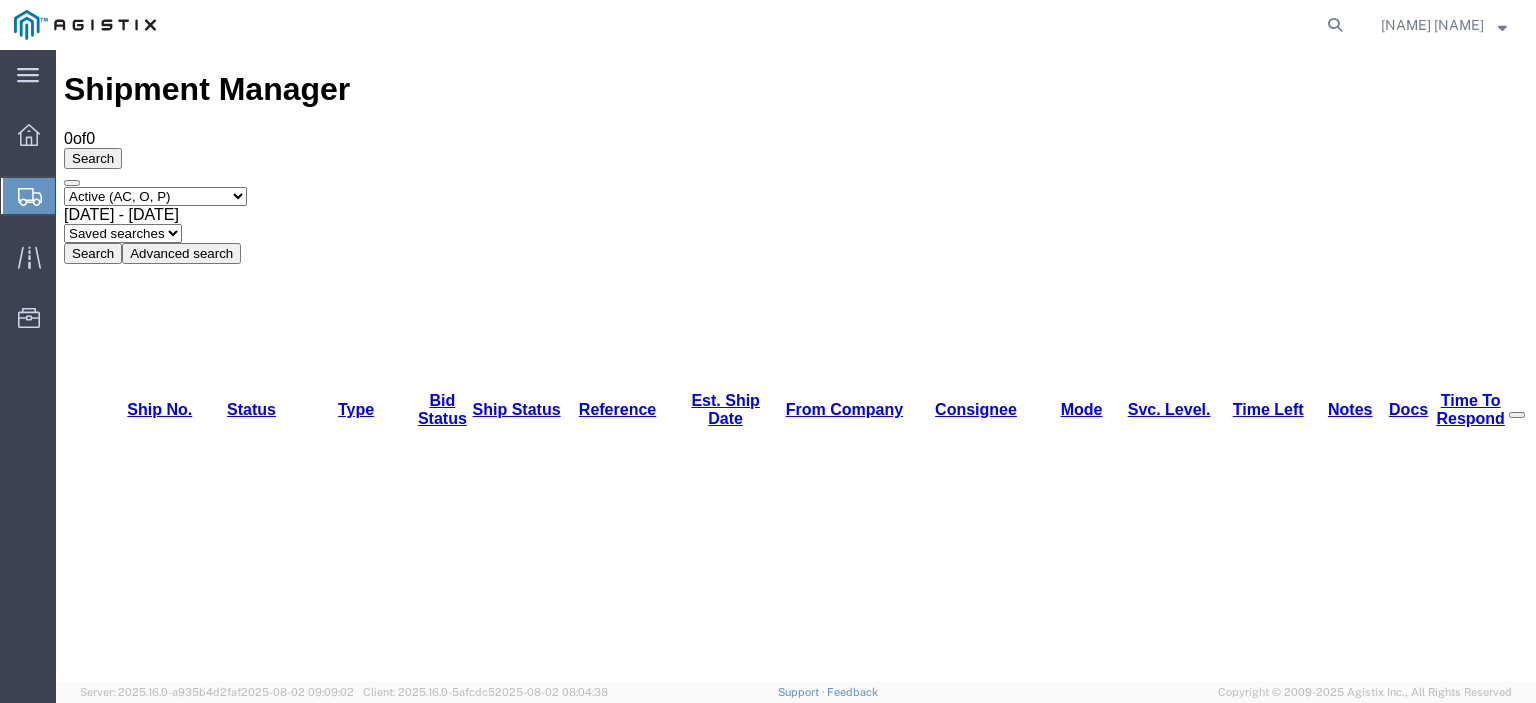 click on "Select status
Active (AC, O, P) All Approved Awaiting Confirmation (AC) Booked Canceled Closed Delivered Denied Expired Ignored Lost On Hold Open (O) Partial Delivery Pending (P) Shipped Withdrawn" at bounding box center [155, 196] 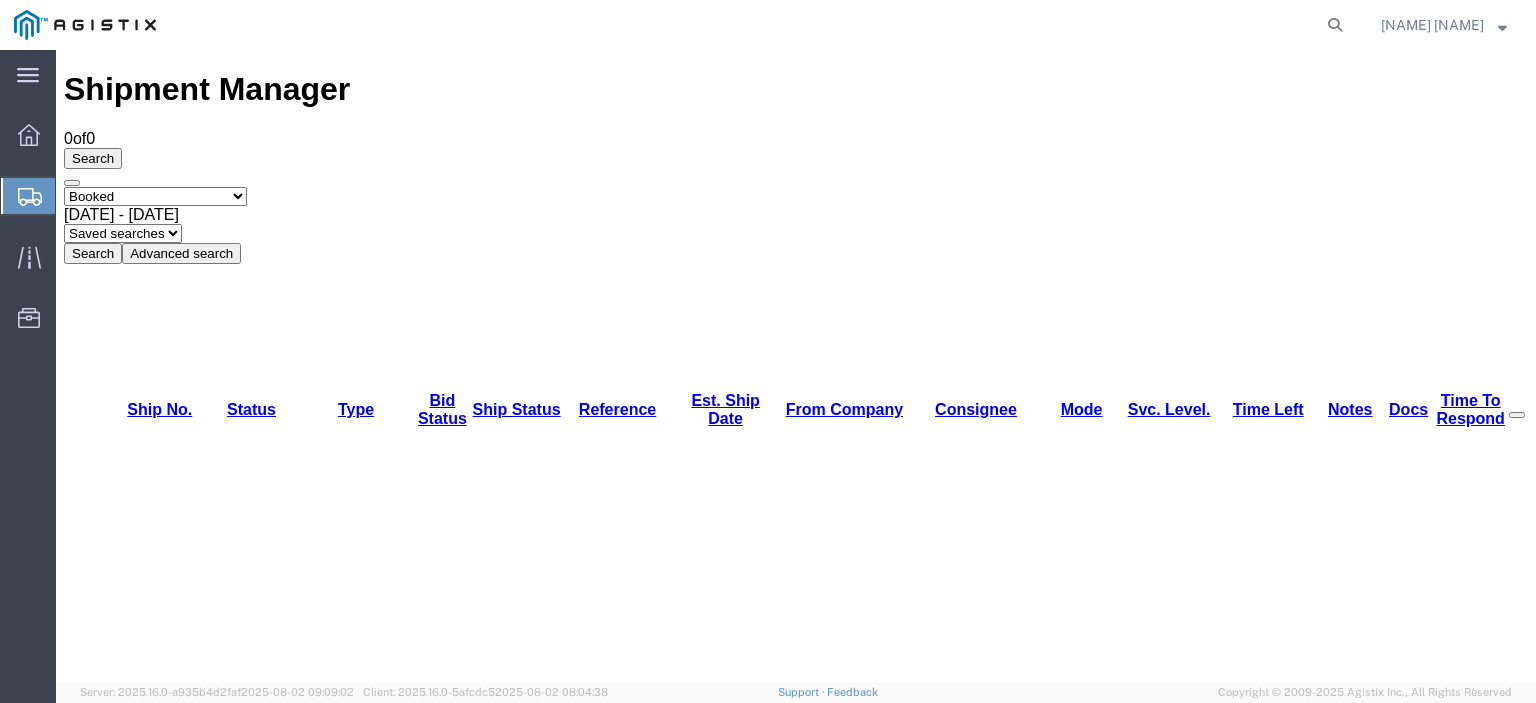 click on "Select status
Active (AC, O, P) All Approved Awaiting Confirmation (AC) Booked Canceled Closed Delivered Denied Expired Ignored Lost On Hold Open (O) Partial Delivery Pending (P) Shipped Withdrawn" at bounding box center [155, 196] 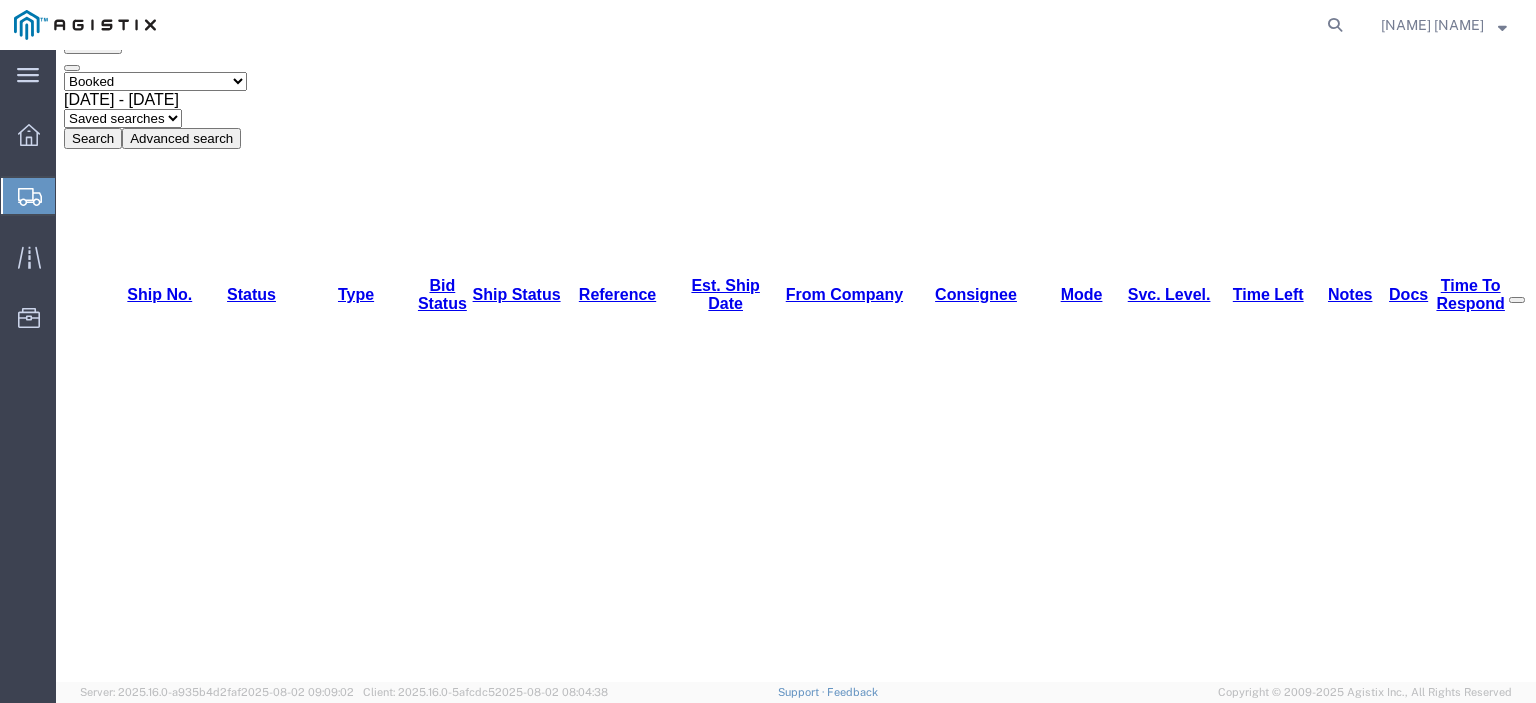 scroll, scrollTop: 117, scrollLeft: 0, axis: vertical 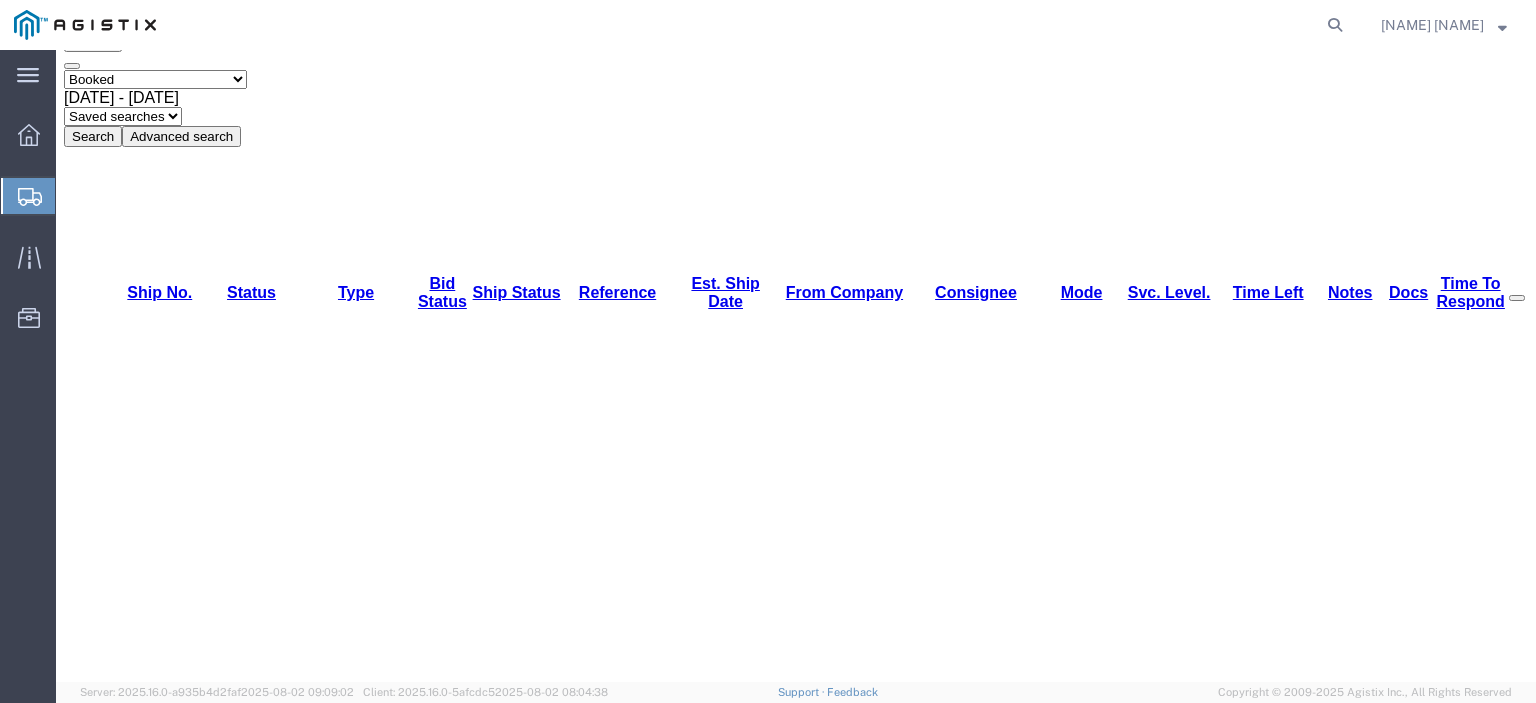 click on "56236559" at bounding box center [141, 4423] 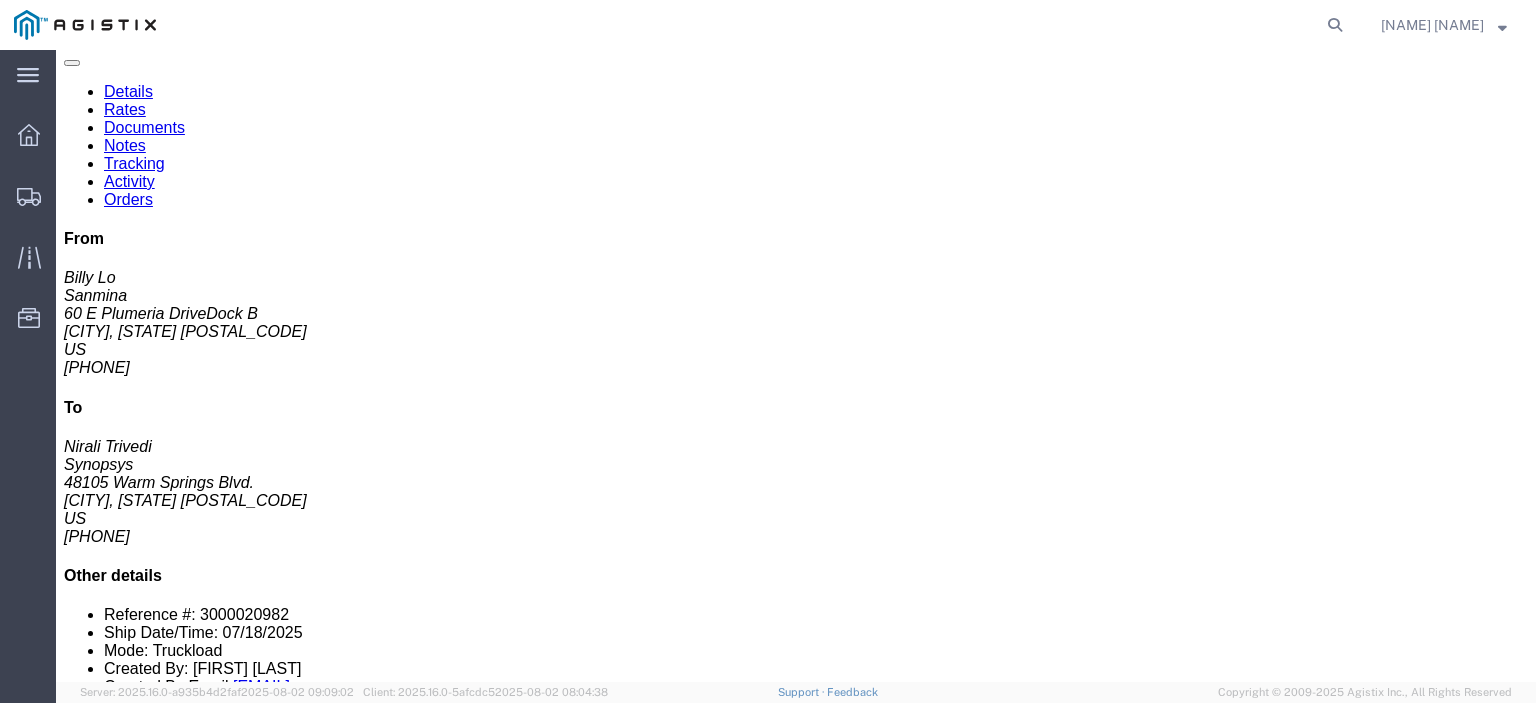 scroll, scrollTop: 0, scrollLeft: 0, axis: both 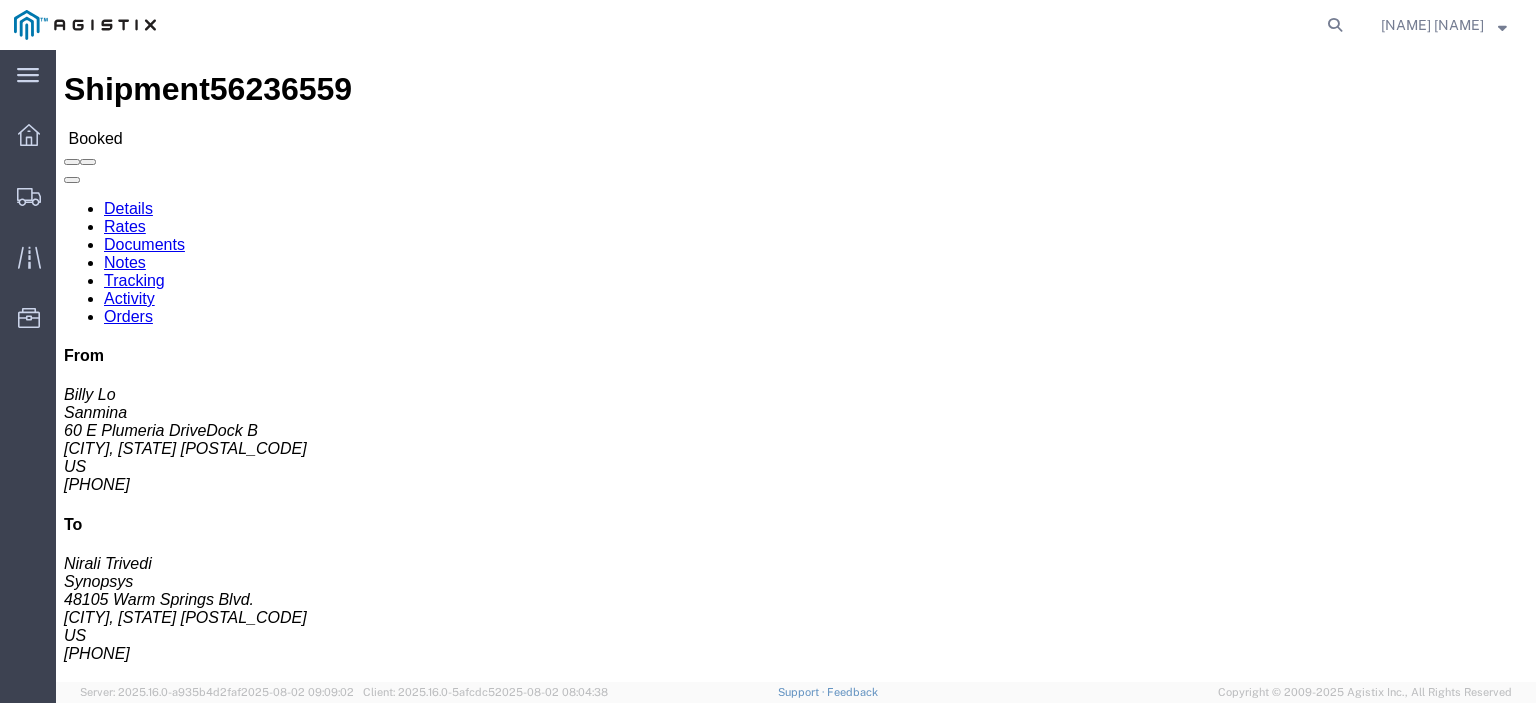 click on "Documents" 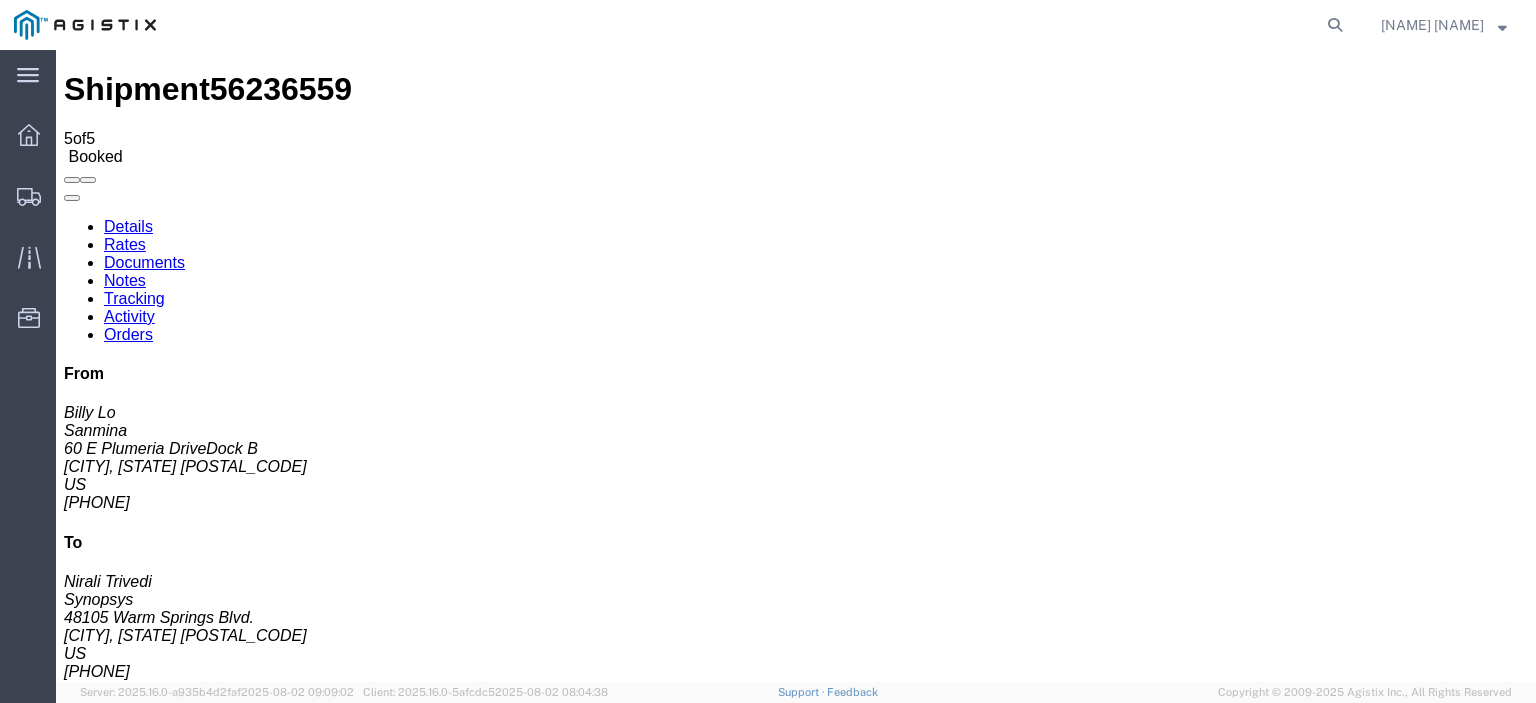 click on "Tracking" at bounding box center (134, 298) 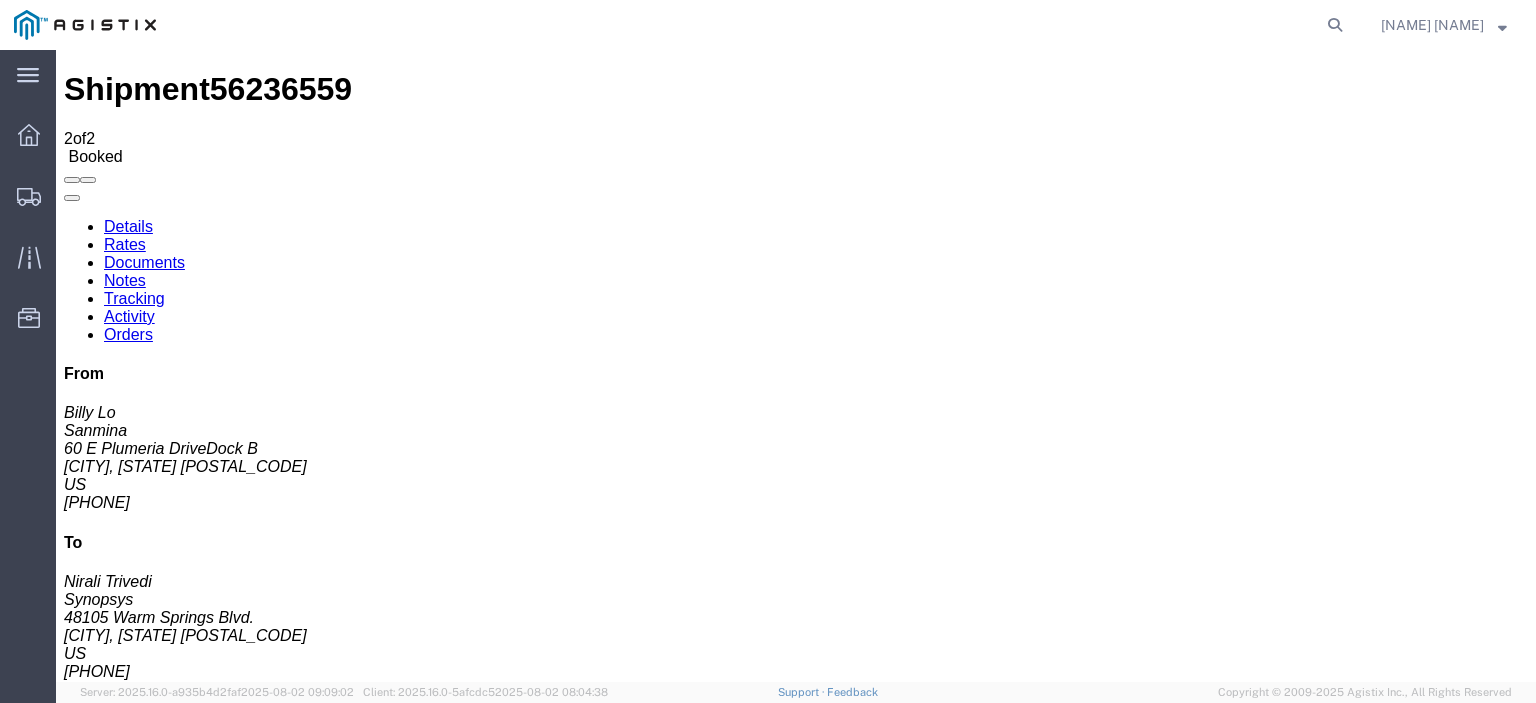 click on "Add New Tracking" at bounding box center (229, 1173) 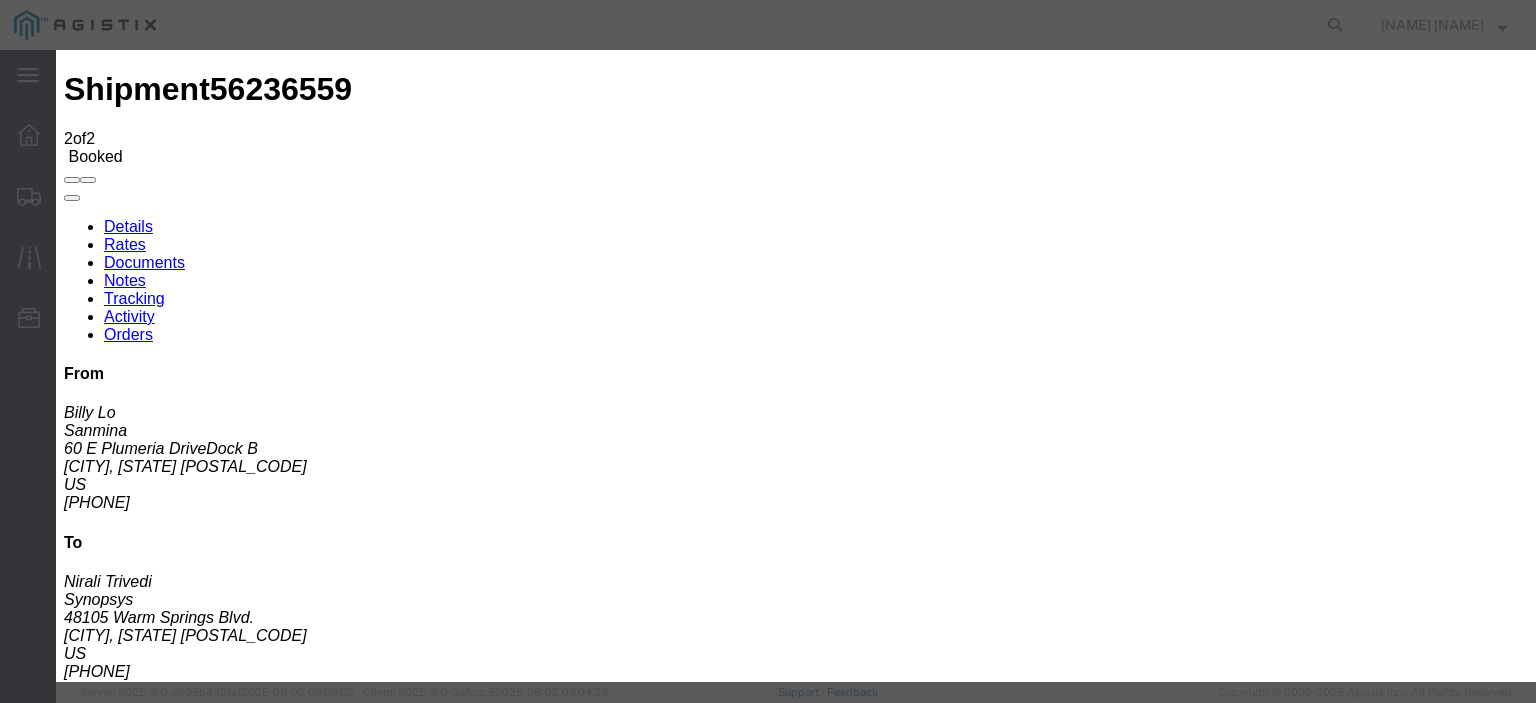 click on "08/04/2025" at bounding box center (168, 3483) 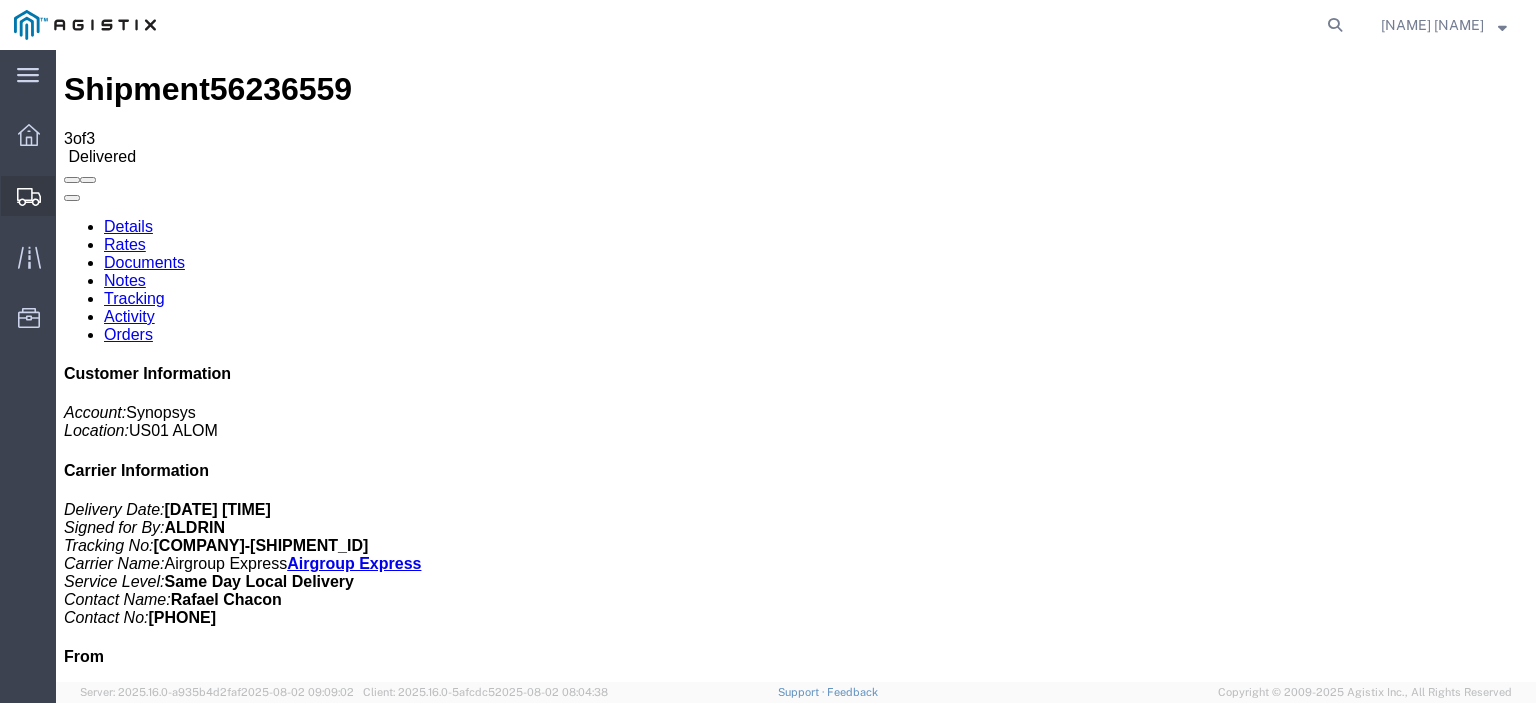 click 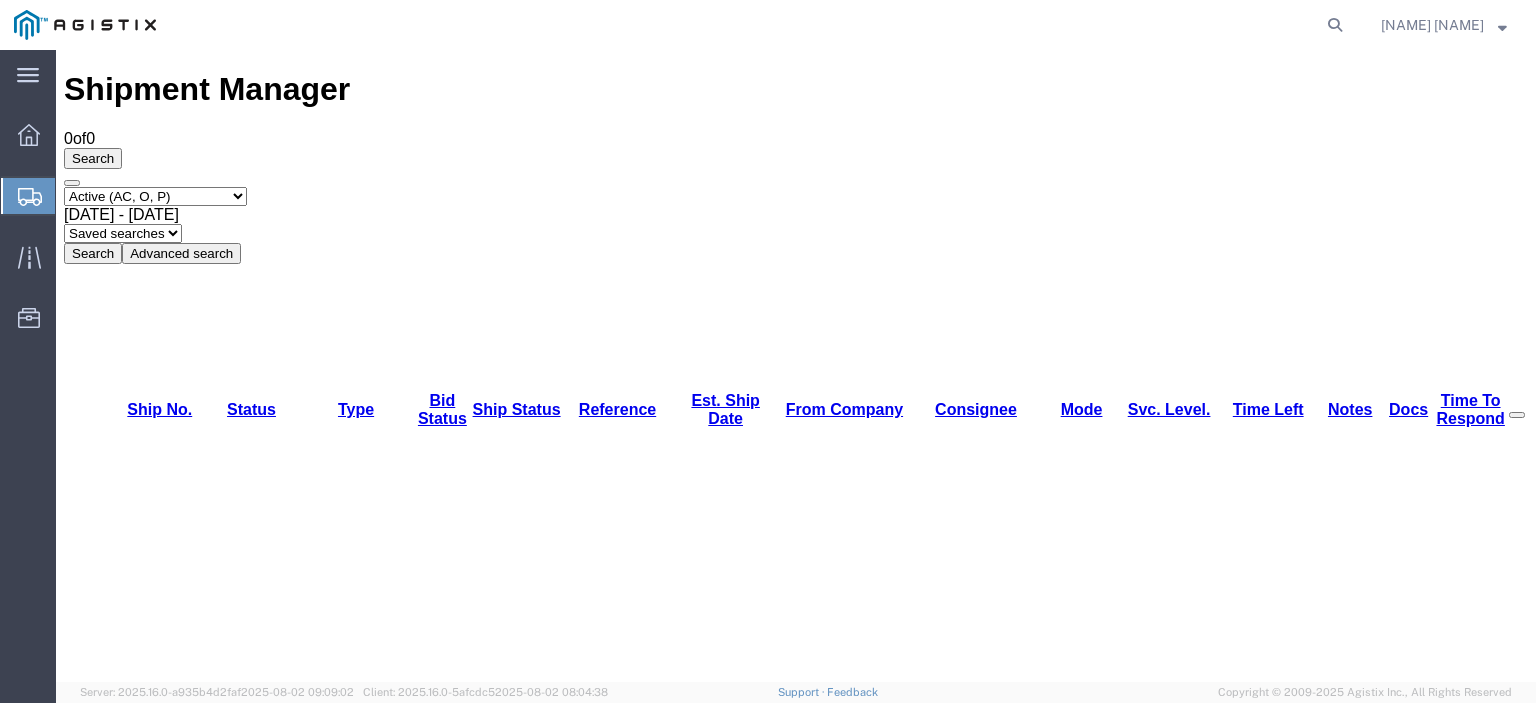click on "Select status
Active (AC, O, P) All Approved Awaiting Confirmation (AC) Booked Canceled Closed Delivered Denied Expired Ignored Lost On Hold Open (O) Partial Delivery Pending (P) Shipped Withdrawn" at bounding box center (155, 196) 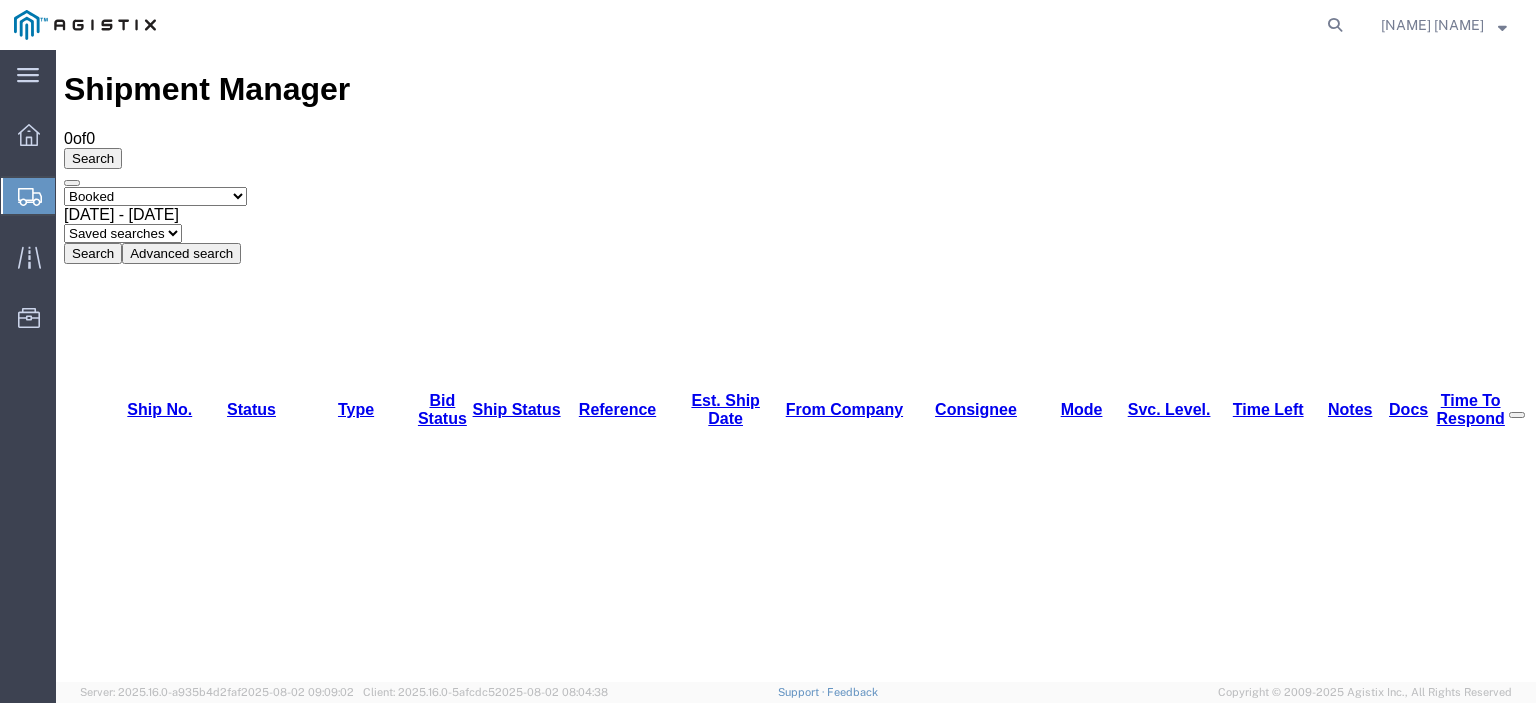 click on "Select status
Active (AC, O, P) All Approved Awaiting Confirmation (AC) Booked Canceled Closed Delivered Denied Expired Ignored Lost On Hold Open (O) Partial Delivery Pending (P) Shipped Withdrawn" at bounding box center [155, 196] 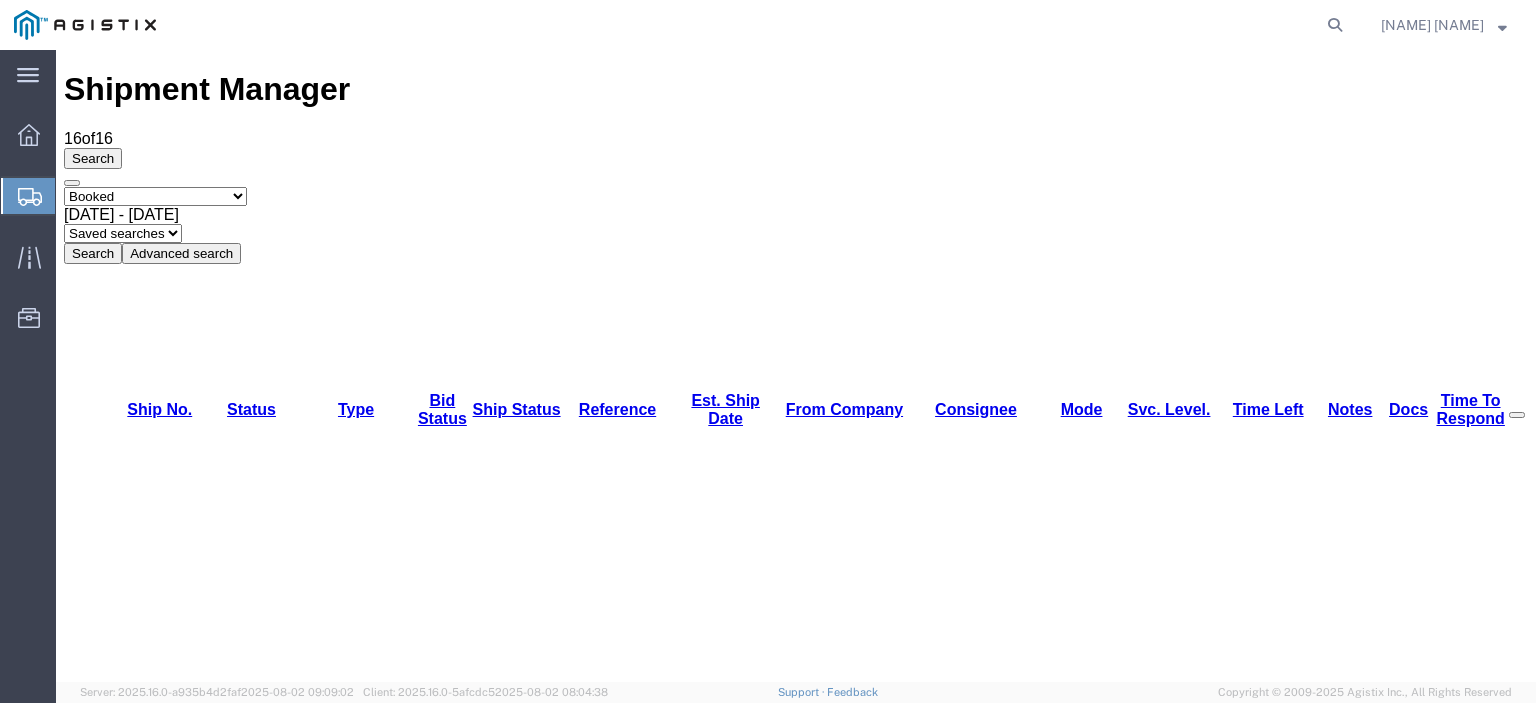 scroll, scrollTop: 84, scrollLeft: 0, axis: vertical 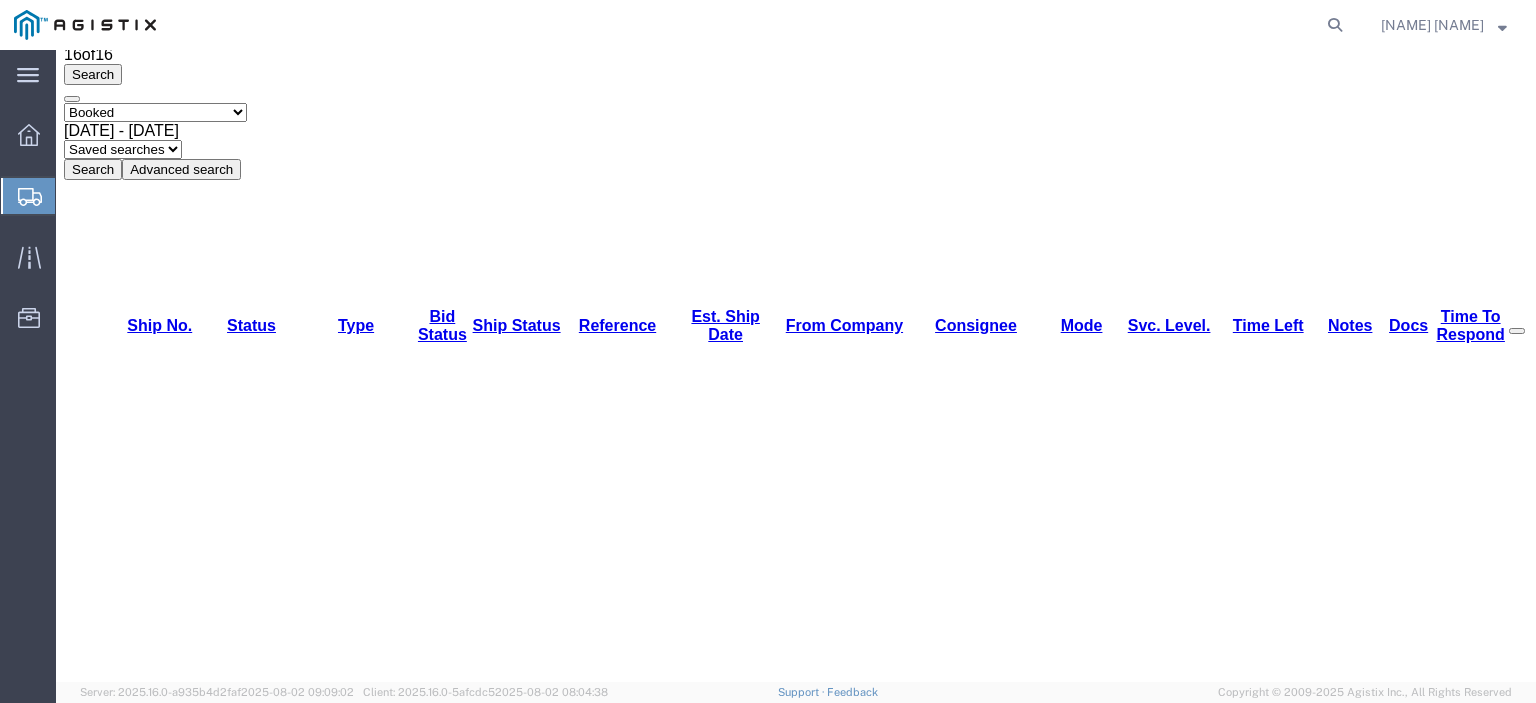 click on "56237647" at bounding box center [141, 4244] 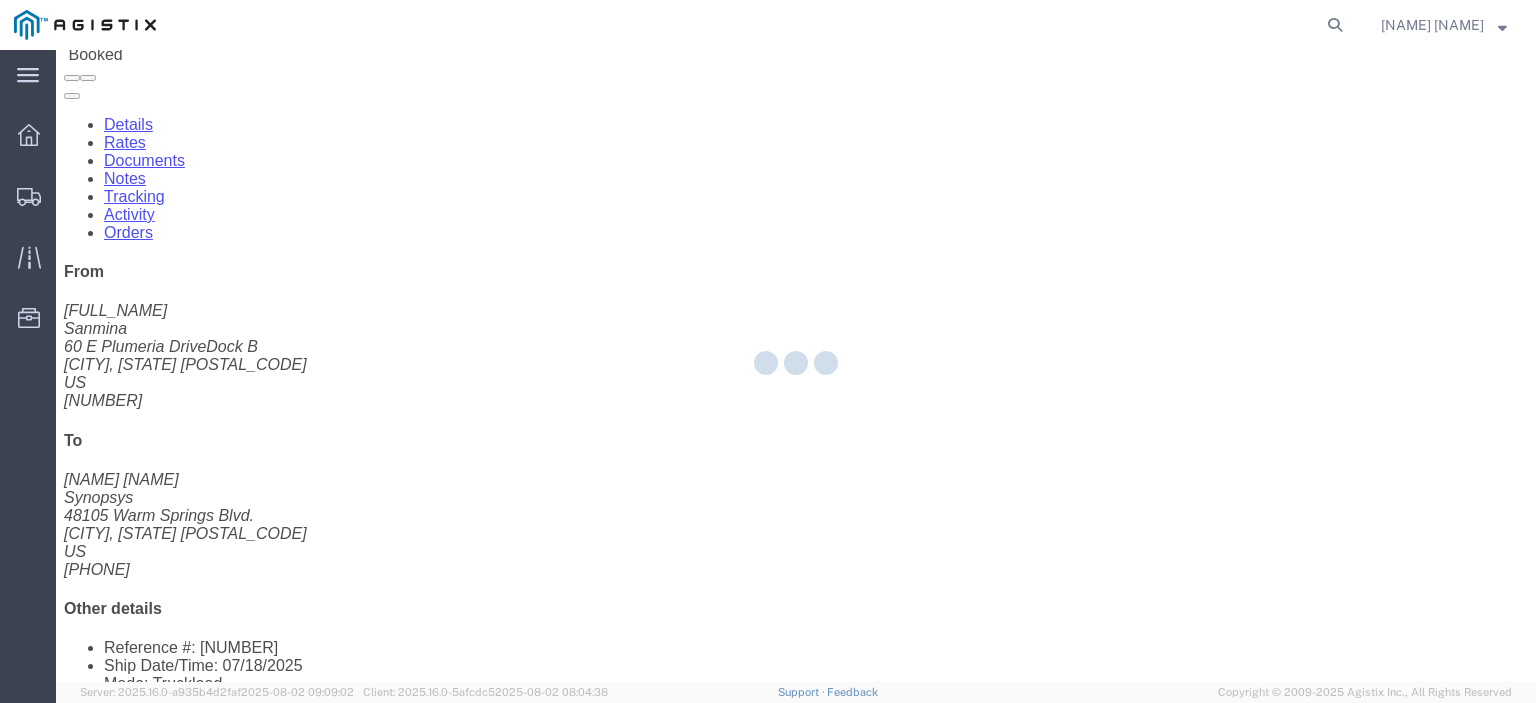 scroll, scrollTop: 0, scrollLeft: 0, axis: both 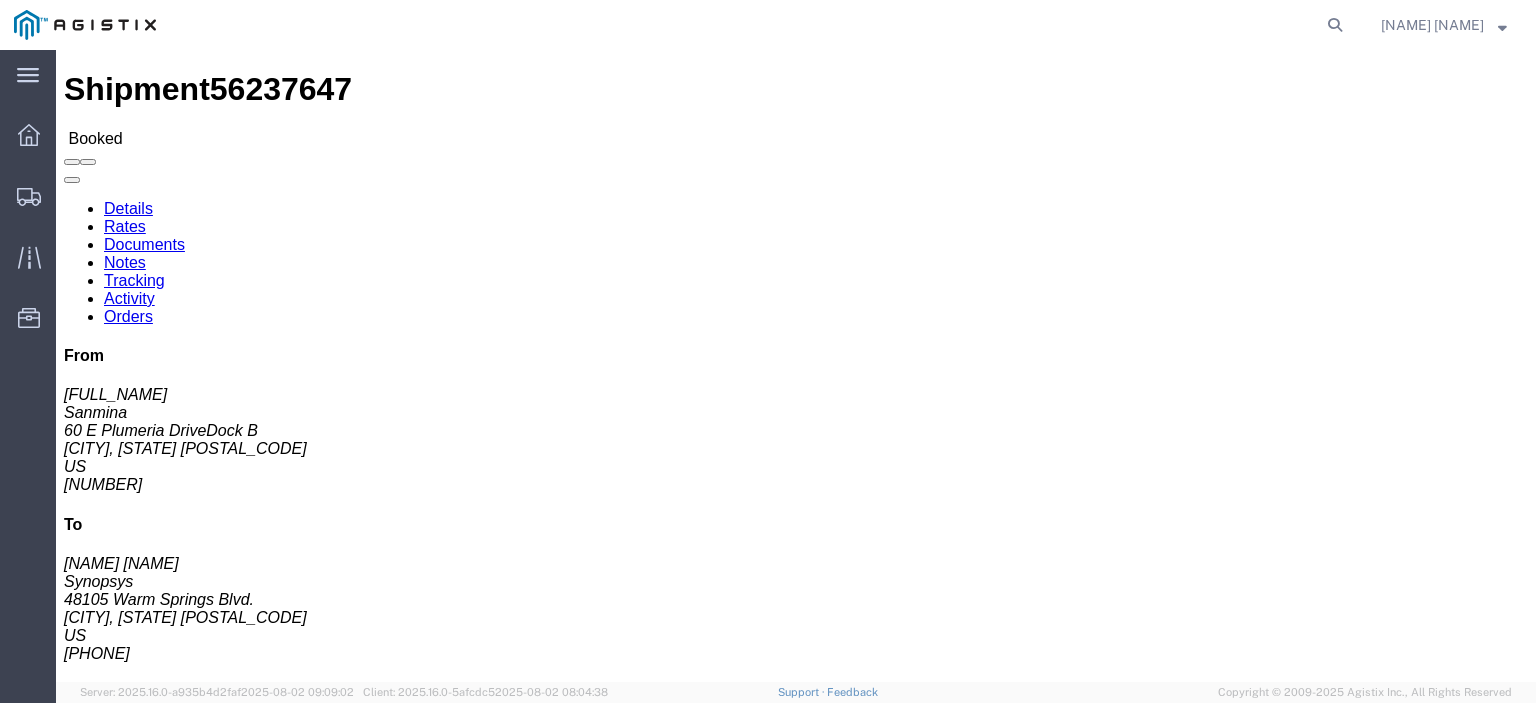 click on "Tracking" 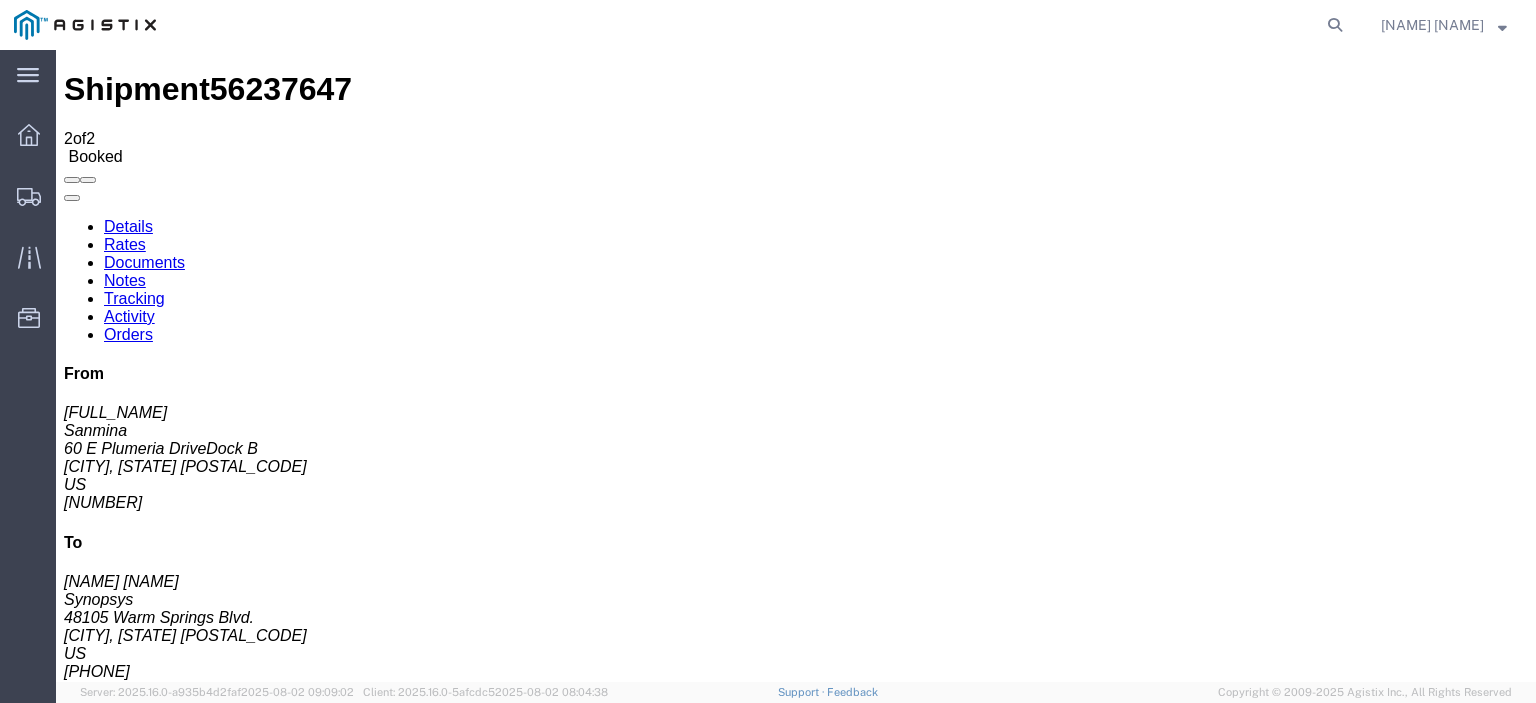 click on "Add New Tracking" at bounding box center [229, 1173] 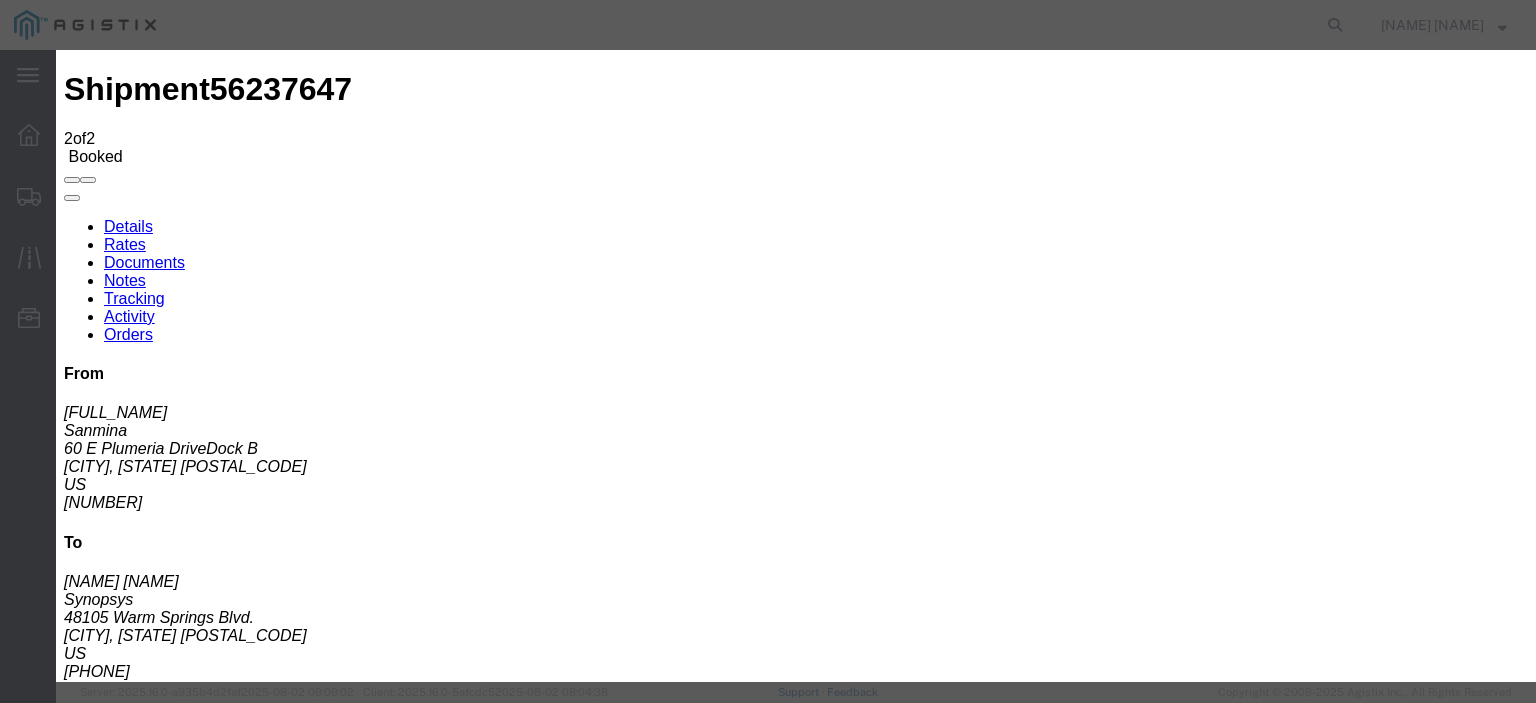 click on "08/04/2025" at bounding box center (168, 3483) 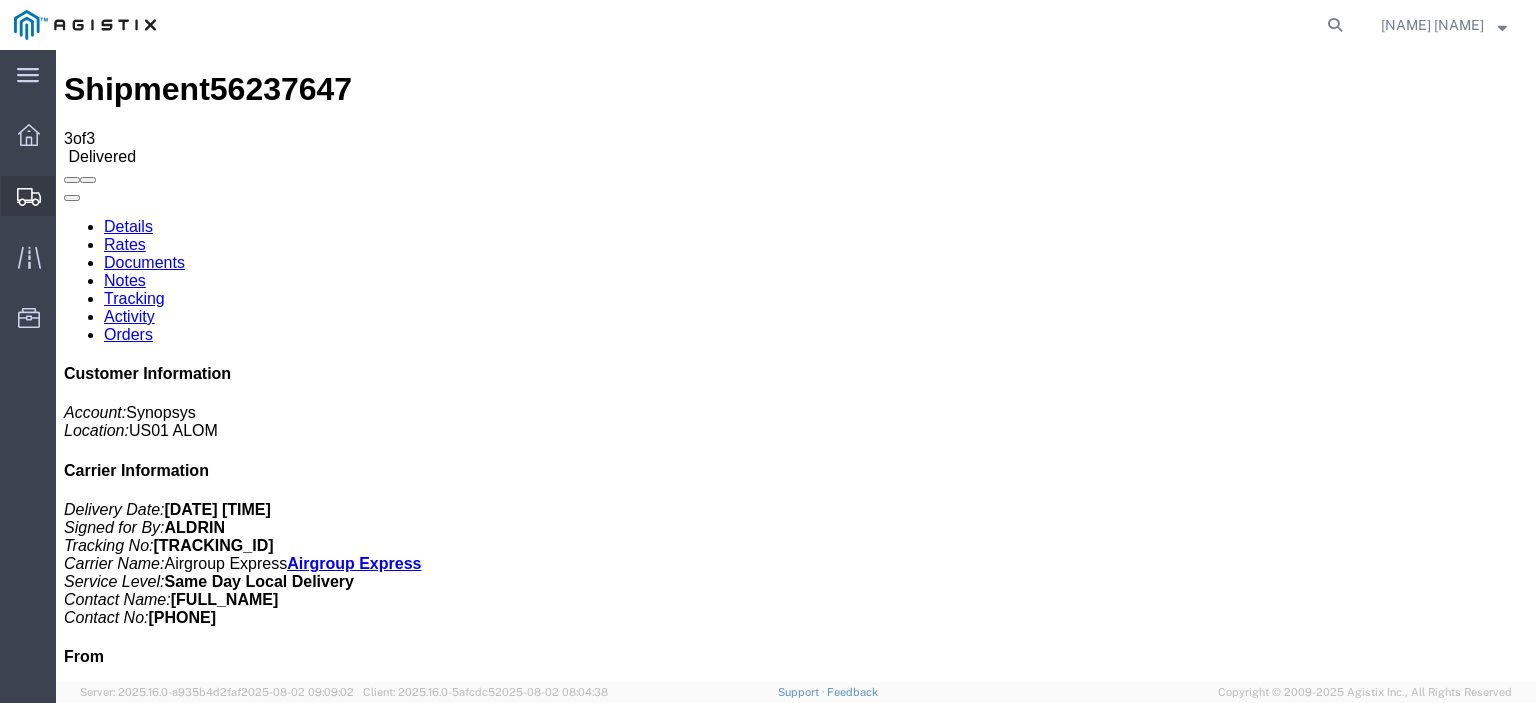 click 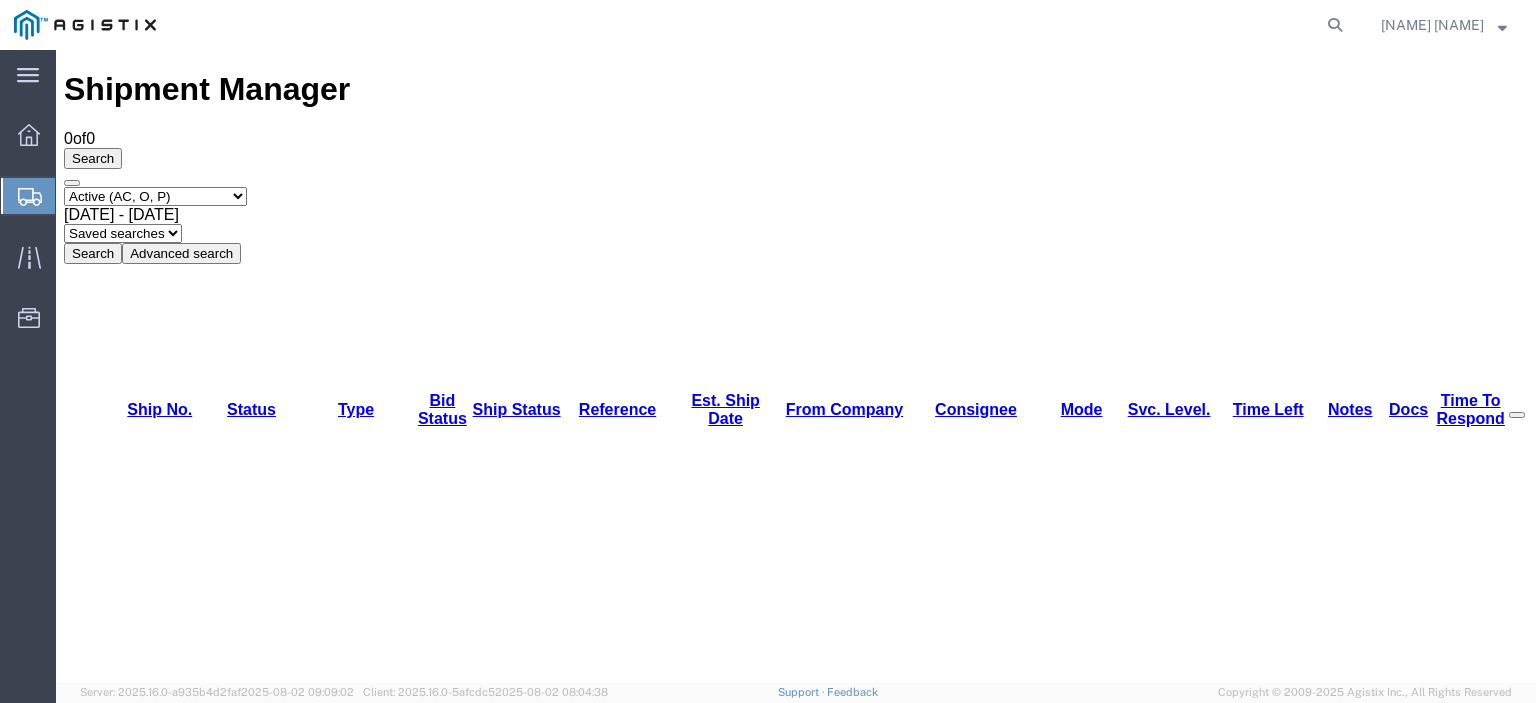 click on "Select status
Active (AC, O, P) All Approved Awaiting Confirmation (AC) Booked Canceled Closed Delivered Denied Expired Ignored Lost On Hold Open (O) Partial Delivery Pending (P) Shipped Withdrawn" at bounding box center [155, 196] 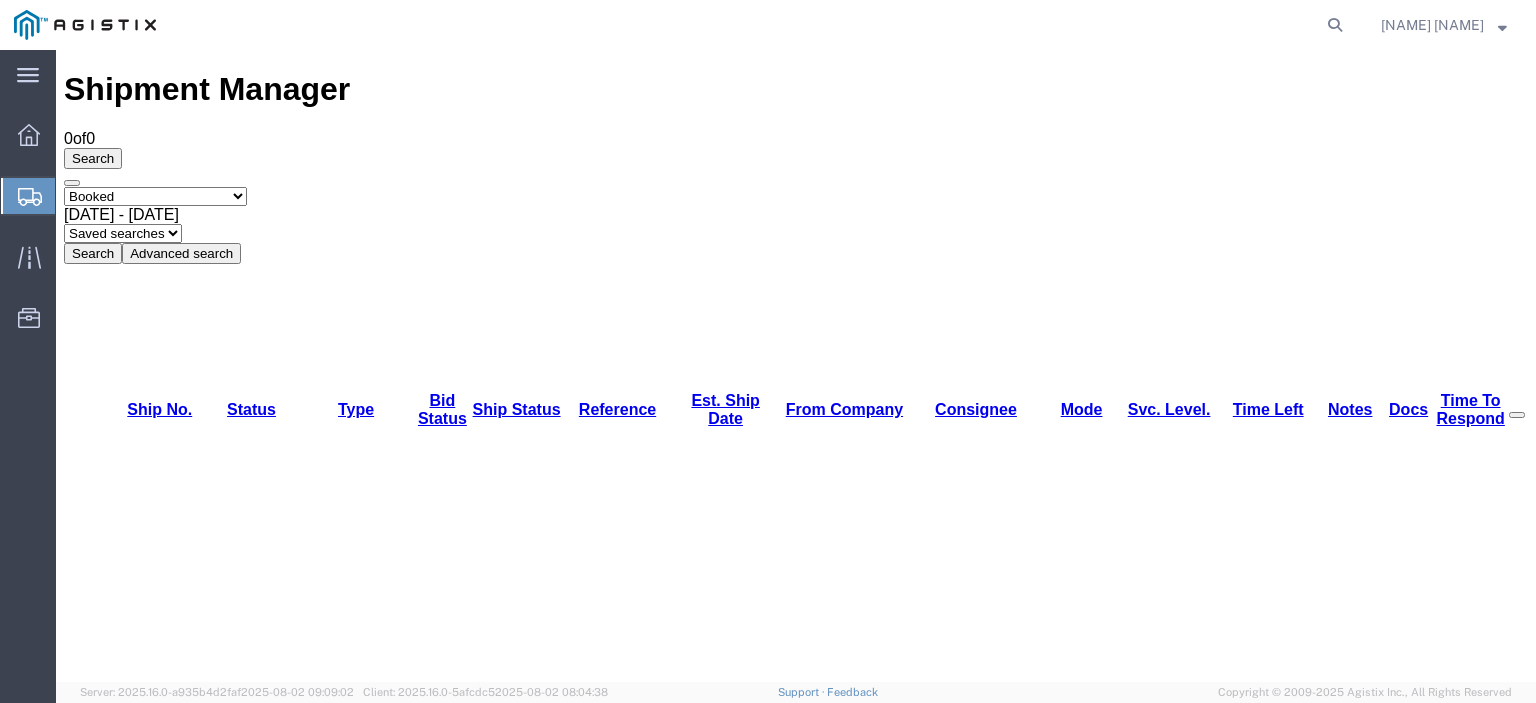 click on "Select status
Active (AC, O, P) All Approved Awaiting Confirmation (AC) Booked Canceled Closed Delivered Denied Expired Ignored Lost On Hold Open (O) Partial Delivery Pending (P) Shipped Withdrawn" at bounding box center (155, 196) 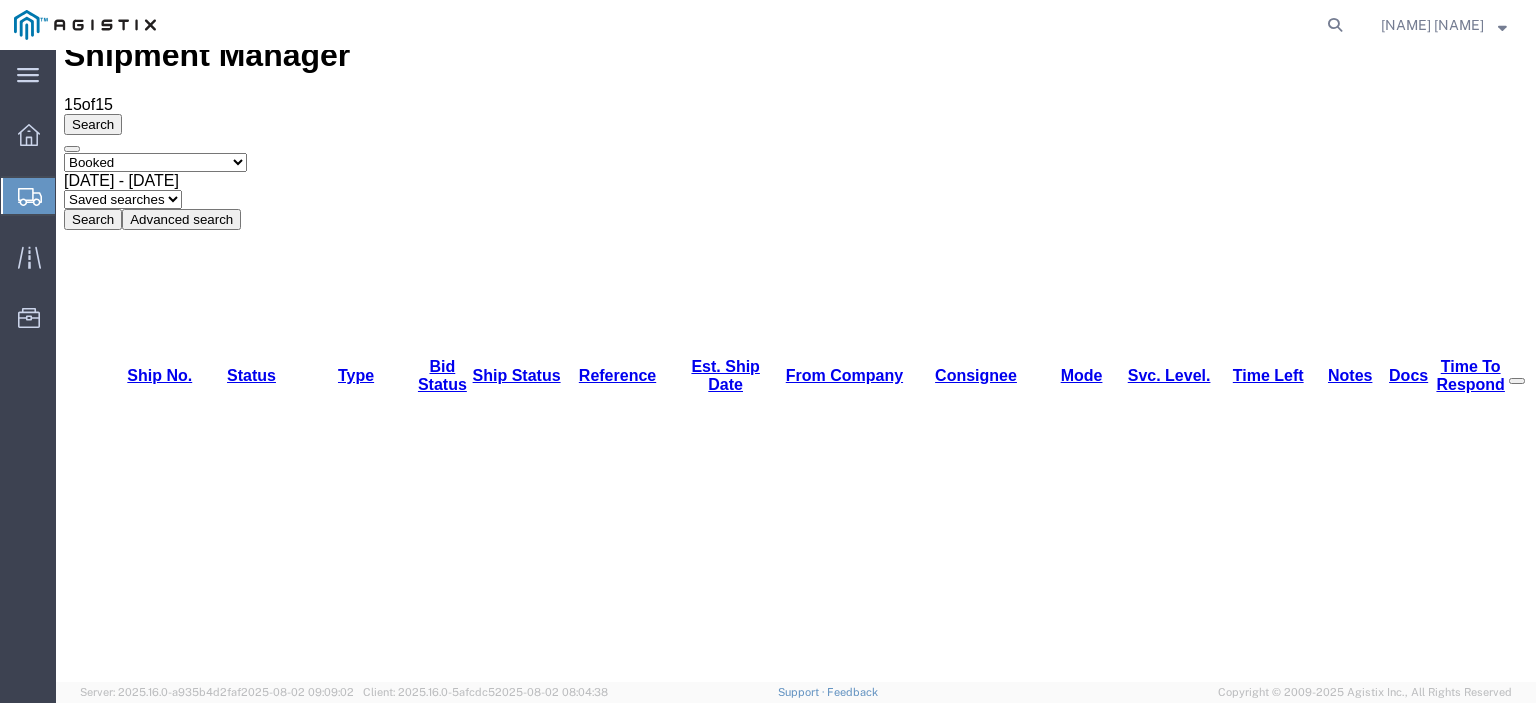 scroll, scrollTop: 51, scrollLeft: 0, axis: vertical 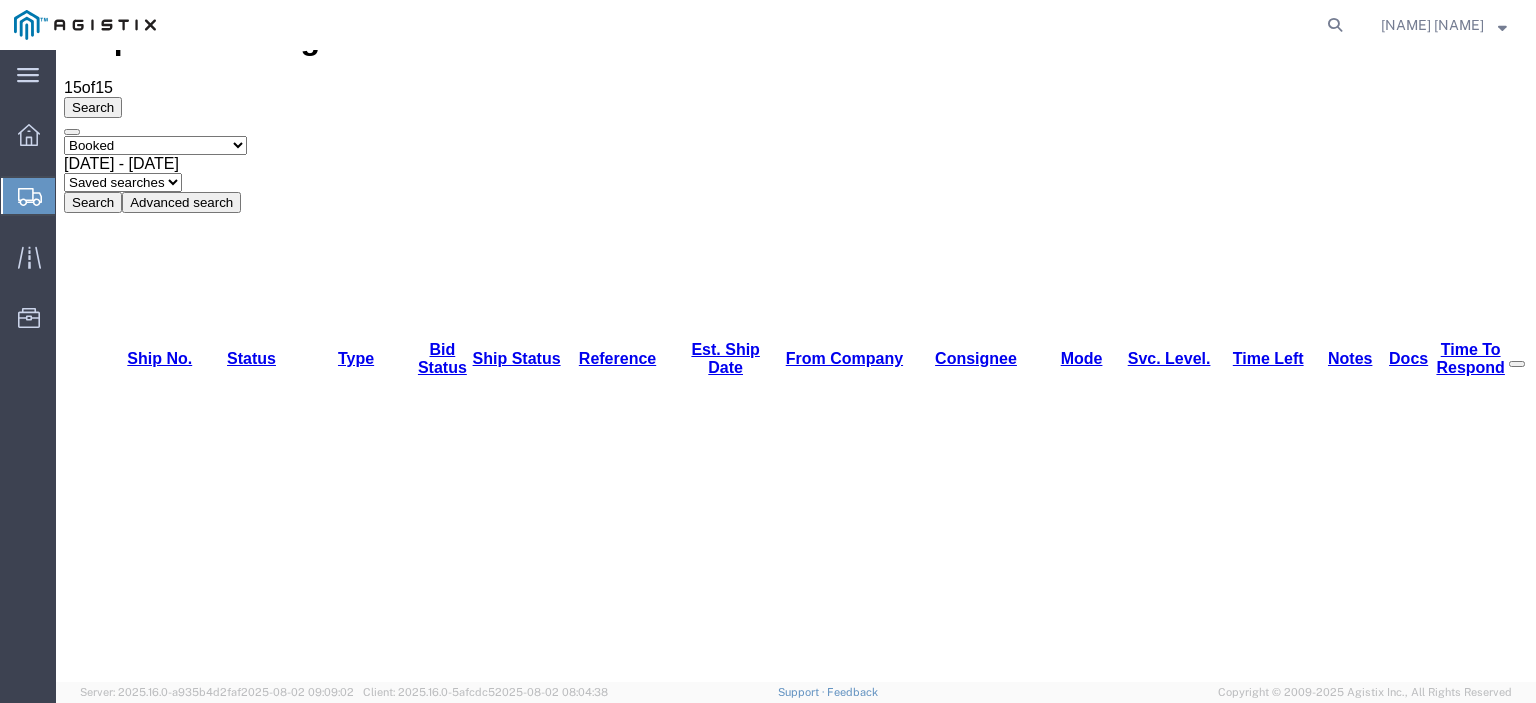 click on "56238980" at bounding box center (141, 4065) 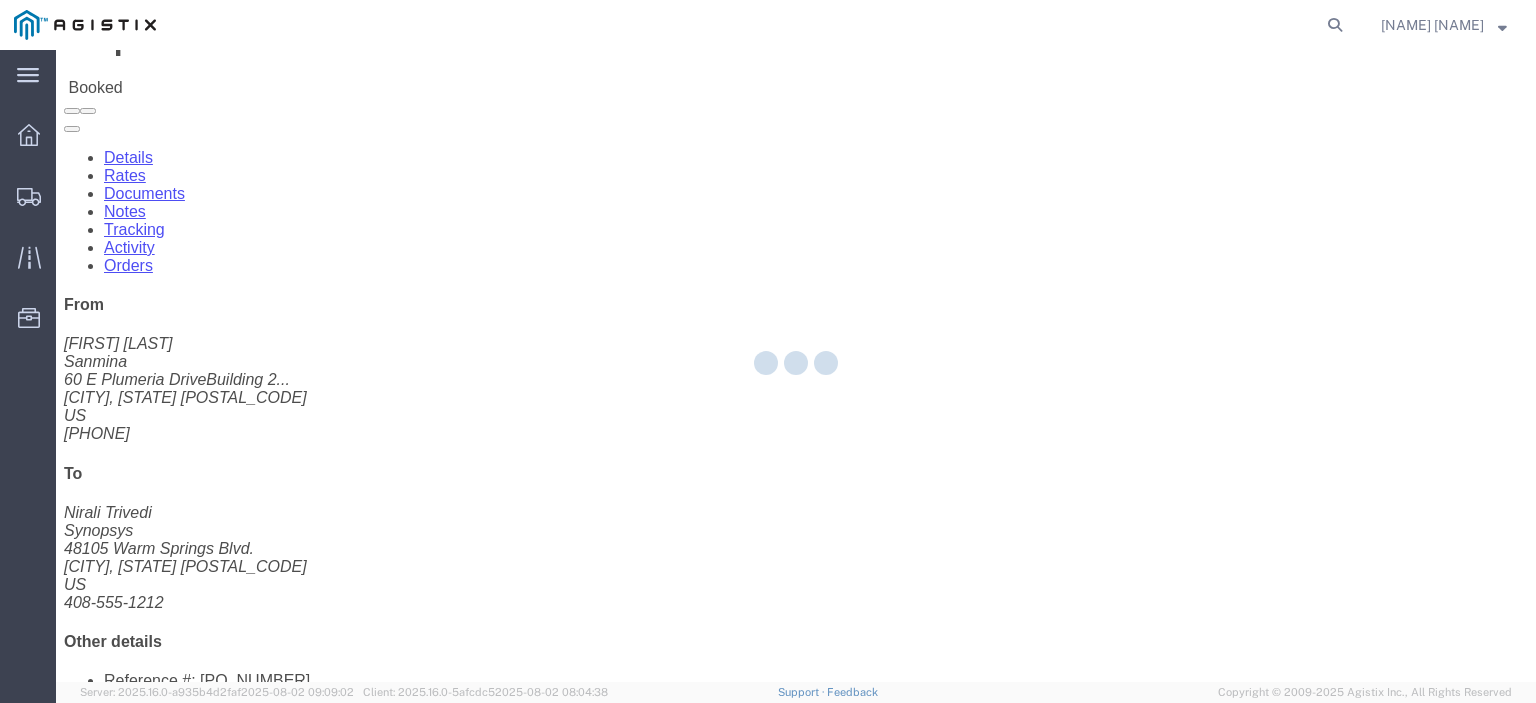 scroll, scrollTop: 0, scrollLeft: 0, axis: both 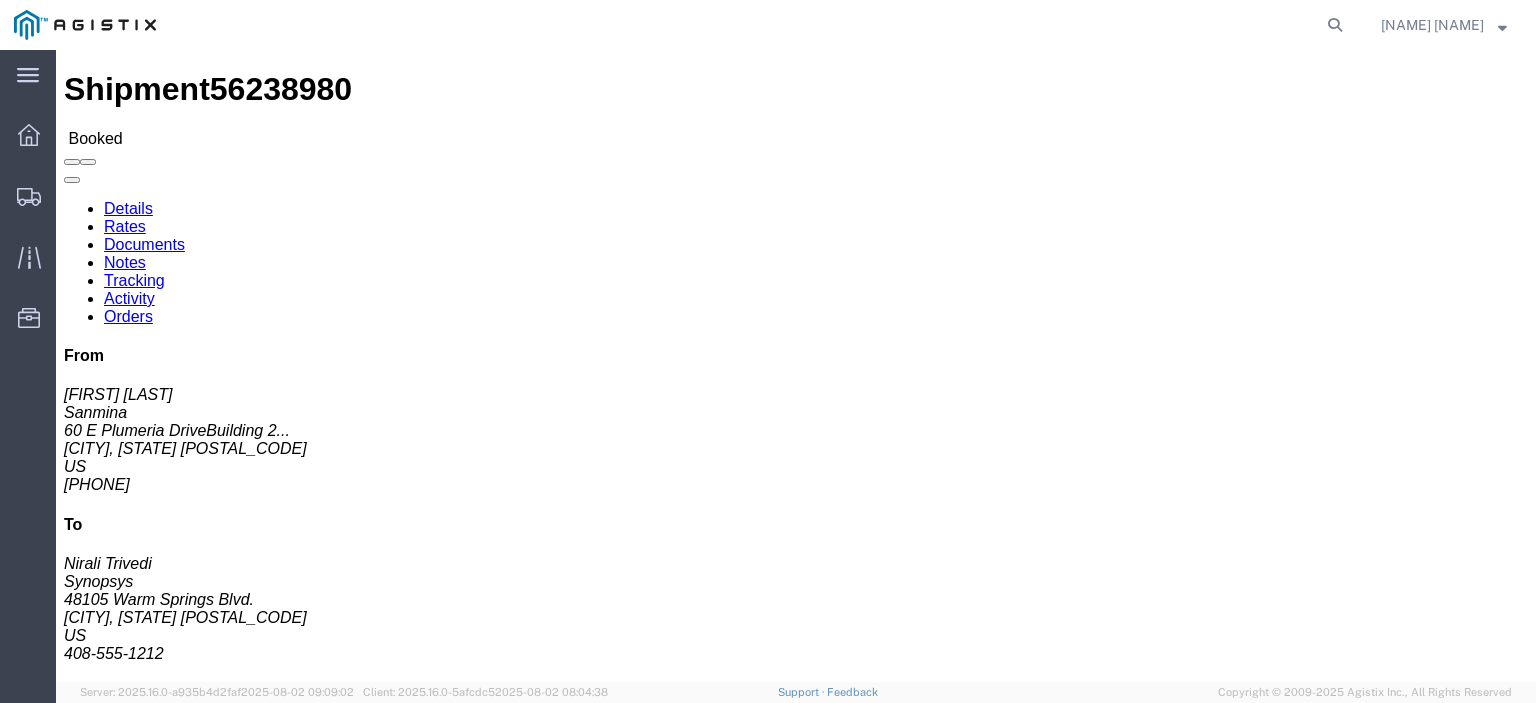 click on "Tracking" 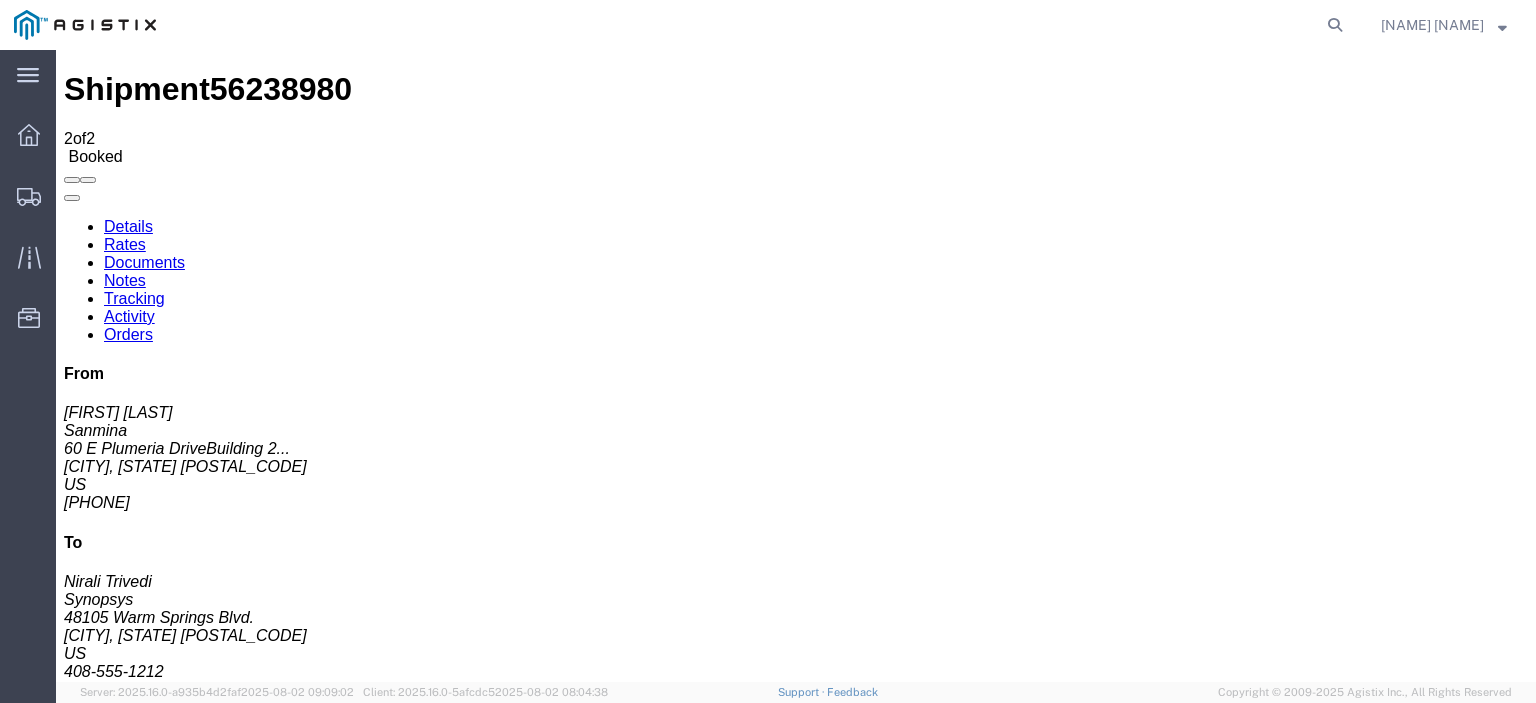 click on "Add New Tracking" at bounding box center (229, 1173) 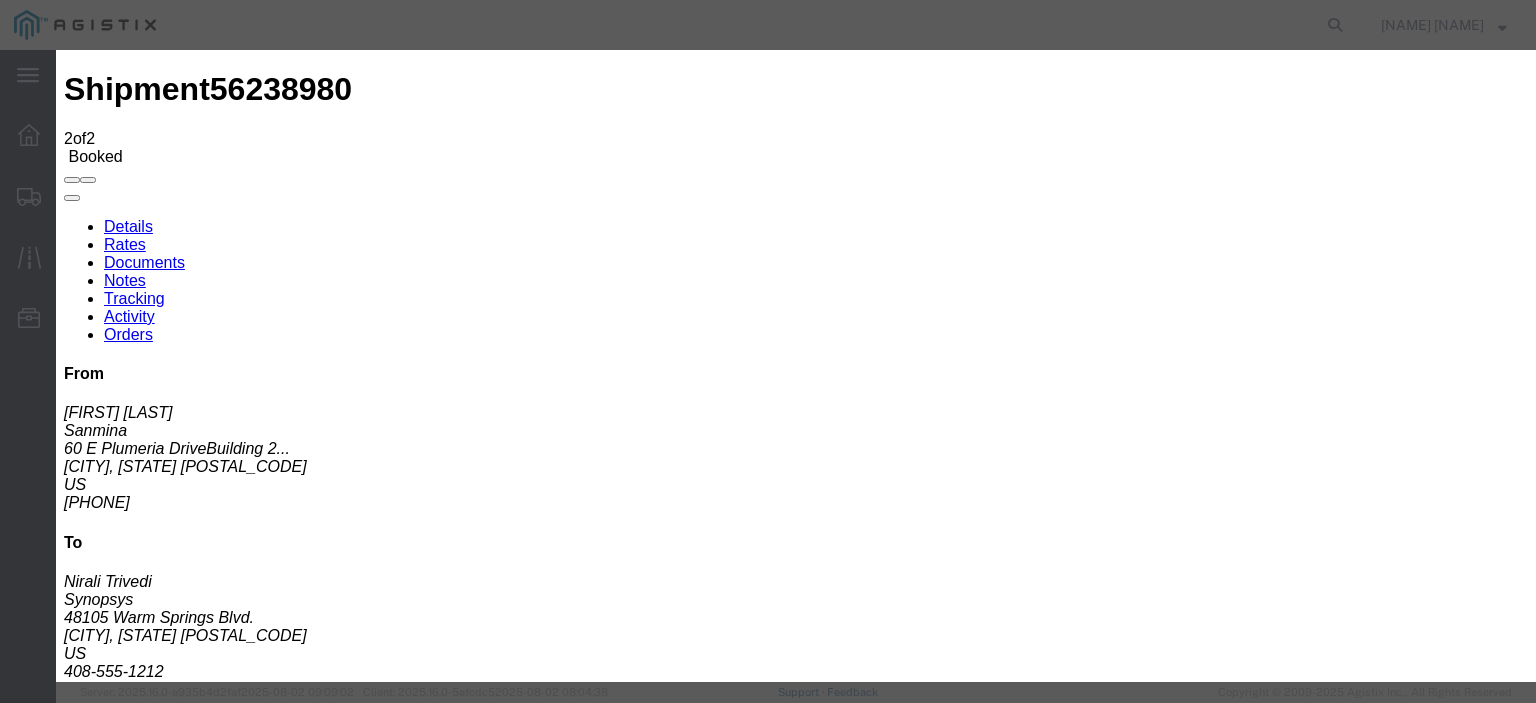 click on "08/04/2025" at bounding box center (168, 3483) 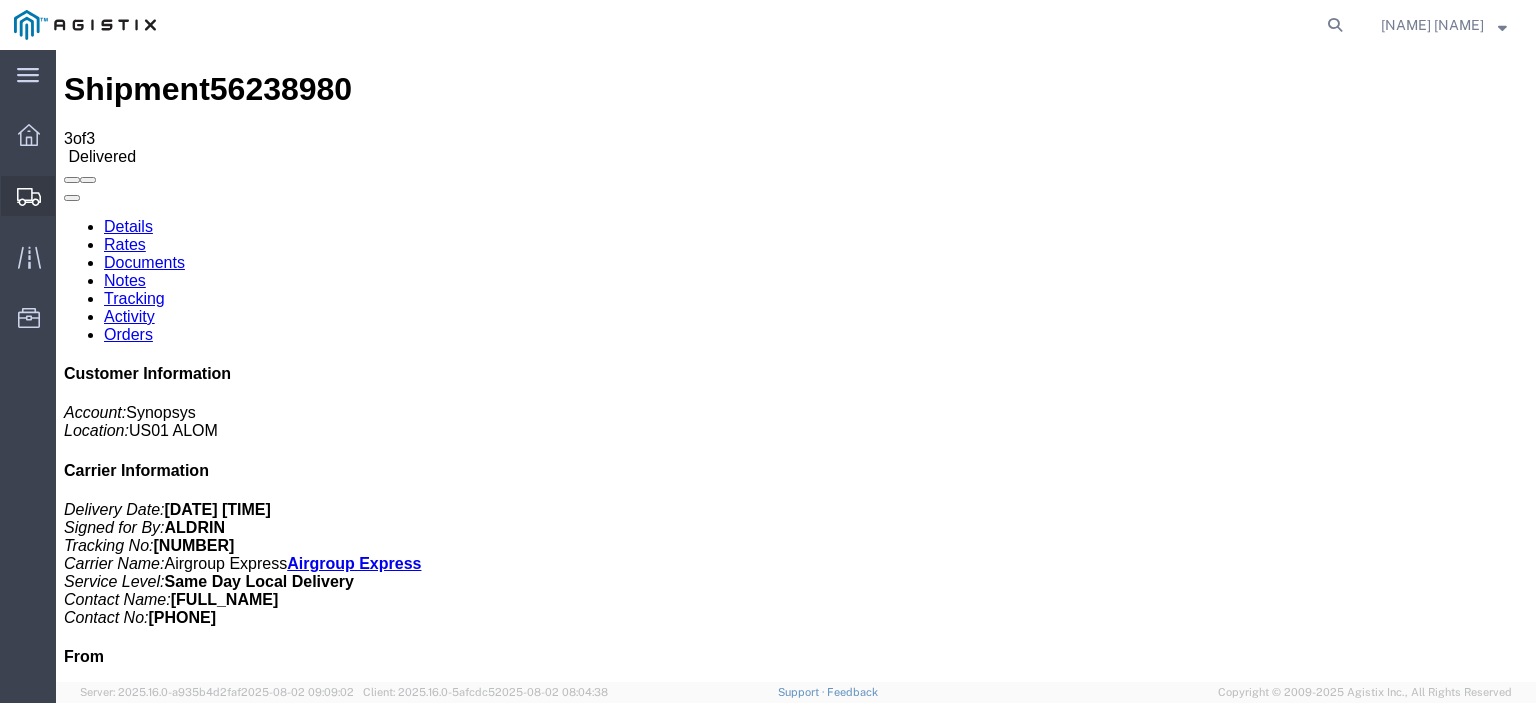 click 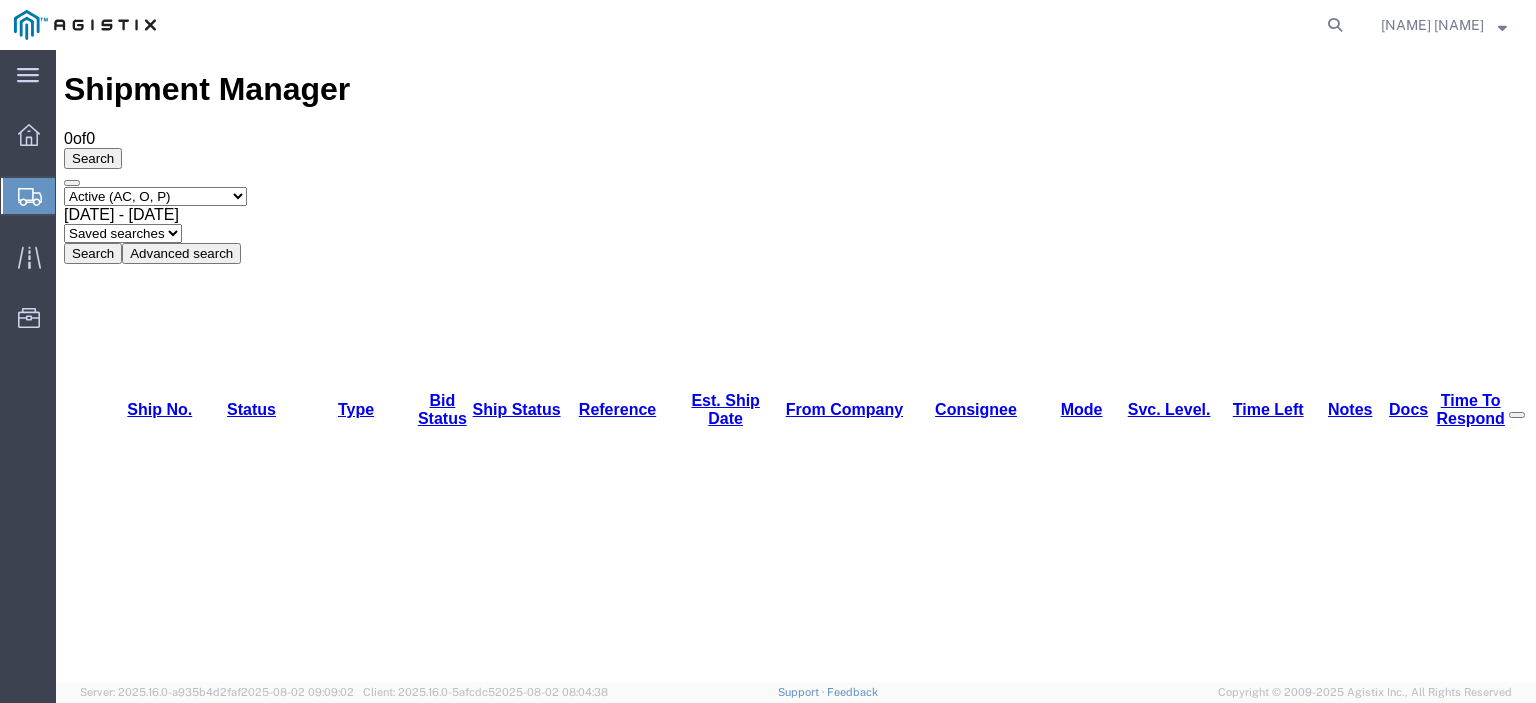 click on "Select status
Active (AC, O, P) All Approved Awaiting Confirmation (AC) Booked Canceled Closed Delivered Denied Expired Ignored Lost On Hold Open (O) Partial Delivery Pending (P) Shipped Withdrawn" at bounding box center [155, 196] 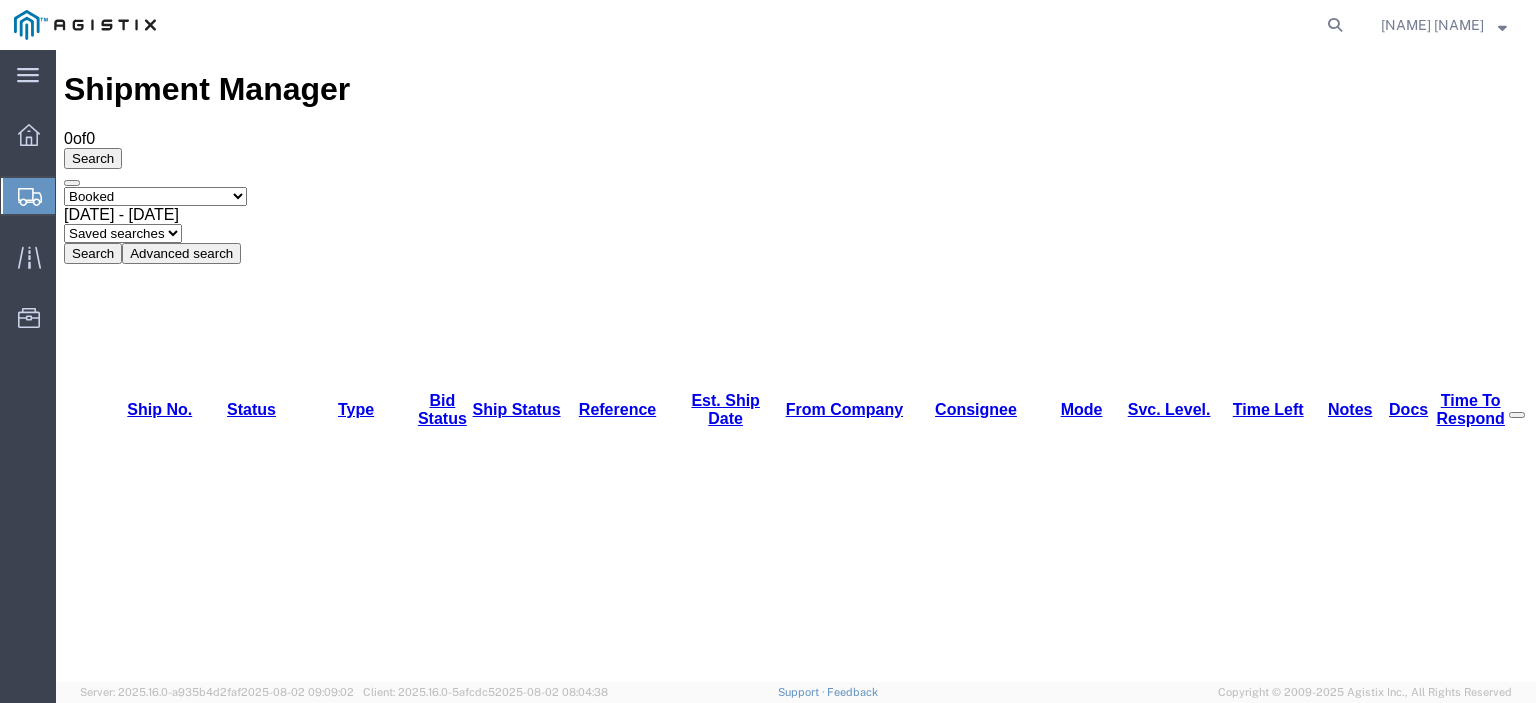 click on "Select status
Active (AC, O, P) All Approved Awaiting Confirmation (AC) Booked Canceled Closed Delivered Denied Expired Ignored Lost On Hold Open (O) Partial Delivery Pending (P) Shipped Withdrawn" at bounding box center (155, 196) 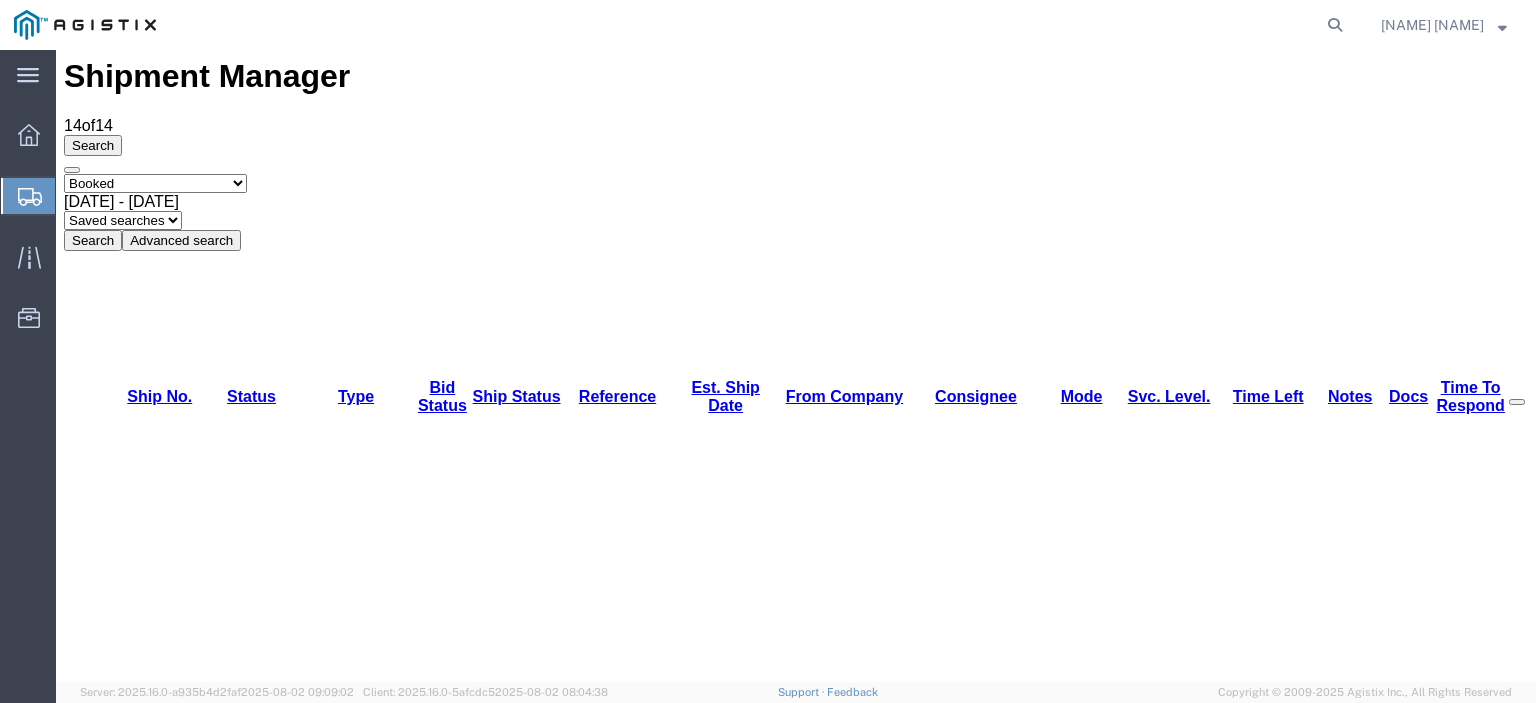 scroll, scrollTop: 17, scrollLeft: 0, axis: vertical 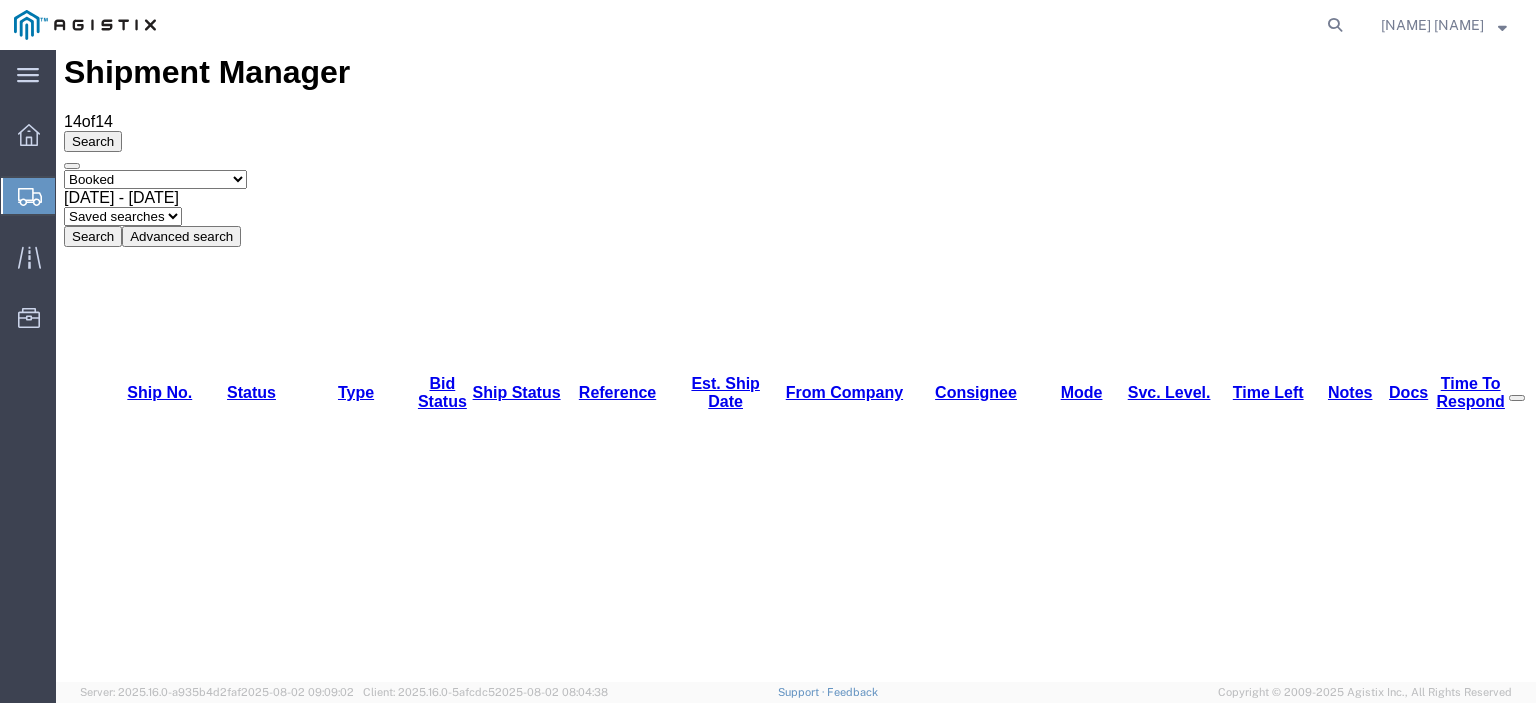 click on "56251918" at bounding box center (141, 3887) 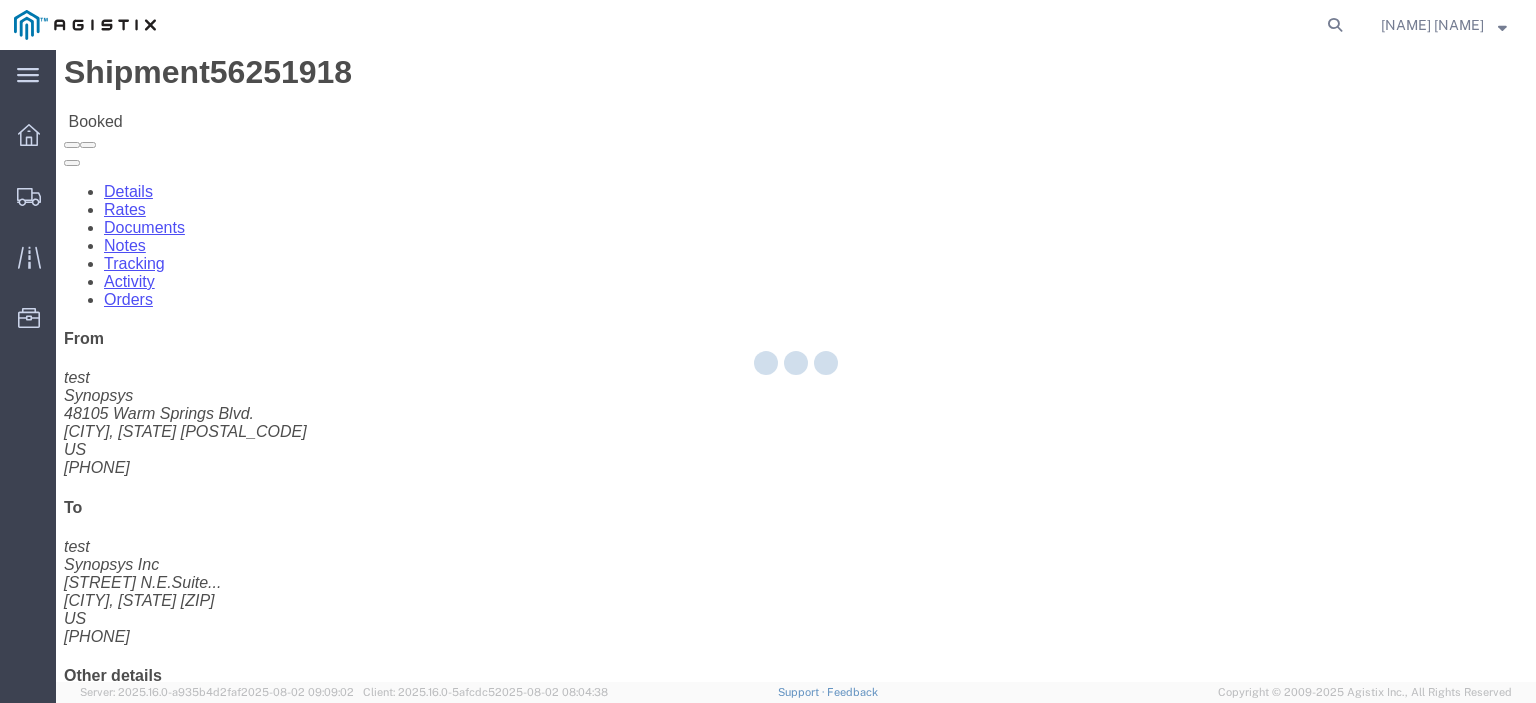 scroll, scrollTop: 0, scrollLeft: 0, axis: both 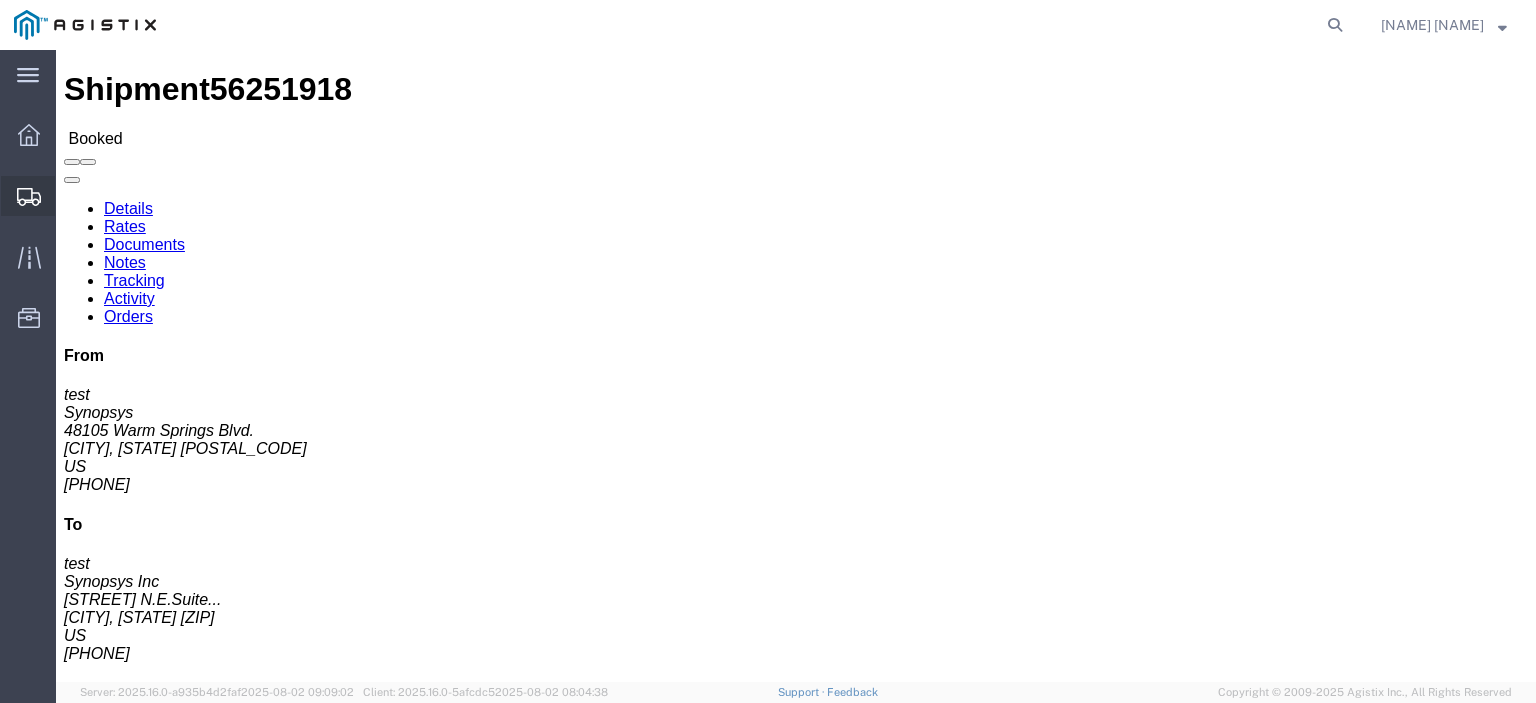 click on "Shipments" 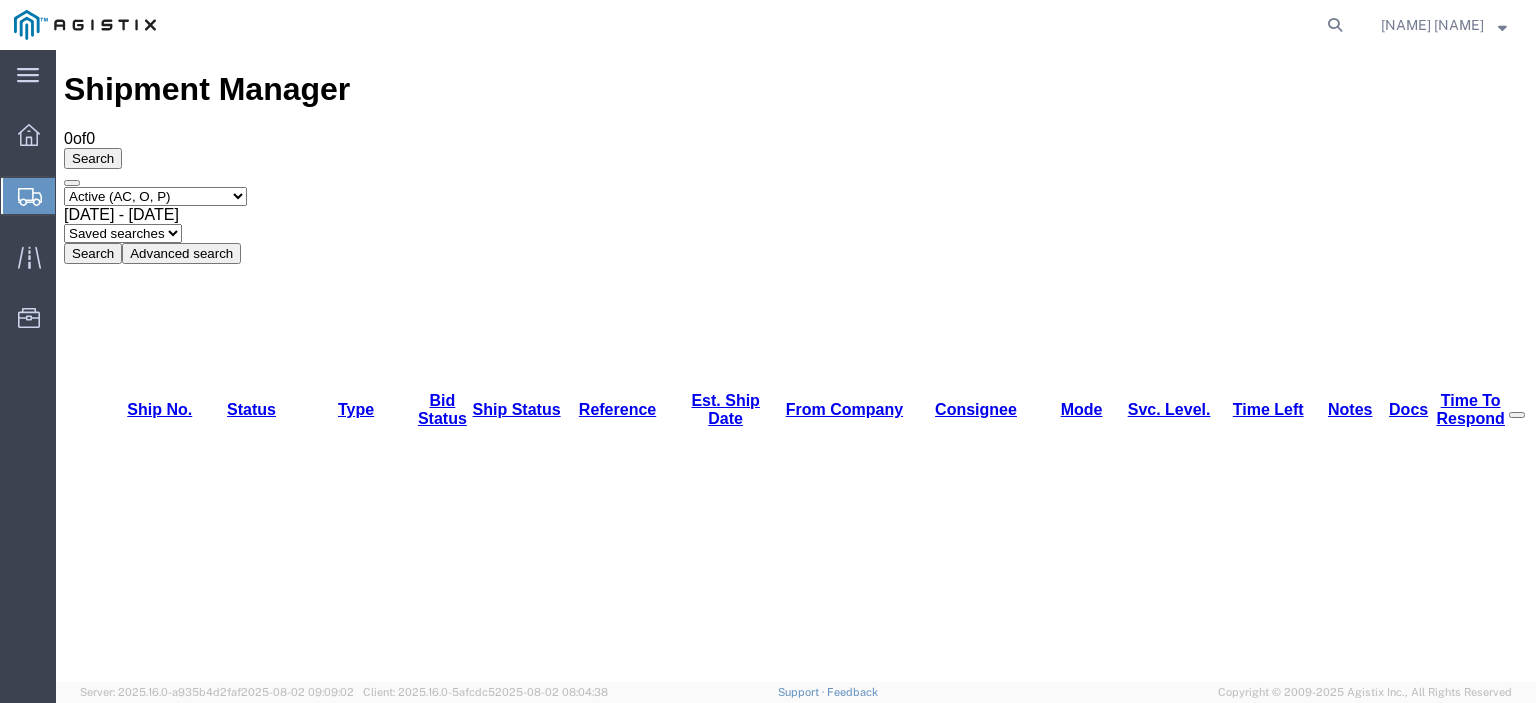 click on "Select status
Active (AC, O, P) All Approved Awaiting Confirmation (AC) Booked Canceled Closed Delivered Denied Expired Ignored Lost On Hold Open (O) Partial Delivery Pending (P) Shipped Withdrawn" at bounding box center [155, 196] 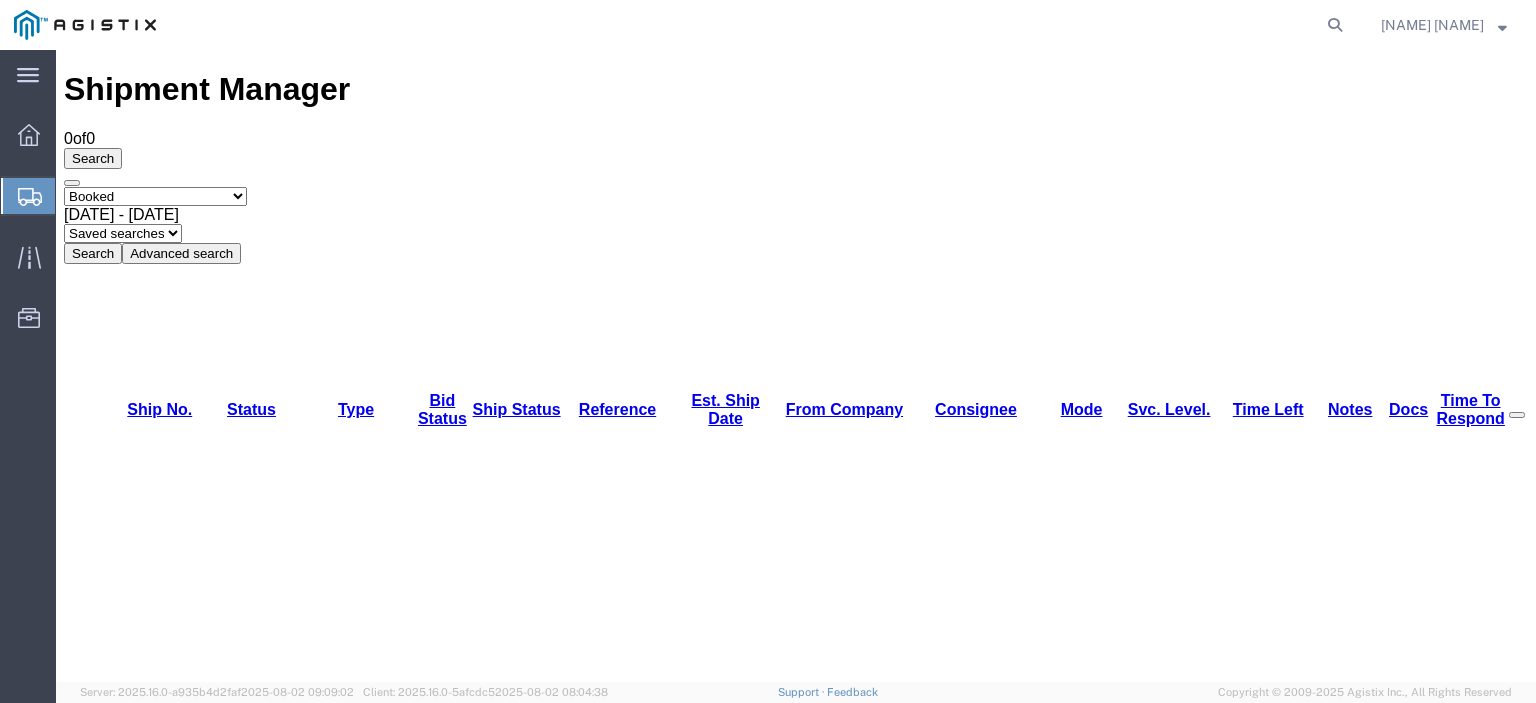 click on "Select status
Active (AC, O, P) All Approved Awaiting Confirmation (AC) Booked Canceled Closed Delivered Denied Expired Ignored Lost On Hold Open (O) Partial Delivery Pending (P) Shipped Withdrawn" at bounding box center [155, 196] 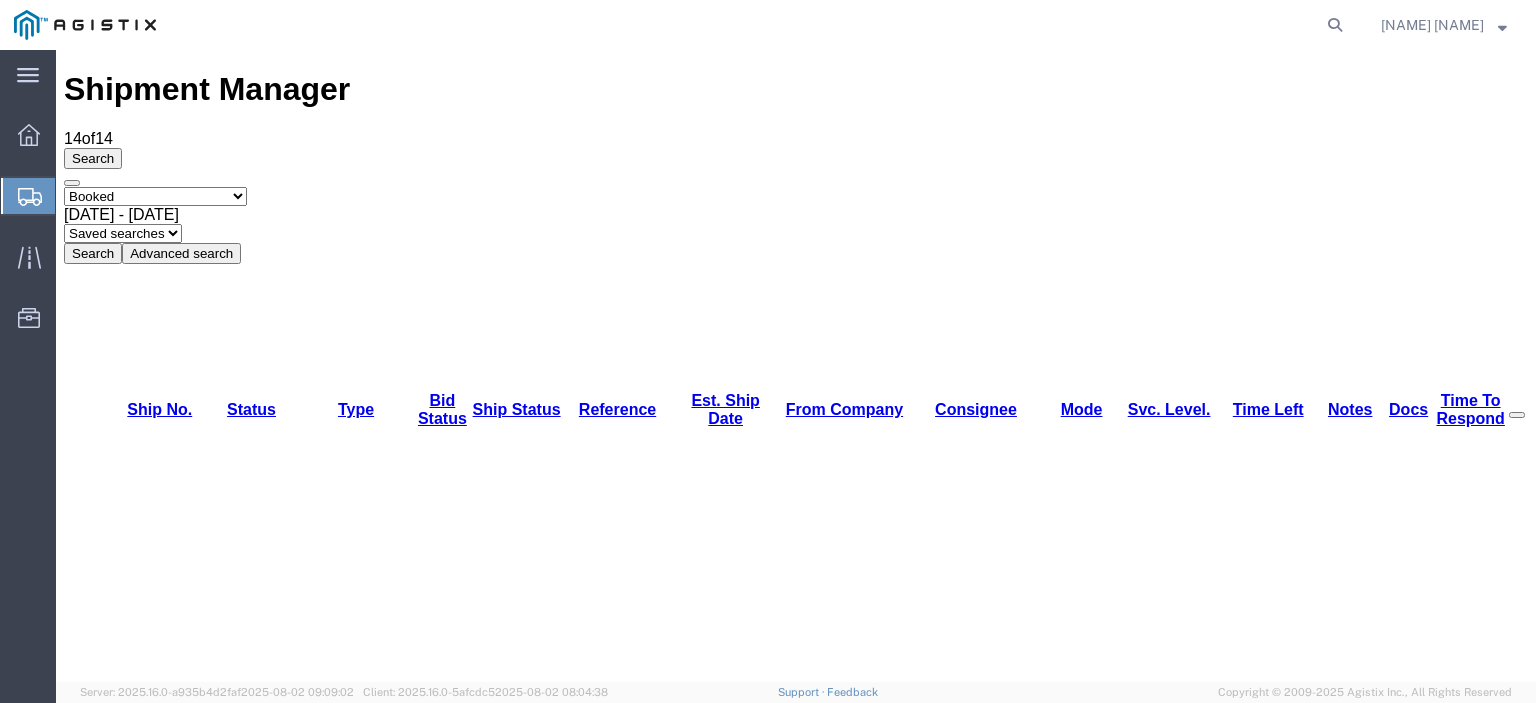 click on "56268020" at bounding box center (141, 3268) 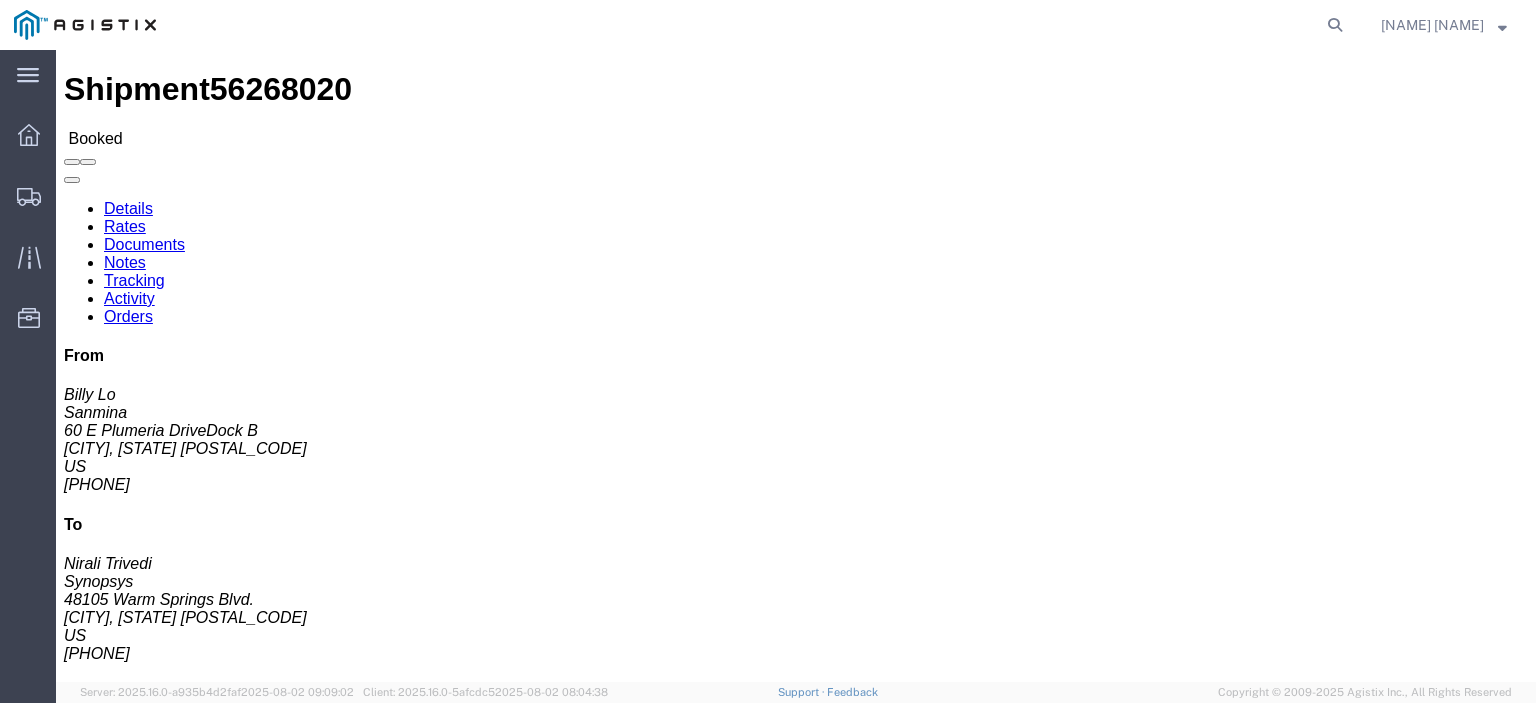 click on "Tracking" 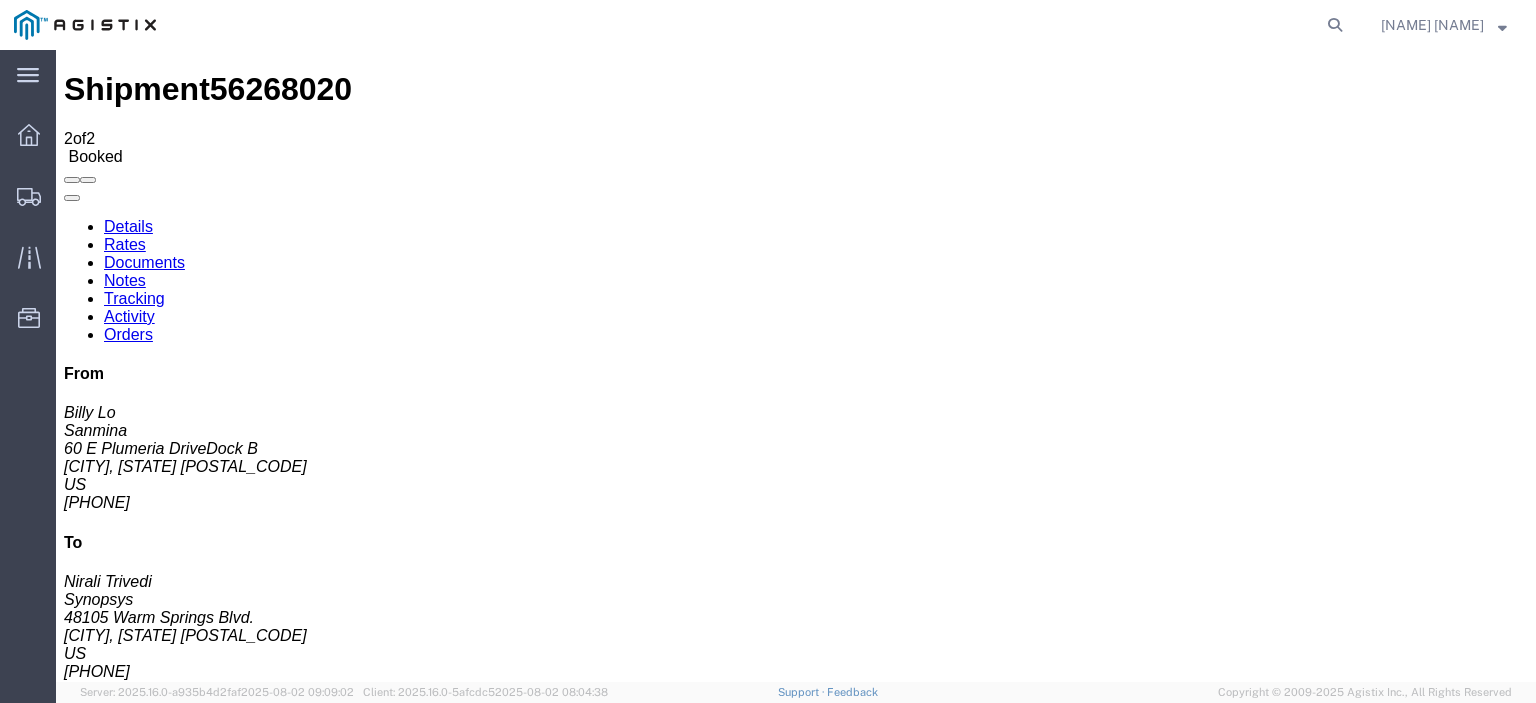 click on "Add New Tracking" at bounding box center [229, 1173] 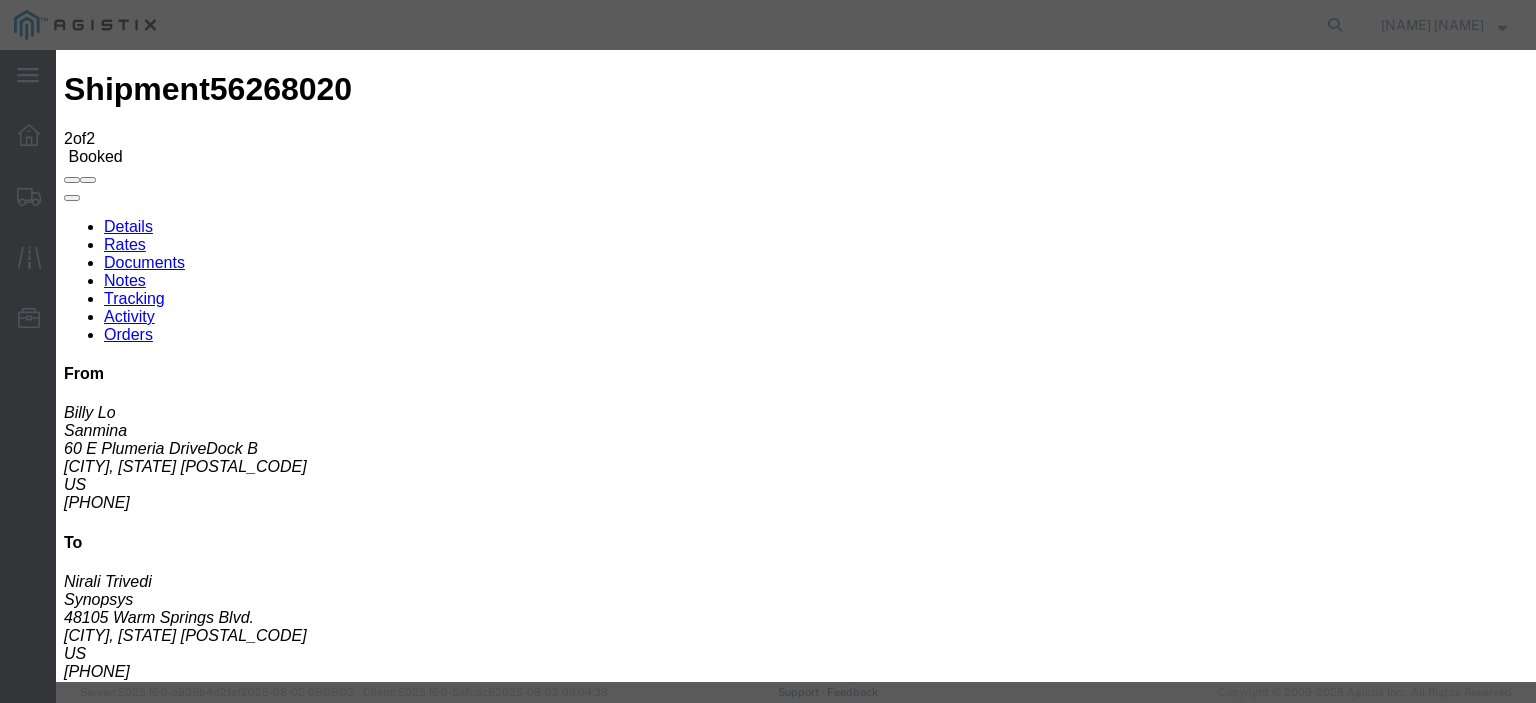 click on "5:00 PM" at bounding box center [168, 3522] 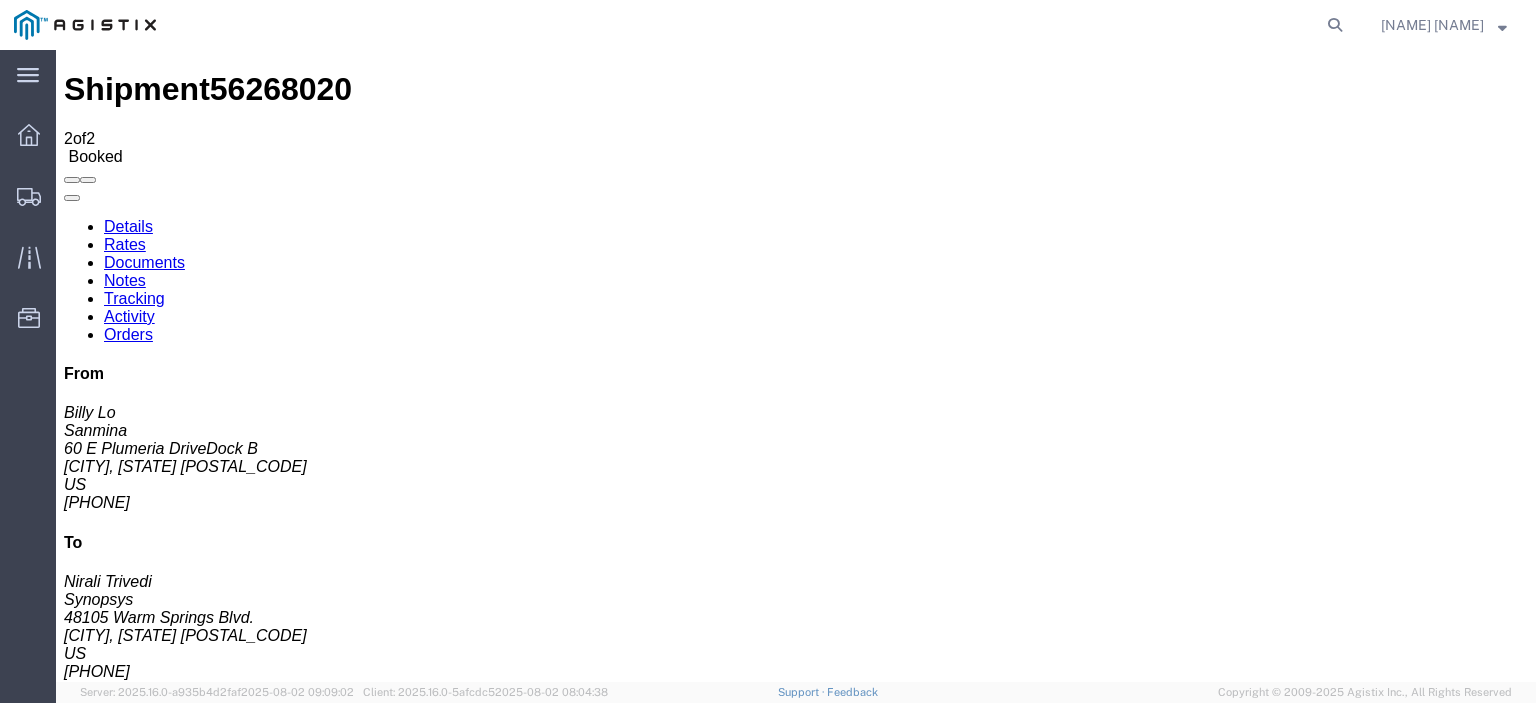 click on "Documents" at bounding box center (144, 262) 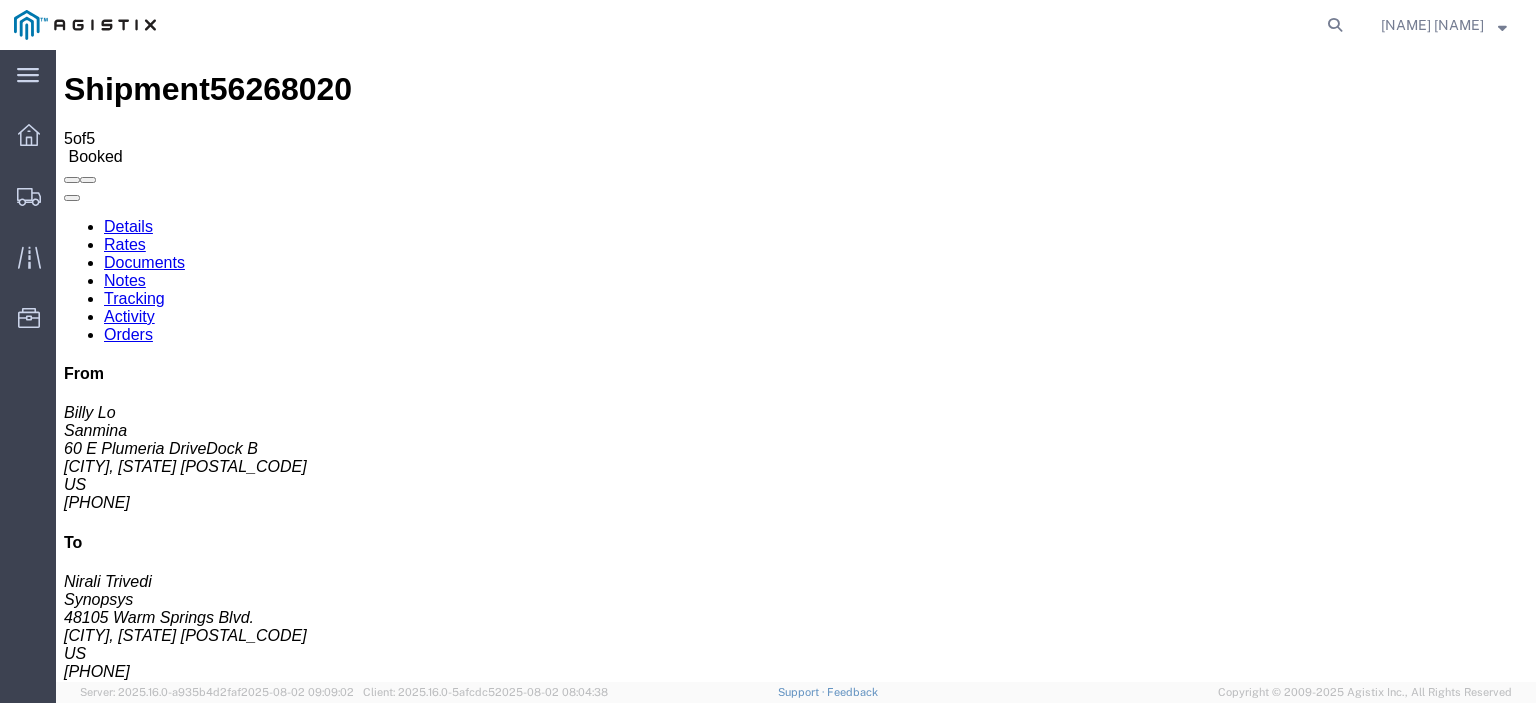 click on "Attach Documents" at bounding box center [126, 1153] 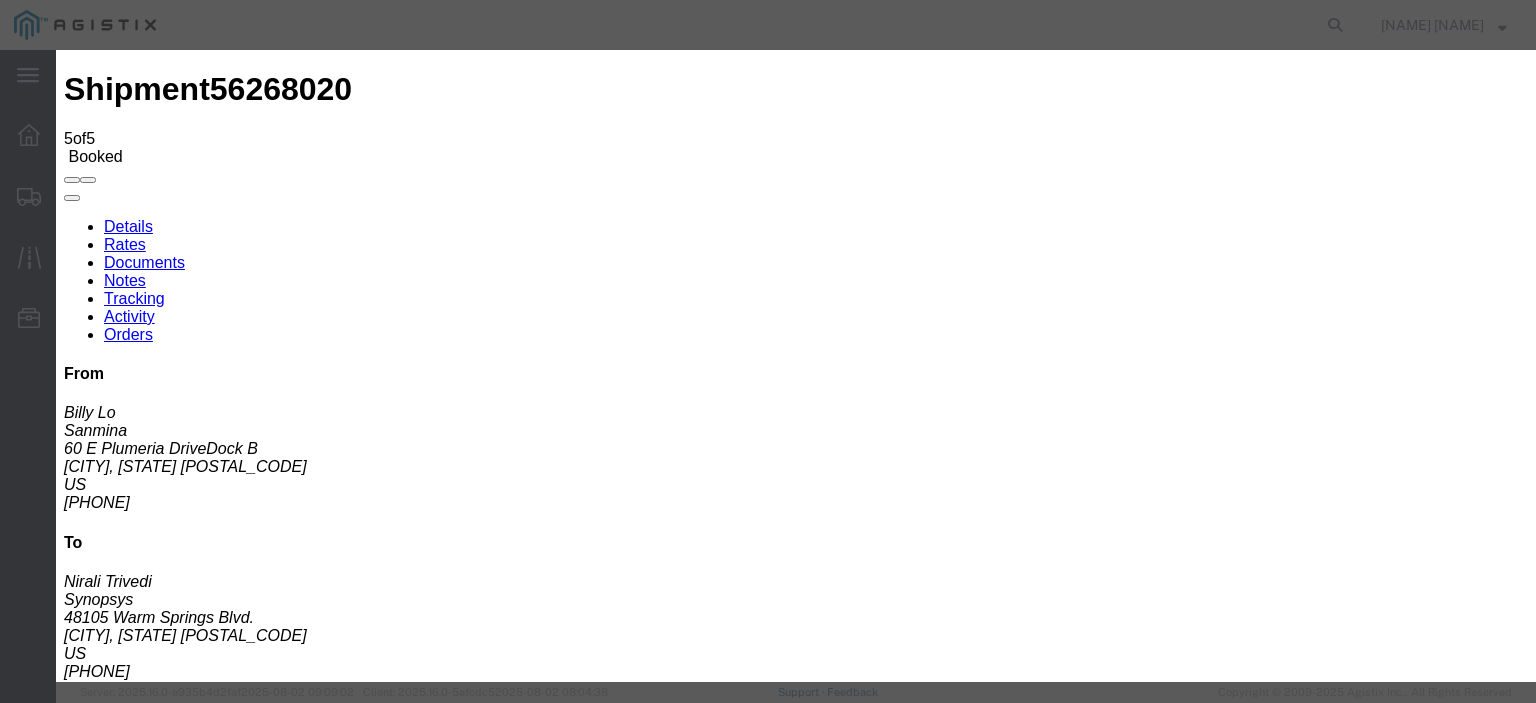 click on "Browse" at bounding box center [94, 1894] 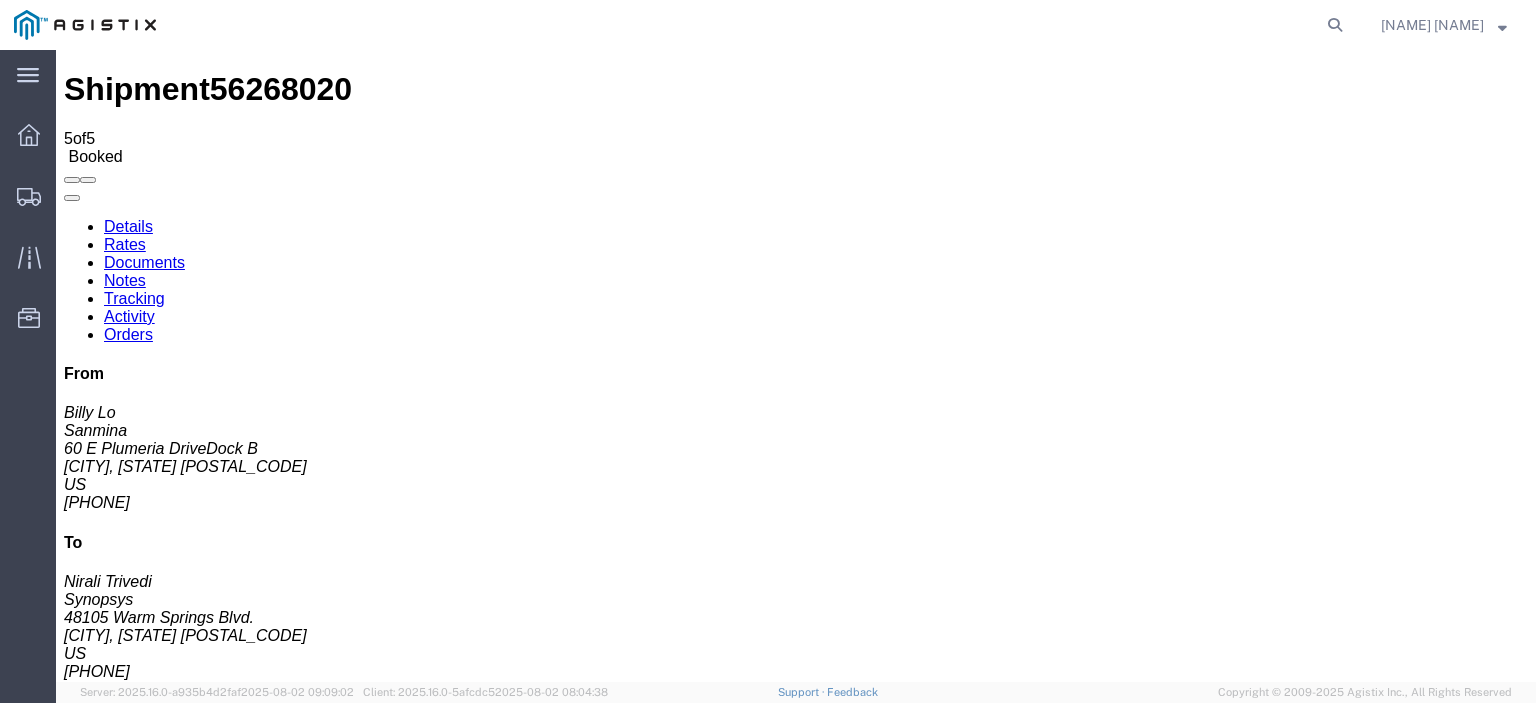click on "Attach Documents" at bounding box center (126, 1153) 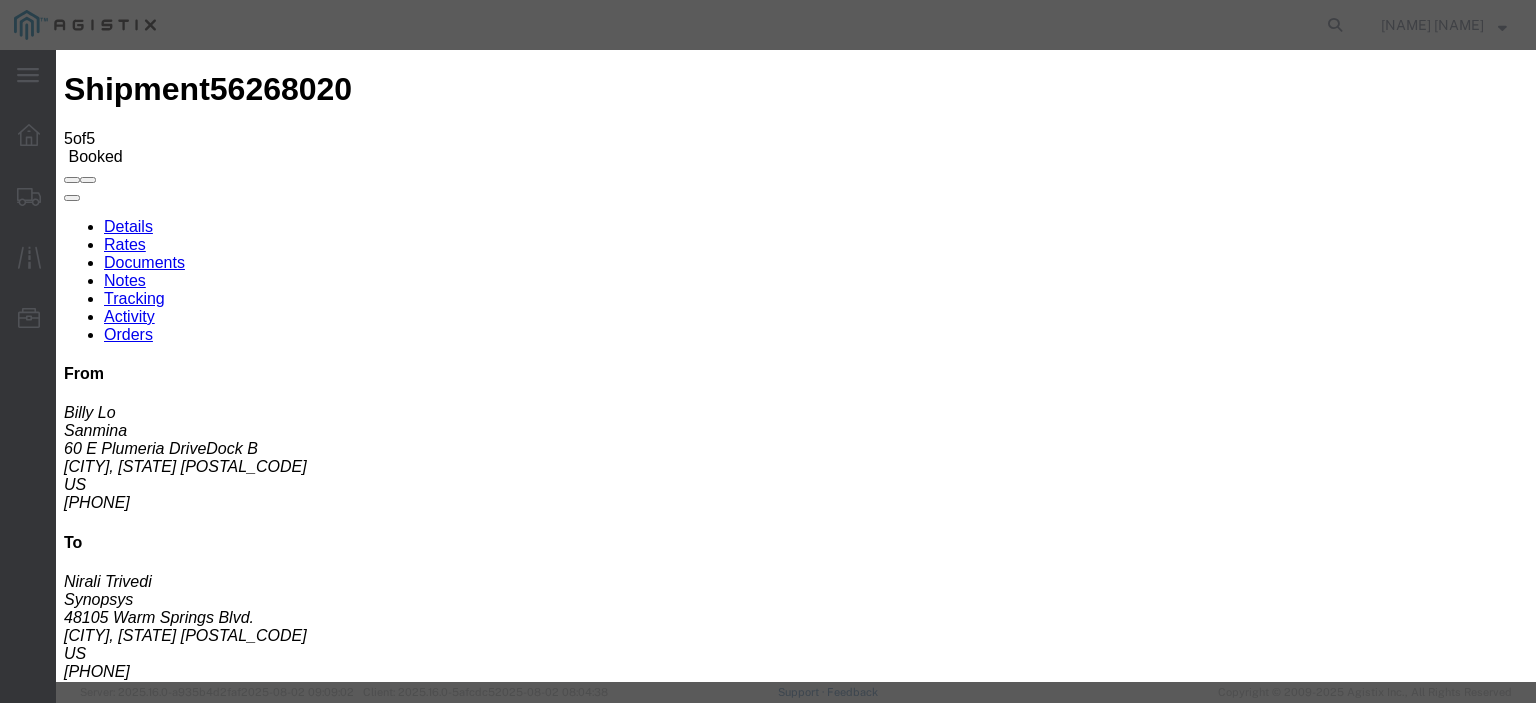 click on "Browse" at bounding box center [94, 1894] 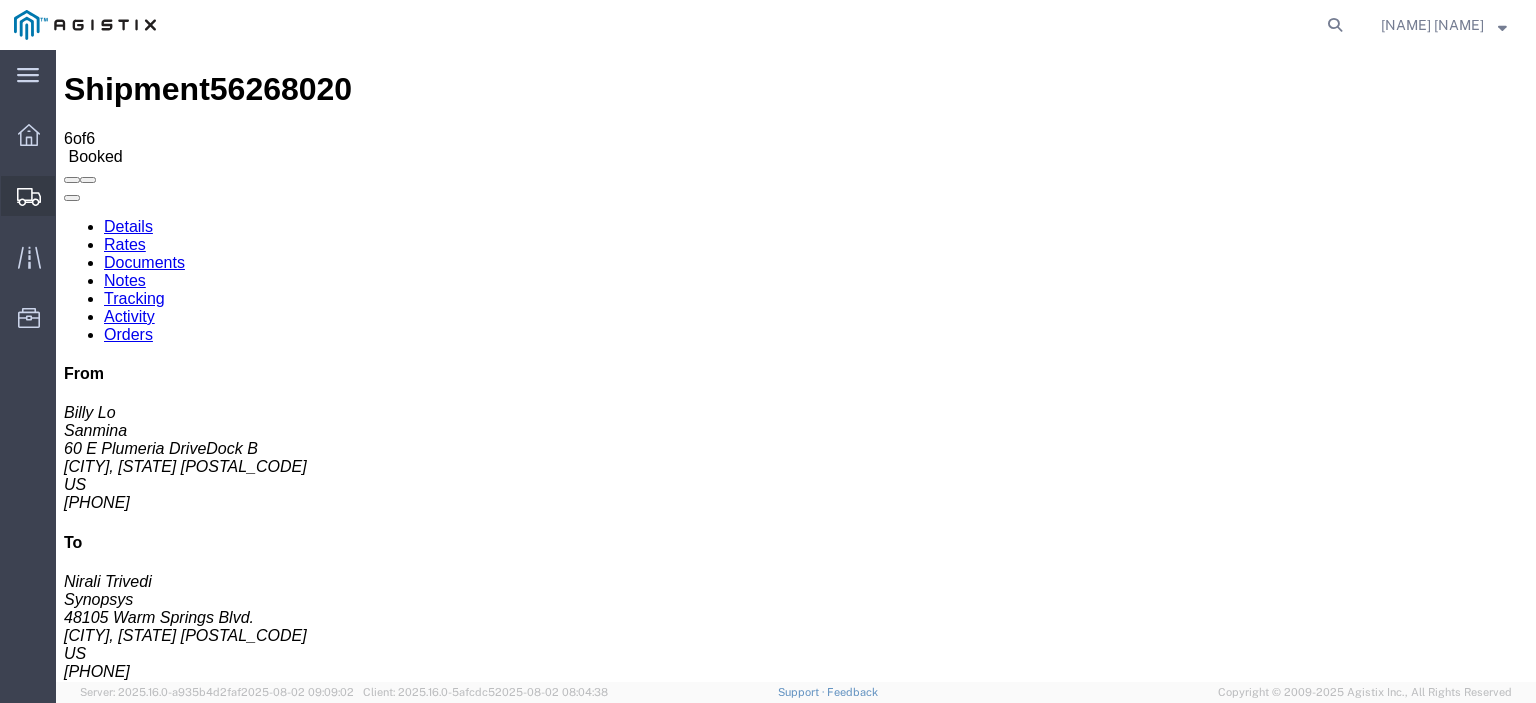 click 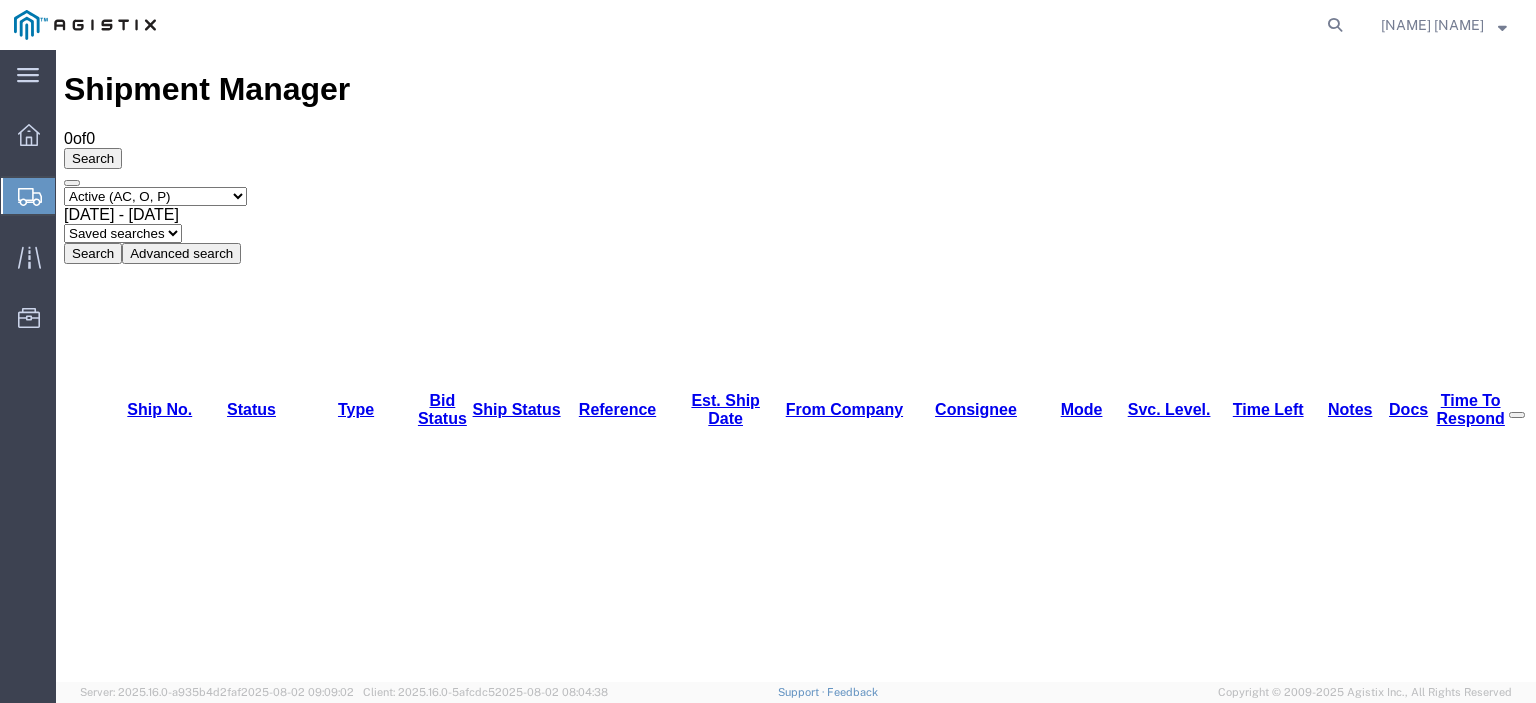 click on "Select status
Active (AC, O, P) All Approved Awaiting Confirmation (AC) Booked Canceled Closed Delivered Denied Expired Ignored Lost On Hold Open (O) Partial Delivery Pending (P) Shipped Withdrawn" at bounding box center (155, 196) 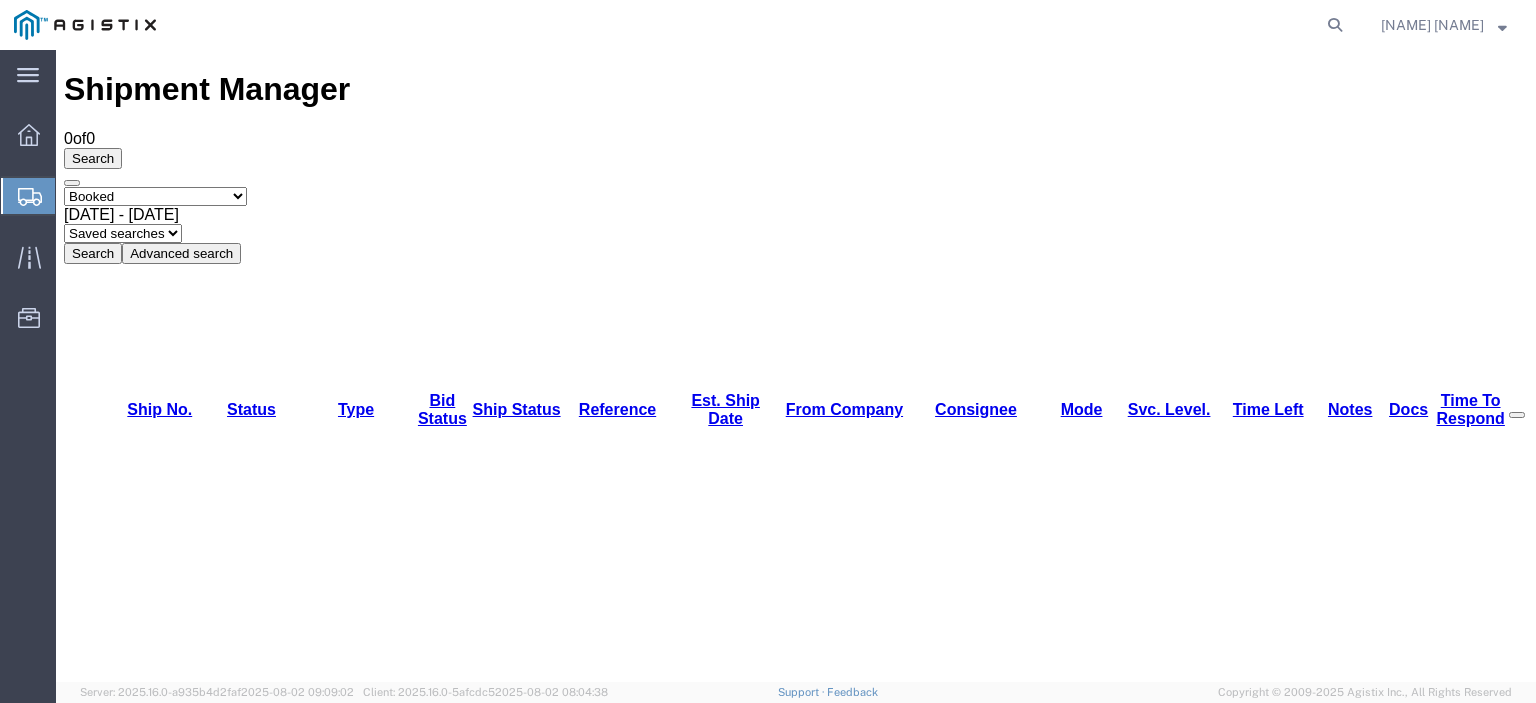 click on "Select status
Active (AC, O, P) All Approved Awaiting Confirmation (AC) Booked Canceled Closed Delivered Denied Expired Ignored Lost On Hold Open (O) Partial Delivery Pending (P) Shipped Withdrawn" at bounding box center [155, 196] 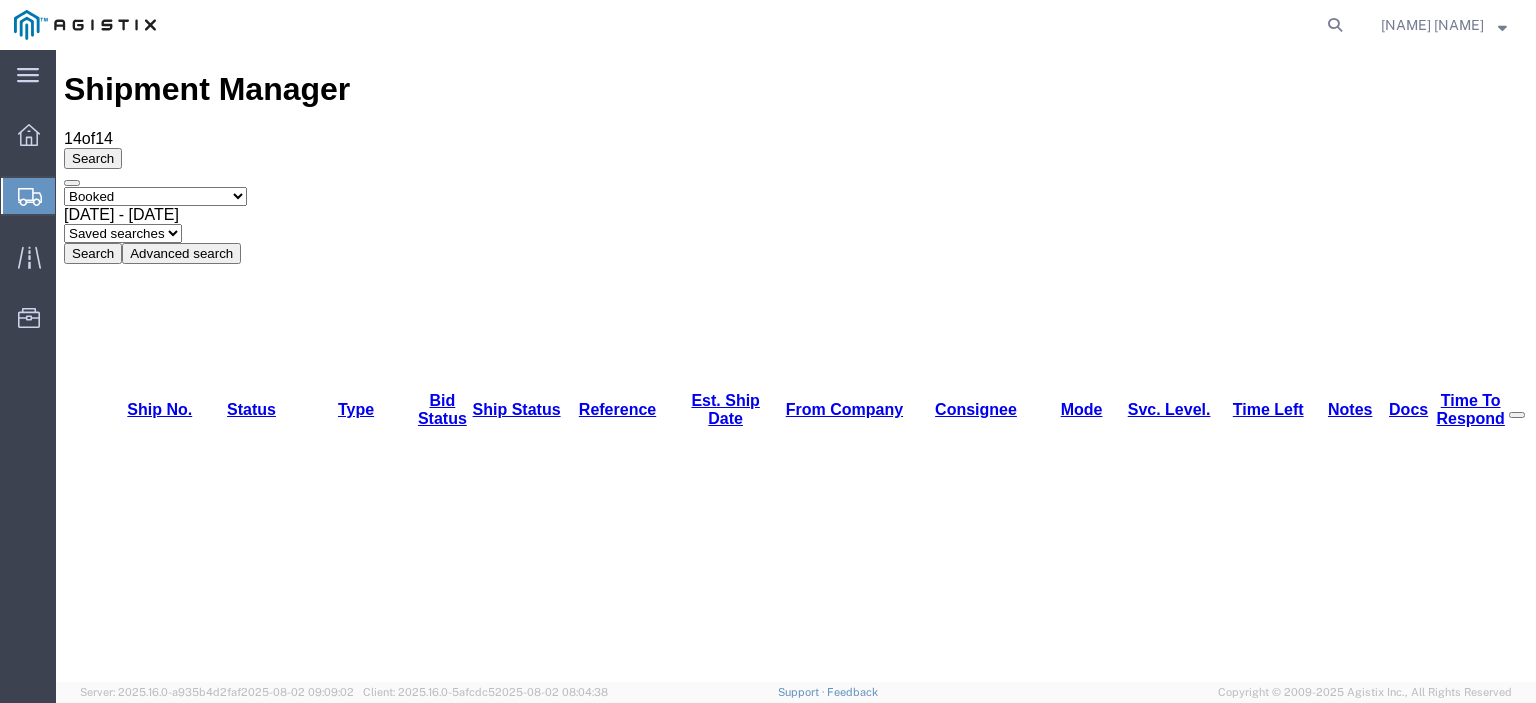 click on "56268488" at bounding box center (141, 3056) 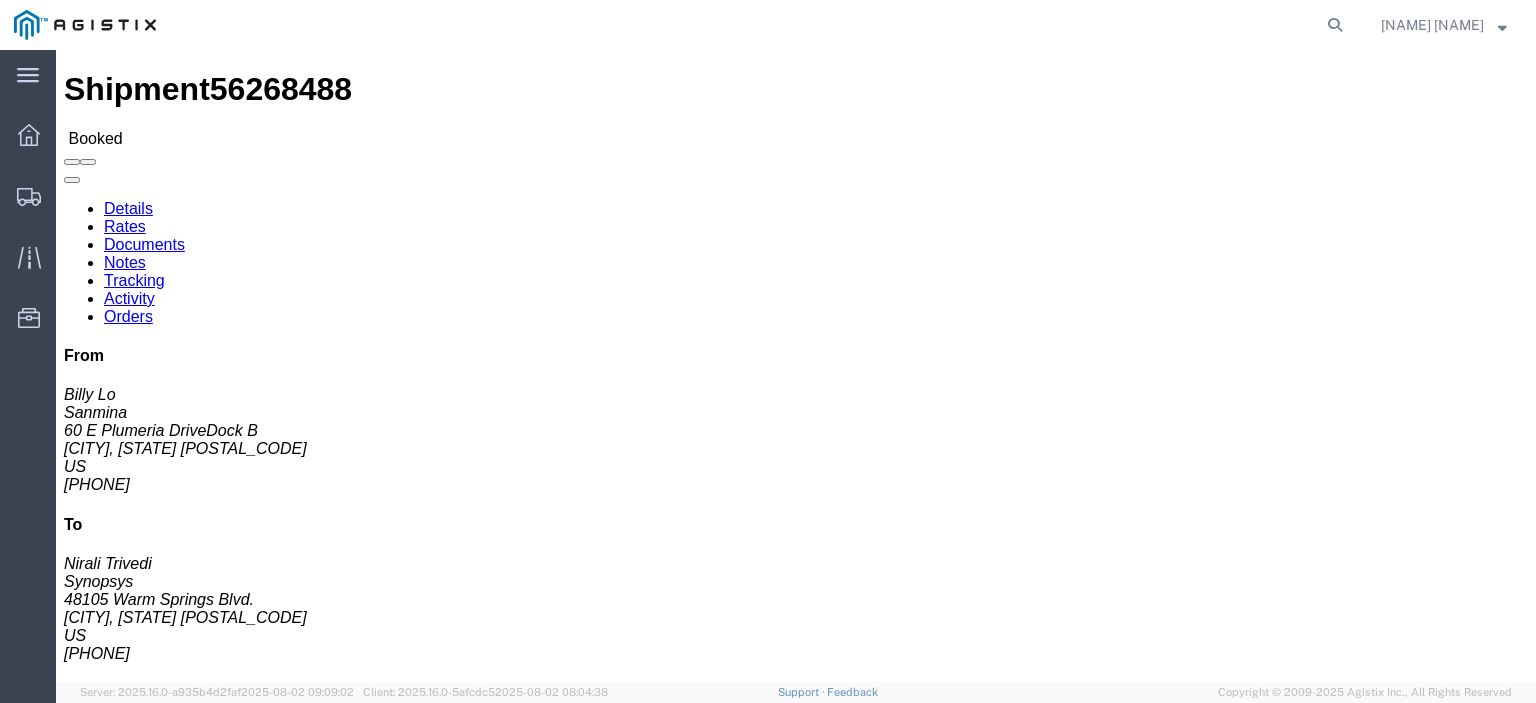 click on "Documents" 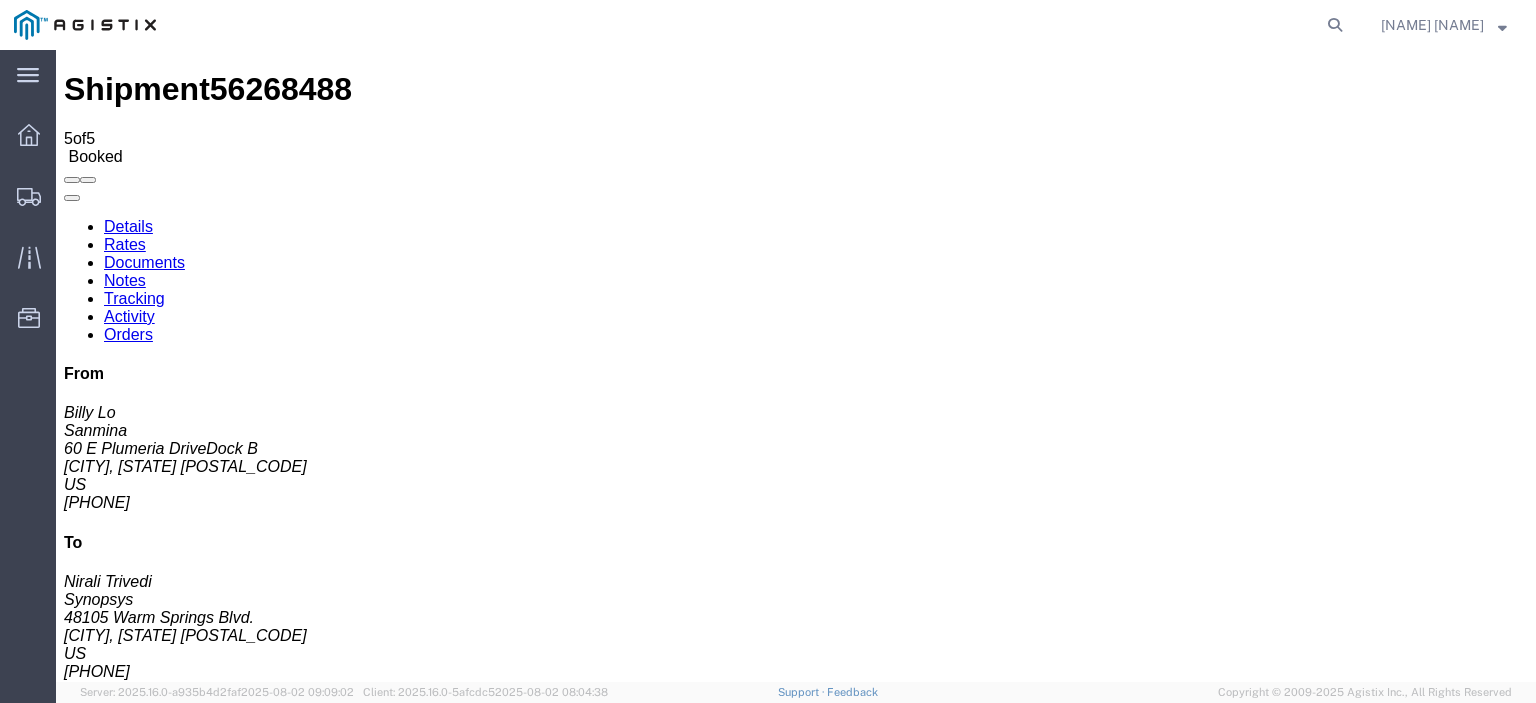 click on "Attach Documents" at bounding box center [126, 1153] 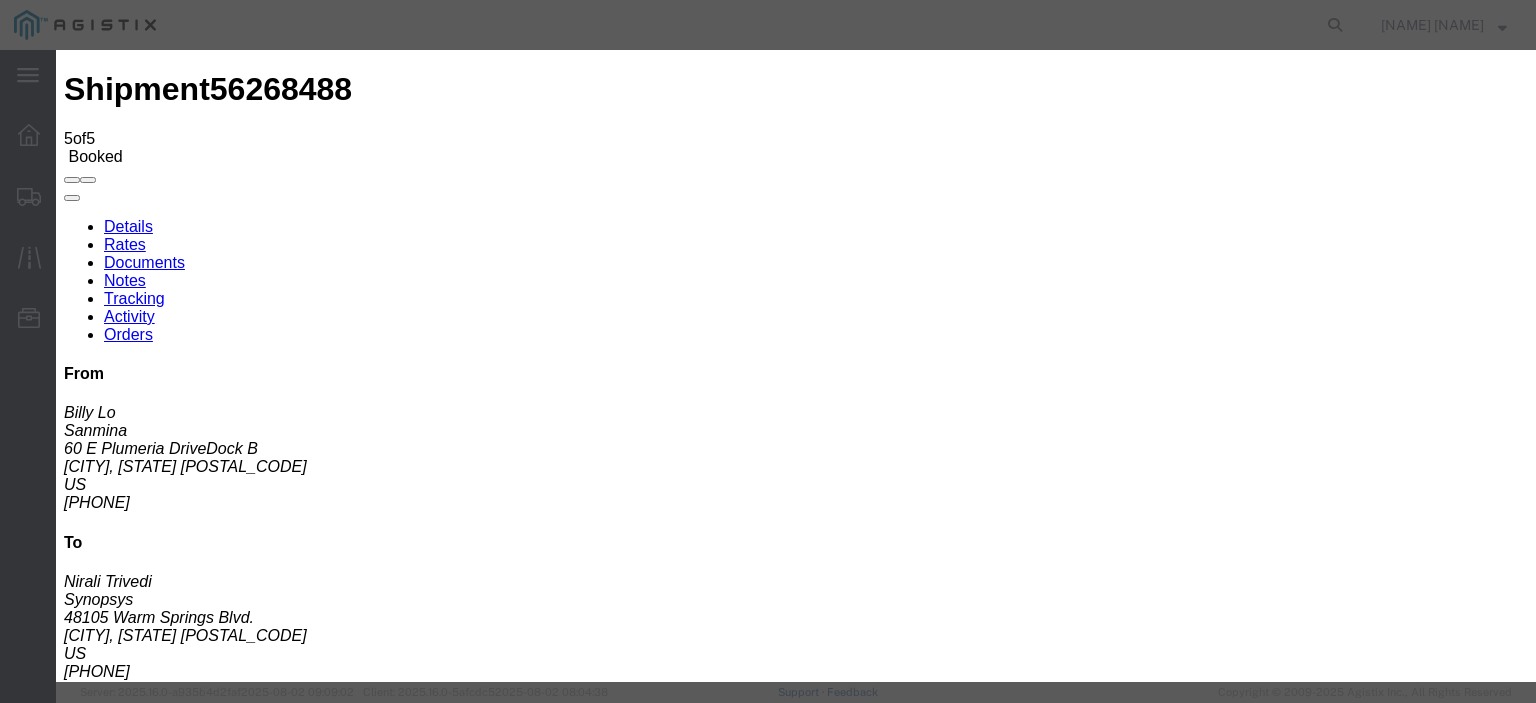 click at bounding box center (72, 1760) 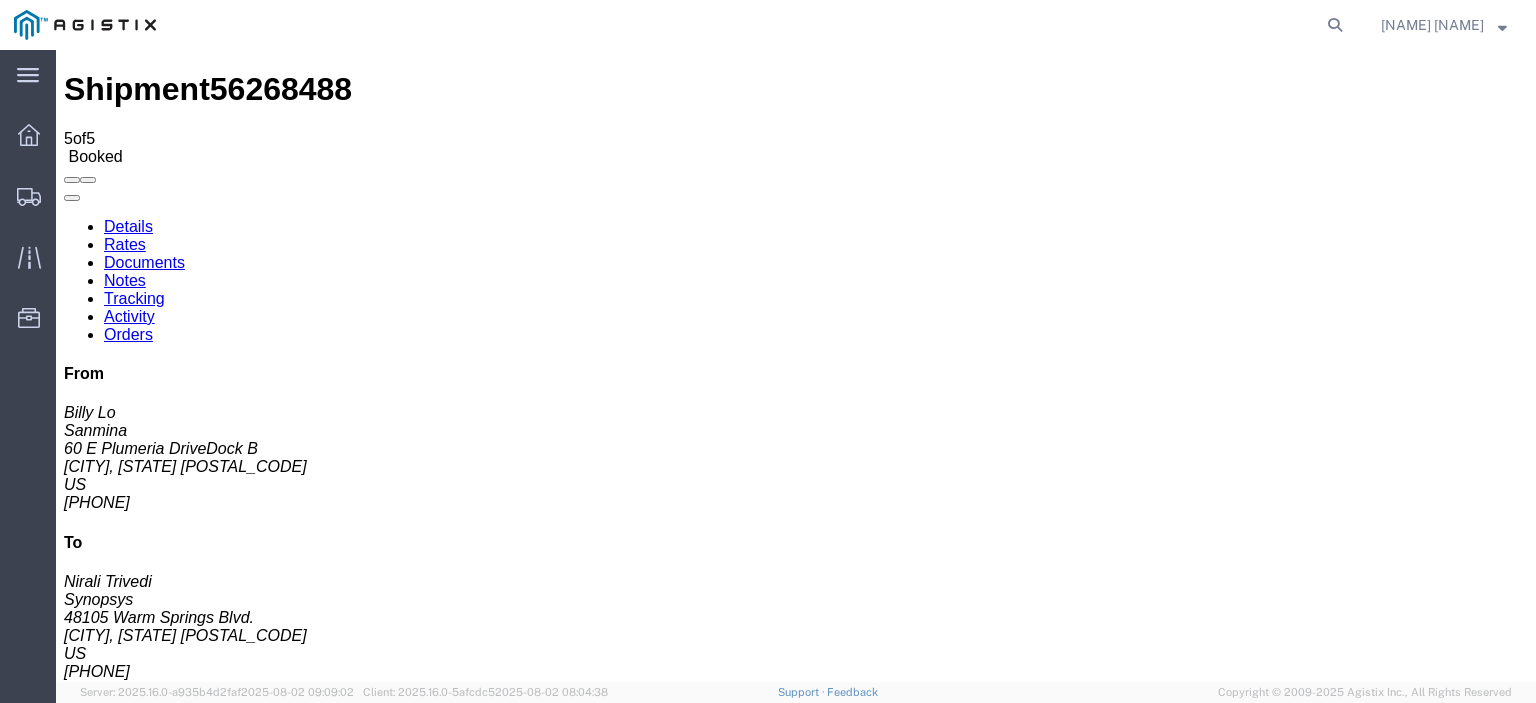 click on "Tracking" at bounding box center [134, 298] 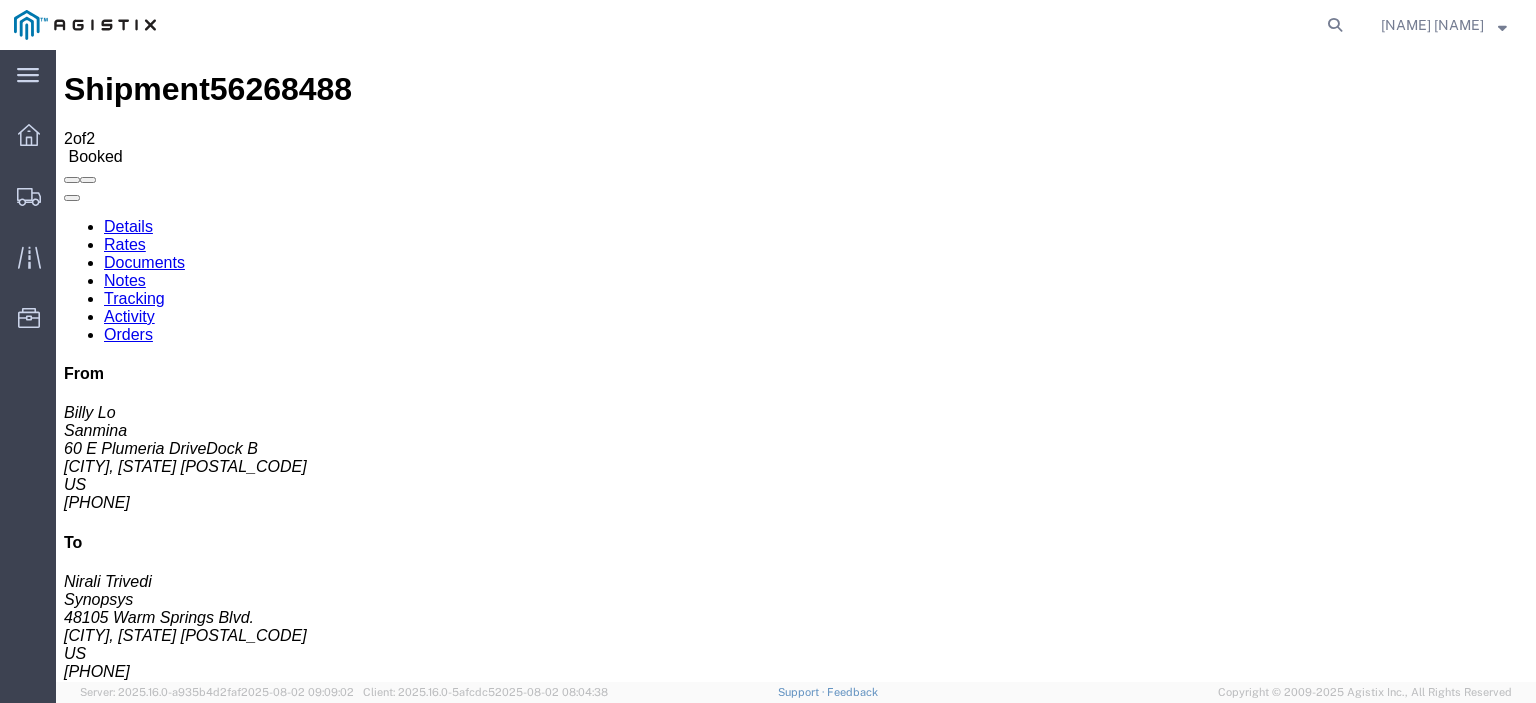 click on "Add New Tracking" at bounding box center [229, 1173] 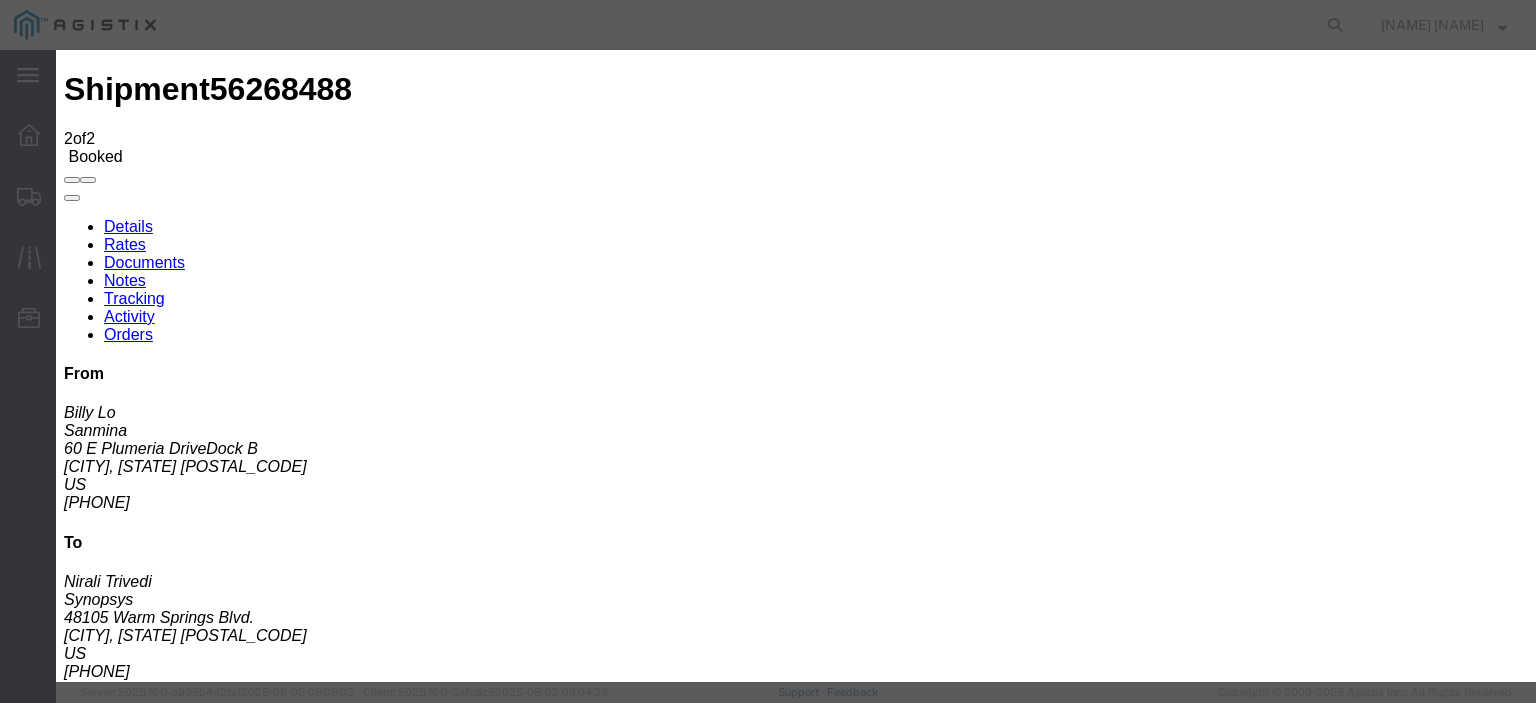 click on "08/04/2025" at bounding box center (168, 3483) 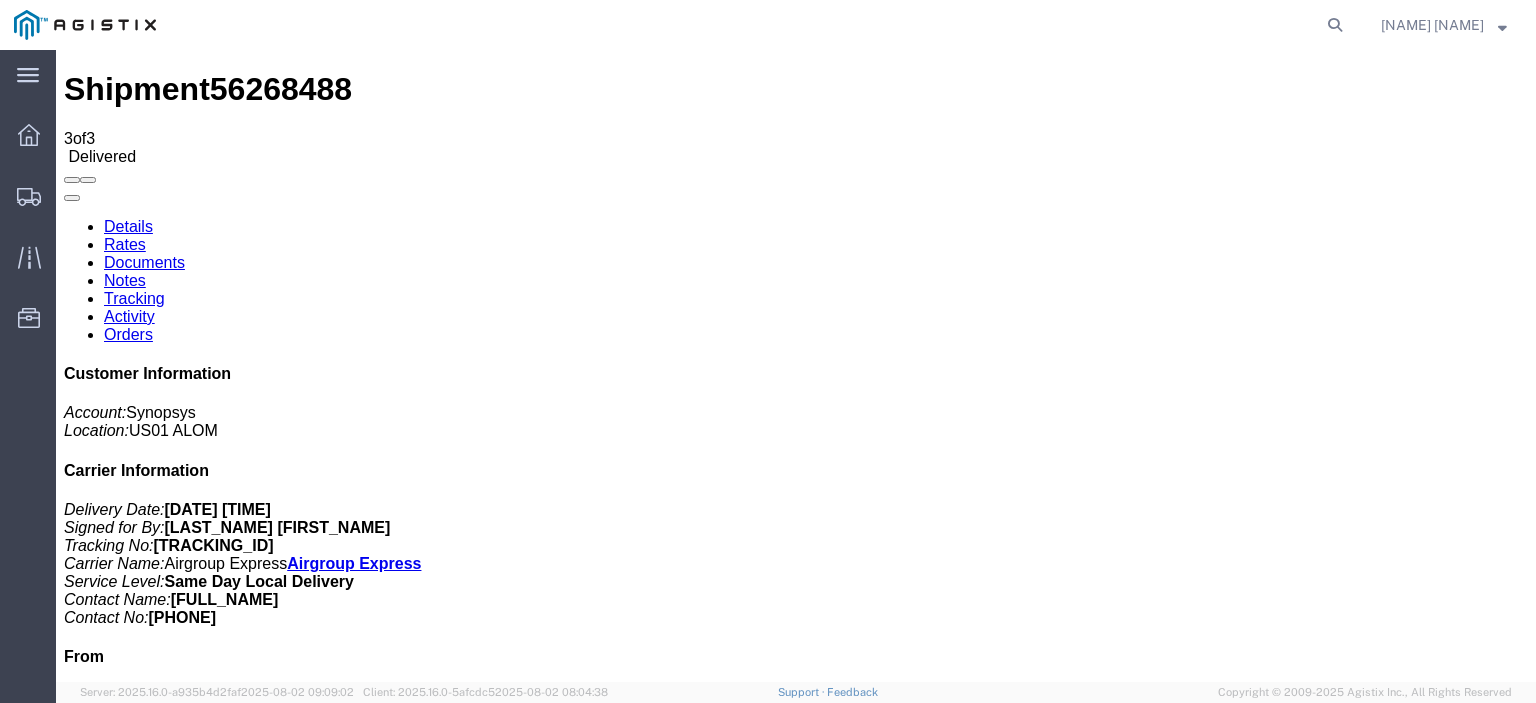 click on "Documents" at bounding box center (144, 262) 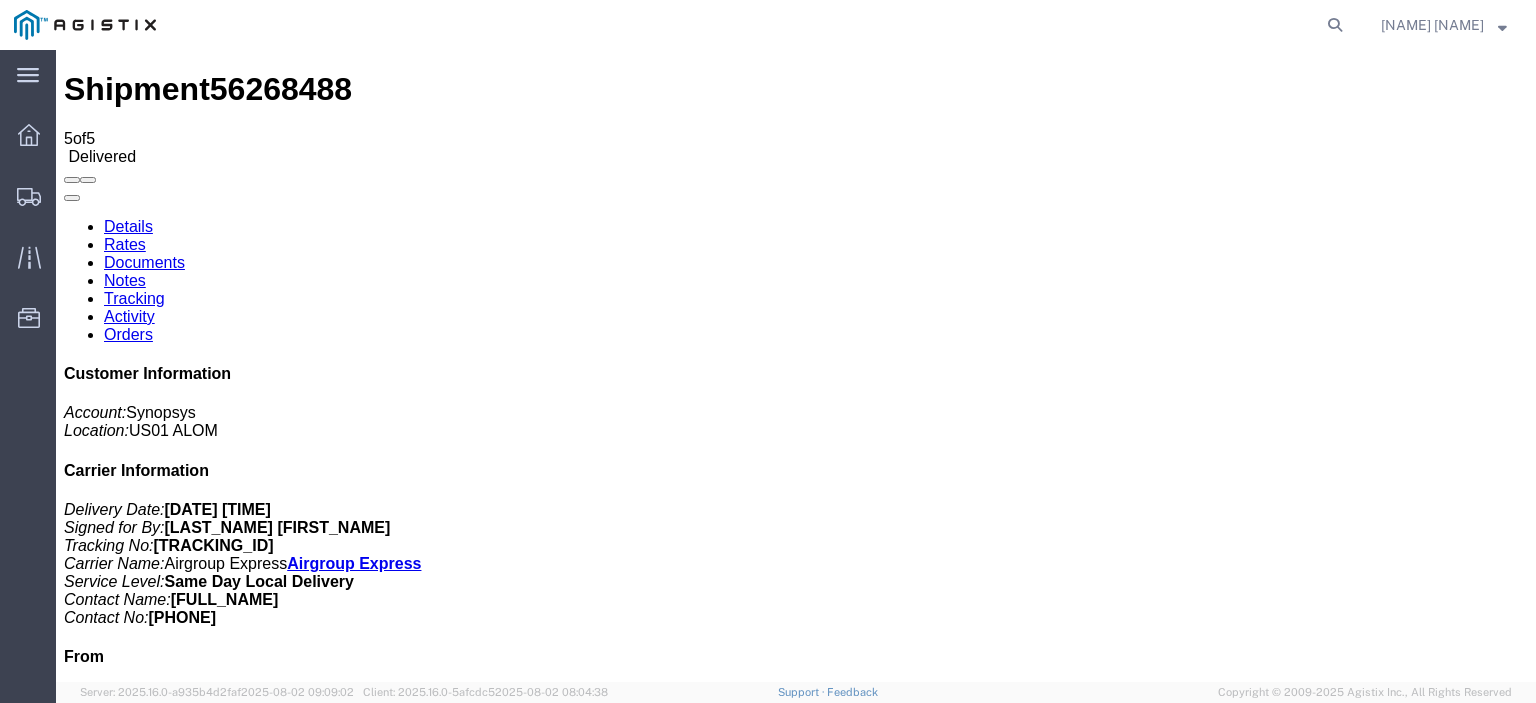 click on "Attach Documents" at bounding box center (126, 1153) 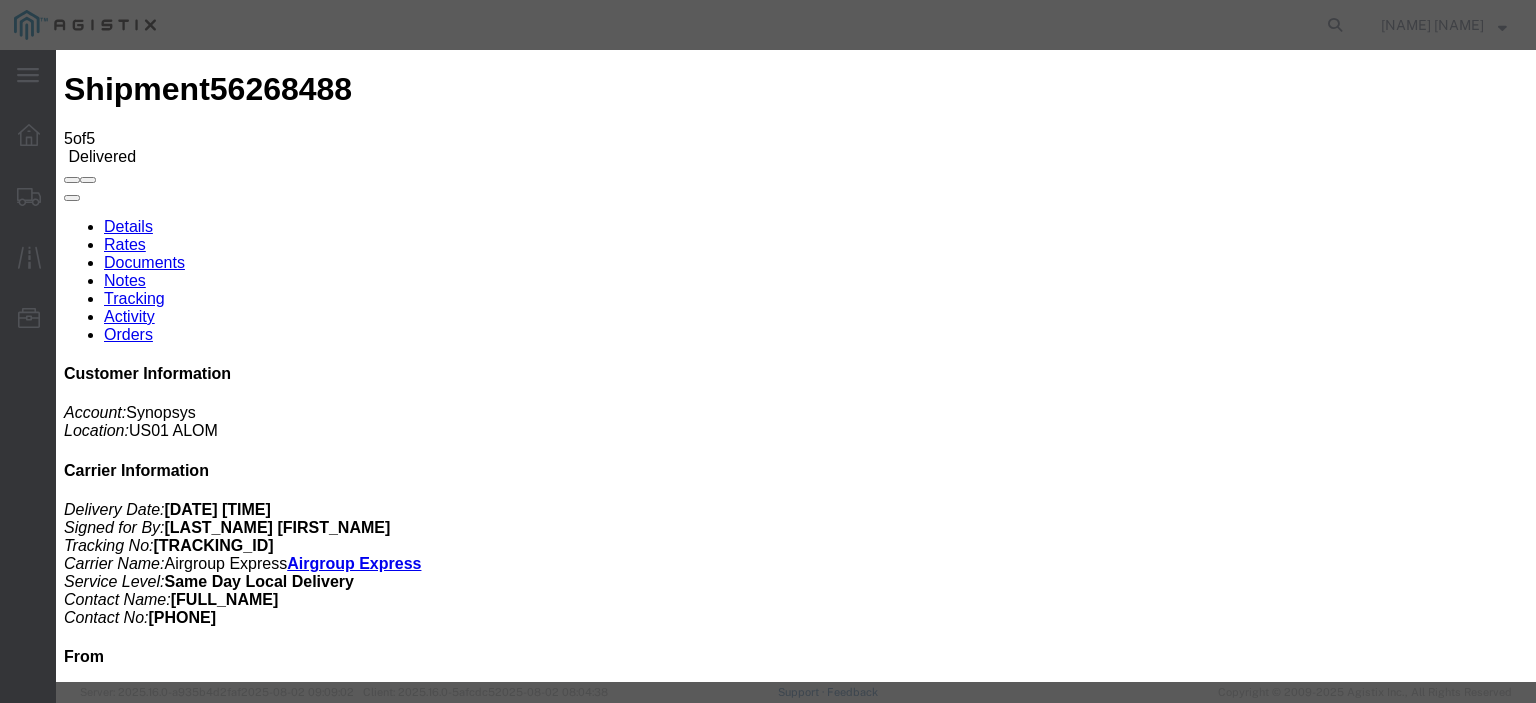 click on "Browse" at bounding box center [94, 1894] 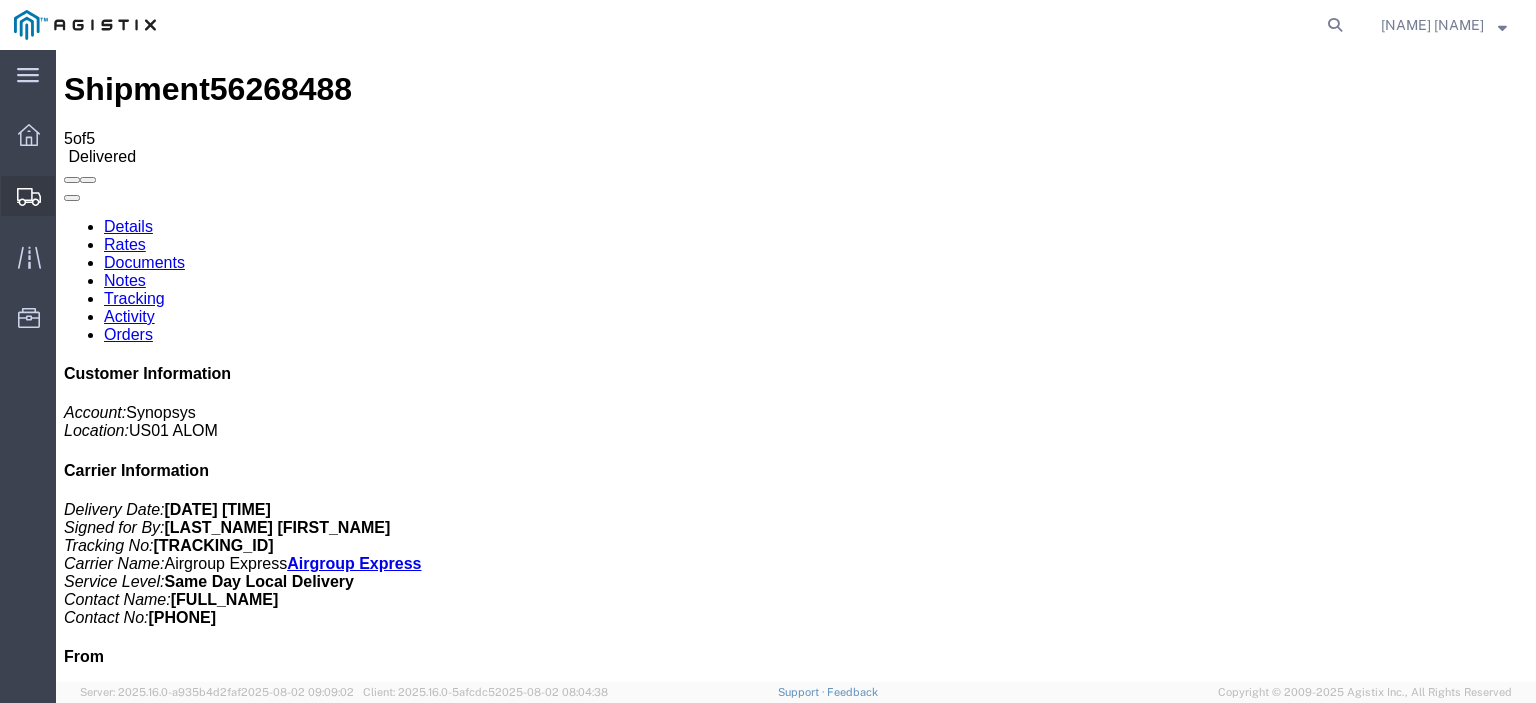 click on "Shipments" 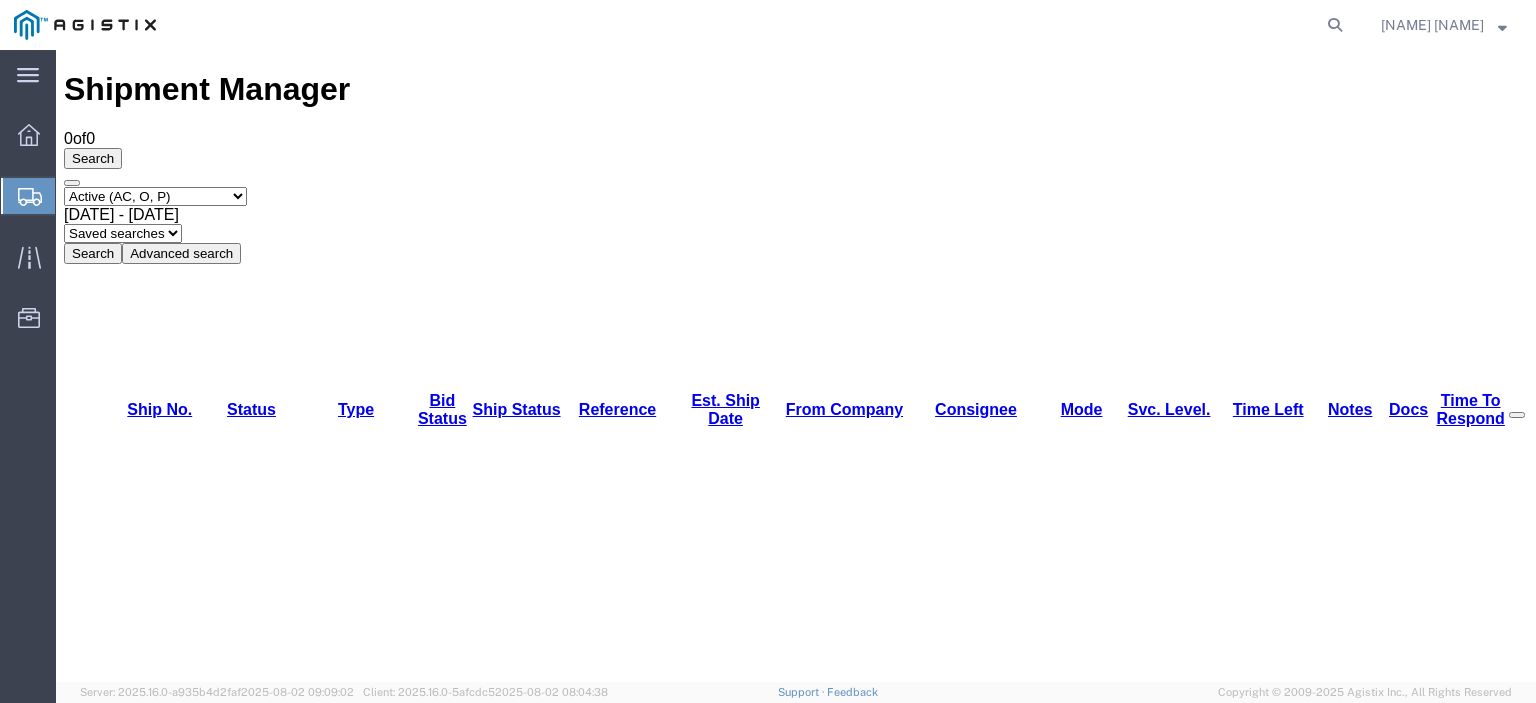 click on "Select status
Active (AC, O, P) All Approved Awaiting Confirmation (AC) Booked Canceled Closed Delivered Denied Expired Ignored Lost On Hold Open (O) Partial Delivery Pending (P) Shipped Withdrawn" at bounding box center [155, 196] 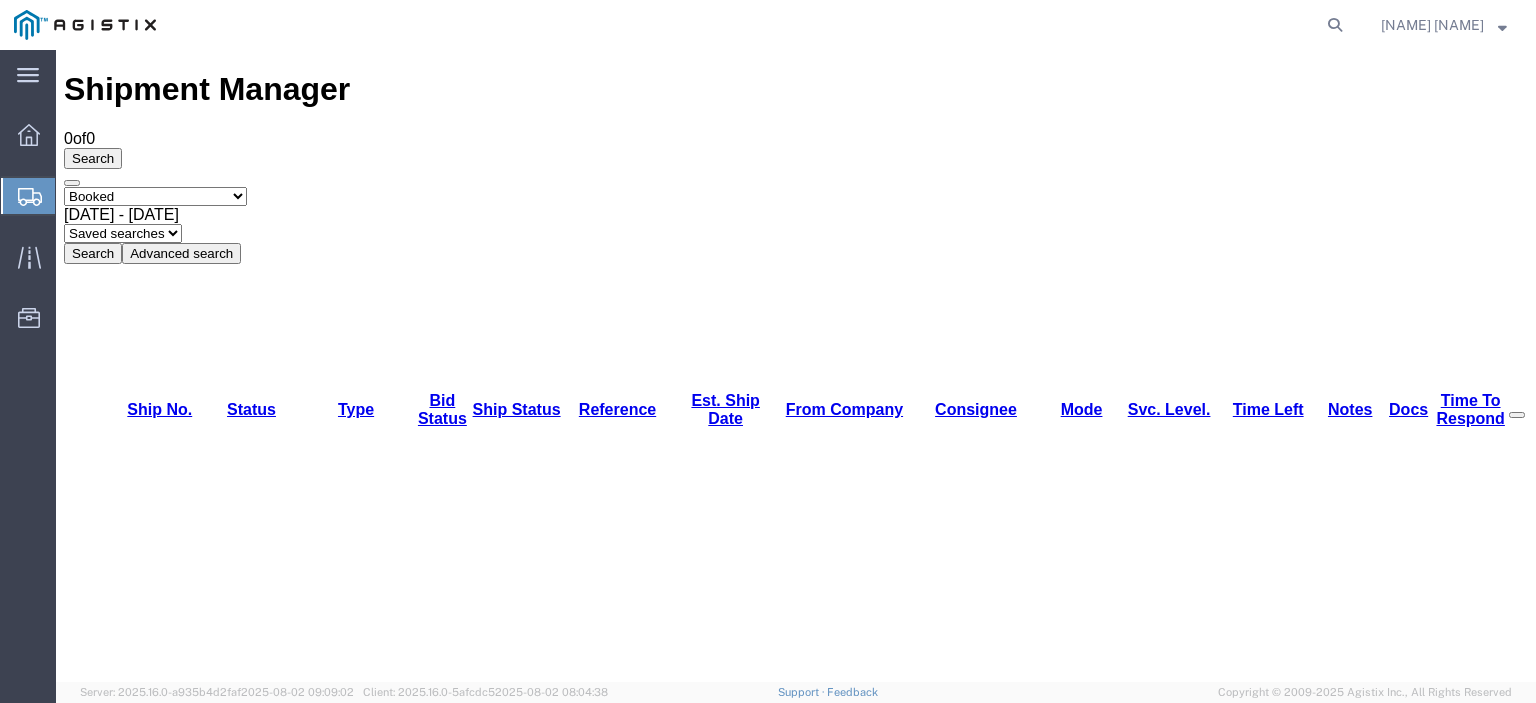 click on "Select status
Active (AC, O, P) All Approved Awaiting Confirmation (AC) Booked Canceled Closed Delivered Denied Expired Ignored Lost On Hold Open (O) Partial Delivery Pending (P) Shipped Withdrawn" at bounding box center (155, 196) 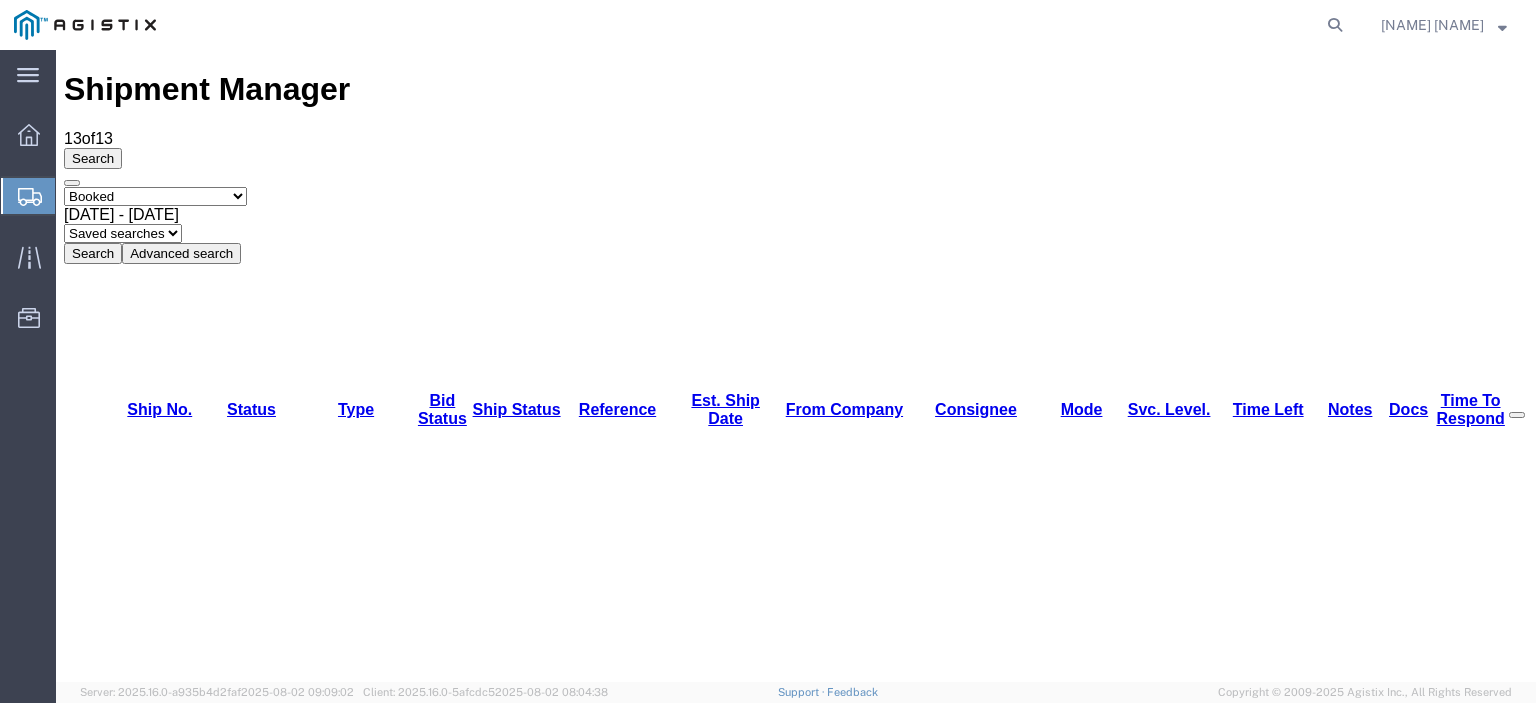 click on "56268545" at bounding box center (141, 2844) 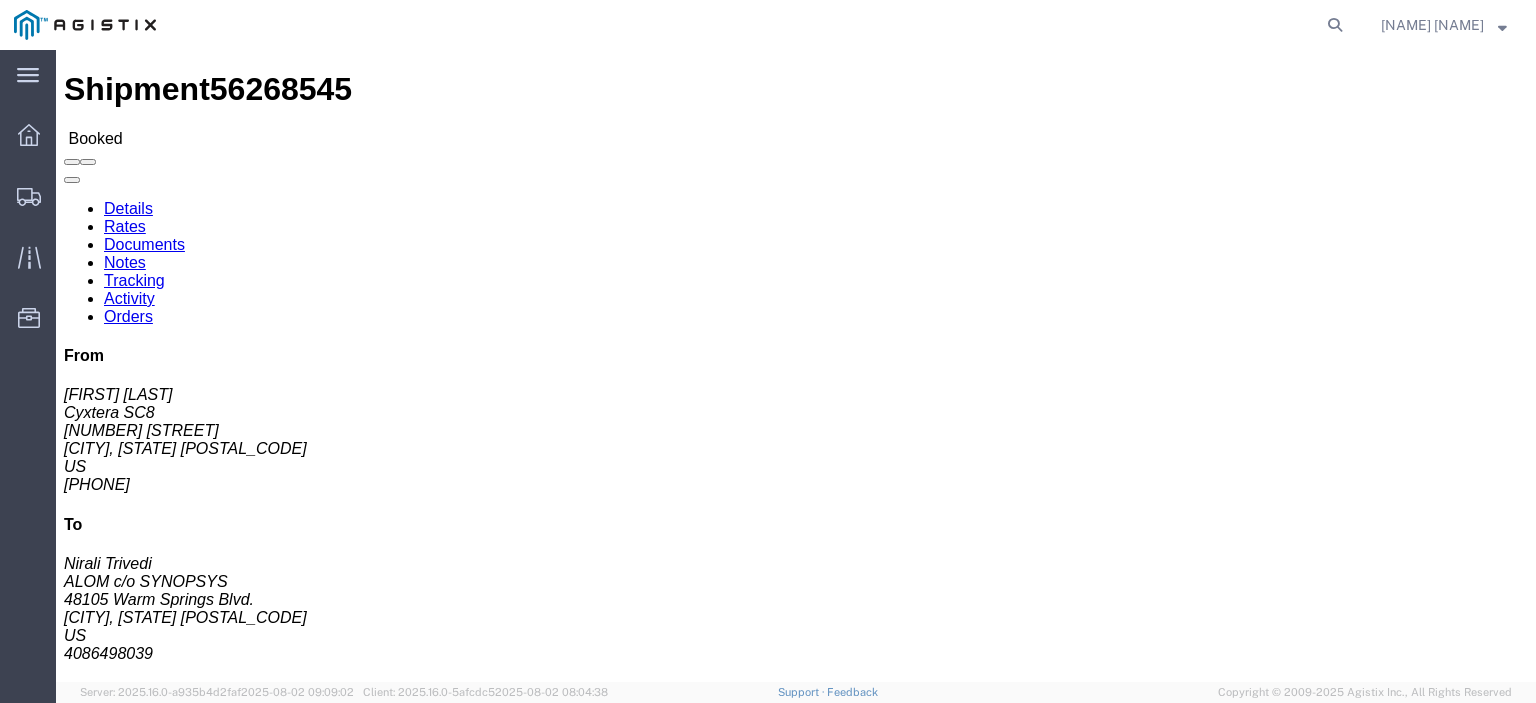 click on "Tracking" 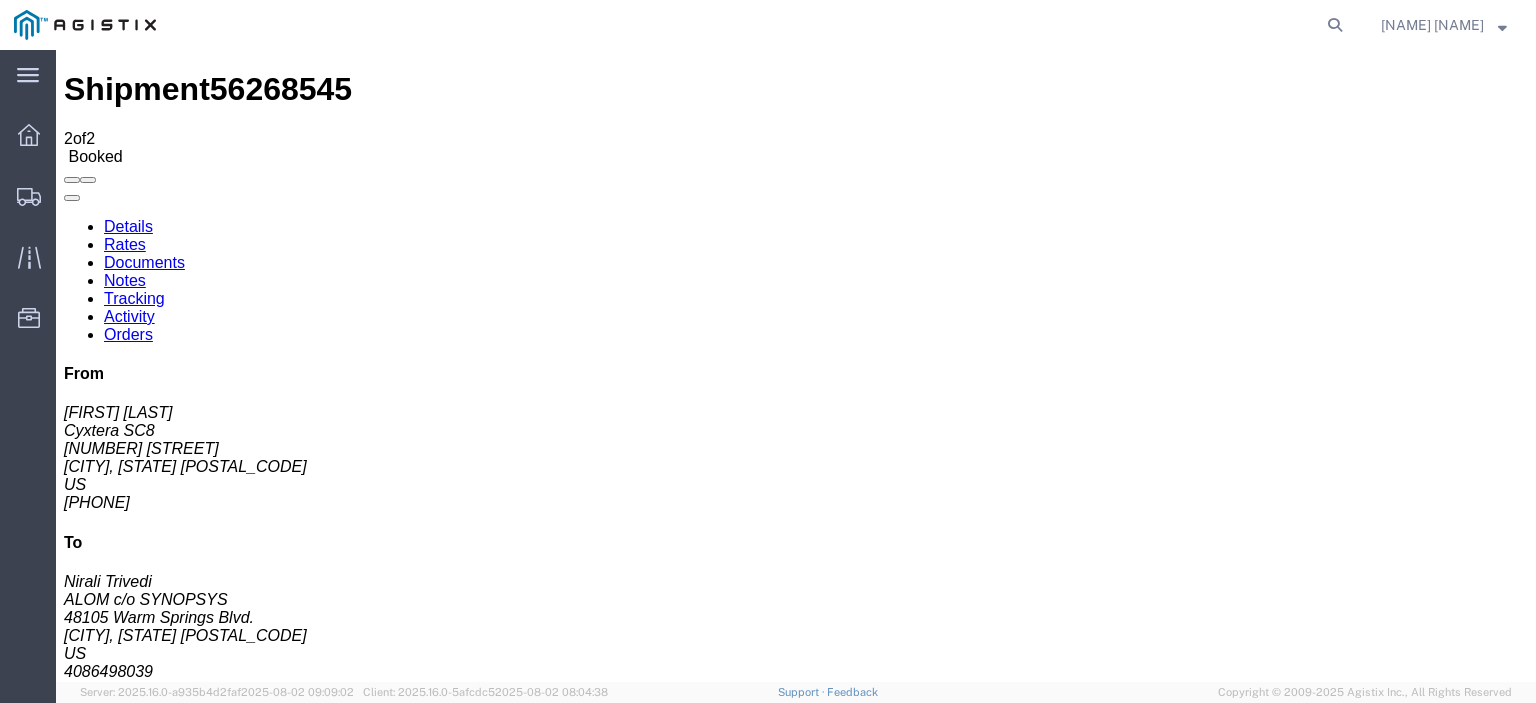 click on "Add New Tracking" at bounding box center (229, 1173) 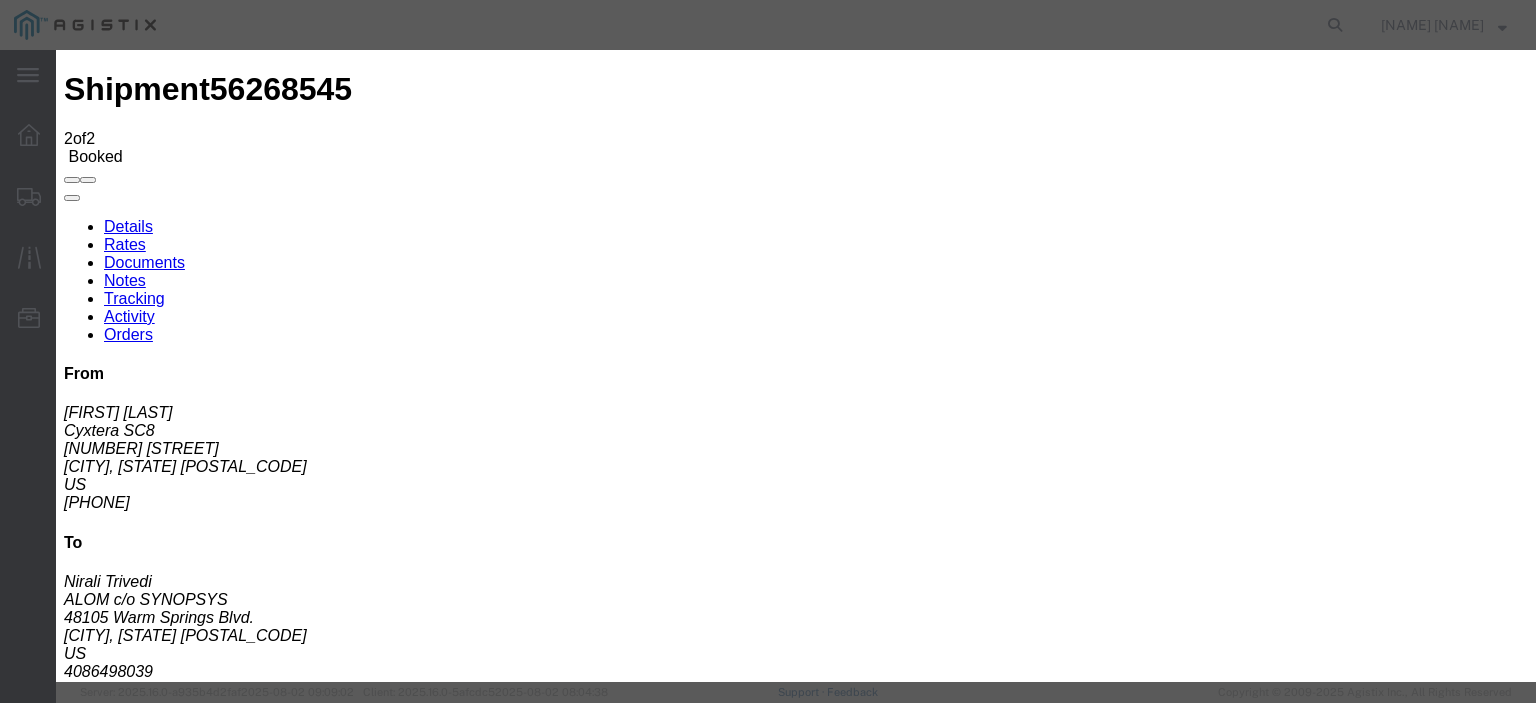 click on "08/04/2025" at bounding box center [168, 3483] 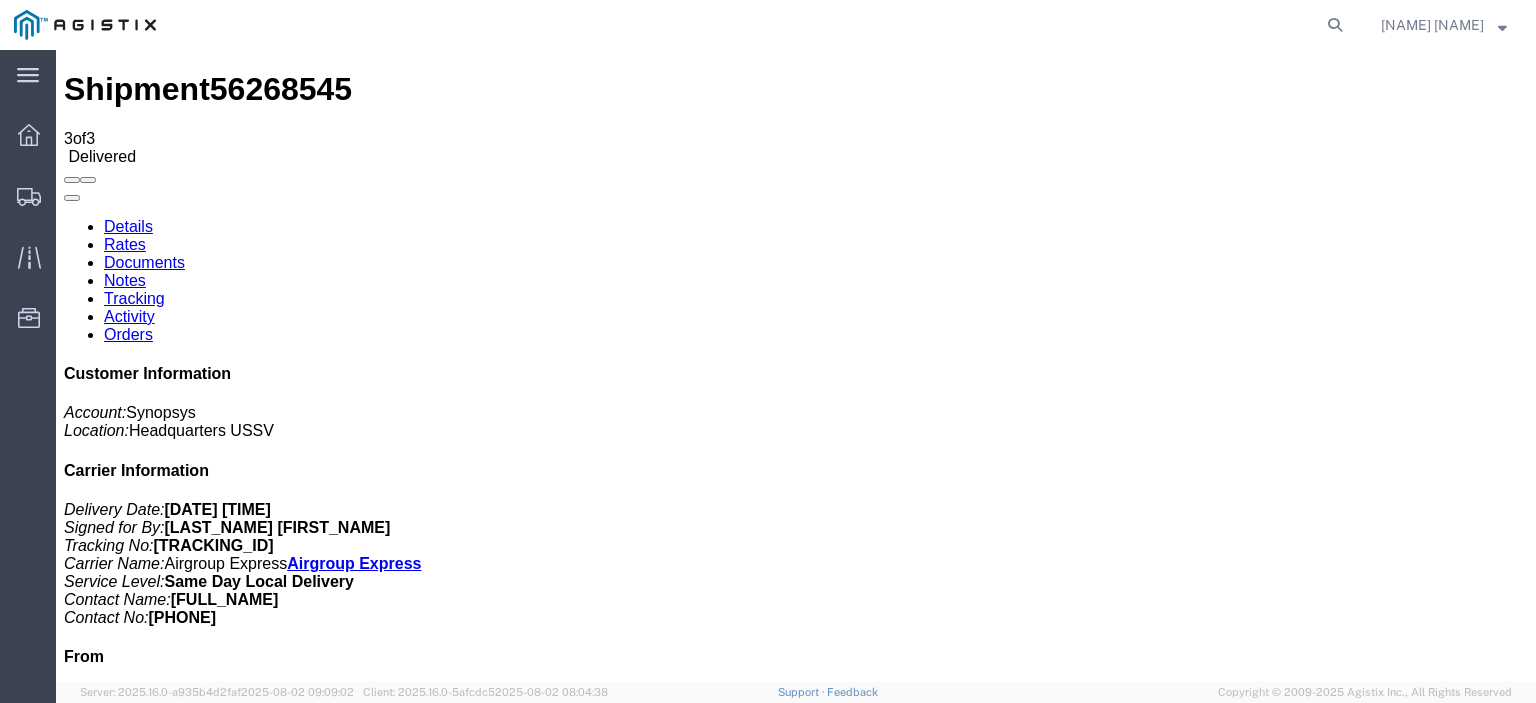 click on "Documents" at bounding box center [144, 262] 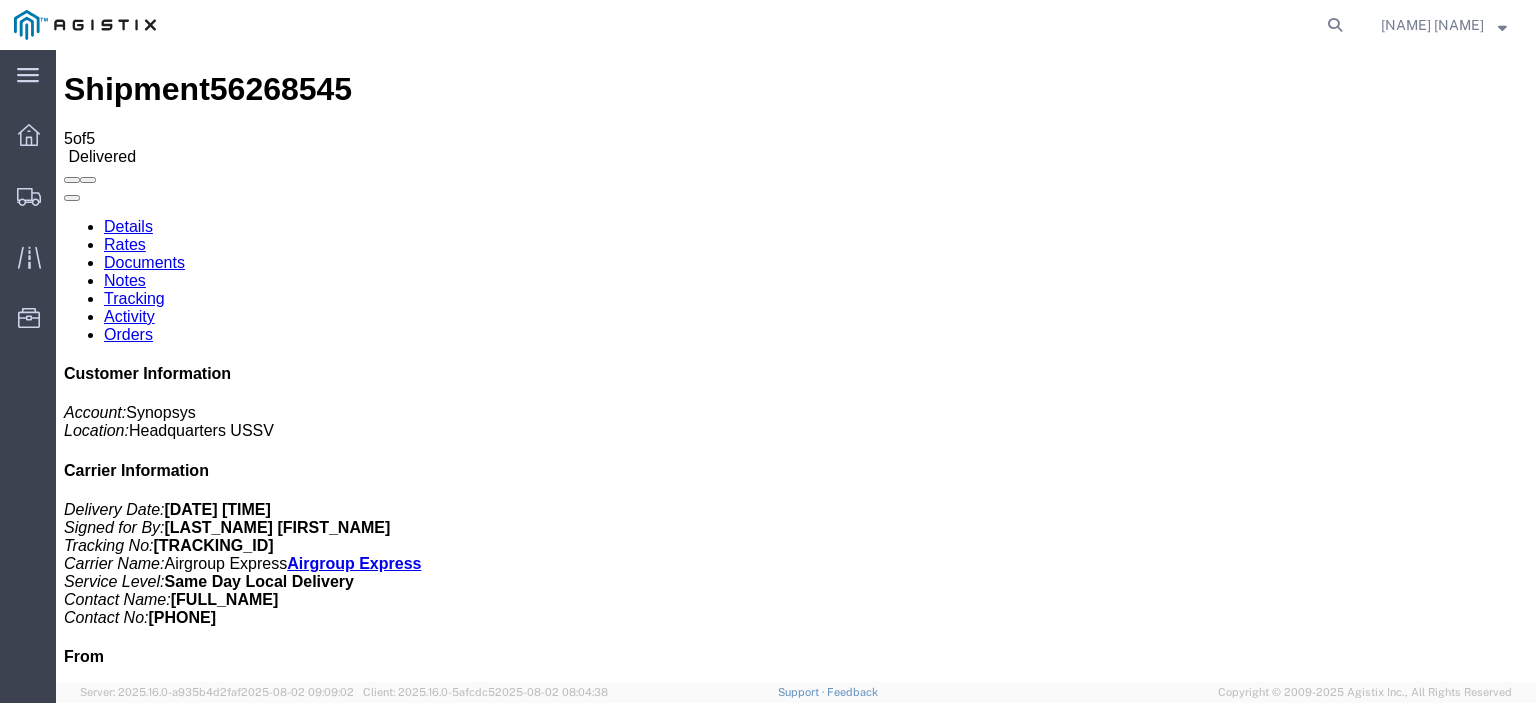 click on "Attach Documents" at bounding box center (126, 1153) 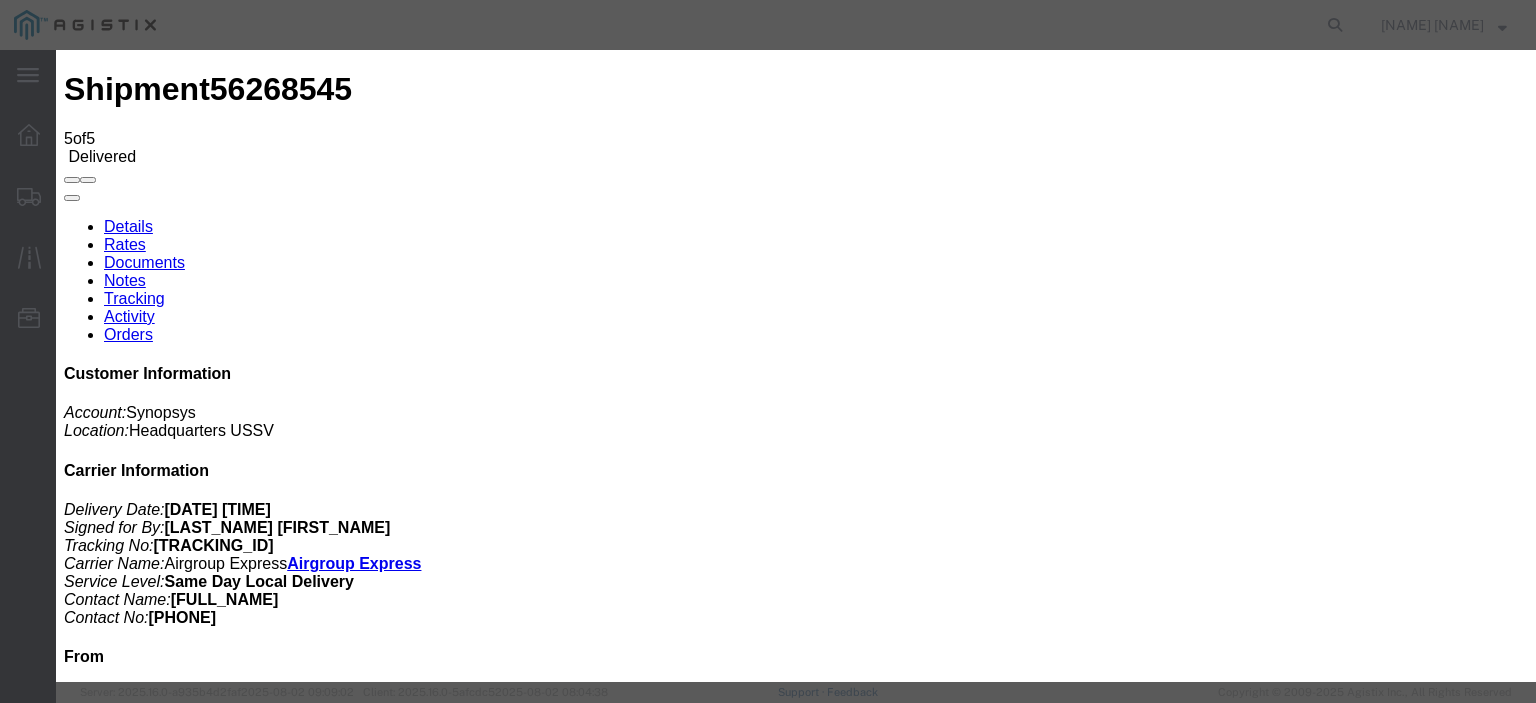 click on "Browse" at bounding box center (94, 1894) 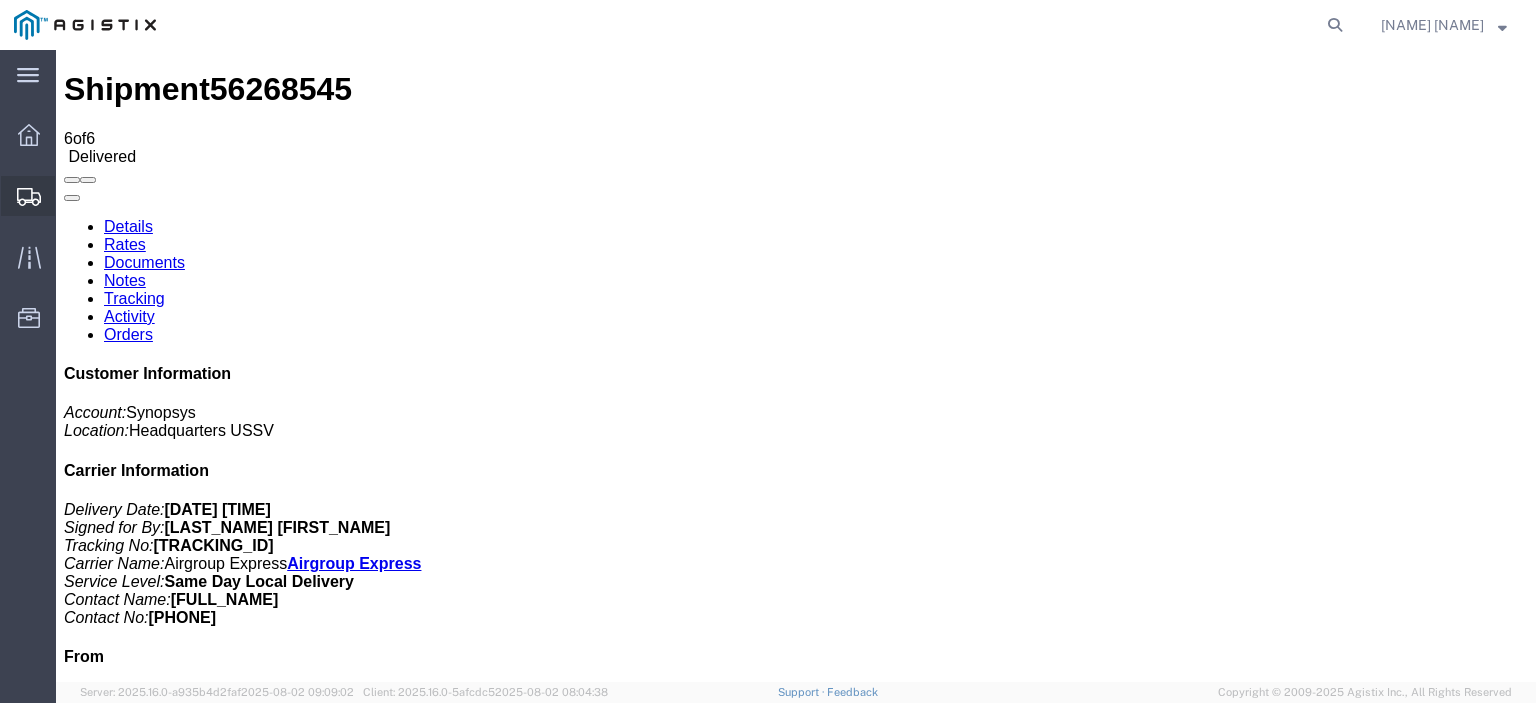 click on "Shipments" 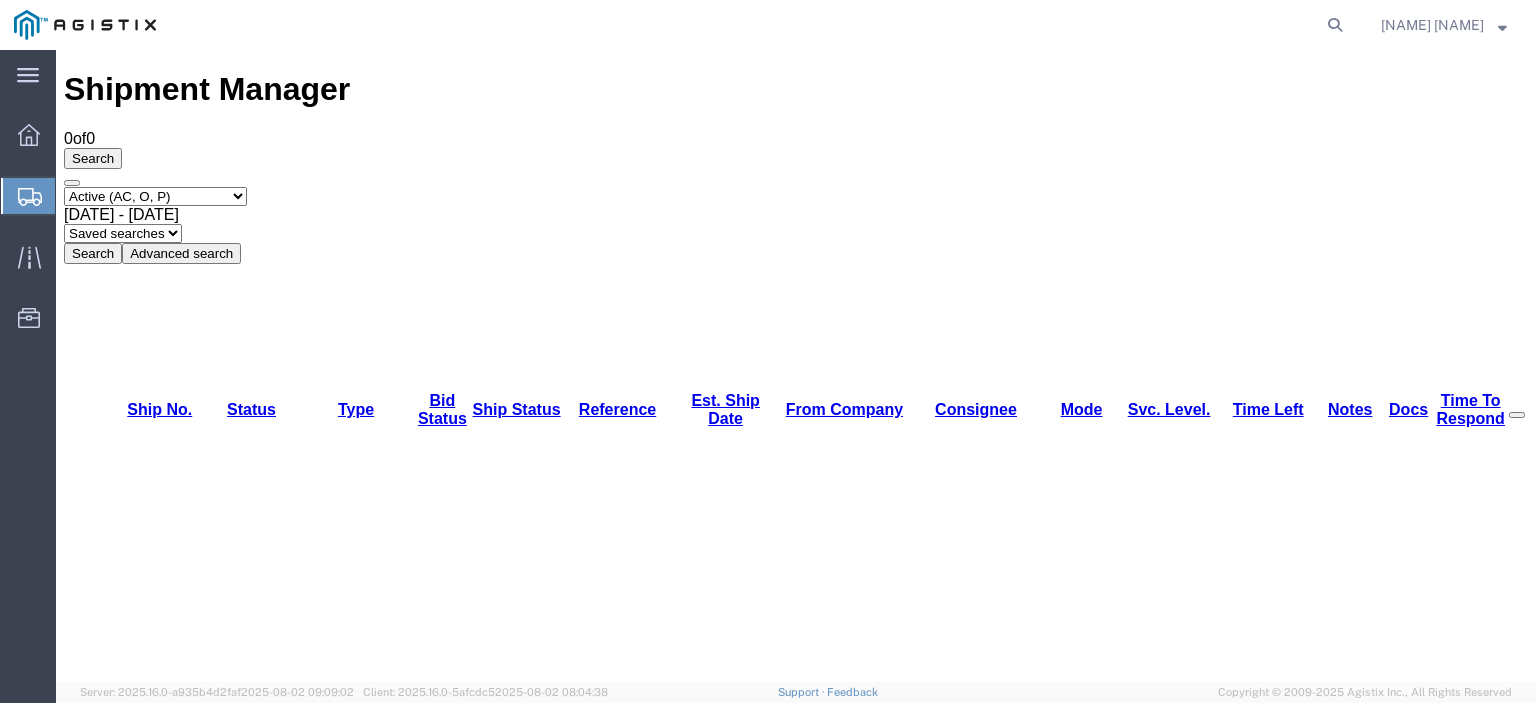click on "Select status
Active (AC, O, P) All Approved Awaiting Confirmation (AC) Booked Canceled Closed Delivered Denied Expired Ignored Lost On Hold Open (O) Partial Delivery Pending (P) Shipped Withdrawn" at bounding box center [155, 196] 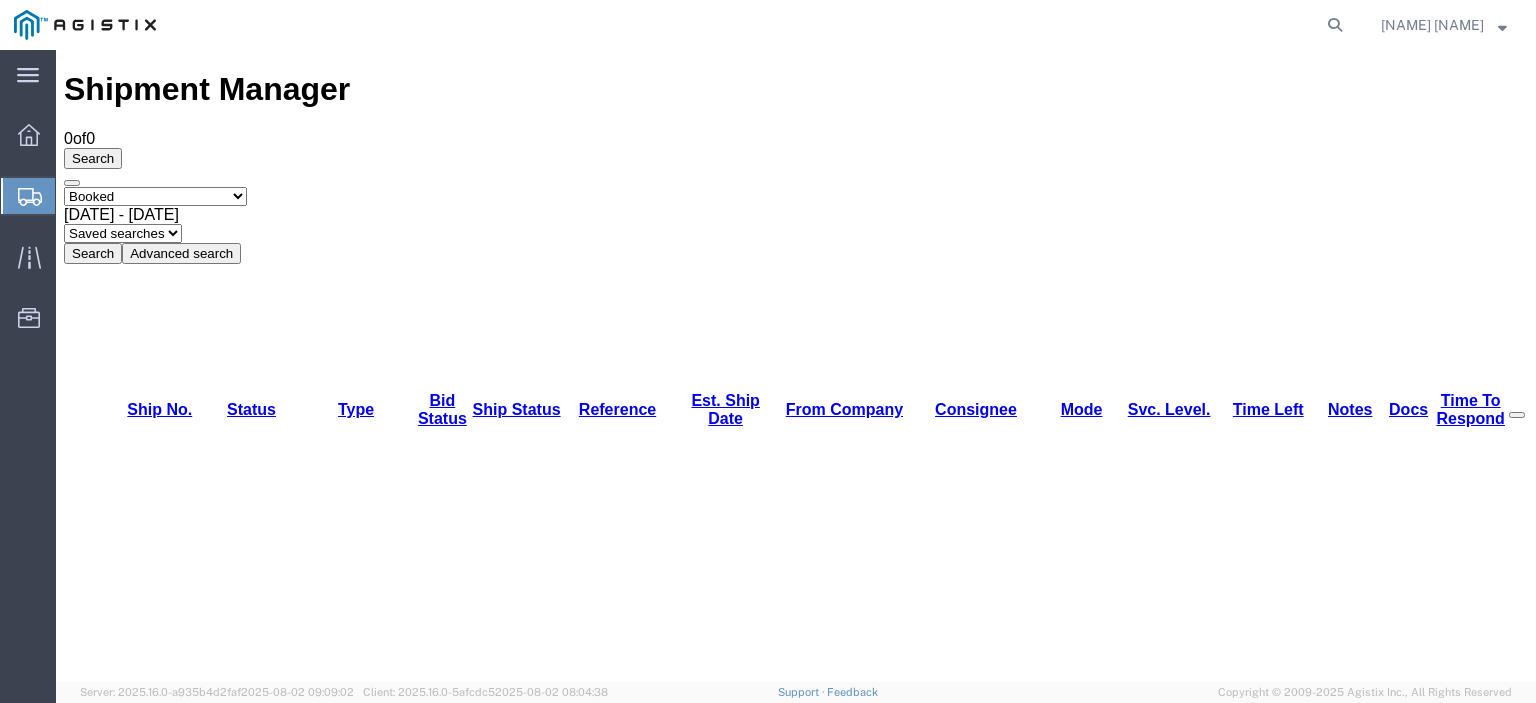 click on "Select status
Active (AC, O, P) All Approved Awaiting Confirmation (AC) Booked Canceled Closed Delivered Denied Expired Ignored Lost On Hold Open (O) Partial Delivery Pending (P) Shipped Withdrawn" at bounding box center [155, 196] 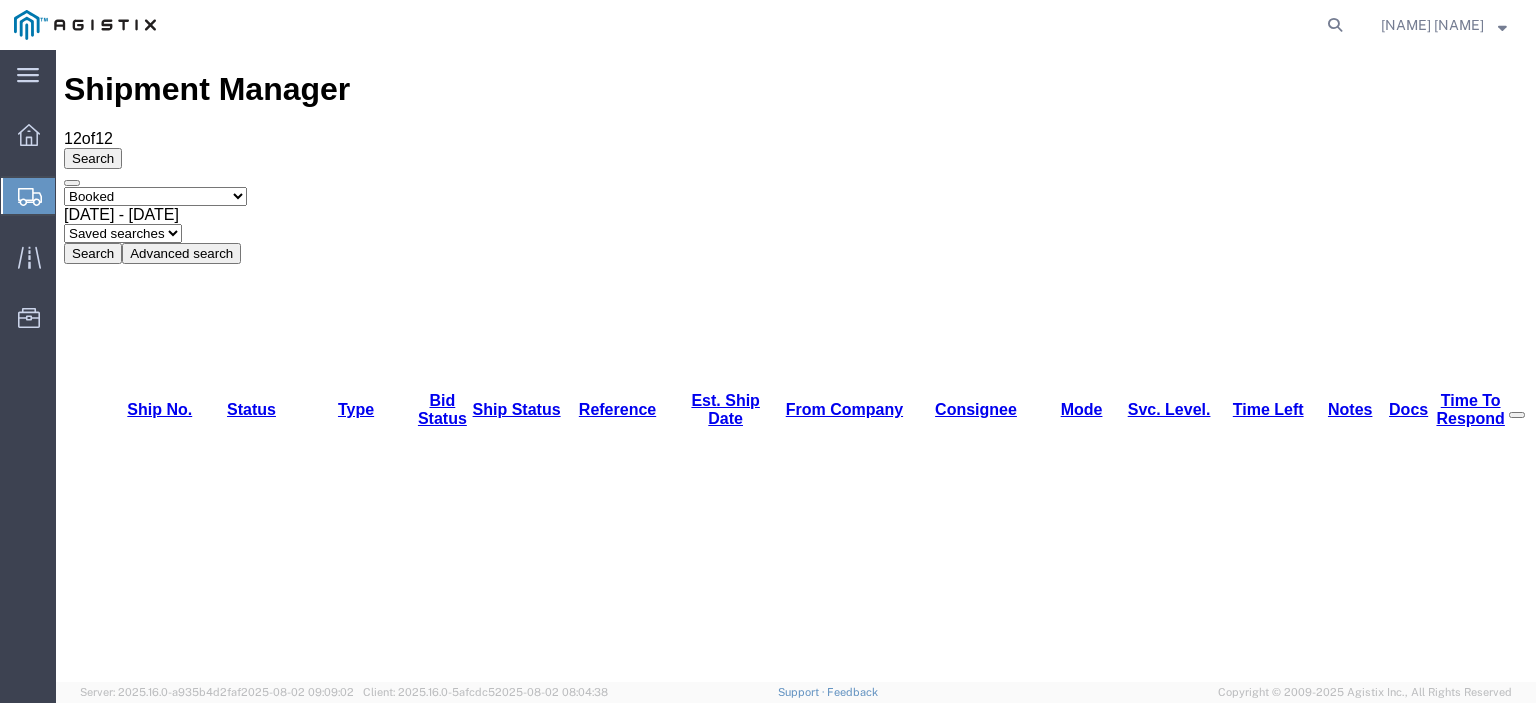 click on "56268020" at bounding box center (141, 2844) 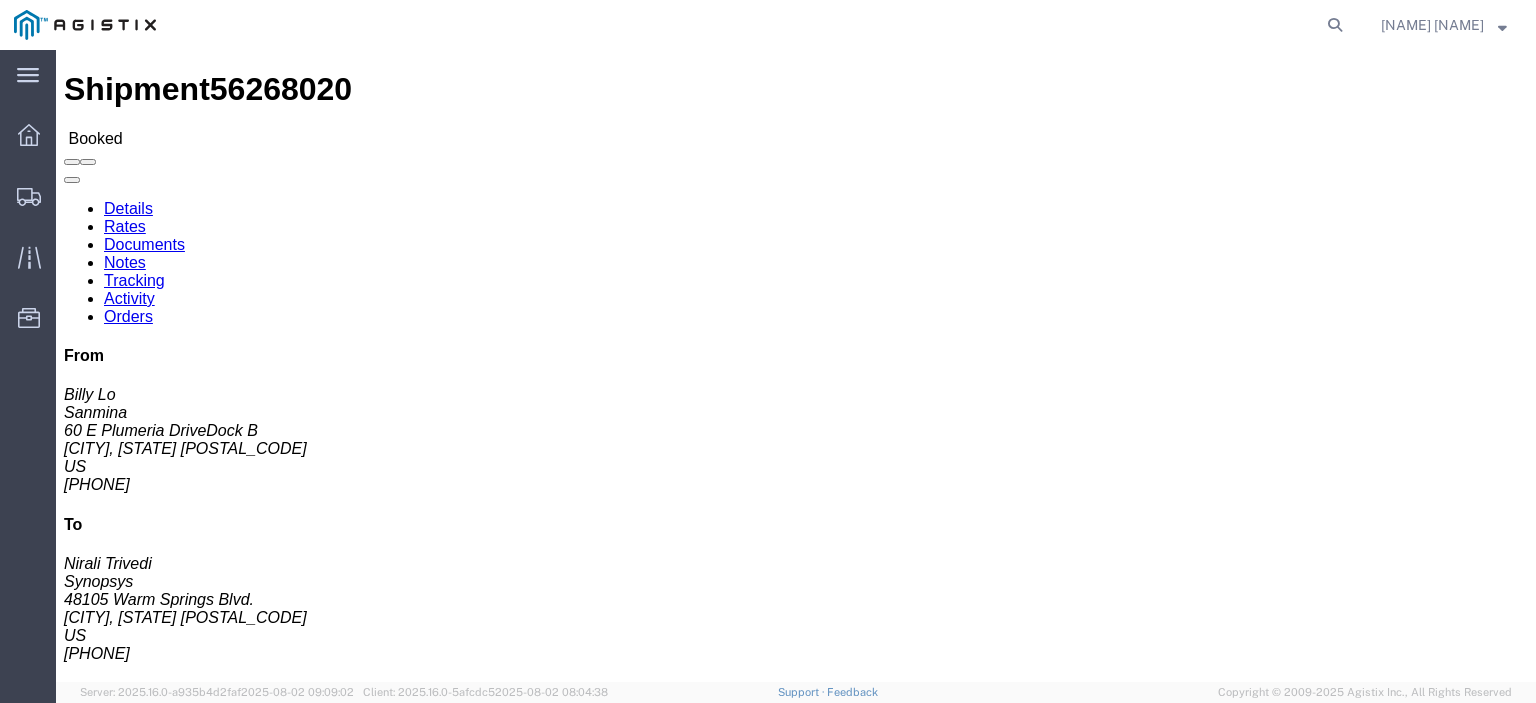 click on "Tracking" 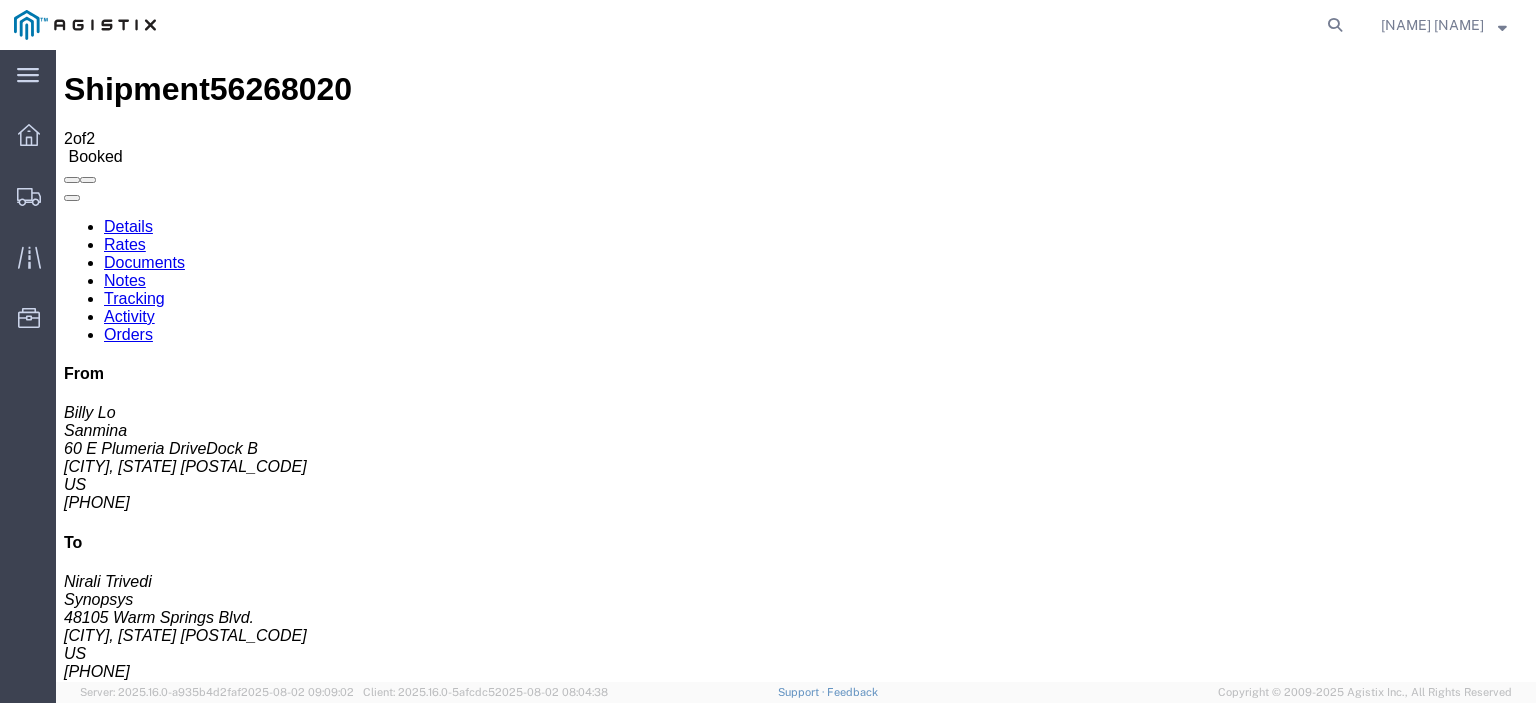 click on "Add New Tracking" at bounding box center [229, 1173] 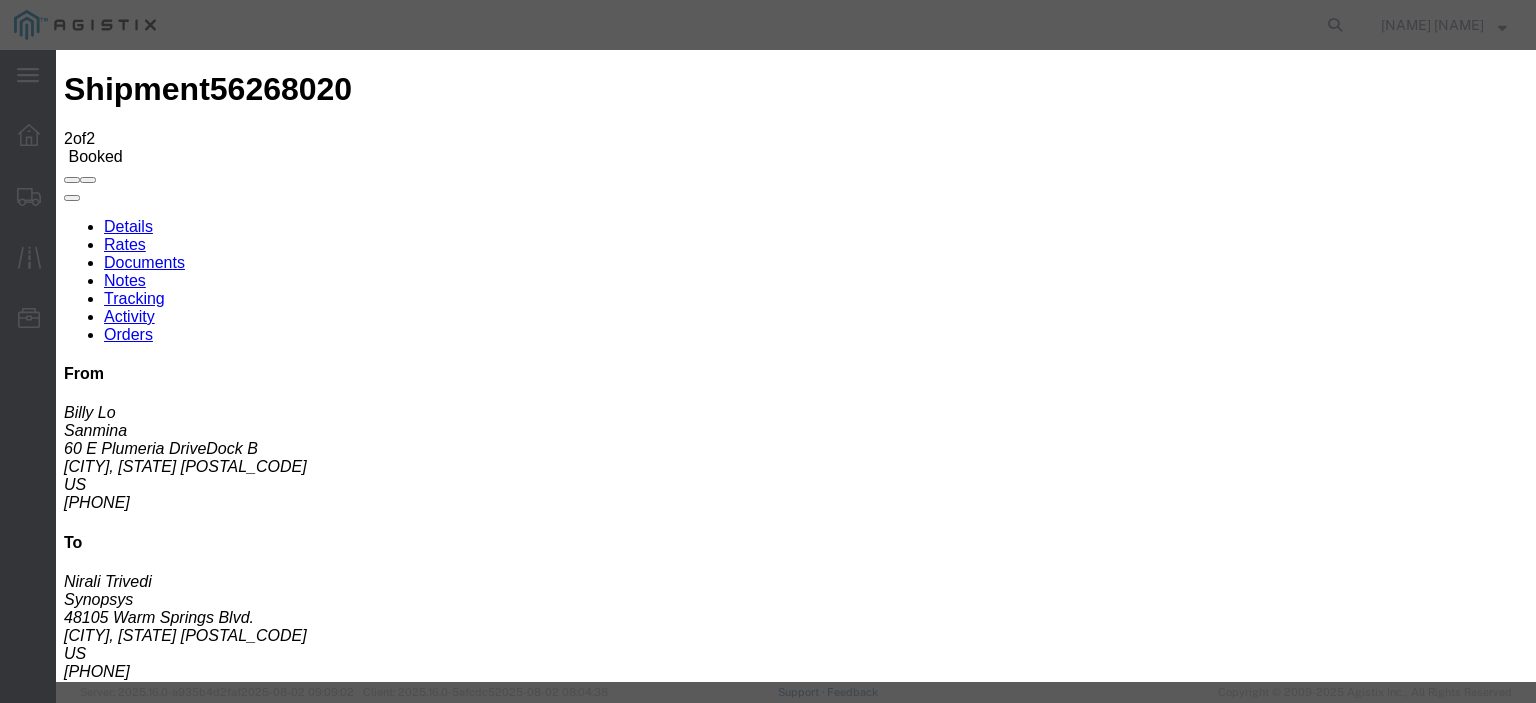 click at bounding box center (80, 3482) 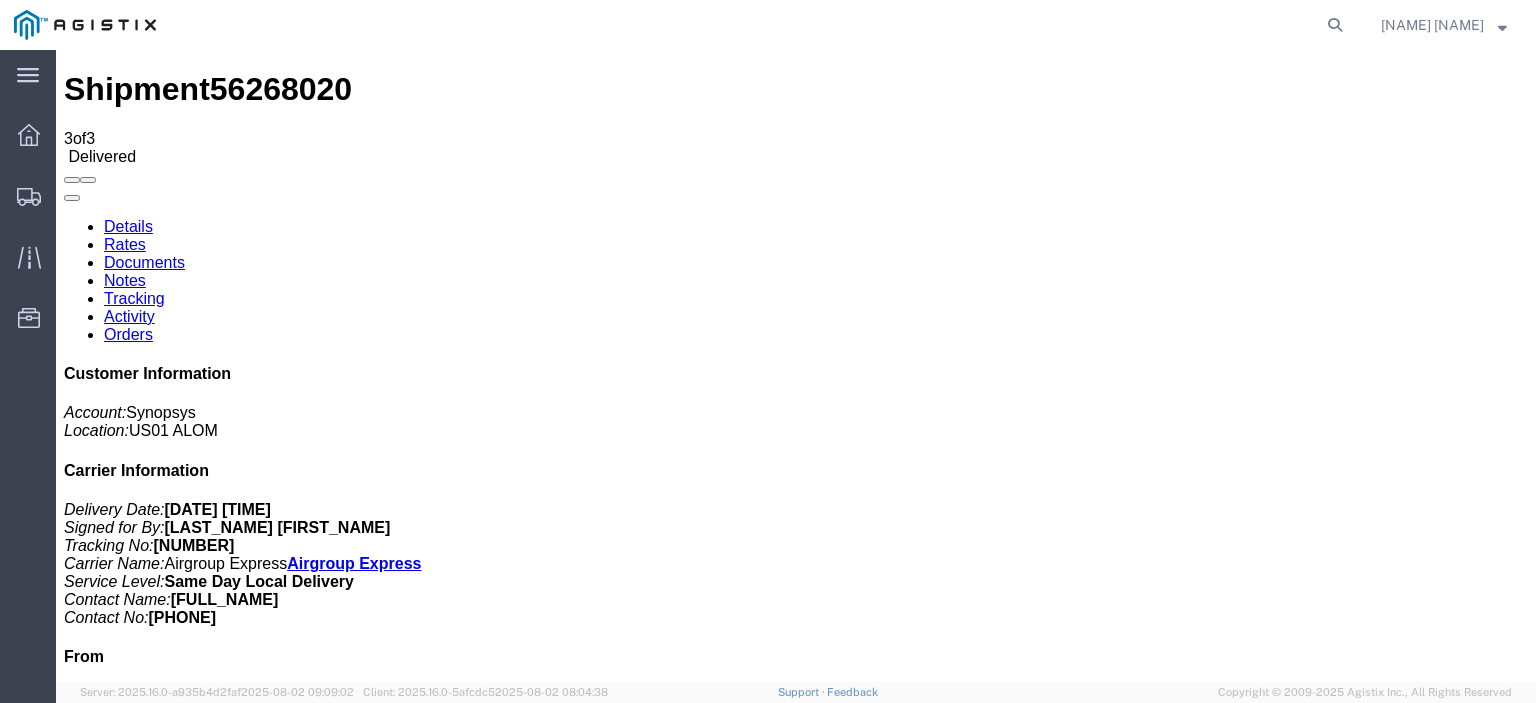 click on "Documents" at bounding box center (144, 262) 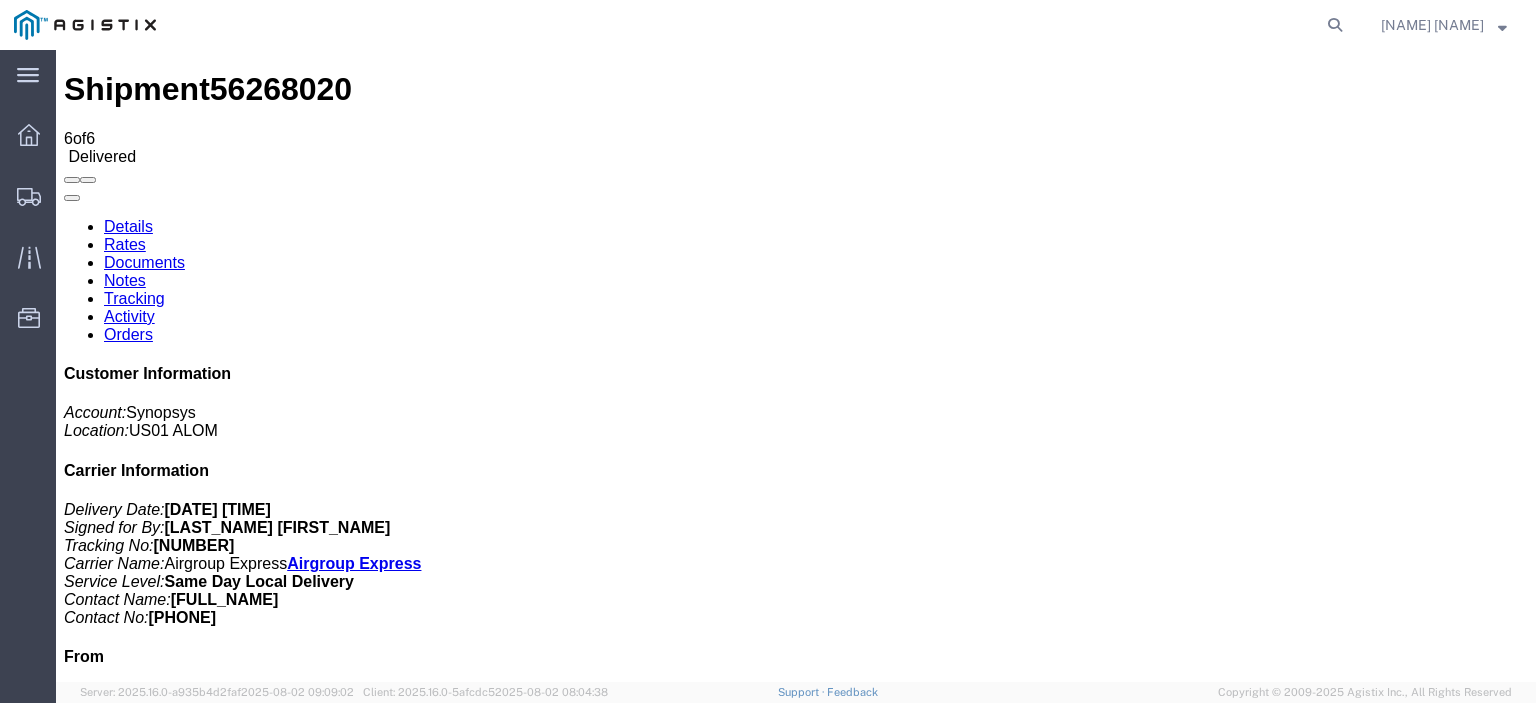 click at bounding box center (822, 1674) 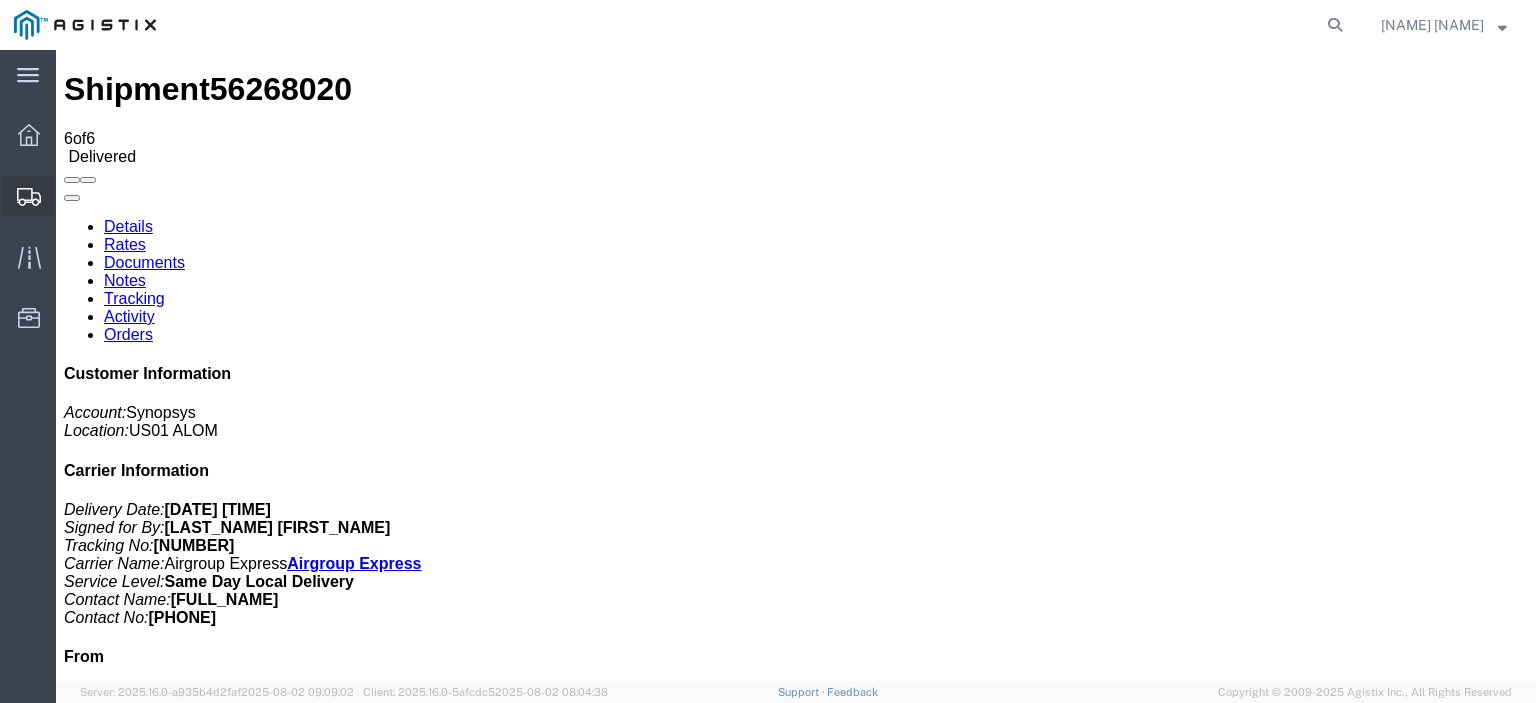 click 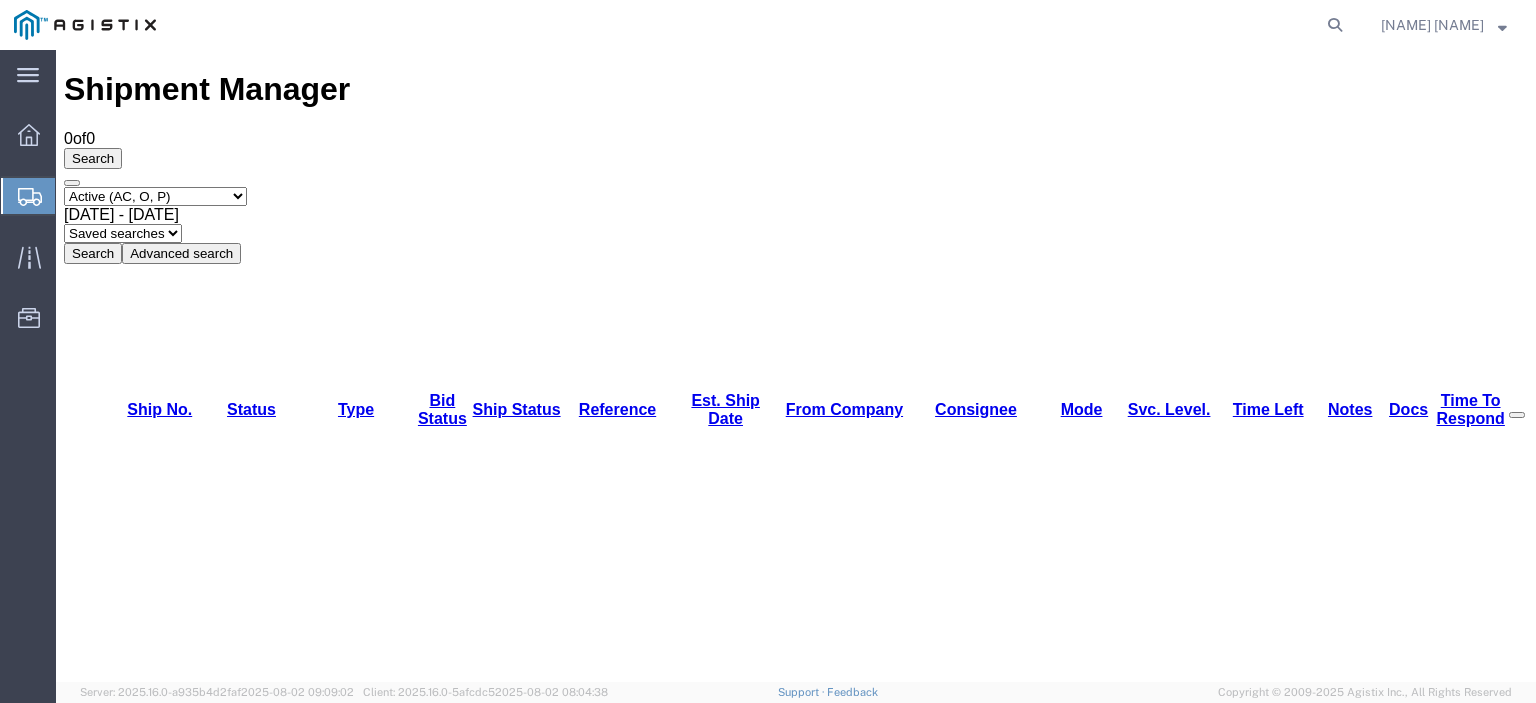 click on "Select status
Active (AC, O, P) All Approved Awaiting Confirmation (AC) Booked Canceled Closed Delivered Denied Expired Ignored Lost On Hold Open (O) Partial Delivery Pending (P) Shipped Withdrawn" at bounding box center [155, 196] 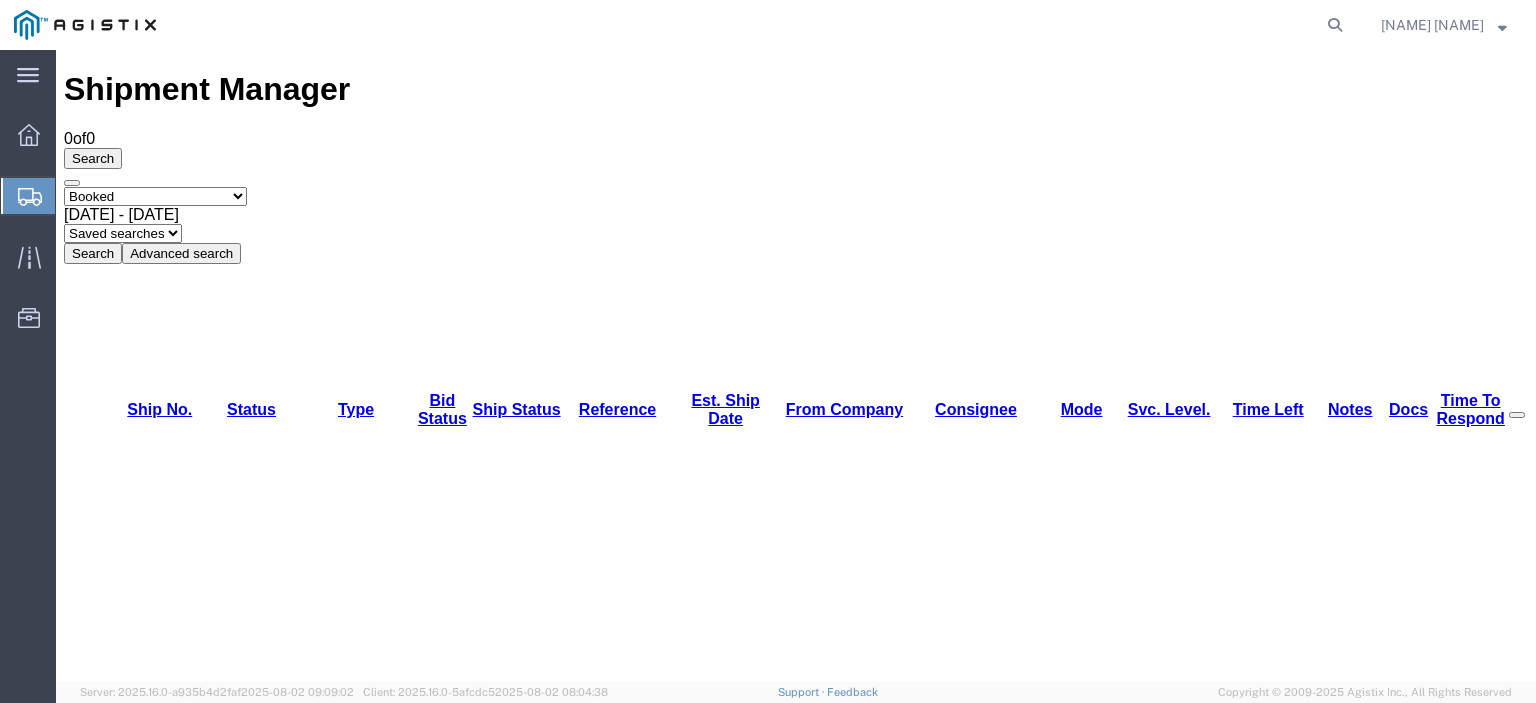click on "Select status
Active (AC, O, P) All Approved Awaiting Confirmation (AC) Booked Canceled Closed Delivered Denied Expired Ignored Lost On Hold Open (O) Partial Delivery Pending (P) Shipped Withdrawn" at bounding box center (155, 196) 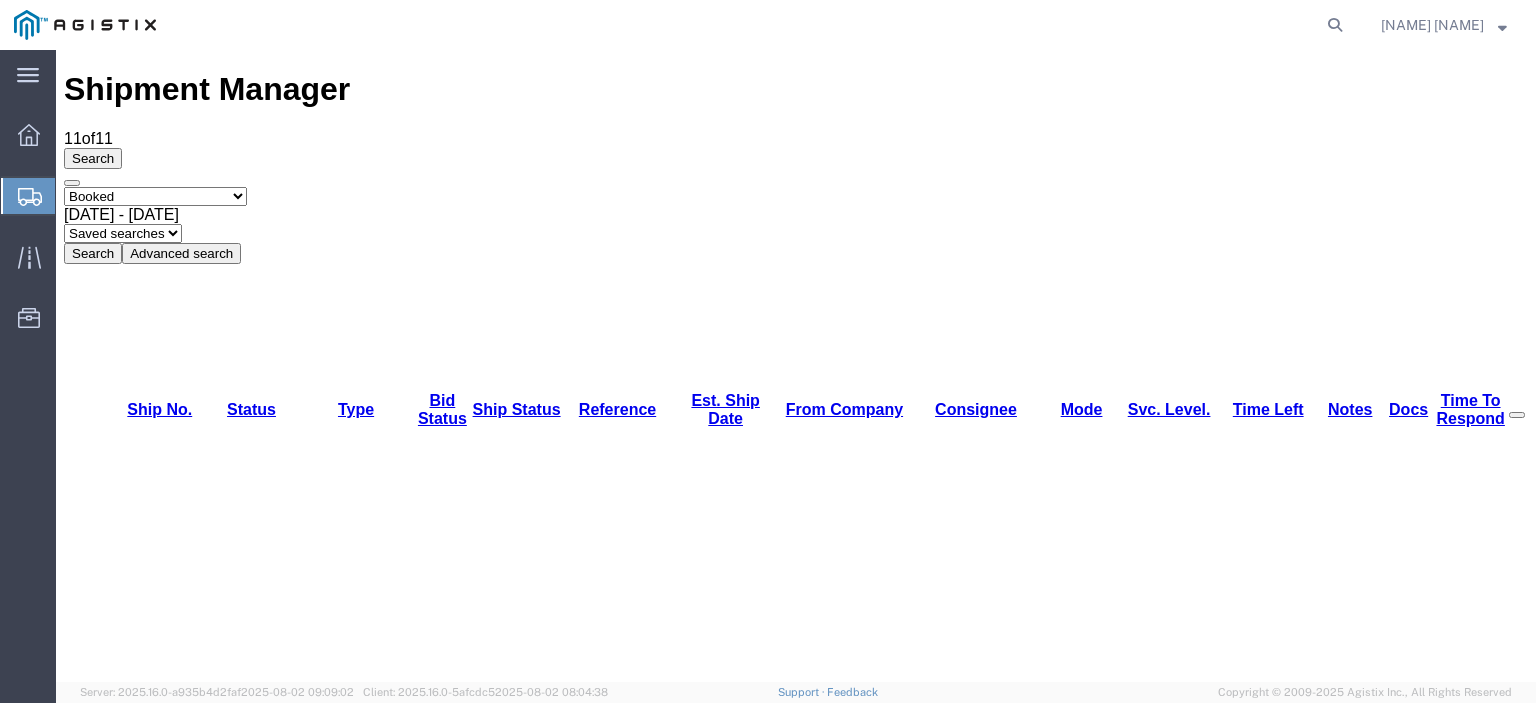 click on "56278815" at bounding box center [141, 2632] 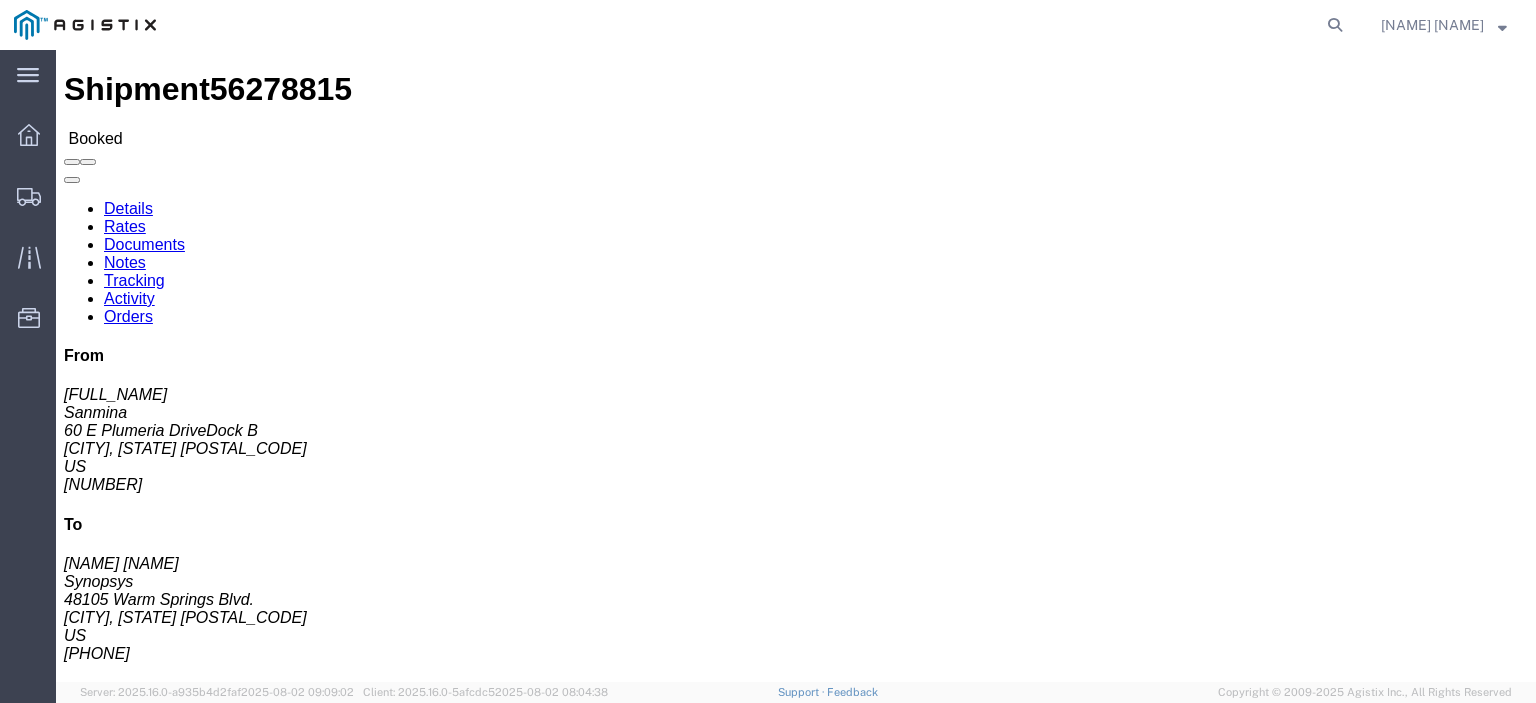 click on "Tracking" 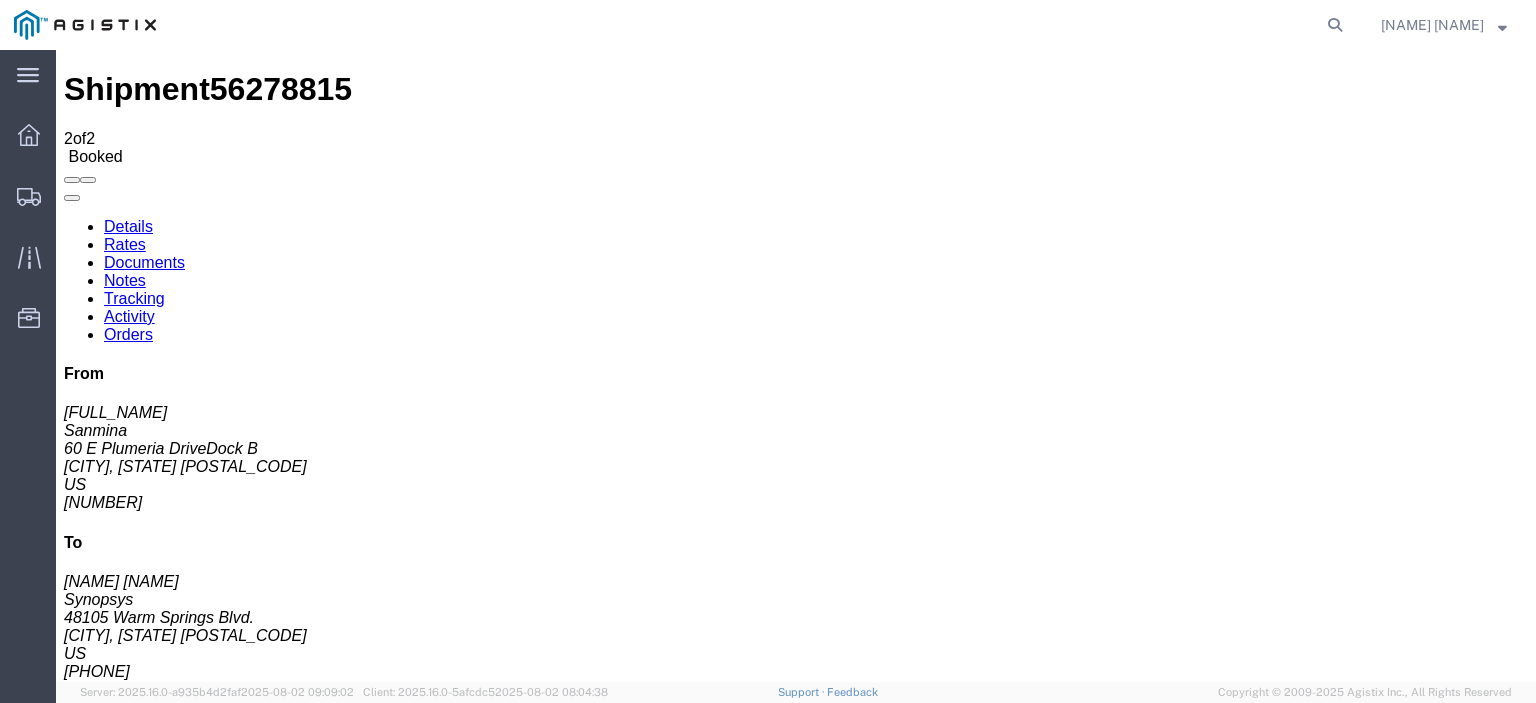 click on "Add New Tracking" at bounding box center (229, 1173) 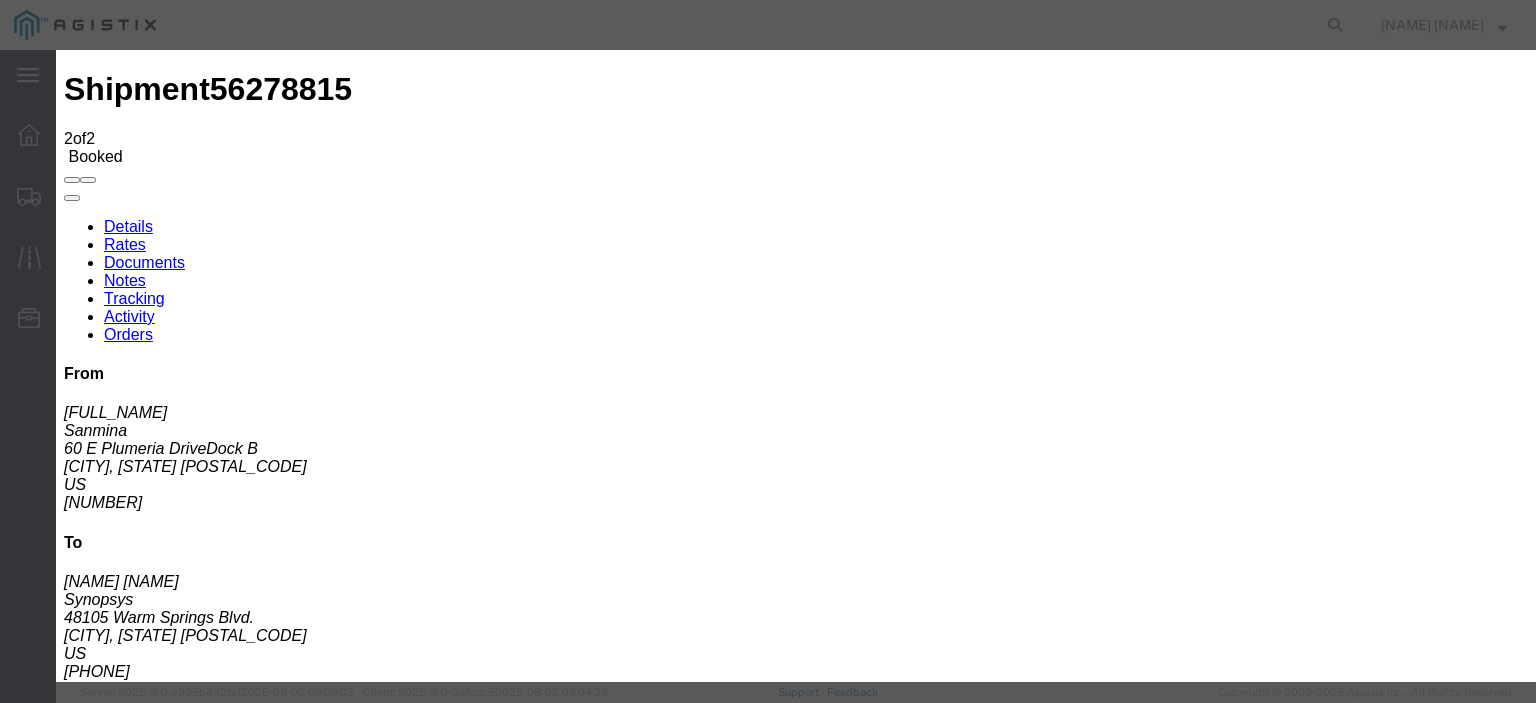 click at bounding box center [80, 3482] 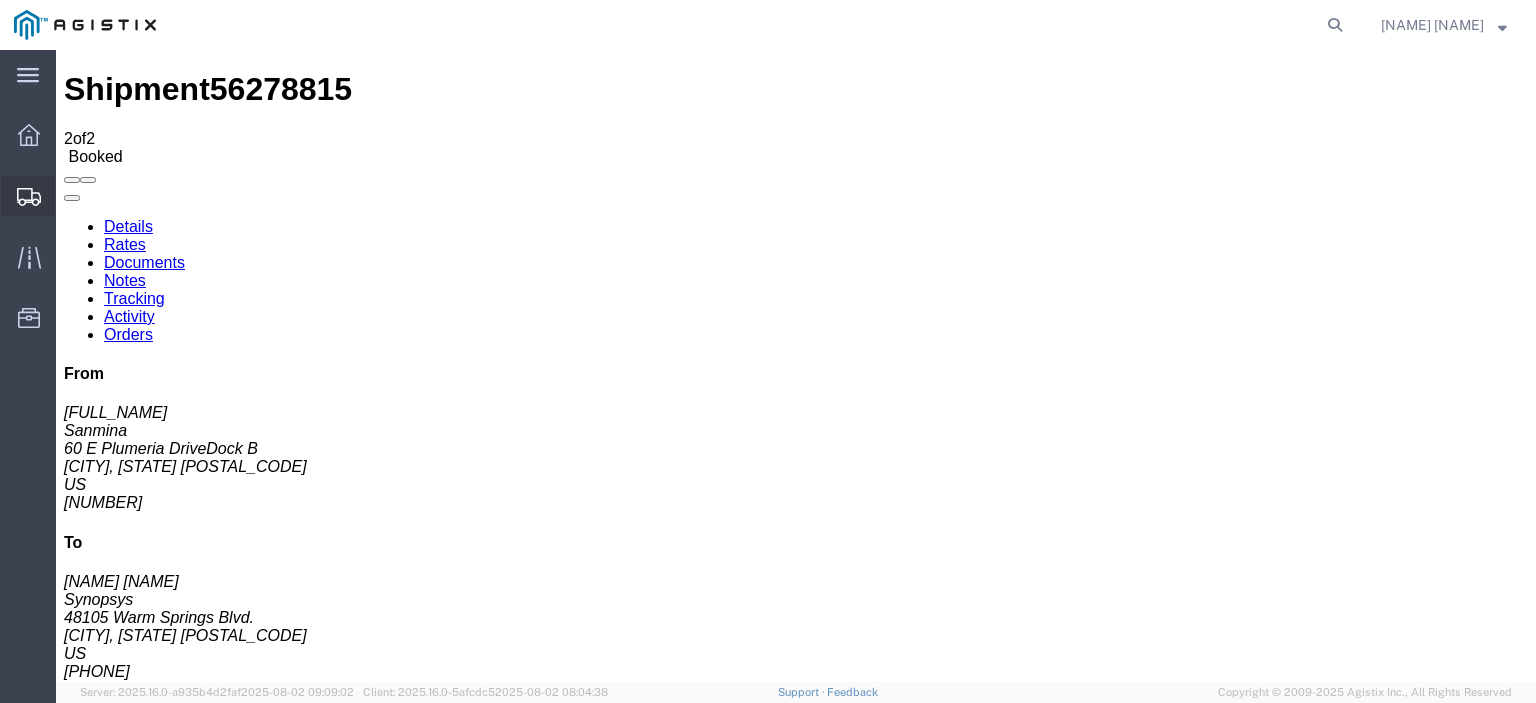 click 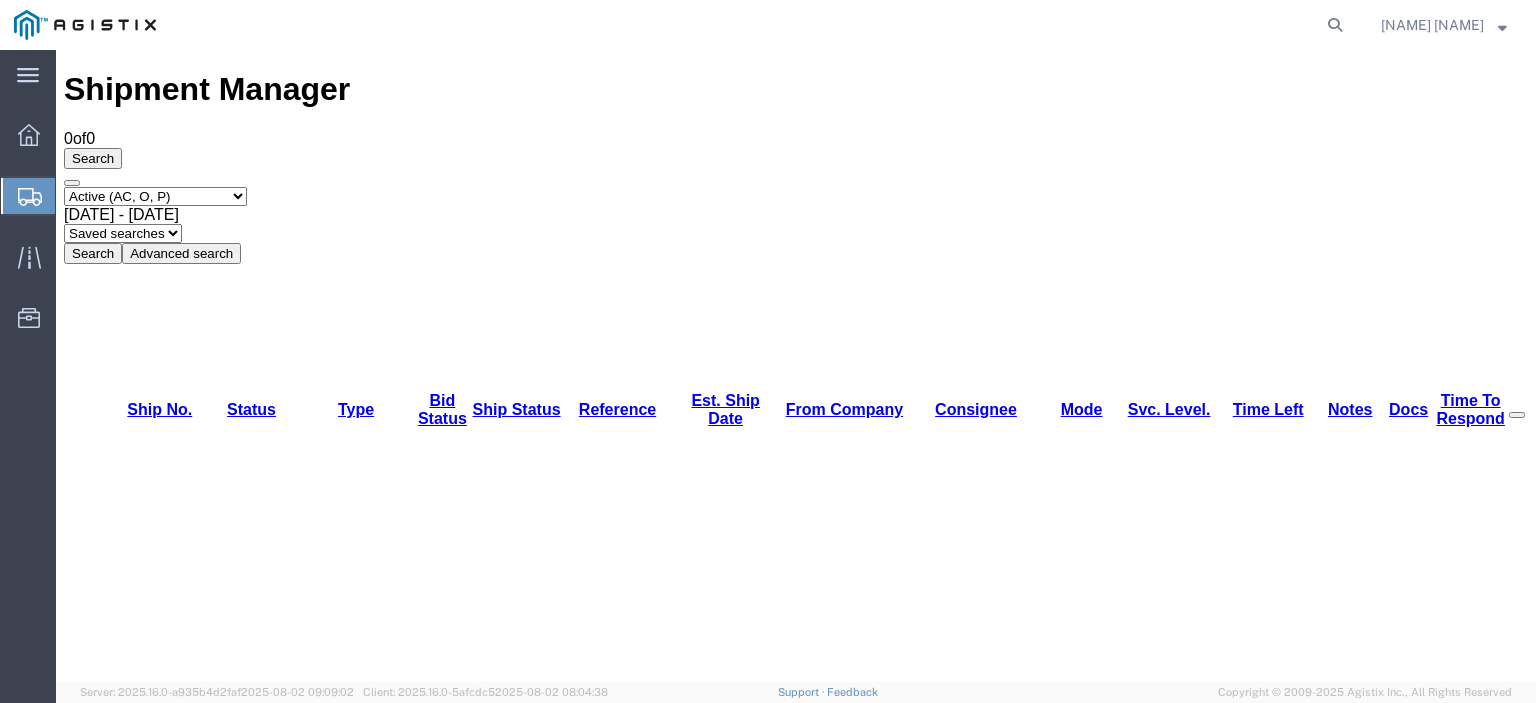 click on "Select status
Active (AC, O, P) All Approved Awaiting Confirmation (AC) Booked Canceled Closed Delivered Denied Expired Ignored Lost On Hold Open (O) Partial Delivery Pending (P) Shipped Withdrawn" at bounding box center (155, 196) 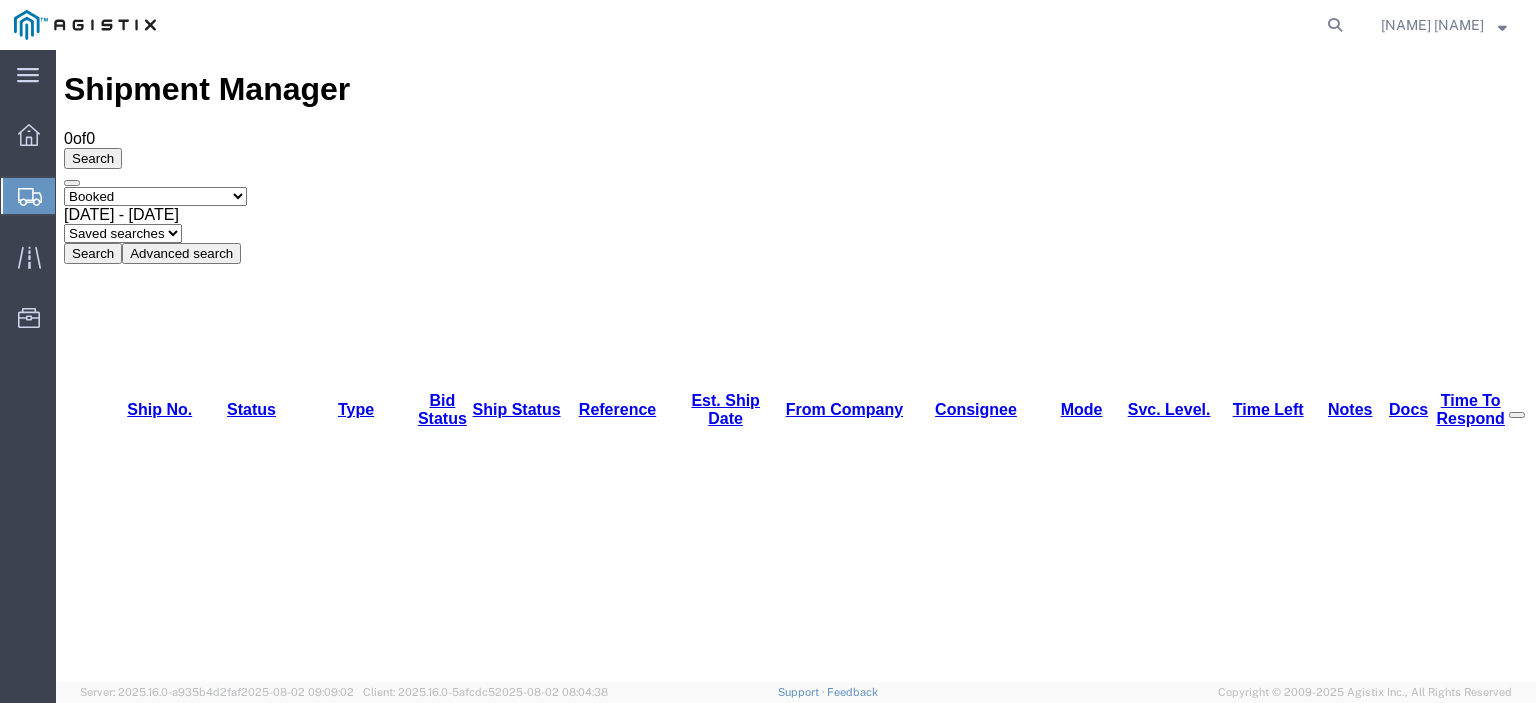click on "Select status
Active (AC, O, P) All Approved Awaiting Confirmation (AC) Booked Canceled Closed Delivered Denied Expired Ignored Lost On Hold Open (O) Partial Delivery Pending (P) Shipped Withdrawn" at bounding box center [155, 196] 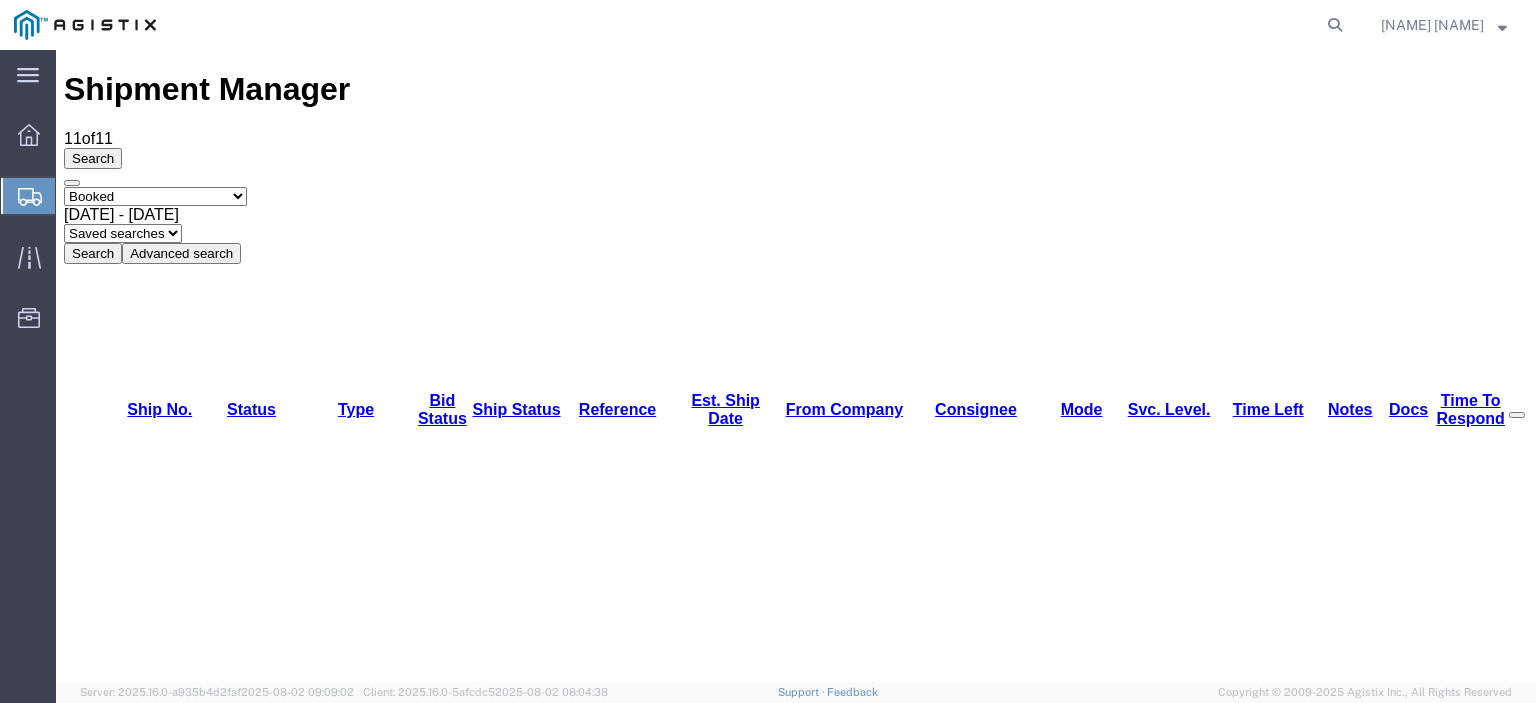 click on "56278815" at bounding box center (141, 2632) 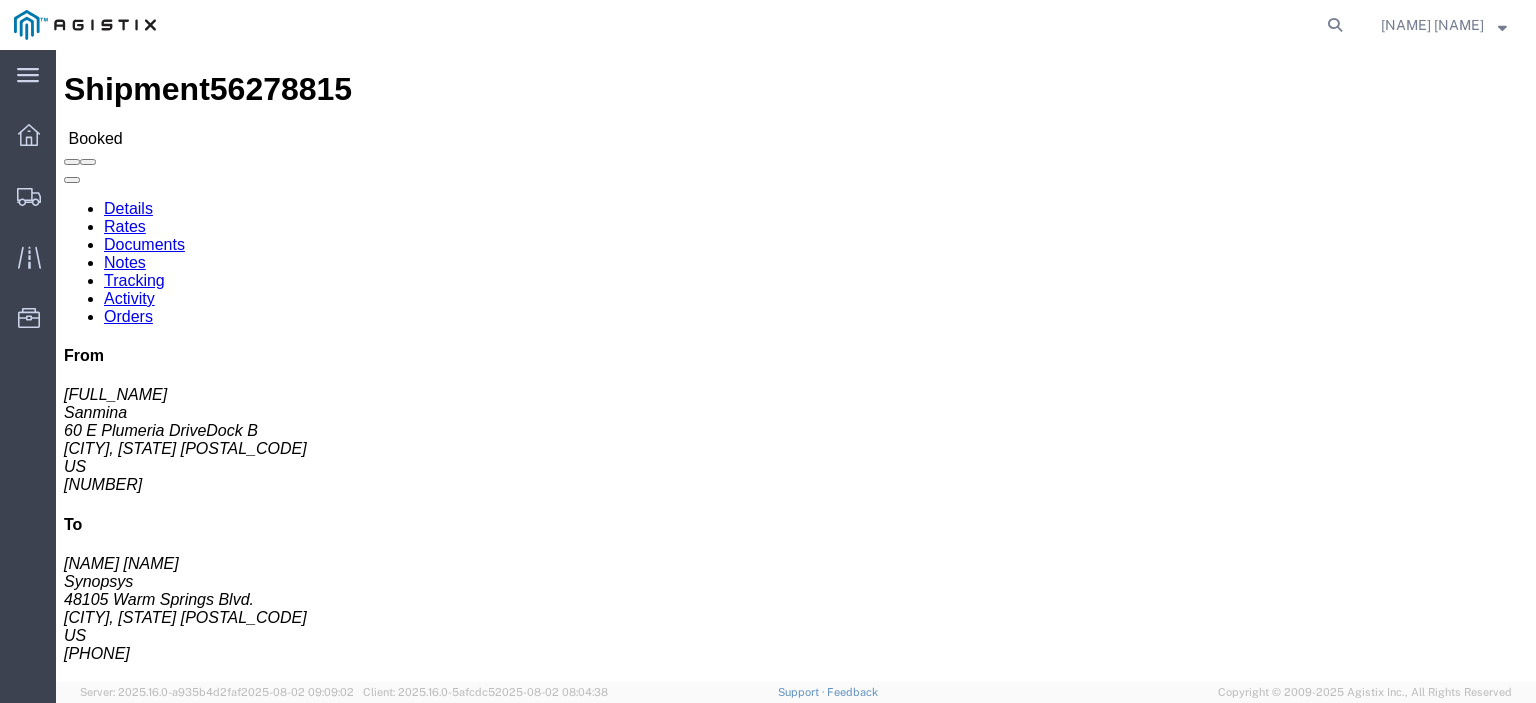 click on "Tracking" 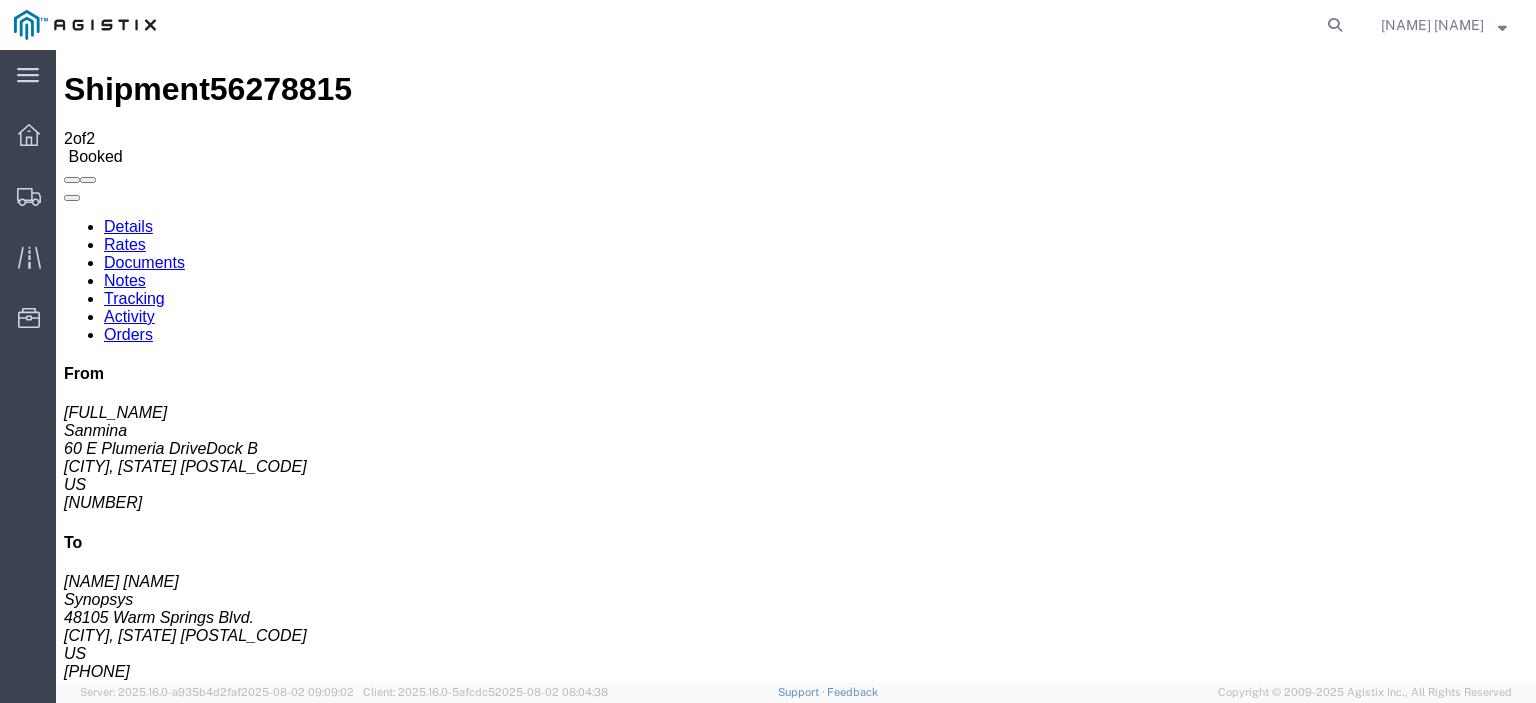 click on "Add New Tracking" at bounding box center (229, 1173) 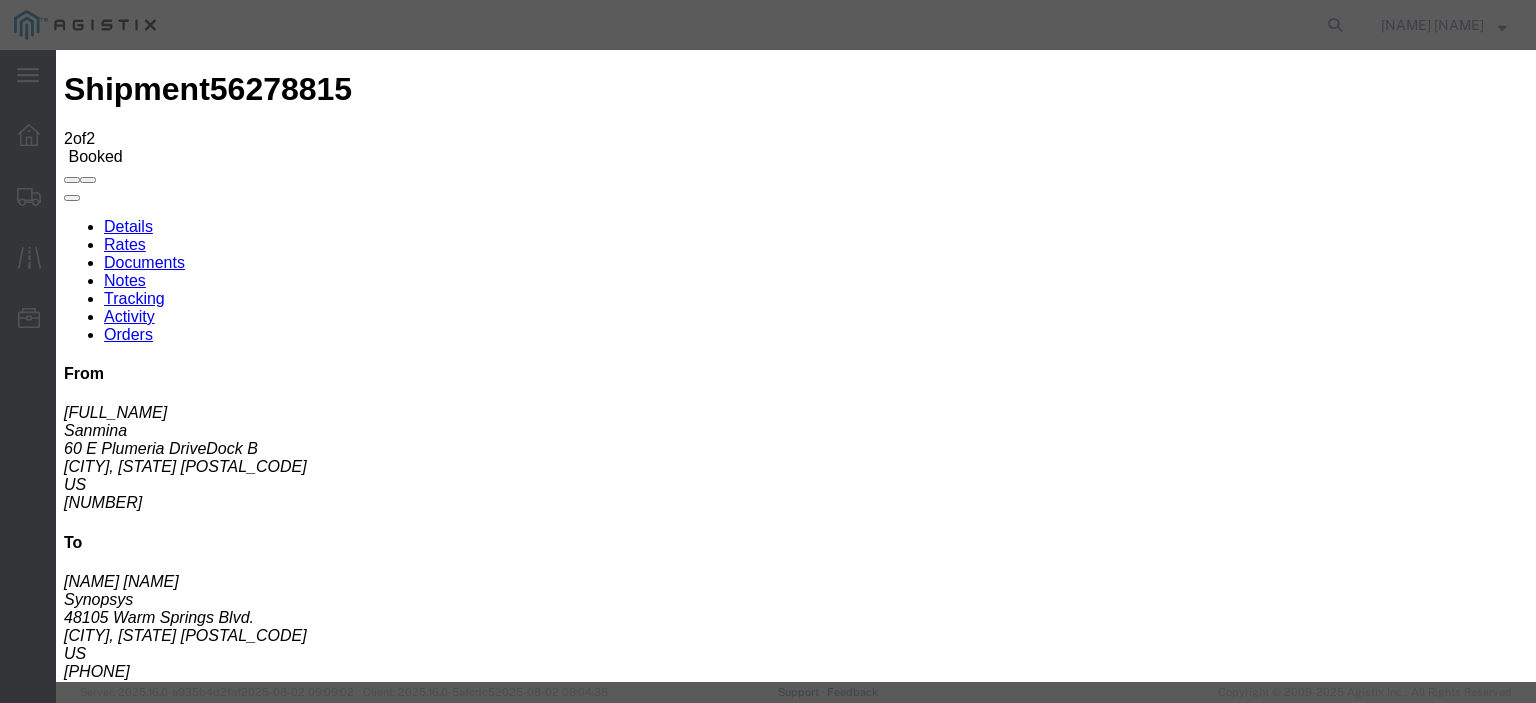 click at bounding box center [80, 3482] 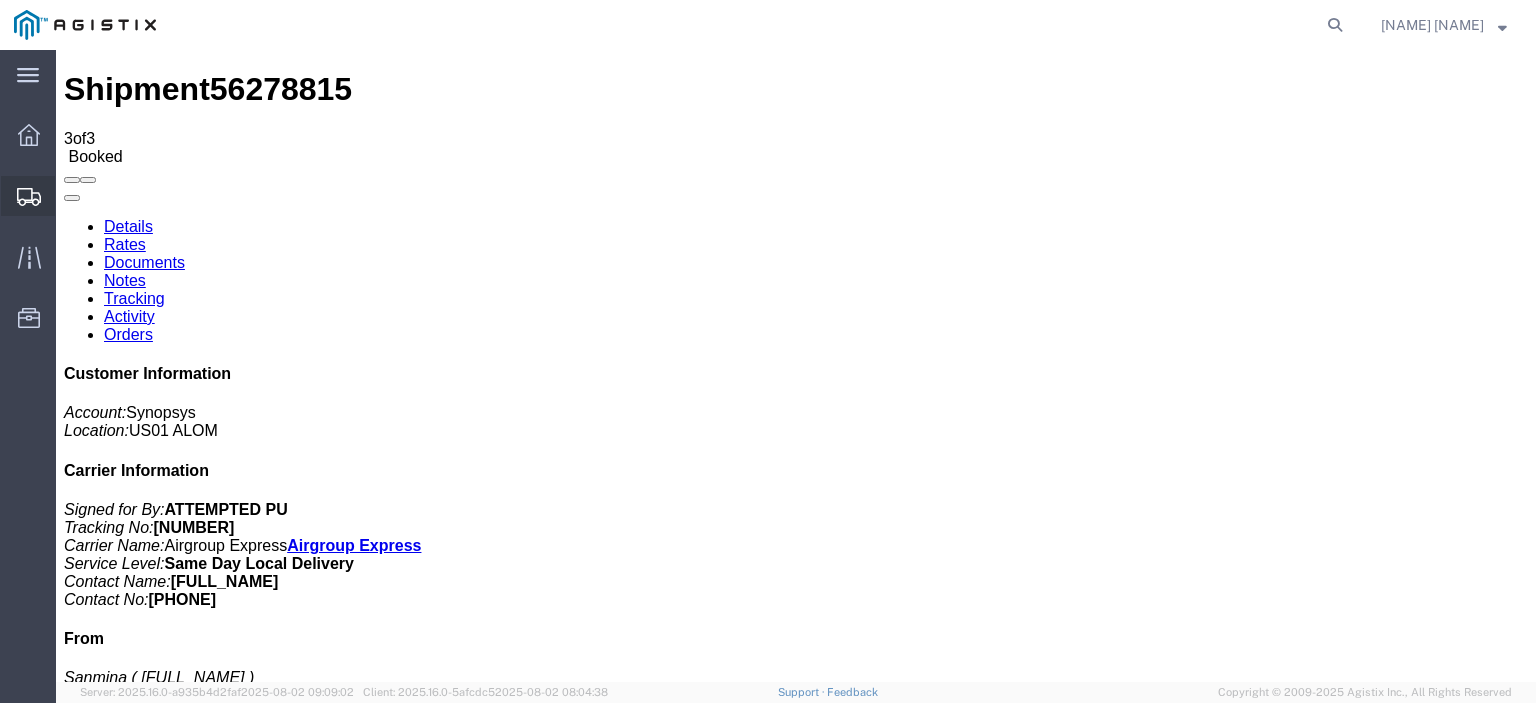 click on "Shipments" 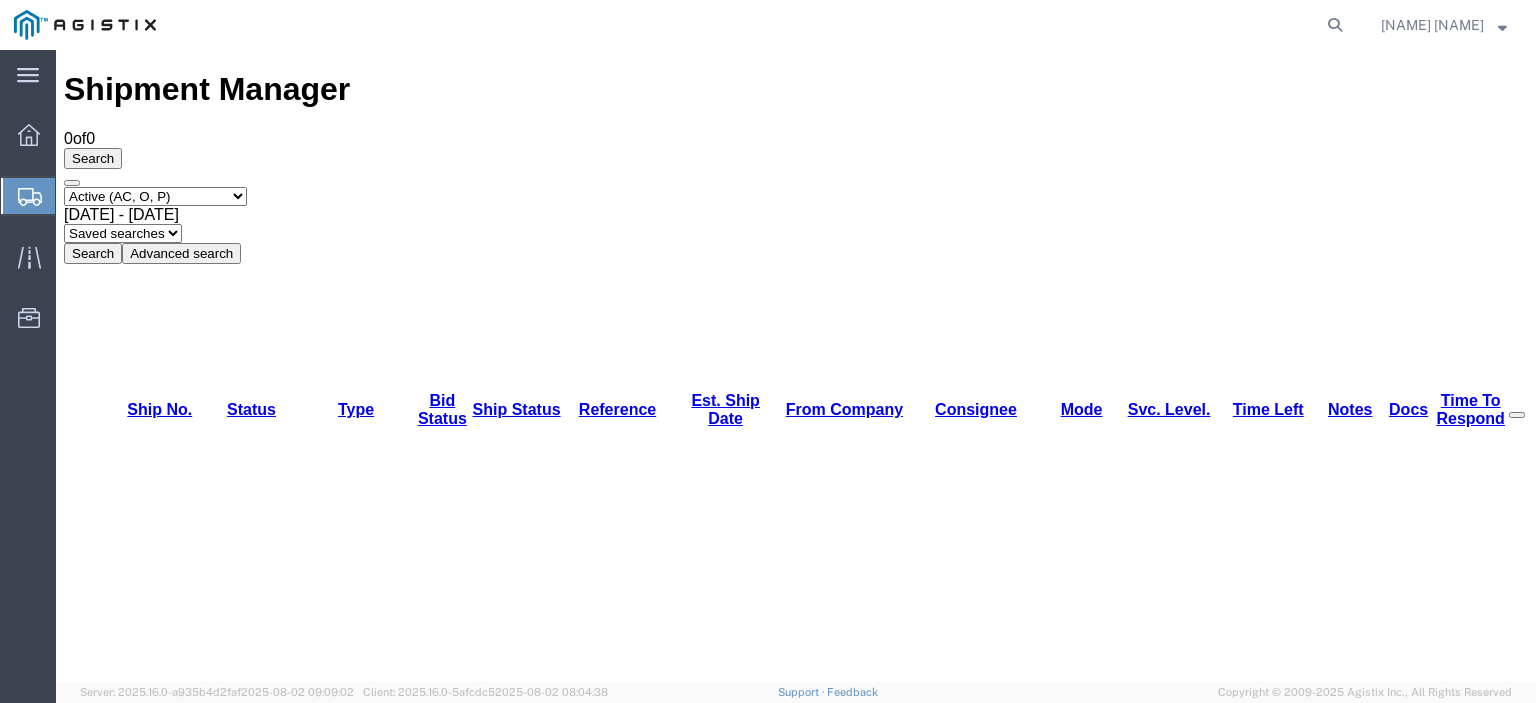 click on "Shipments" 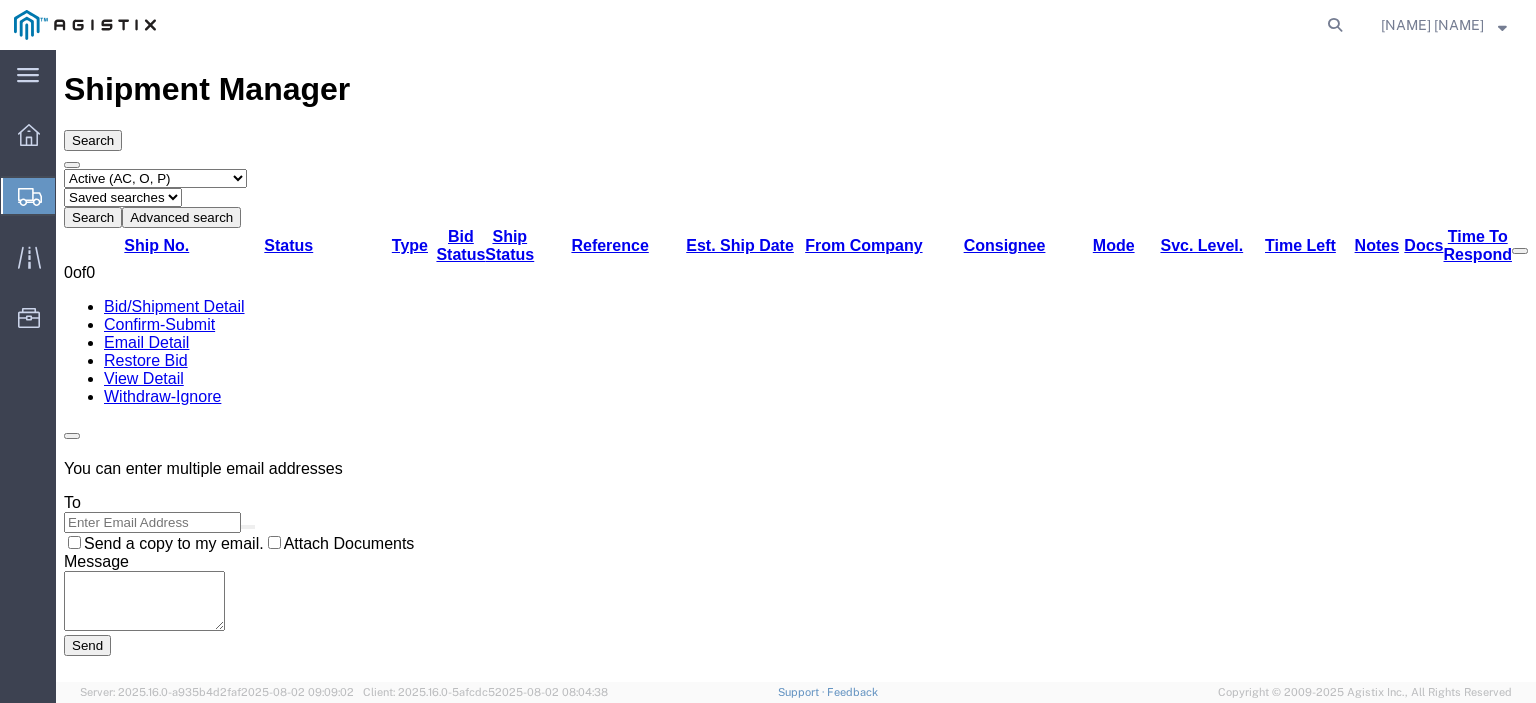 click on "Select status
Active (AC, O, P) All Approved Awaiting Confirmation (AC) Booked Canceled Closed Delivered Denied Expired Ignored Lost On Hold Open (O) Partial Delivery Pending (P) Shipped Withdrawn" at bounding box center [155, 178] 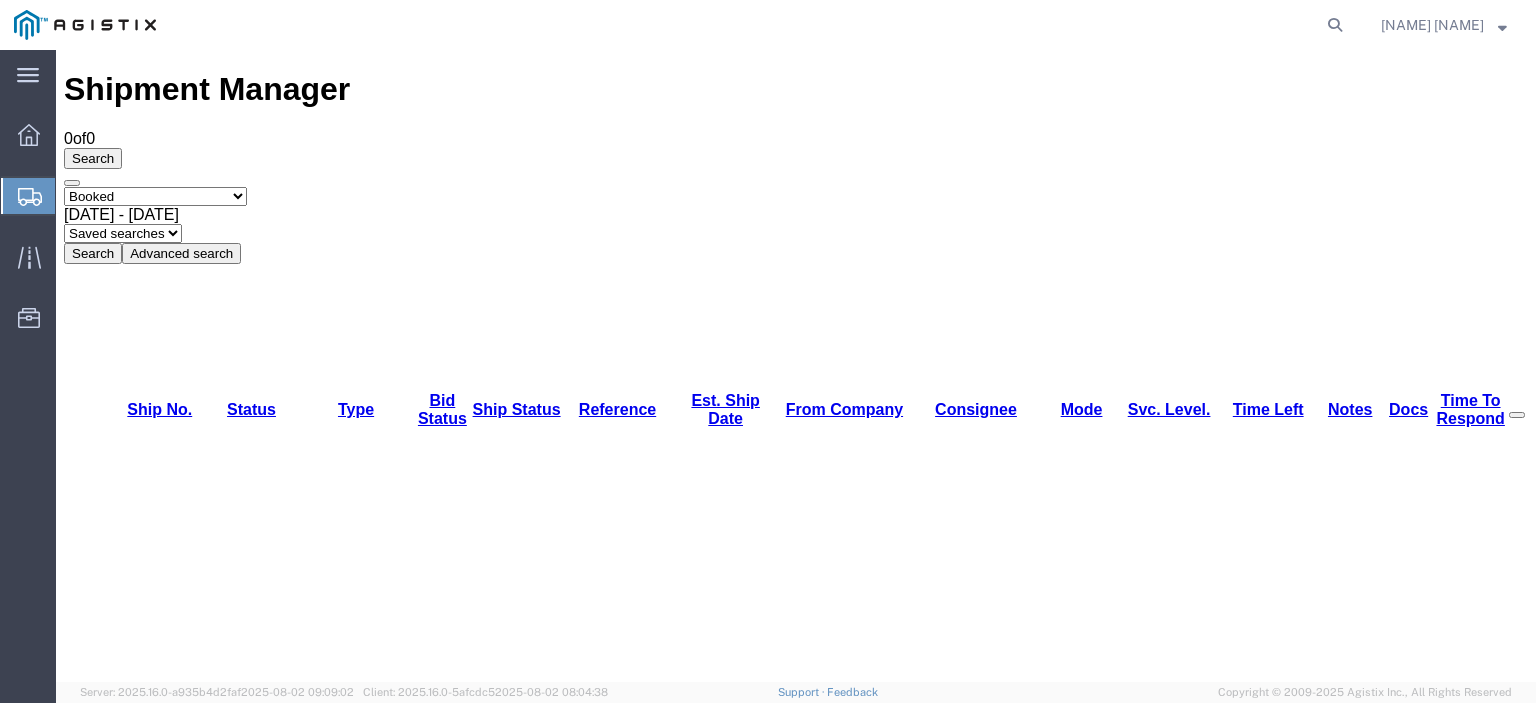 click on "Select status
Active (AC, O, P) All Approved Awaiting Confirmation (AC) Booked Canceled Closed Delivered Denied Expired Ignored Lost On Hold Open (O) Partial Delivery Pending (P) Shipped Withdrawn" at bounding box center (155, 196) 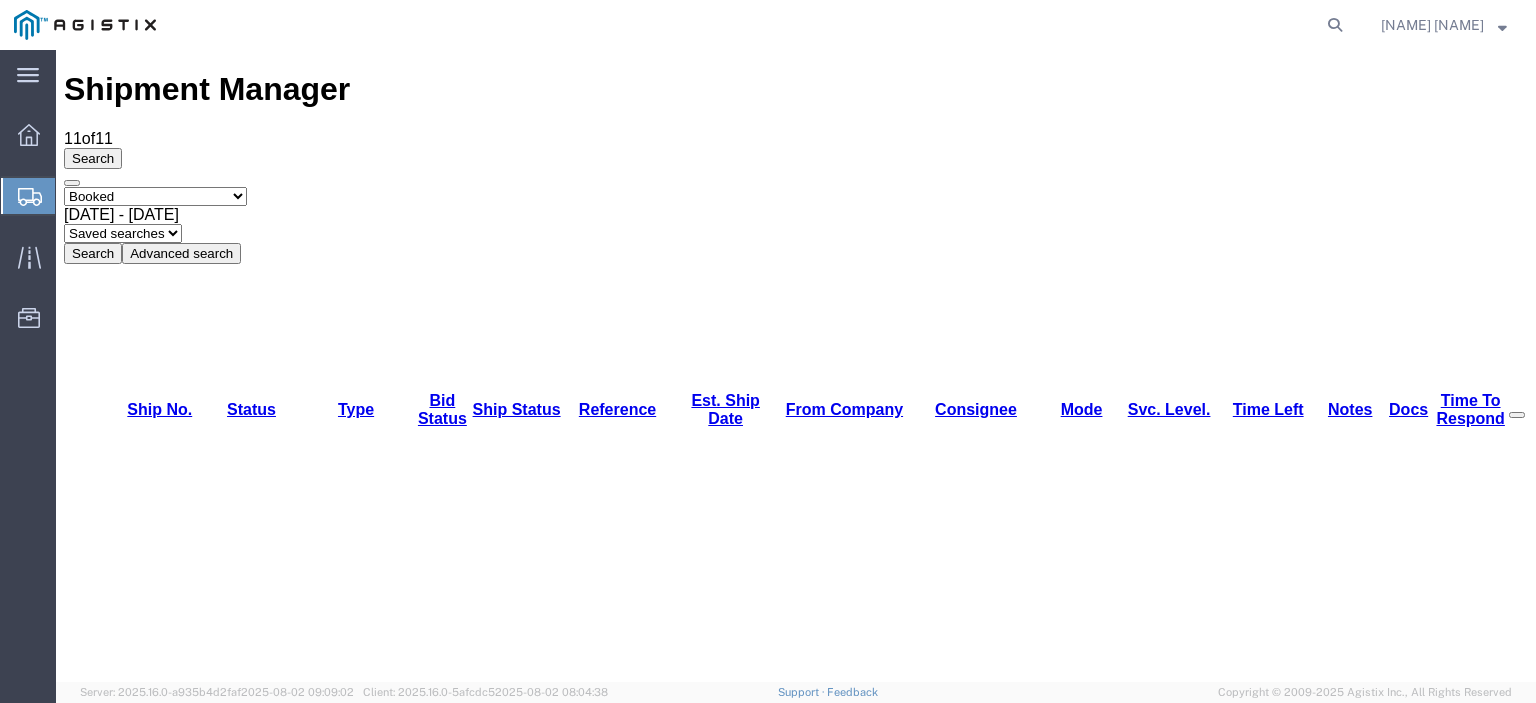 click on "56302607" at bounding box center (141, 2420) 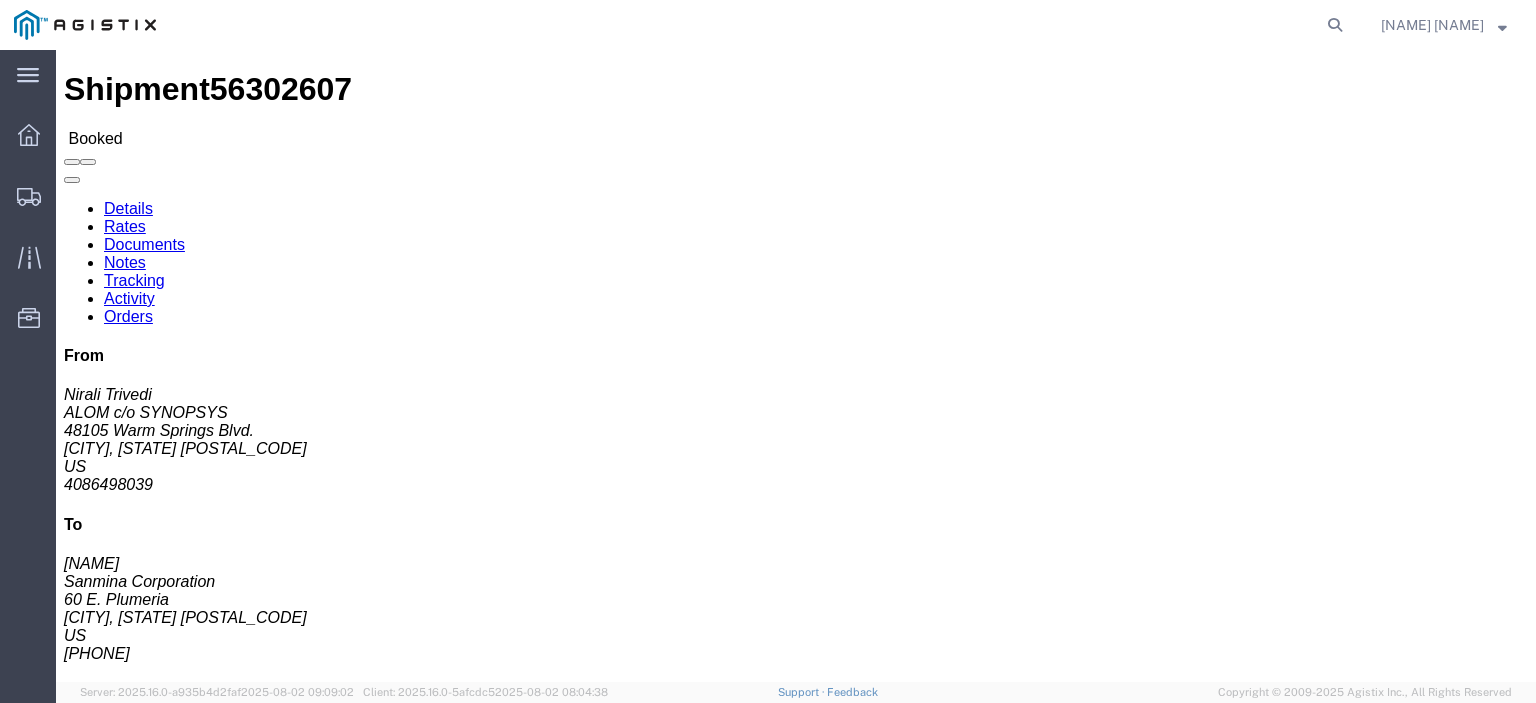 scroll, scrollTop: 112, scrollLeft: 0, axis: vertical 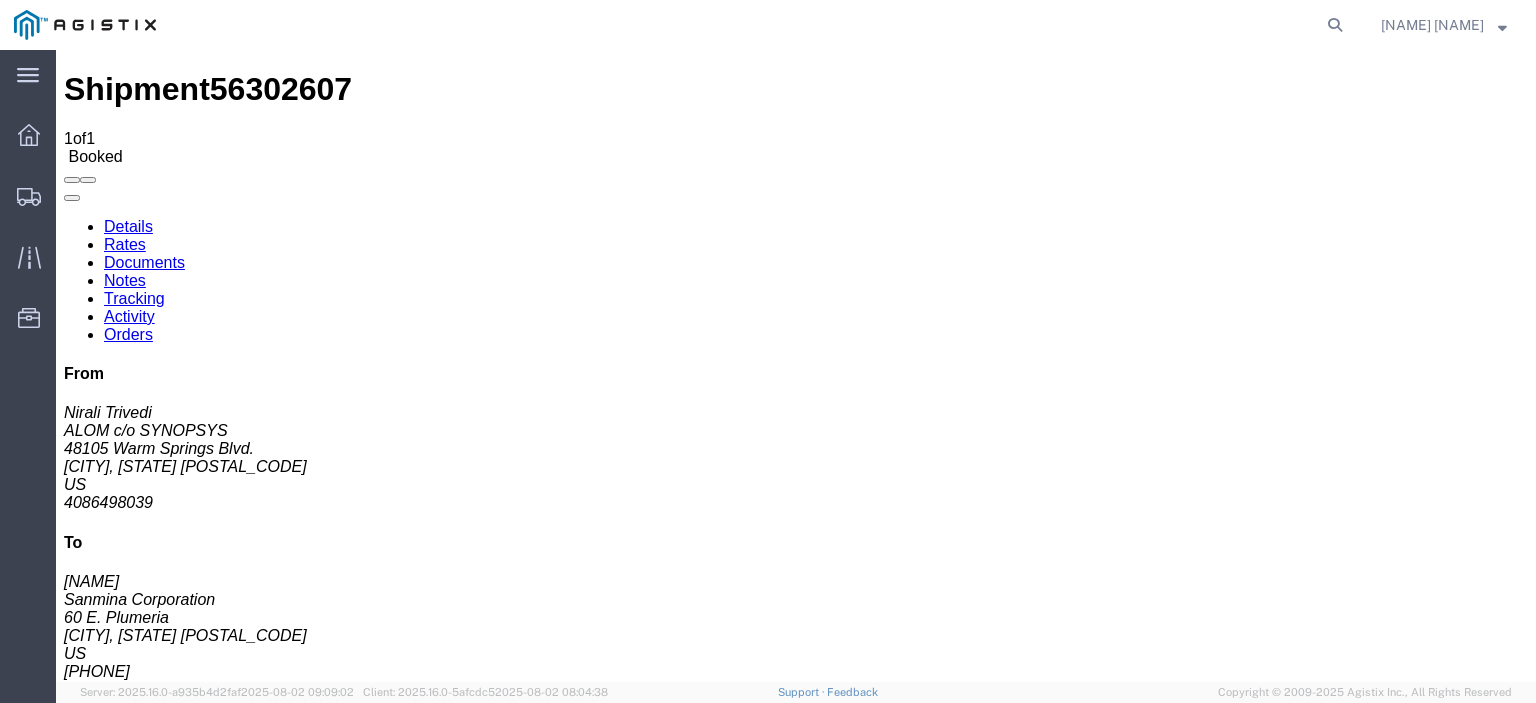 click on "Add New Tracking" at bounding box center (229, 1173) 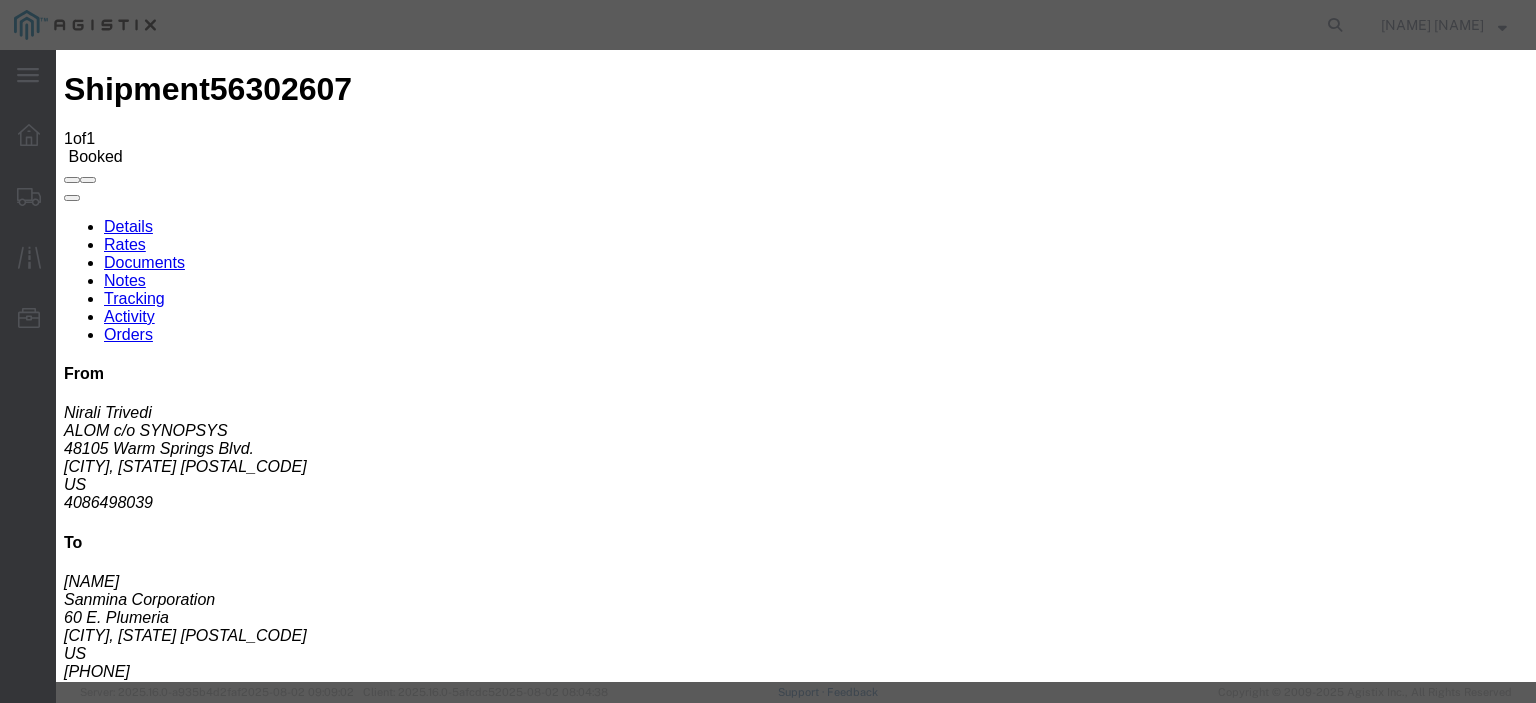 click at bounding box center (80, 3221) 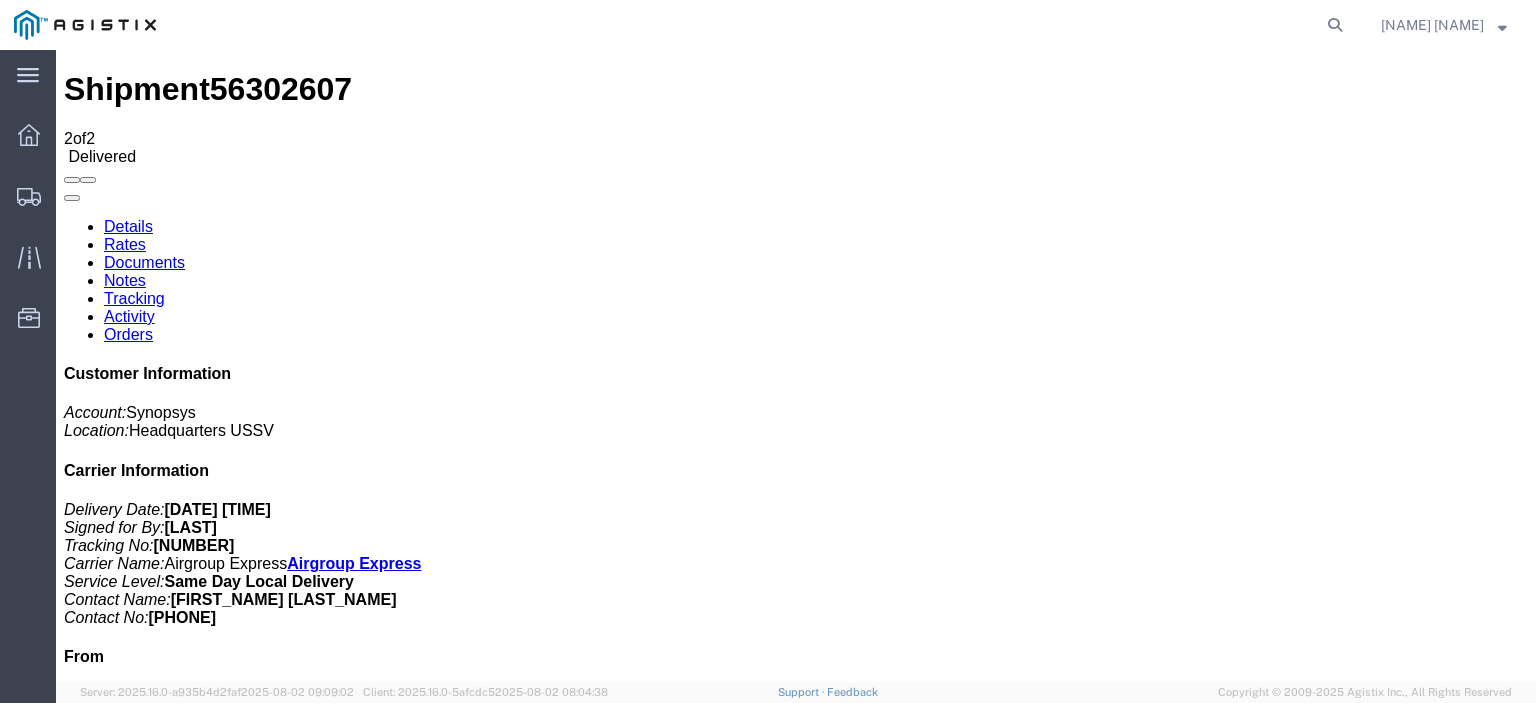 click on "Documents" at bounding box center (144, 262) 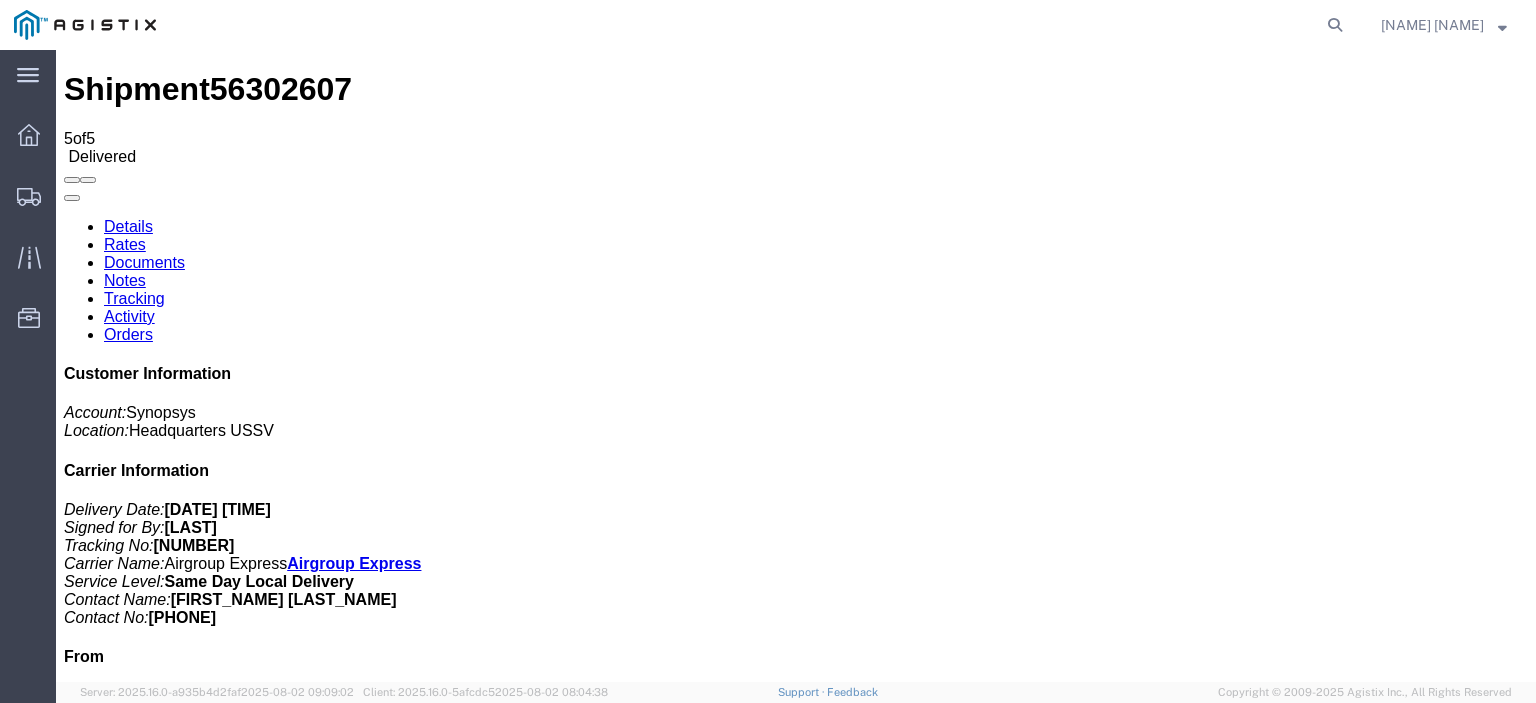 click on "Attach Documents" at bounding box center [126, 1153] 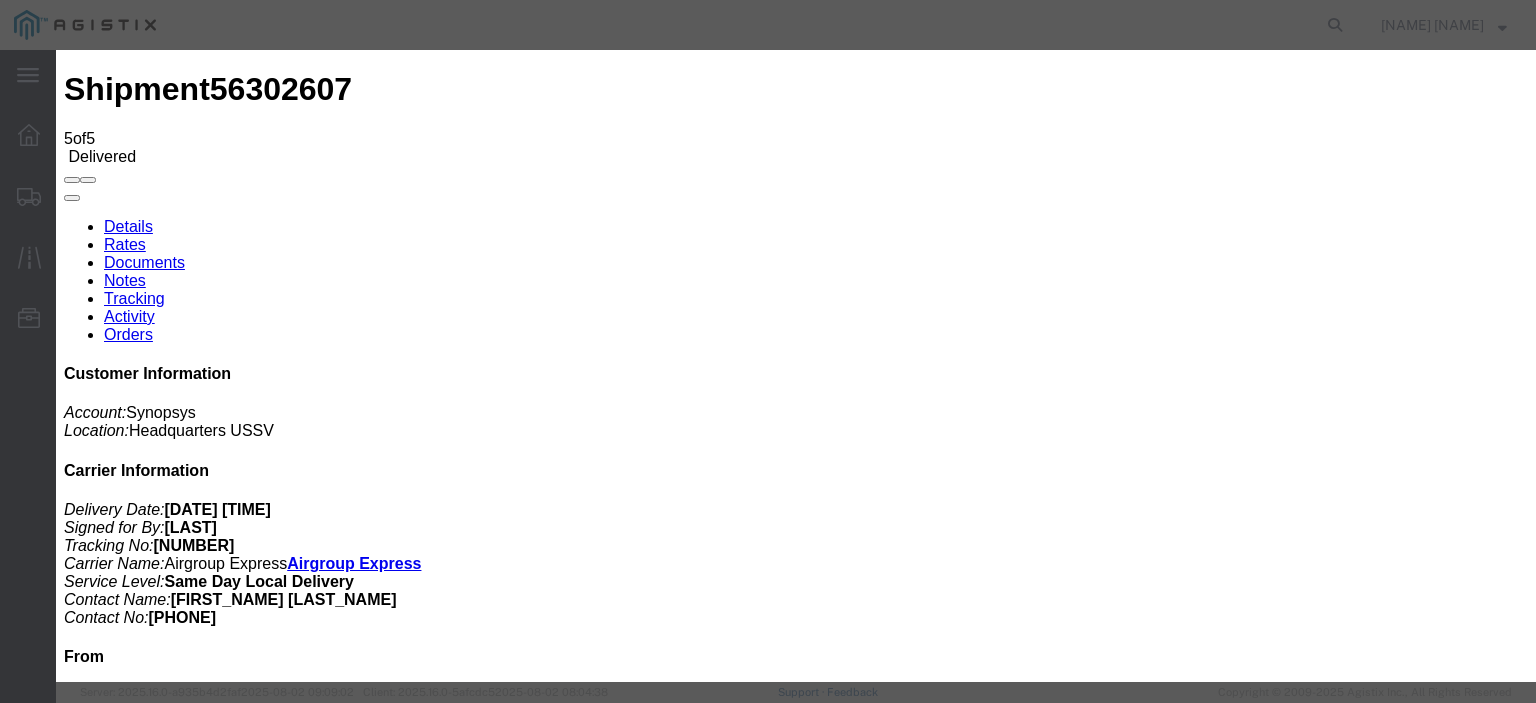 click on "Browse" at bounding box center (94, 1974) 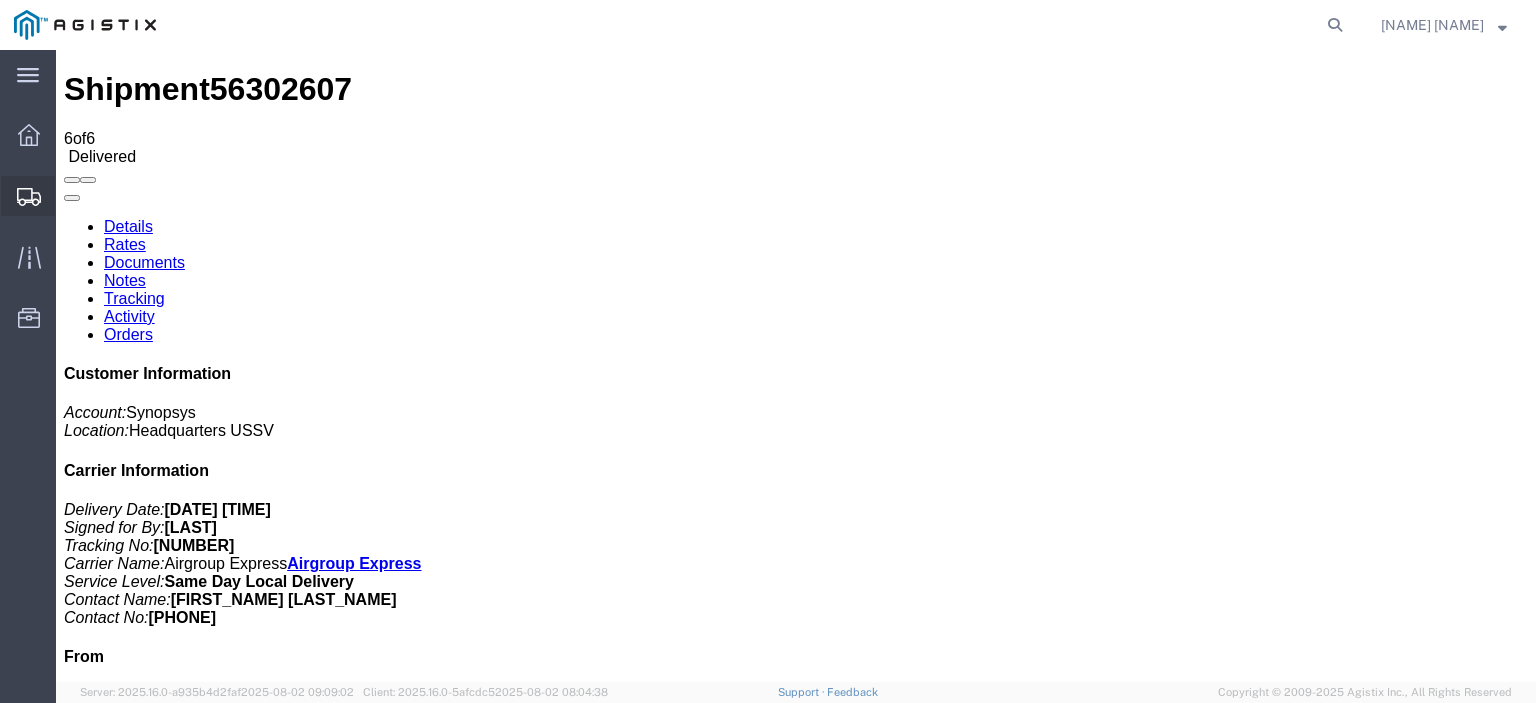 click on "Shipments" 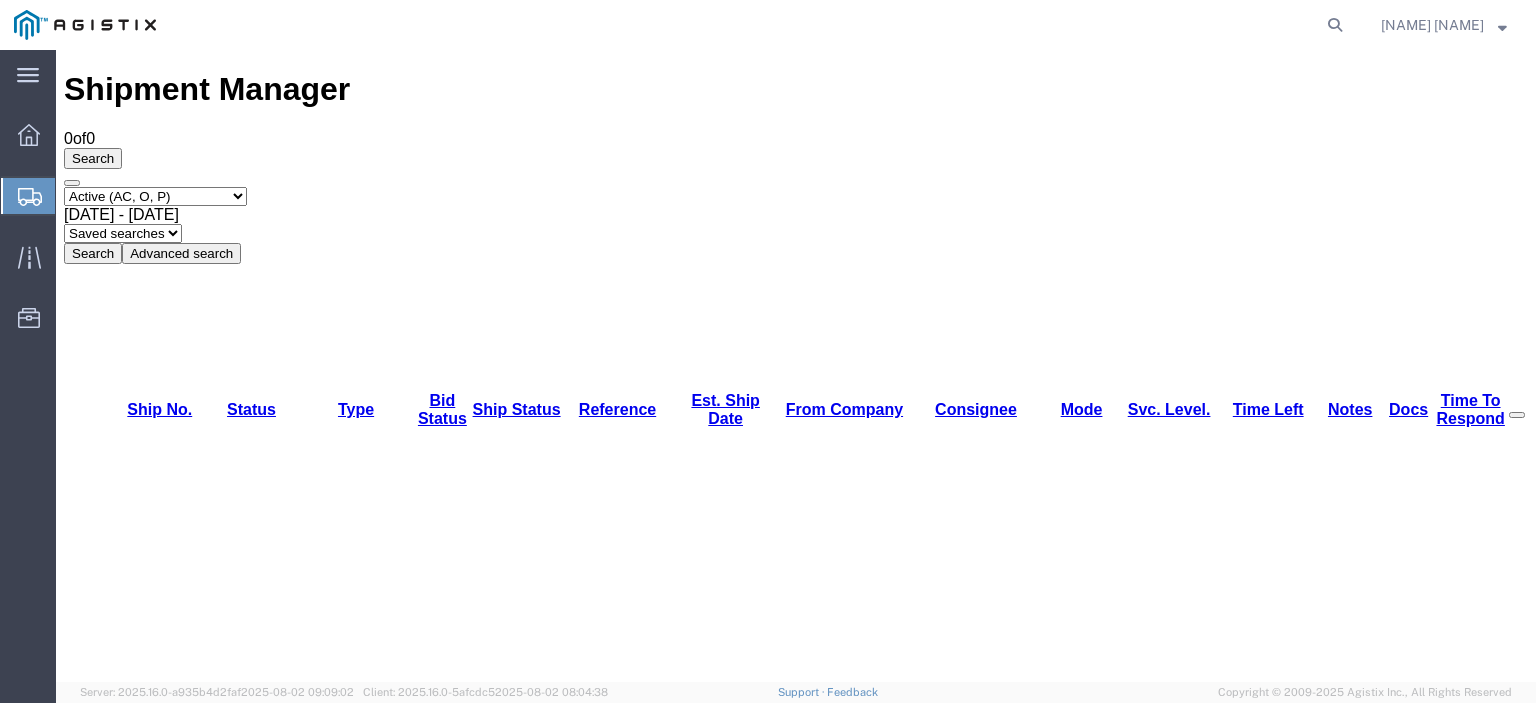 click on "Select status
Active (AC, O, P) All Approved Awaiting Confirmation (AC) Booked Canceled Closed Delivered Denied Expired Ignored Lost On Hold Open (O) Partial Delivery Pending (P) Shipped Withdrawn" at bounding box center (155, 196) 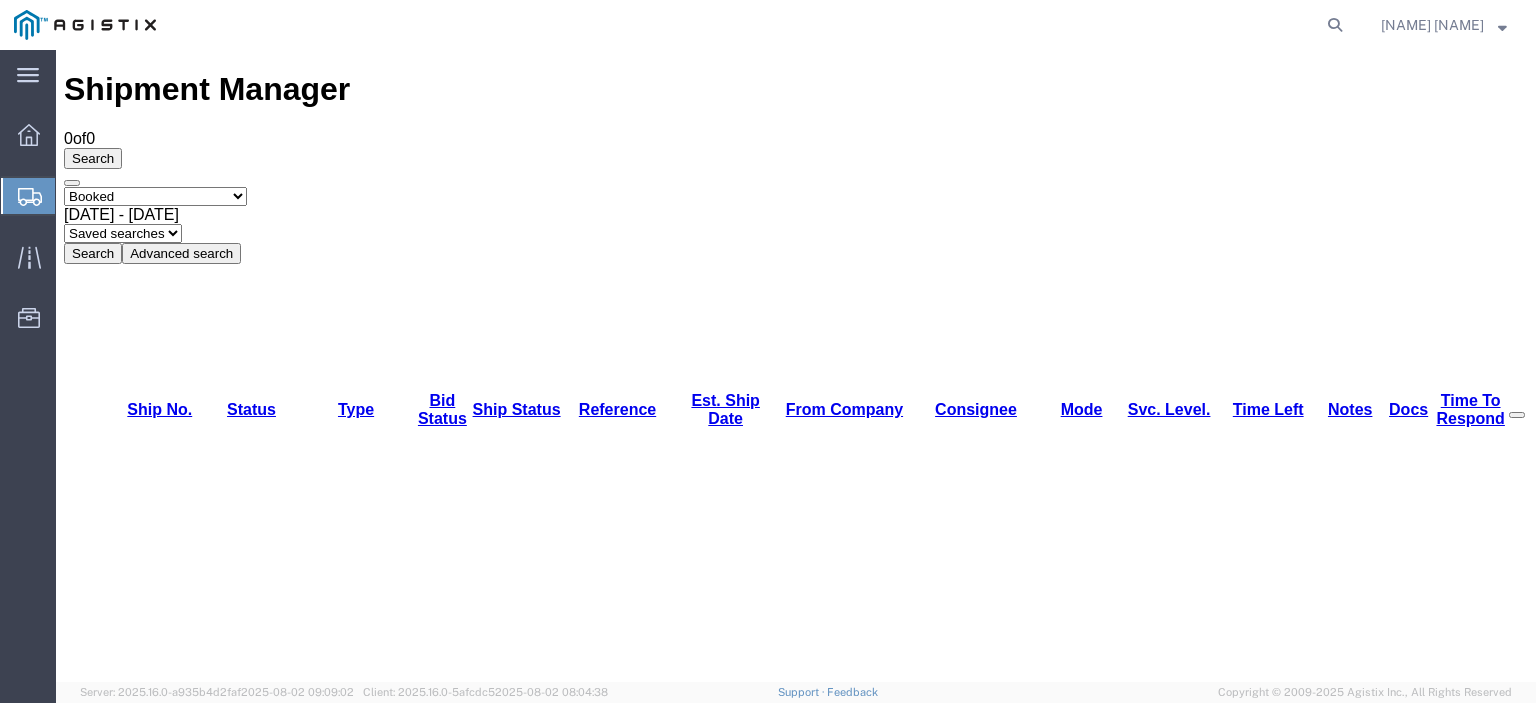 click on "Select status
Active (AC, O, P) All Approved Awaiting Confirmation (AC) Booked Canceled Closed Delivered Denied Expired Ignored Lost On Hold Open (O) Partial Delivery Pending (P) Shipped Withdrawn" at bounding box center (155, 196) 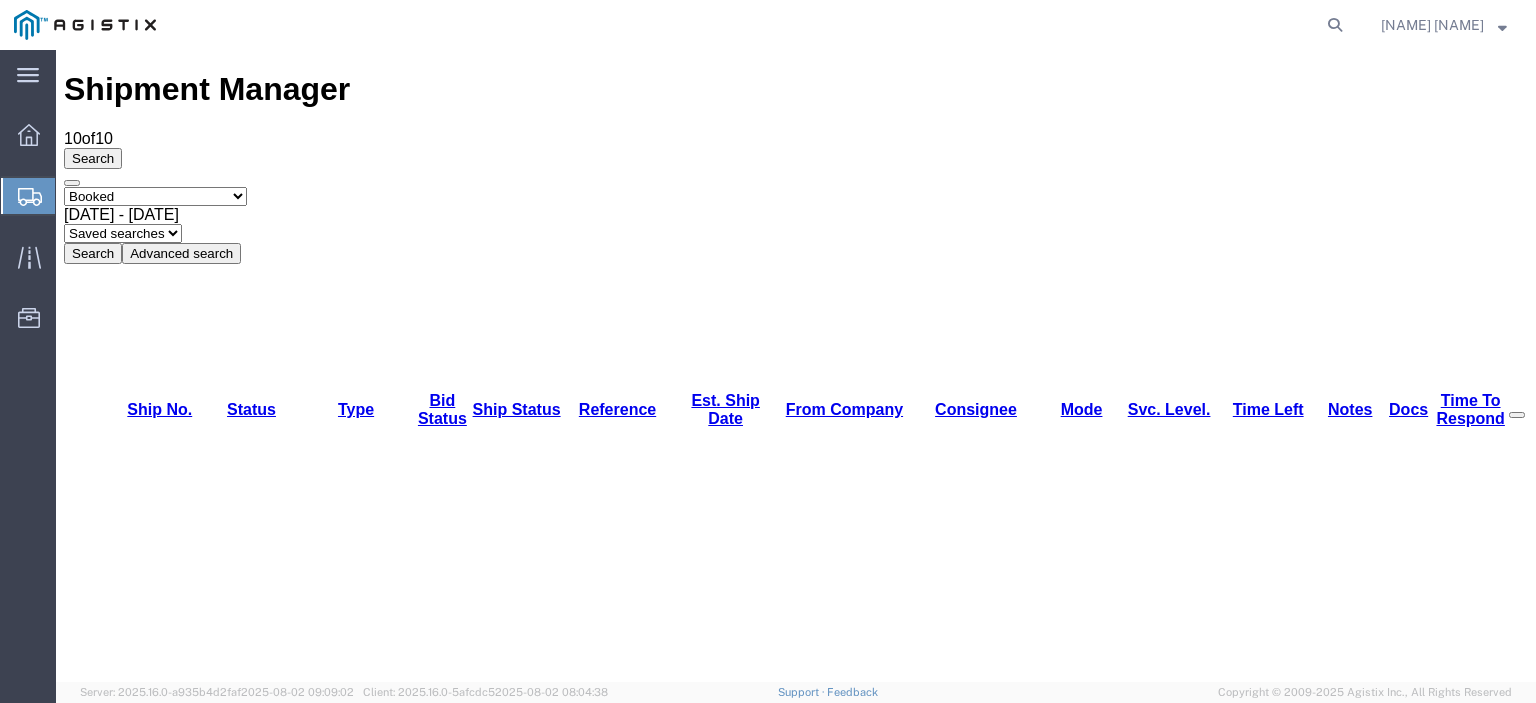 click on "56308683" at bounding box center (141, 1996) 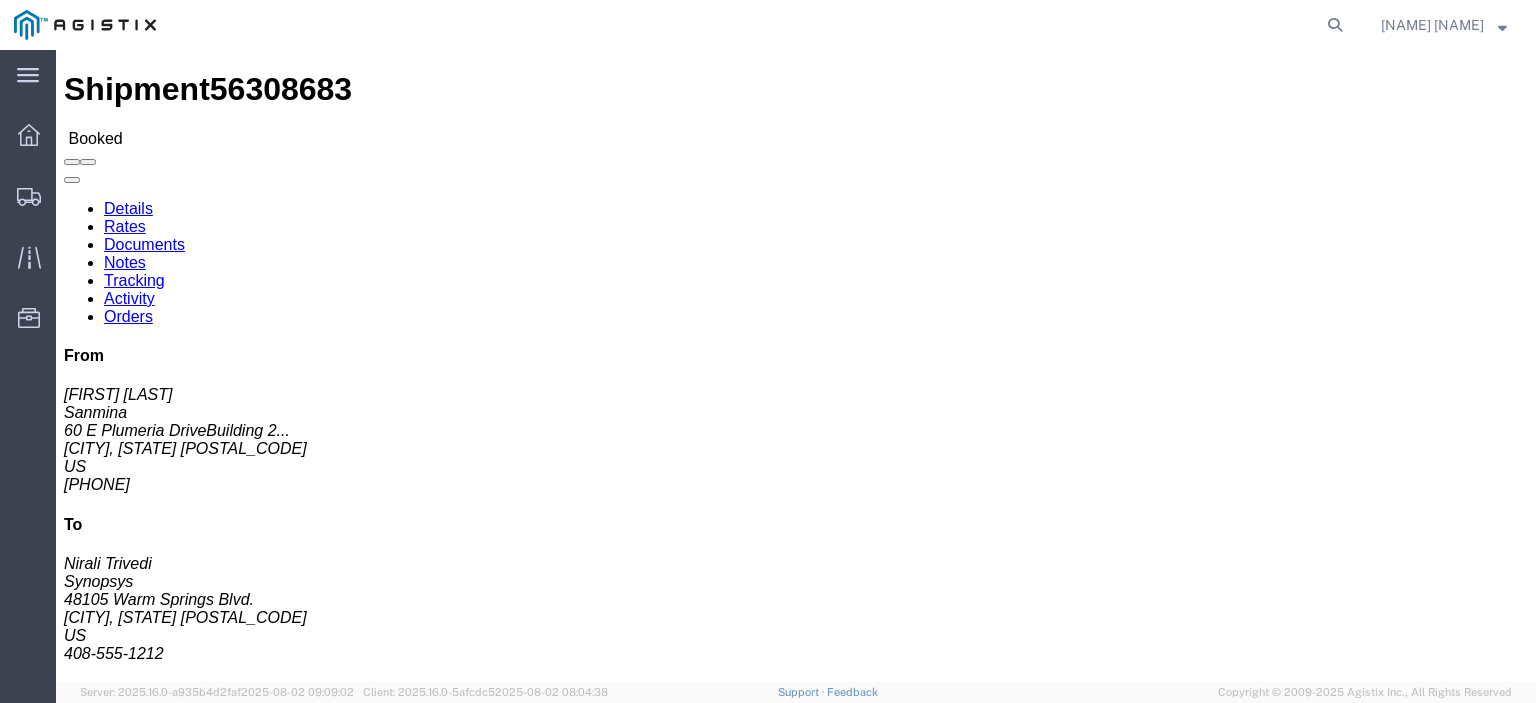 click on "Tracking" 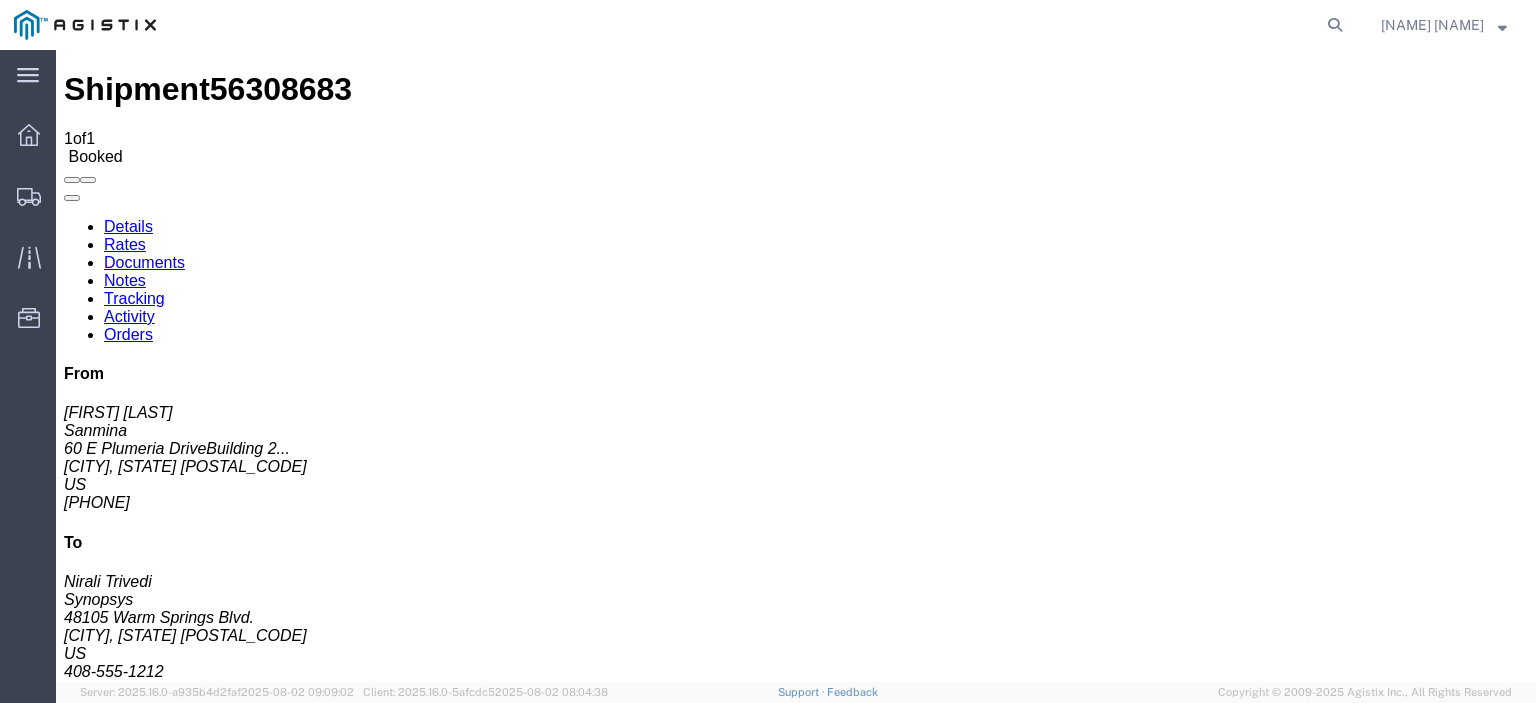 click on "Add New Tracking" at bounding box center (229, 1173) 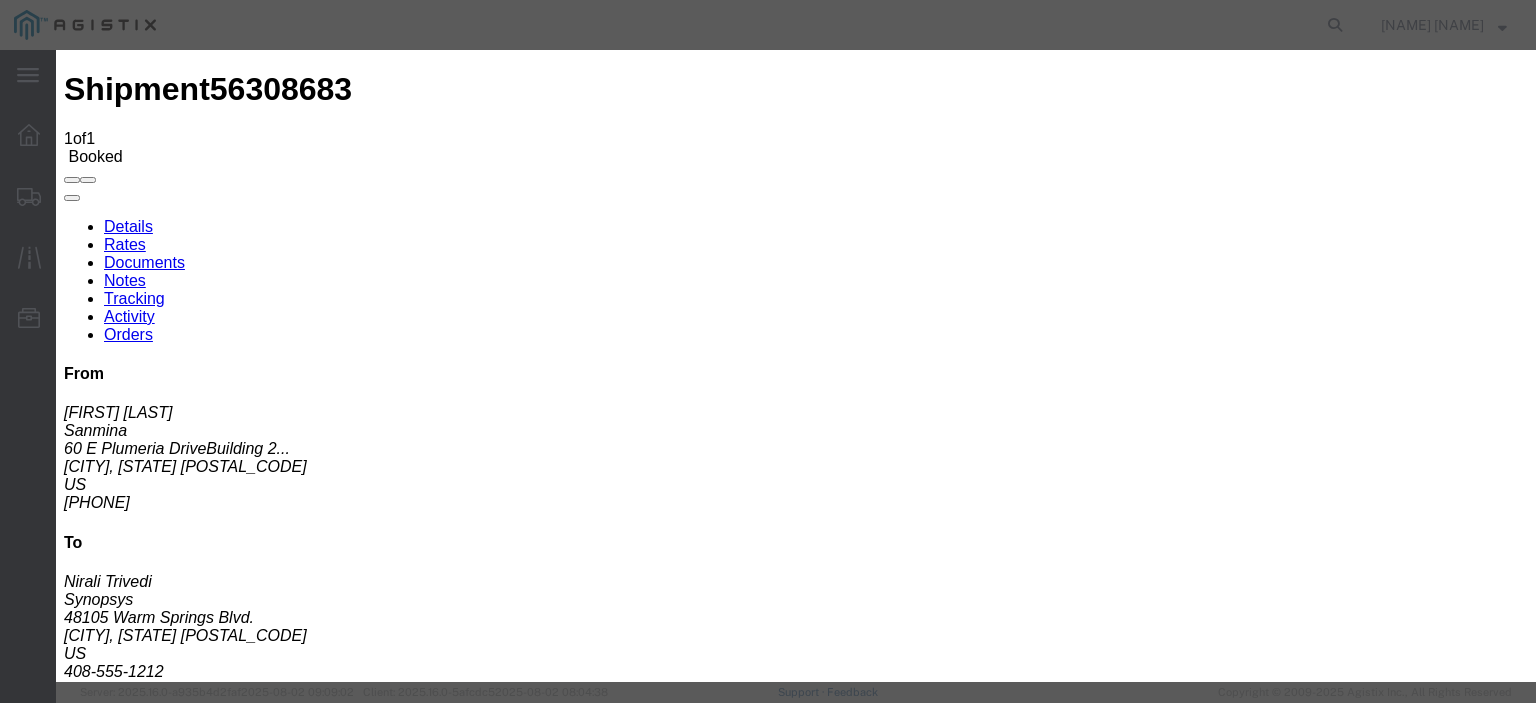 click on "08/04/2025" at bounding box center (168, 3222) 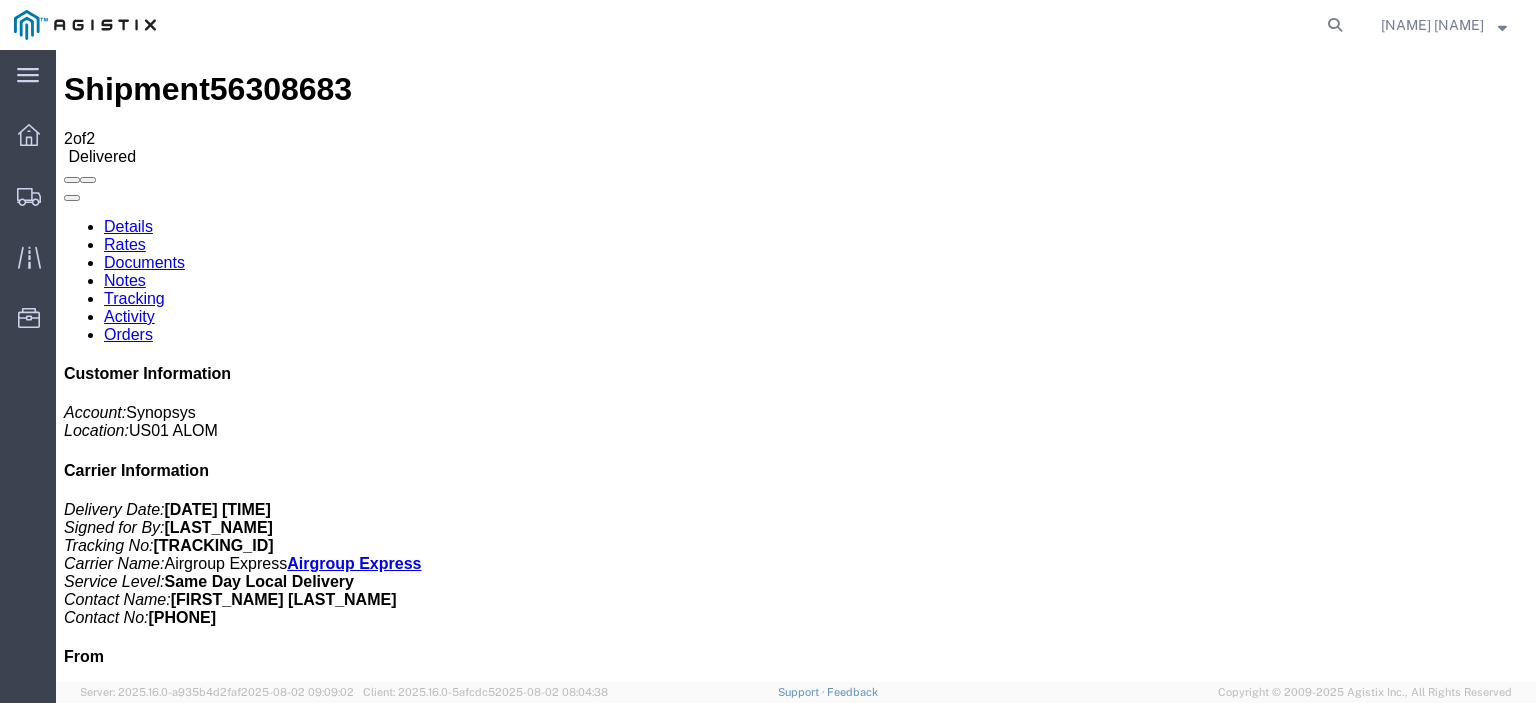 click on "Documents" at bounding box center [144, 262] 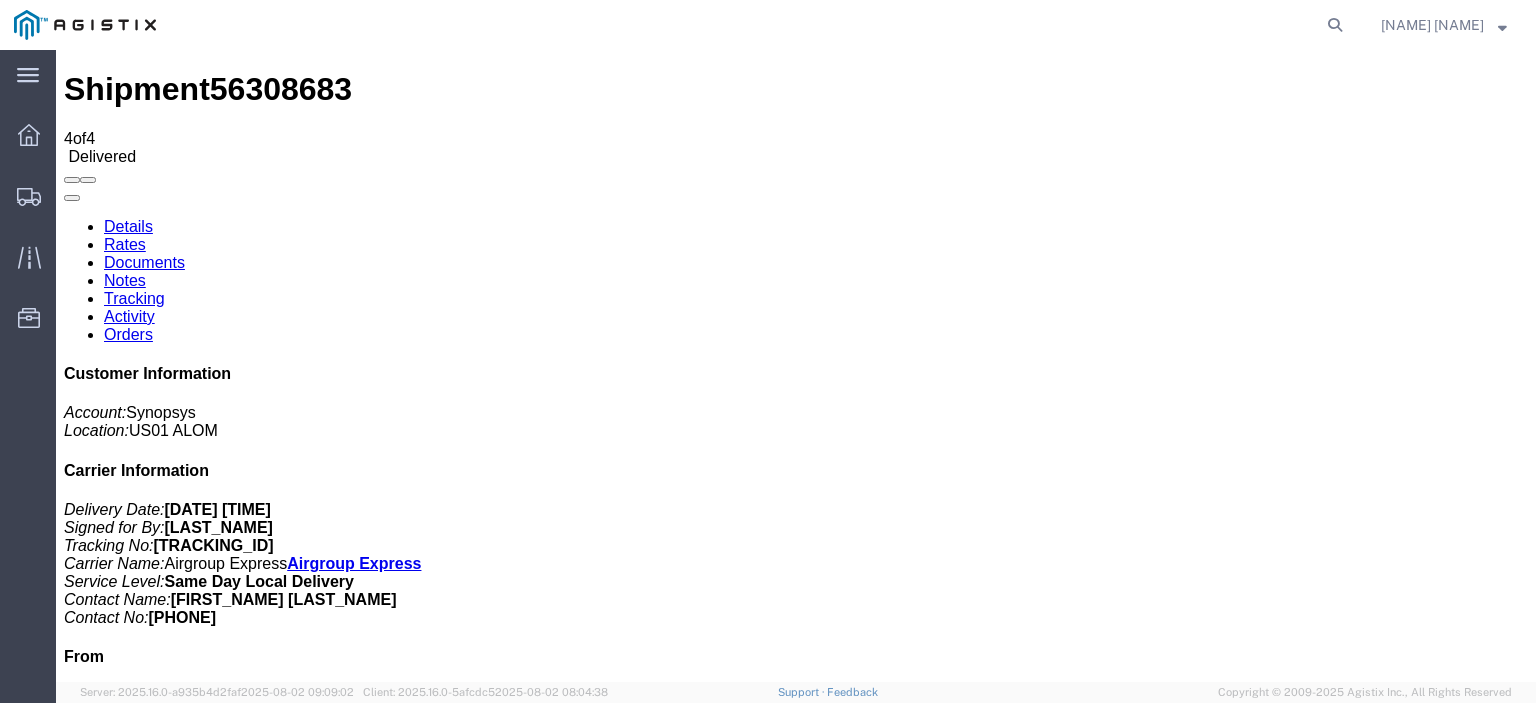 click on "Attach Documents" at bounding box center (126, 1153) 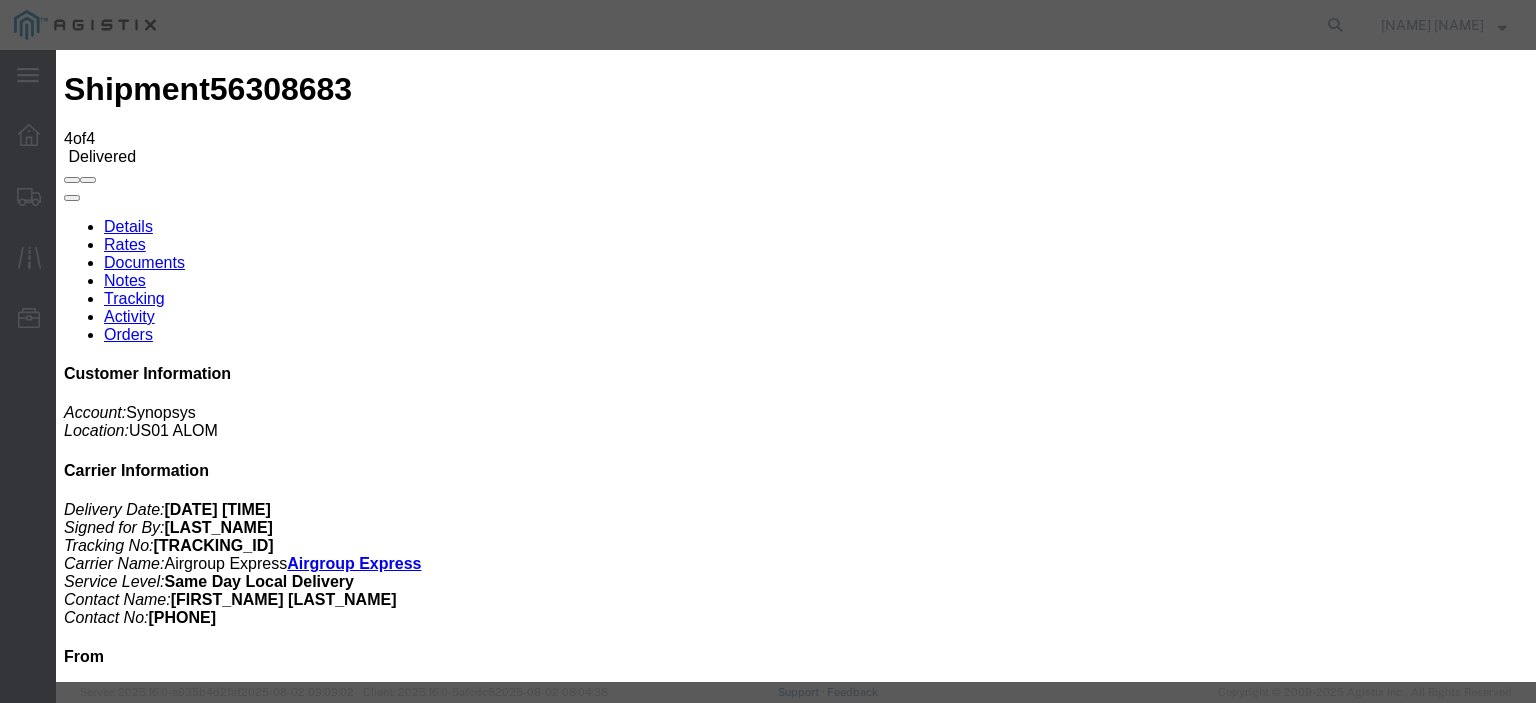 click on "Browse" at bounding box center (94, 1938) 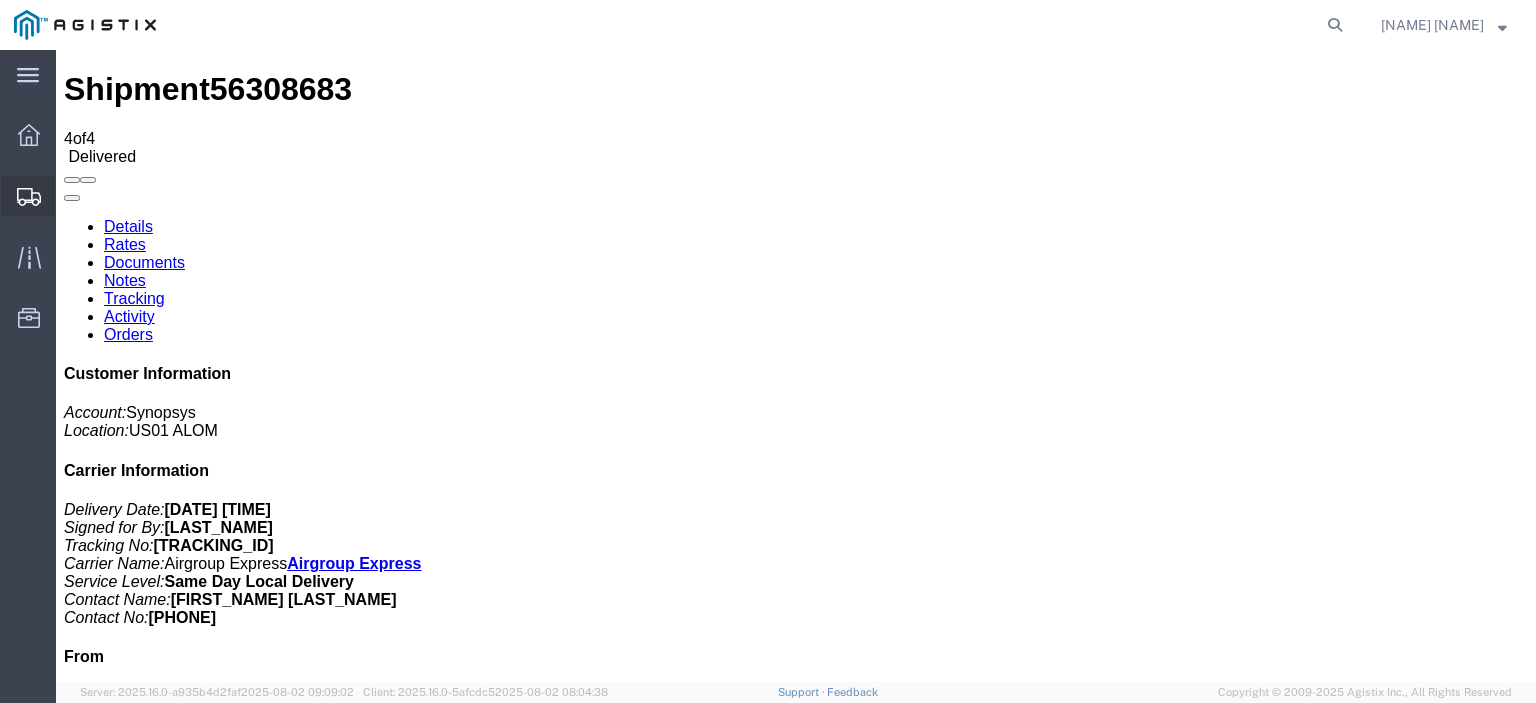 click on "Shipments" 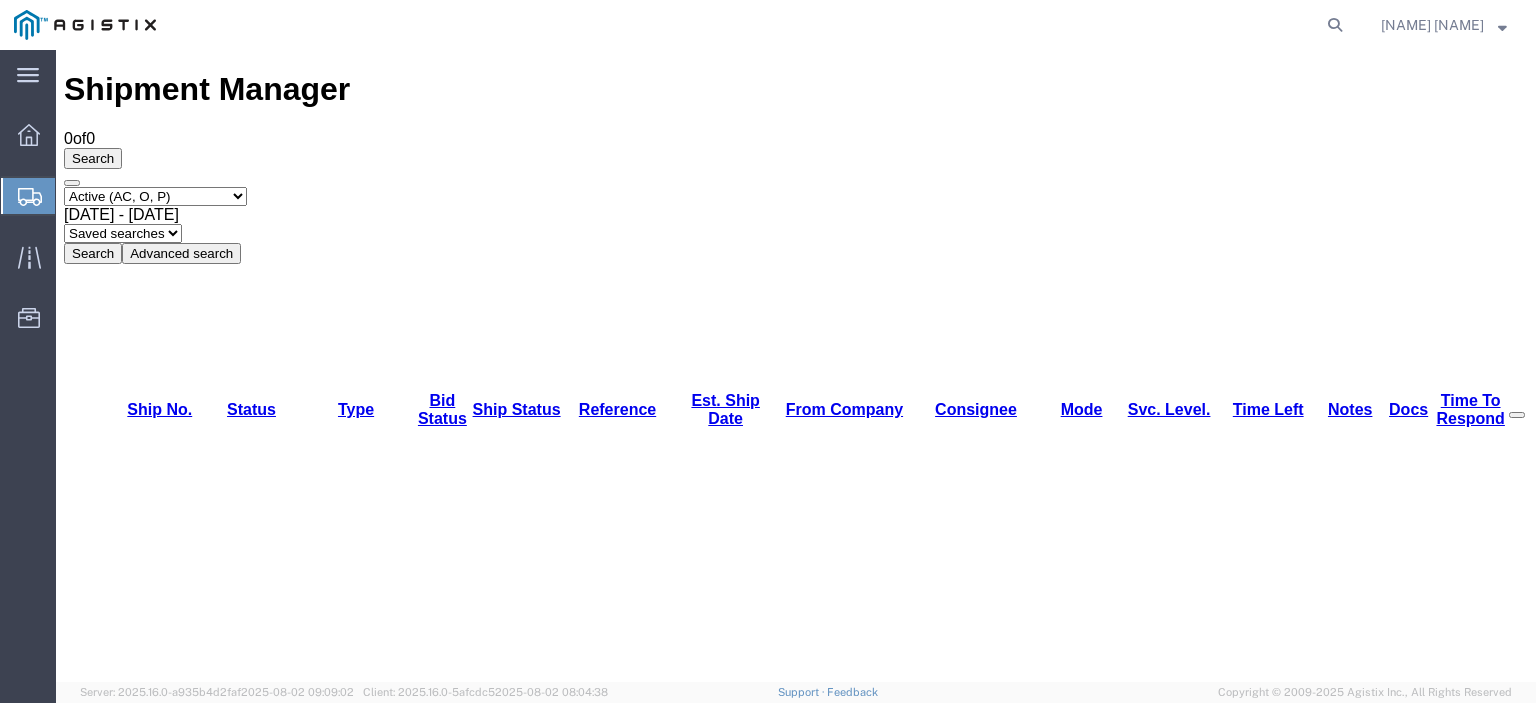 click on "Select status
Active (AC, O, P) All Approved Awaiting Confirmation (AC) Booked Canceled Closed Delivered Denied Expired Ignored Lost On Hold Open (O) Partial Delivery Pending (P) Shipped Withdrawn" at bounding box center (155, 196) 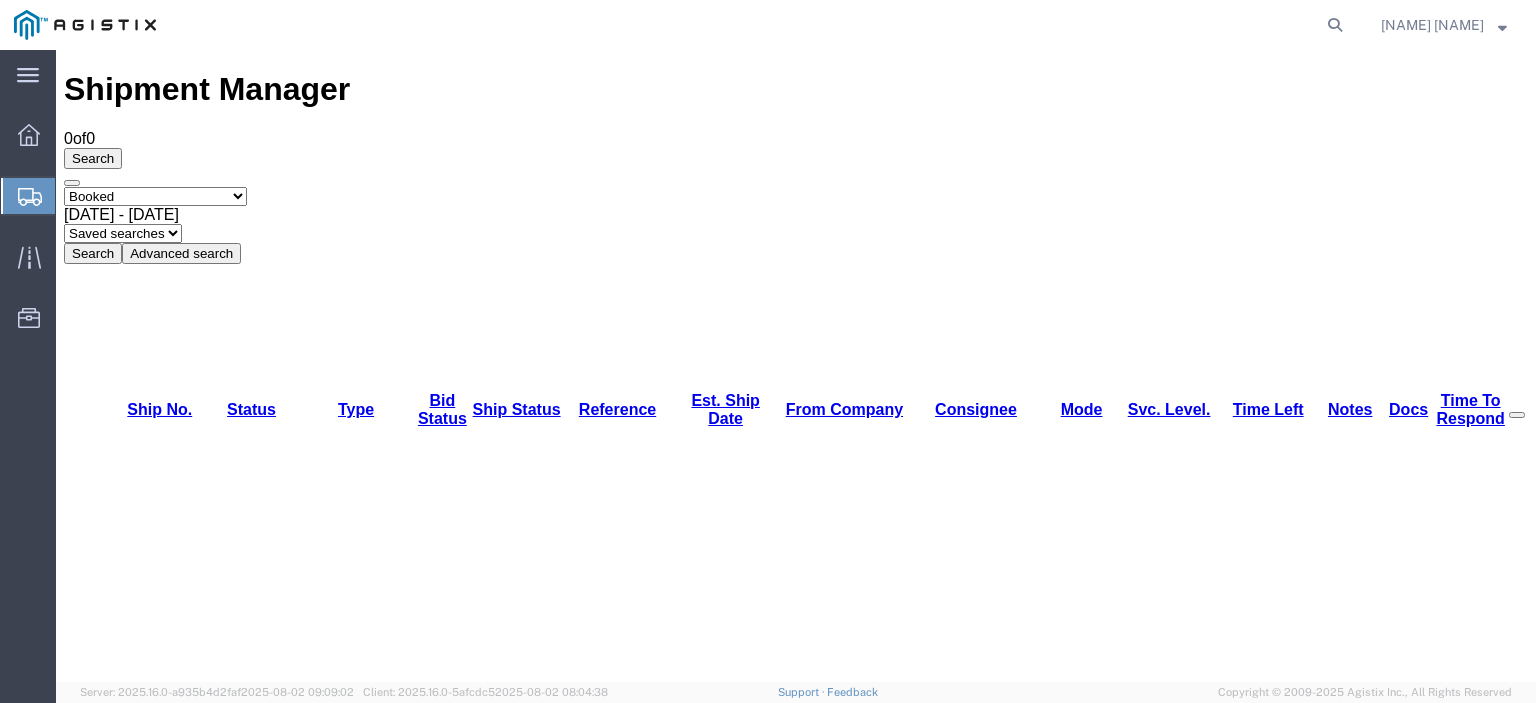 click on "Select status
Active (AC, O, P) All Approved Awaiting Confirmation (AC) Booked Canceled Closed Delivered Denied Expired Ignored Lost On Hold Open (O) Partial Delivery Pending (P) Shipped Withdrawn" at bounding box center [155, 196] 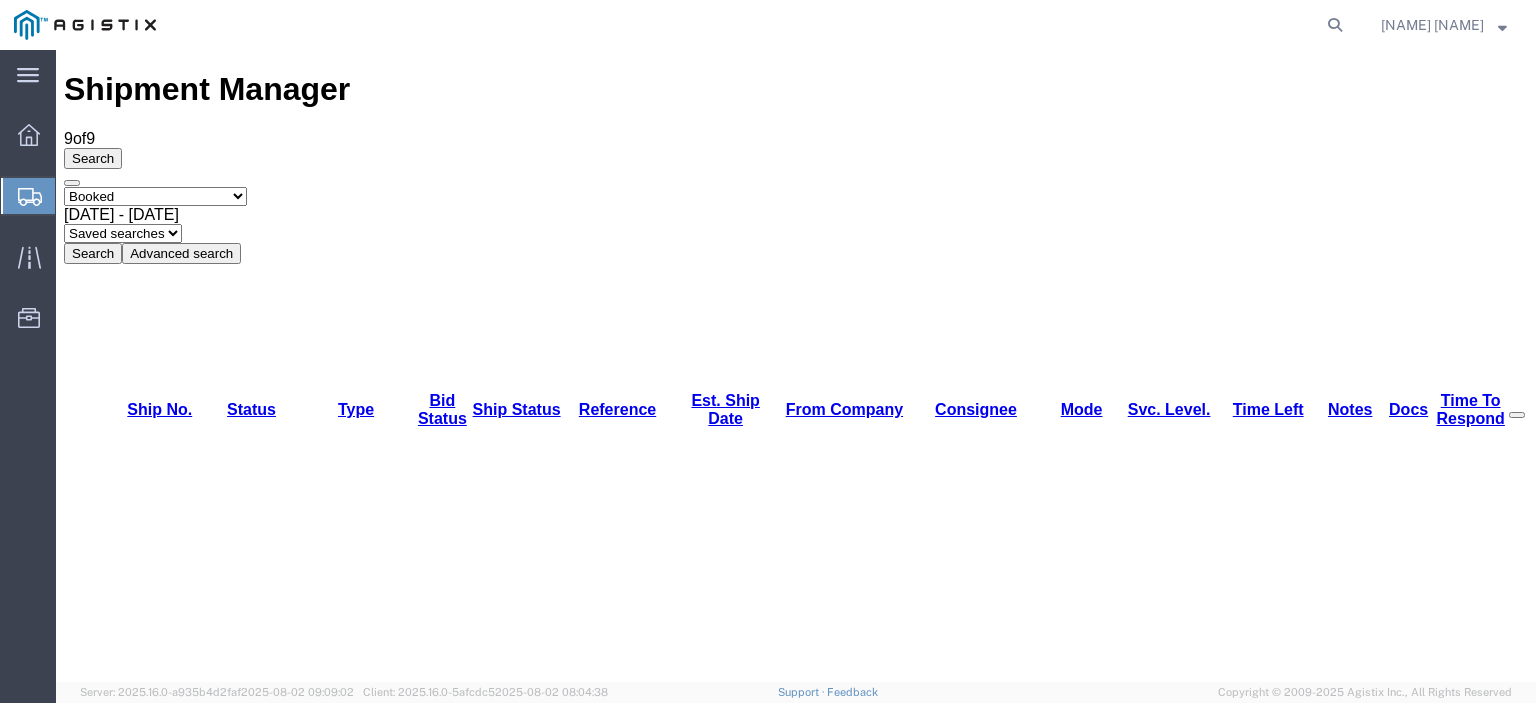 click on "56307199" at bounding box center (141, 1996) 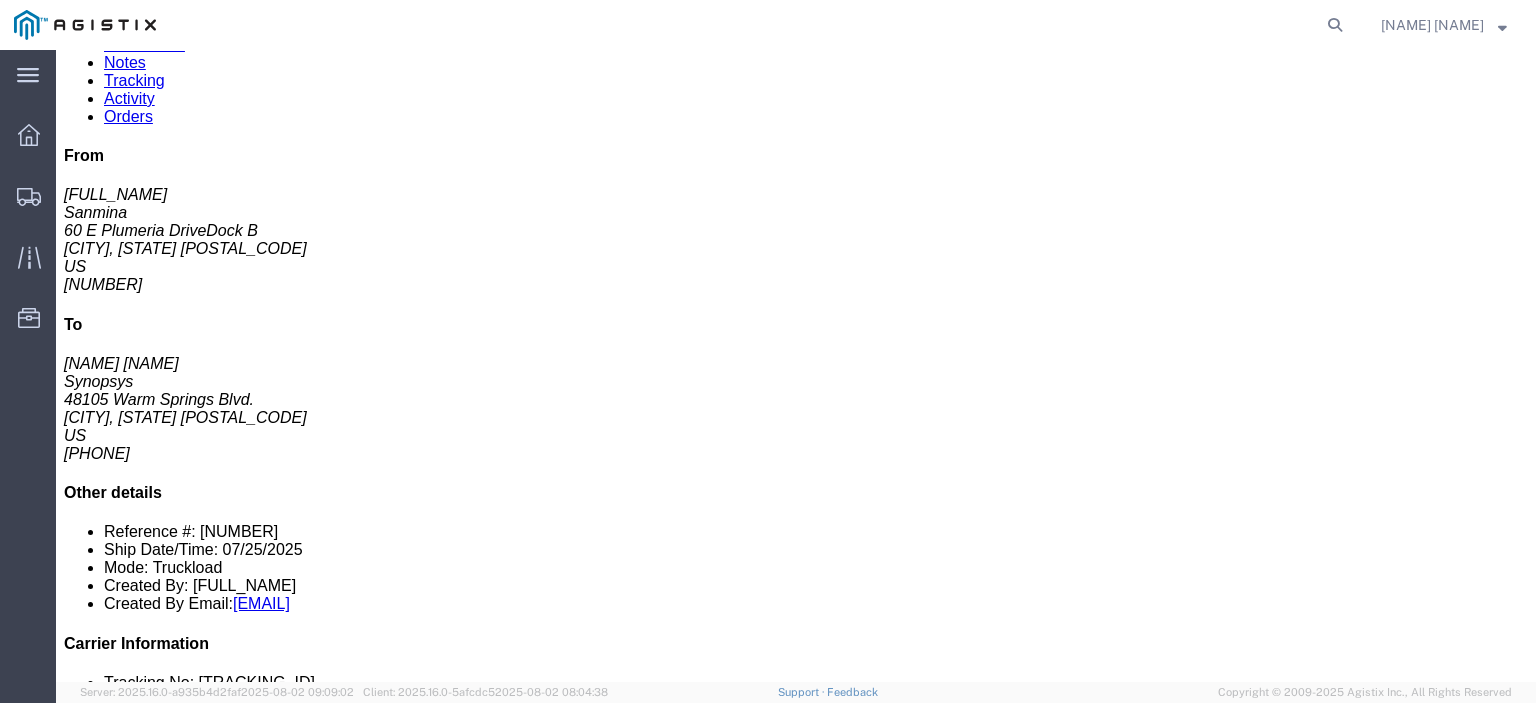 scroll, scrollTop: 300, scrollLeft: 0, axis: vertical 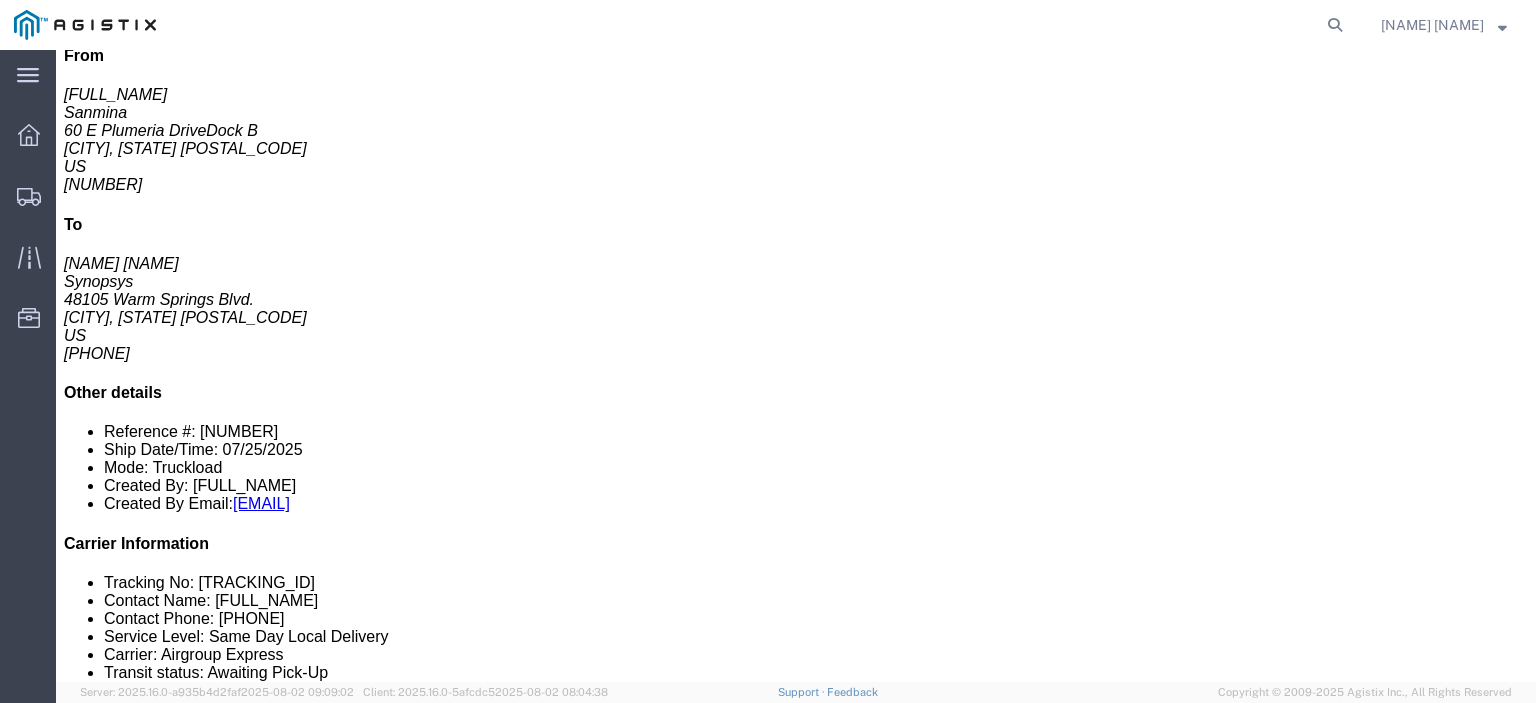 click on "Tracking" 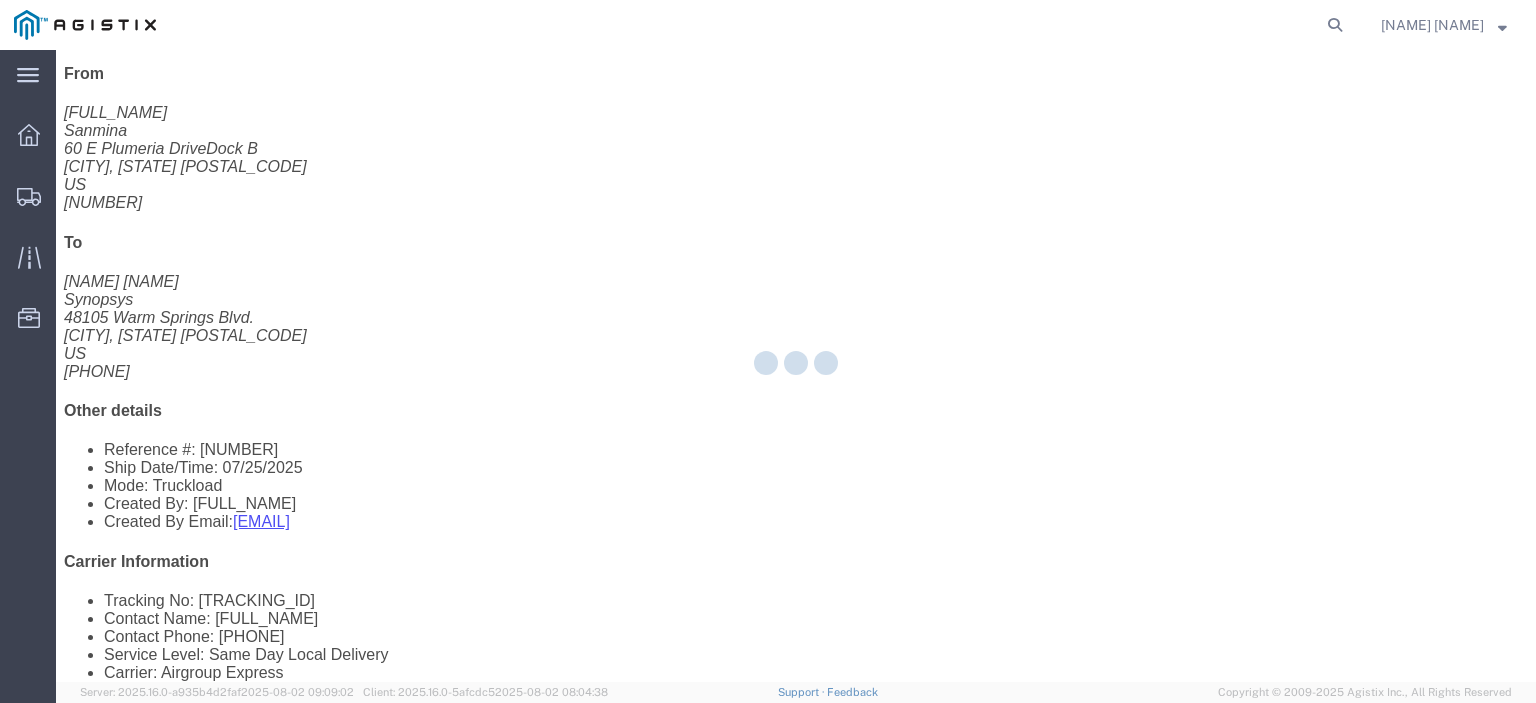 scroll, scrollTop: 0, scrollLeft: 0, axis: both 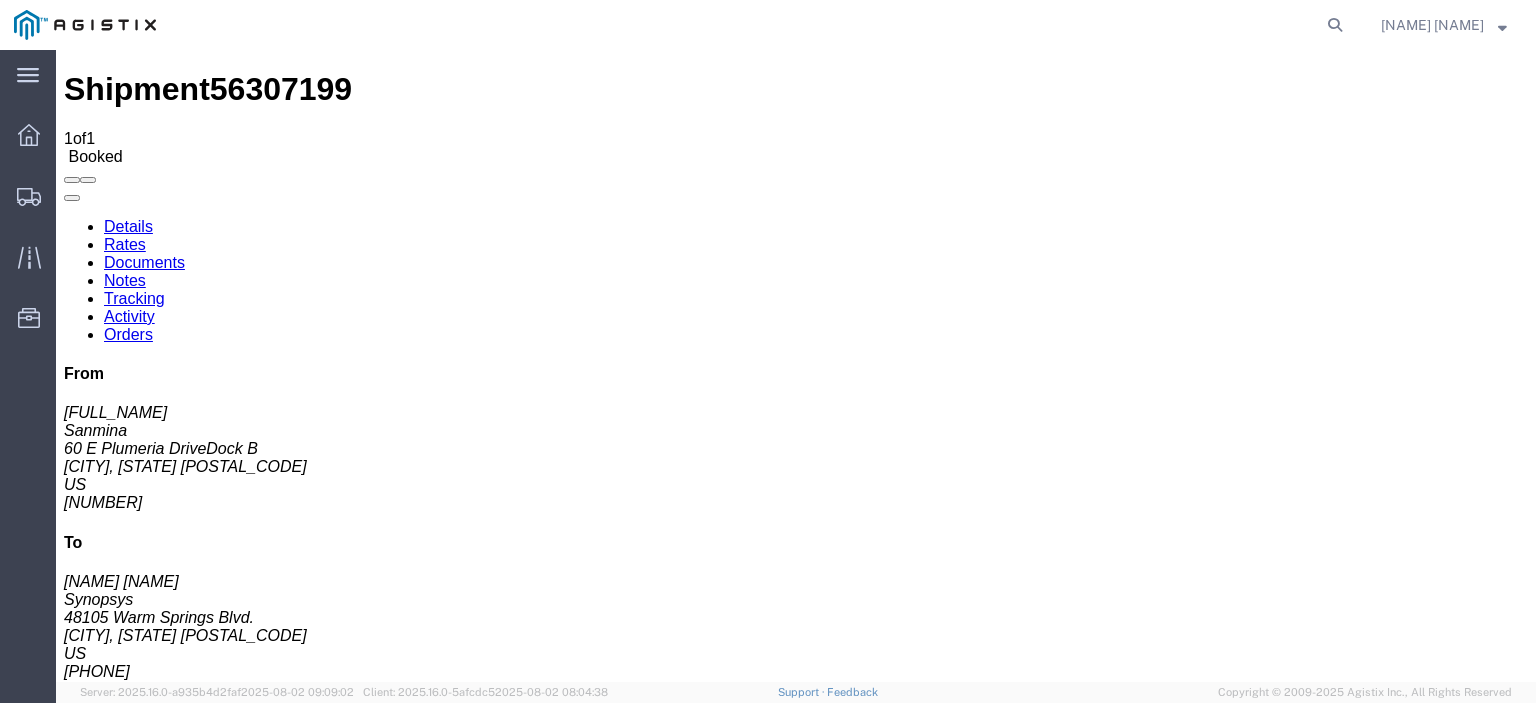 click on "Add New Tracking" at bounding box center (229, 1173) 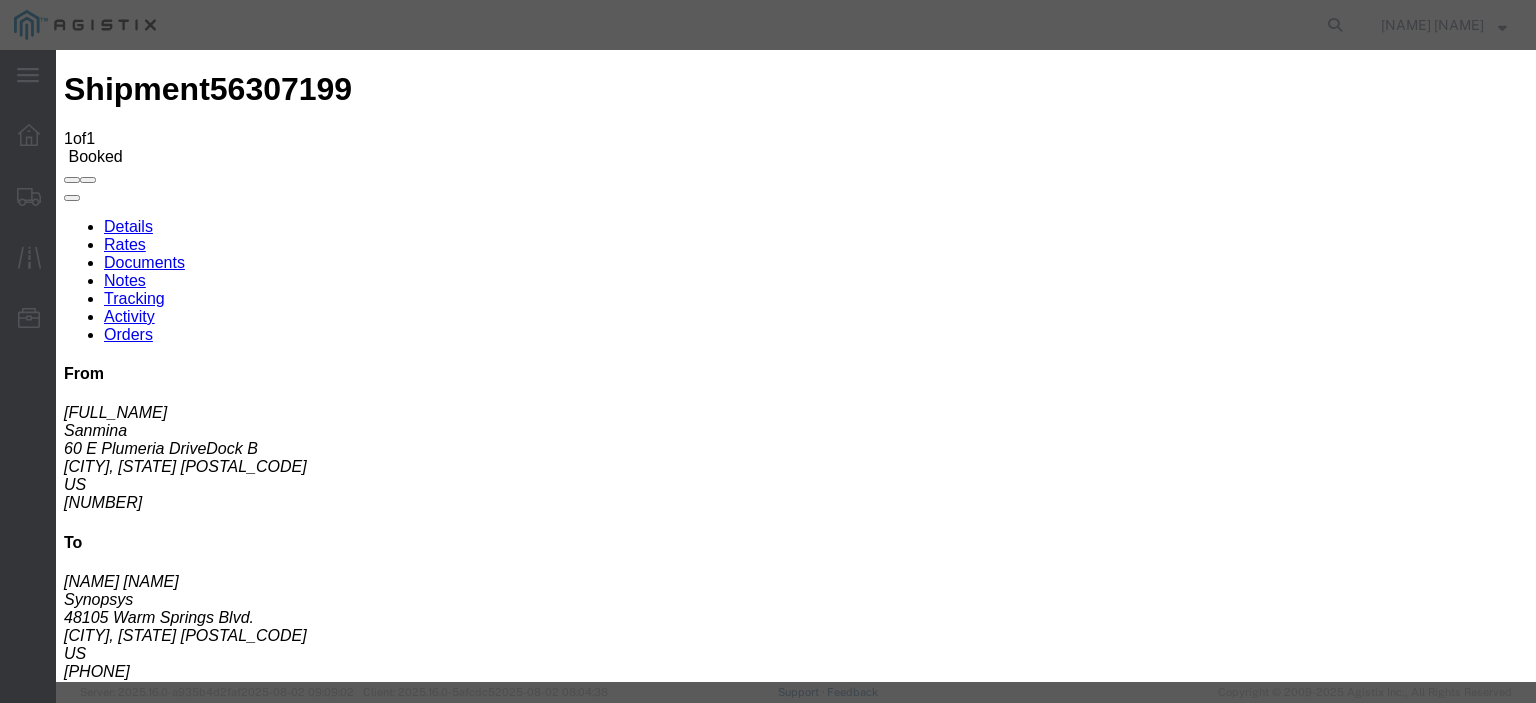 click on "08/04/2025" at bounding box center [168, 3222] 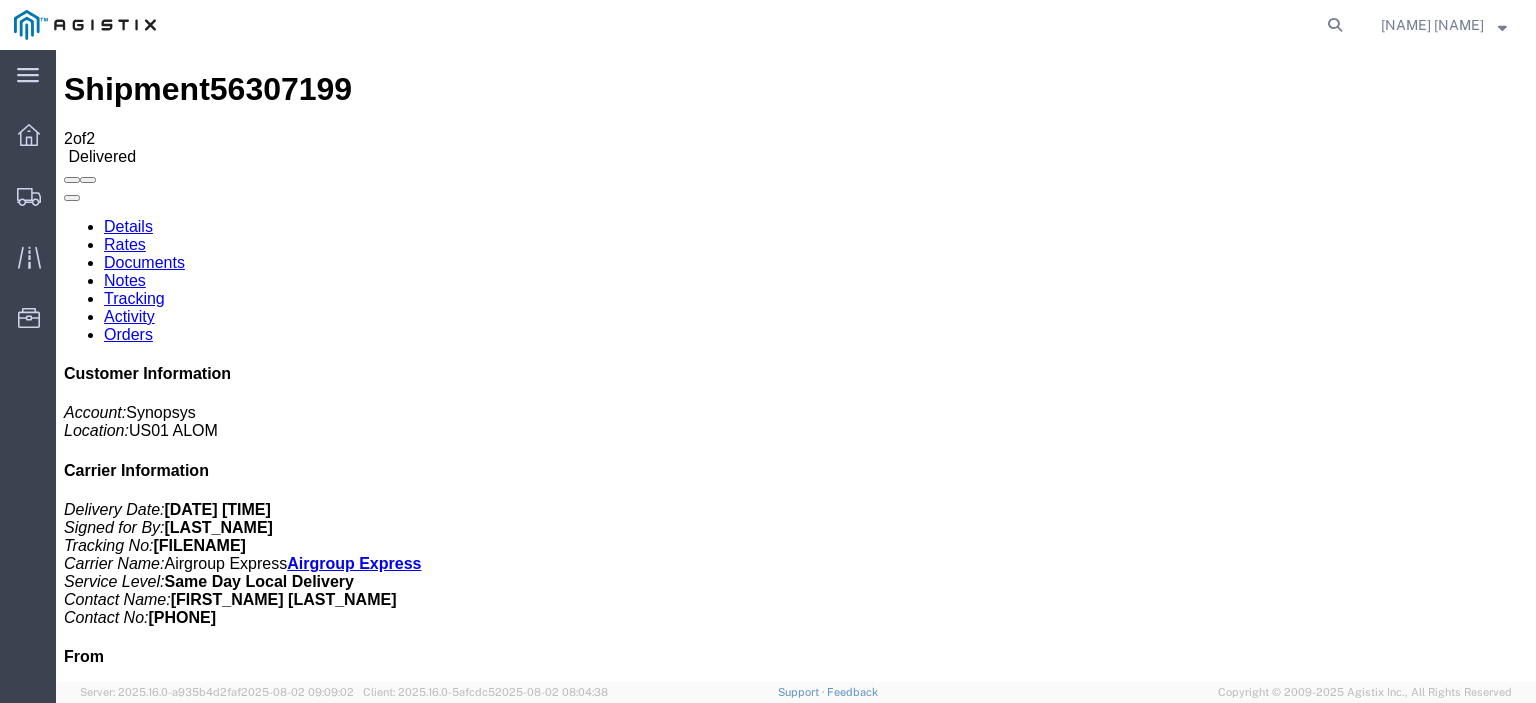click on "Documents" at bounding box center (144, 262) 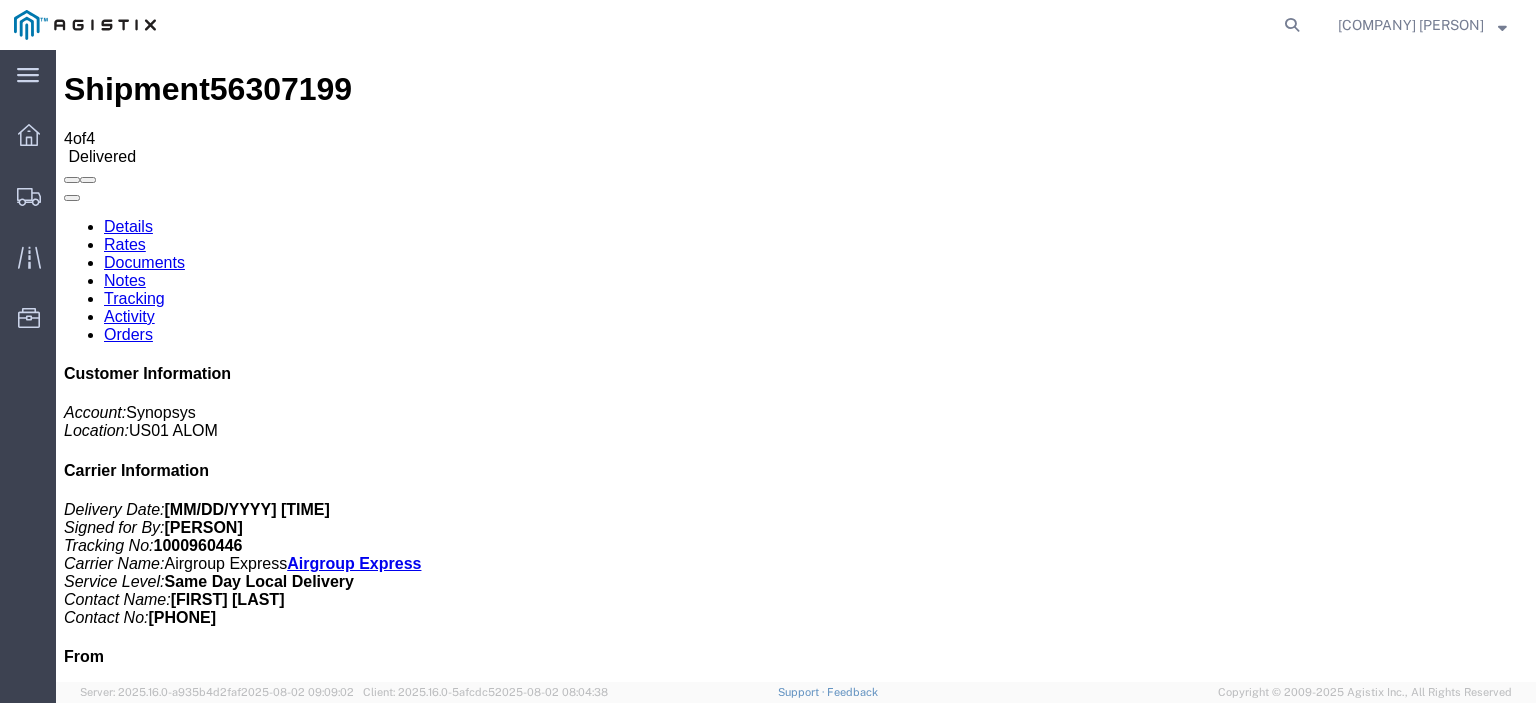 scroll, scrollTop: 0, scrollLeft: 0, axis: both 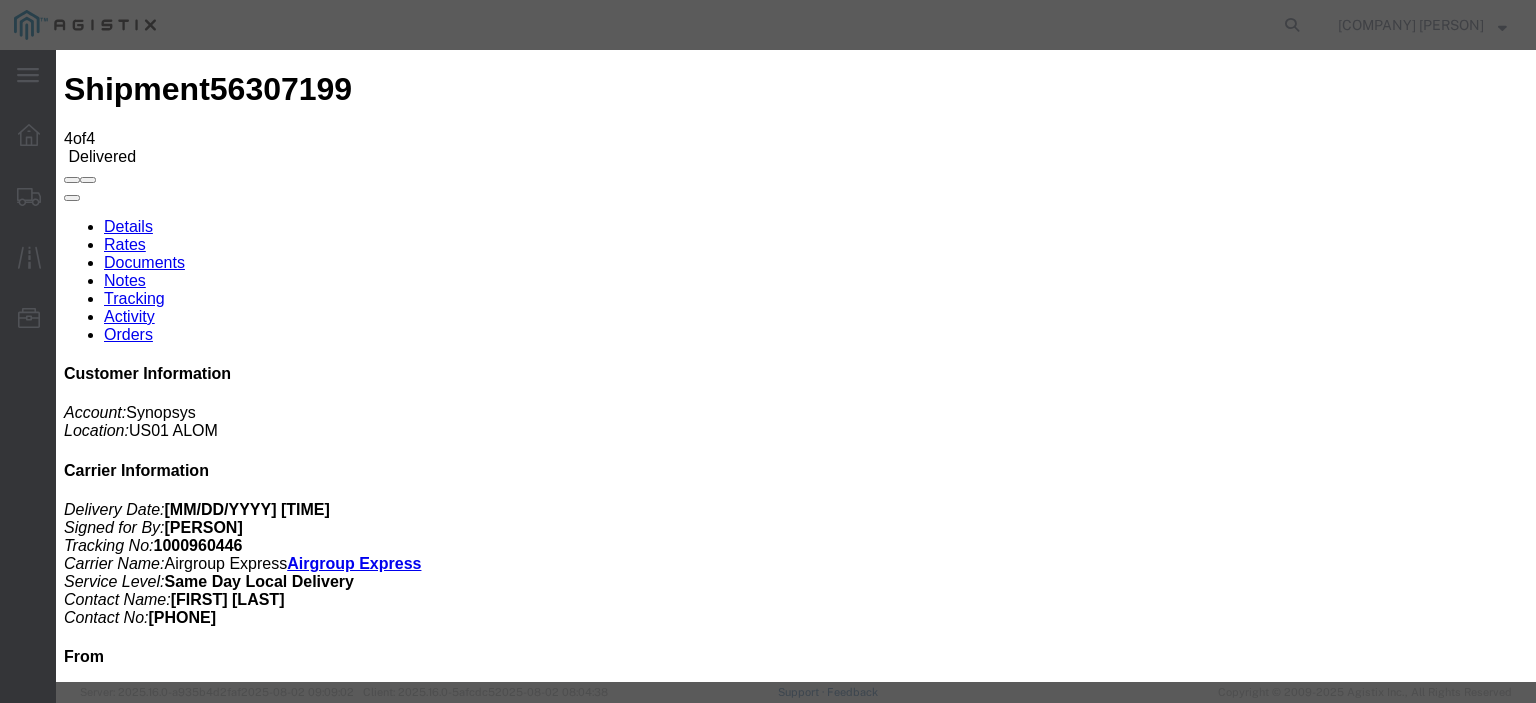 click on "Browse" at bounding box center (94, 1874) 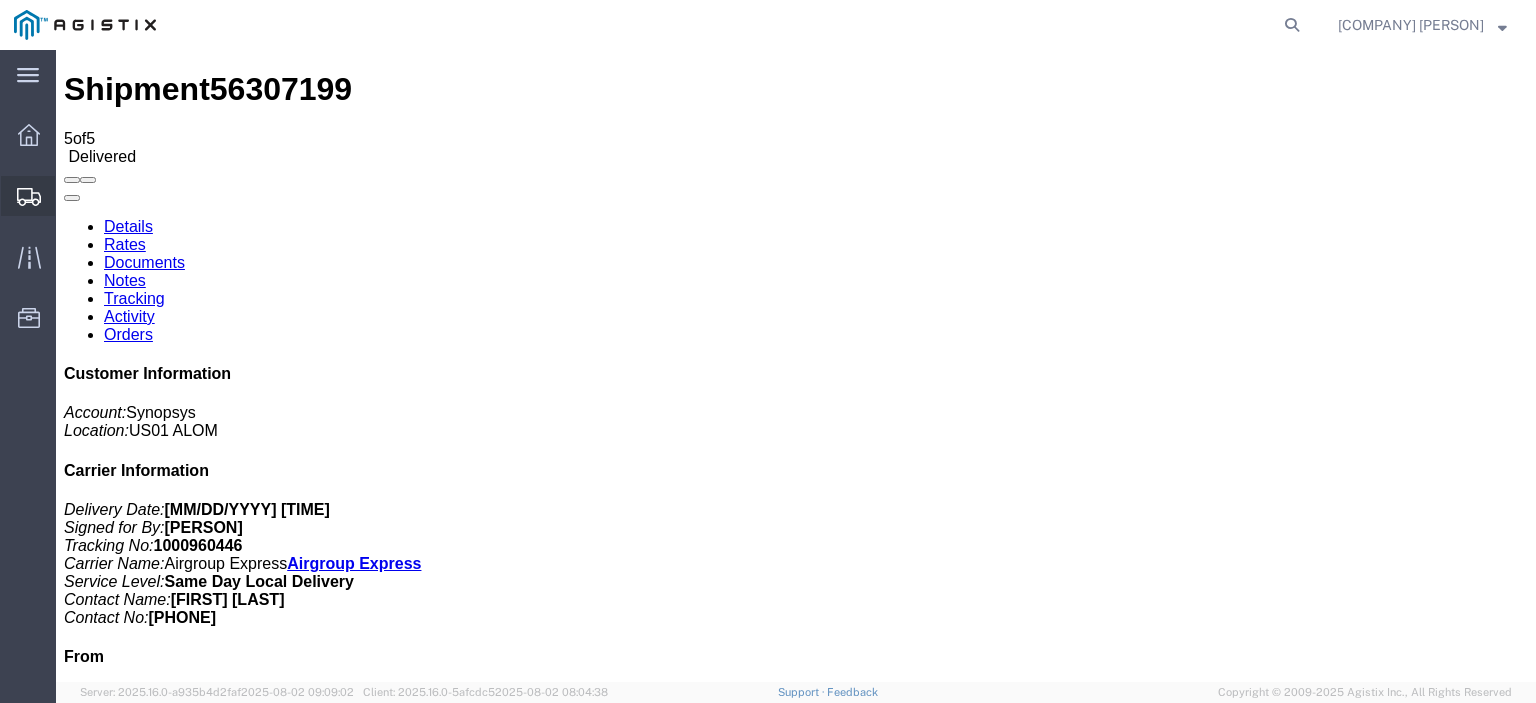click on "Shipments" 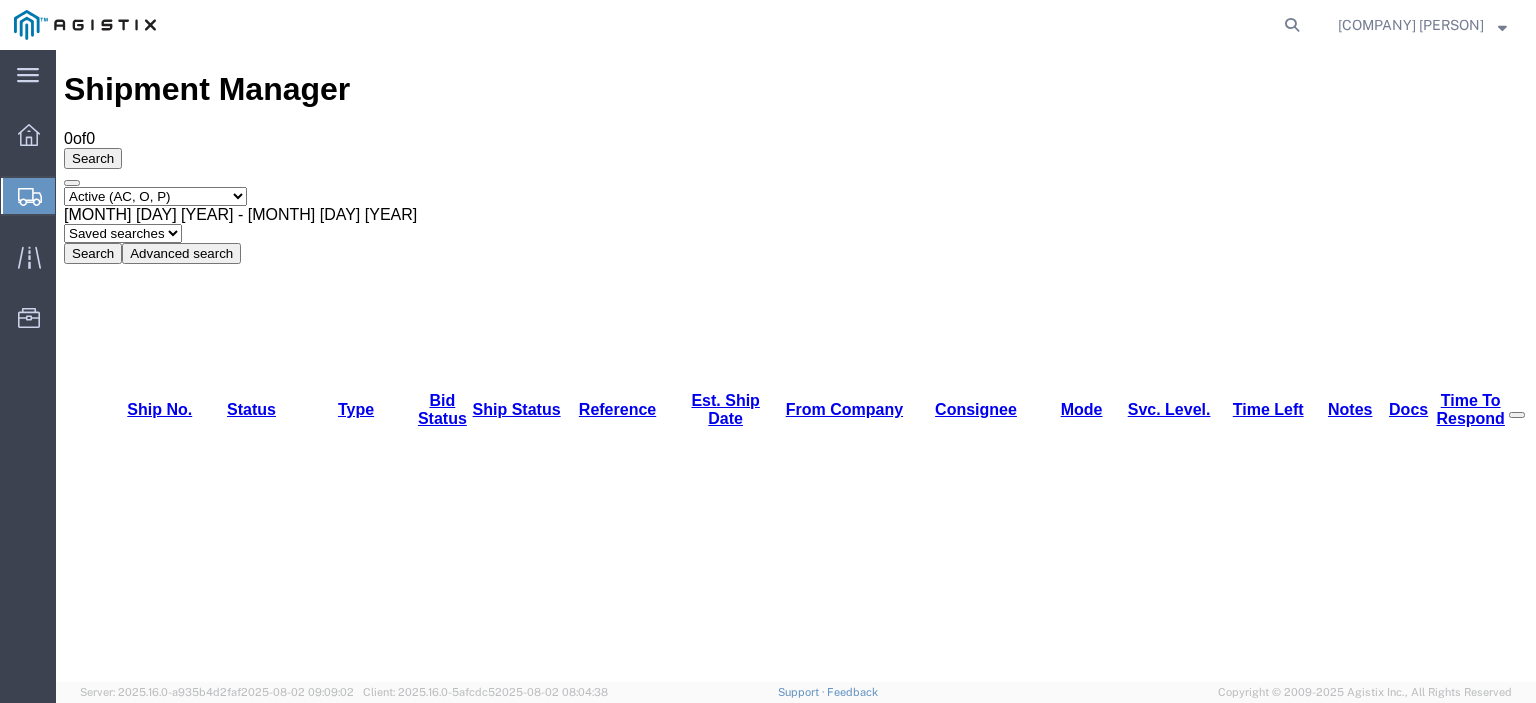 click on "Select status
Active (AC, O, P) All Approved Awaiting Confirmation (AC) Booked Canceled Closed Delivered Denied Expired Ignored Lost On Hold Open (O) Partial Delivery Pending (P) Shipped Withdrawn" at bounding box center [155, 196] 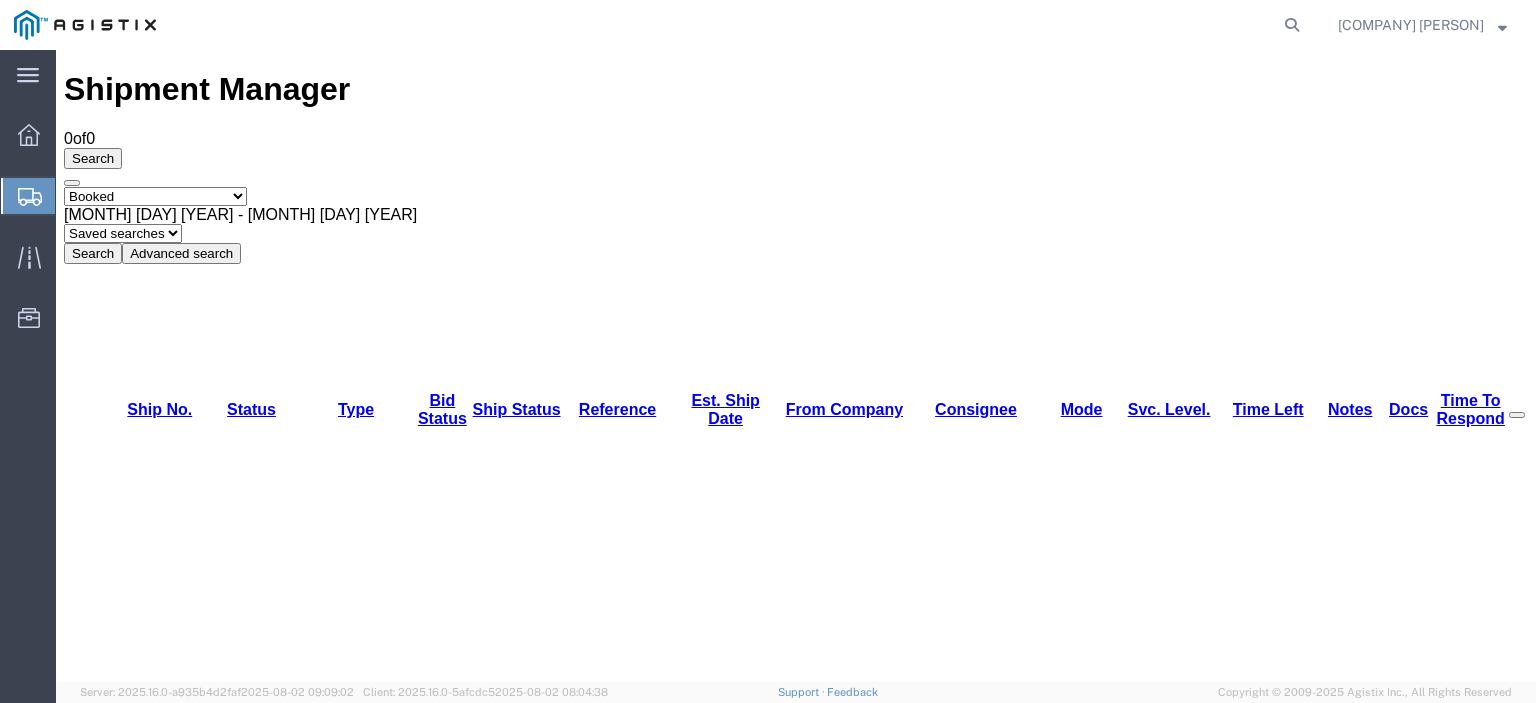 click on "Select status
Active (AC, O, P) All Approved Awaiting Confirmation (AC) Booked Canceled Closed Delivered Denied Expired Ignored Lost On Hold Open (O) Partial Delivery Pending (P) Shipped Withdrawn" at bounding box center [155, 196] 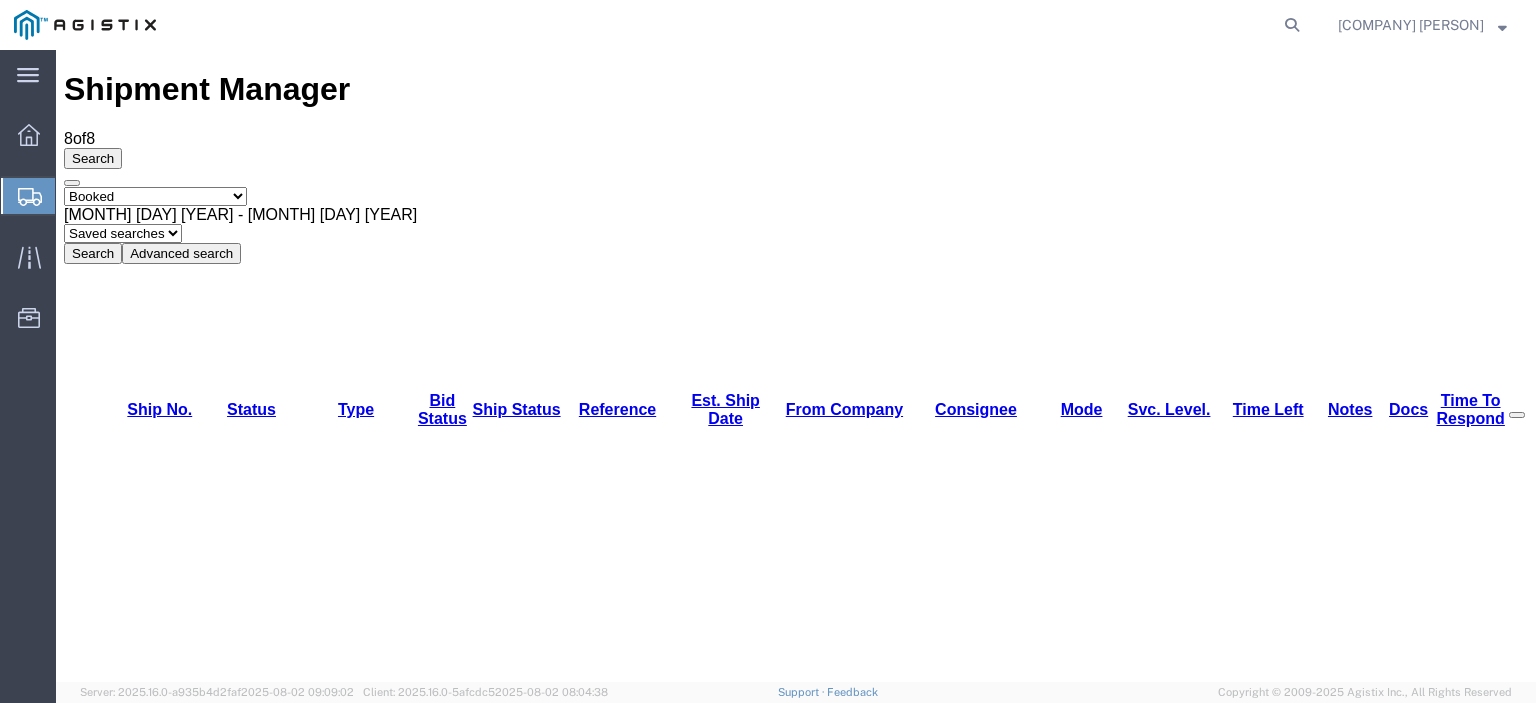click on "56278815" at bounding box center (141, 1996) 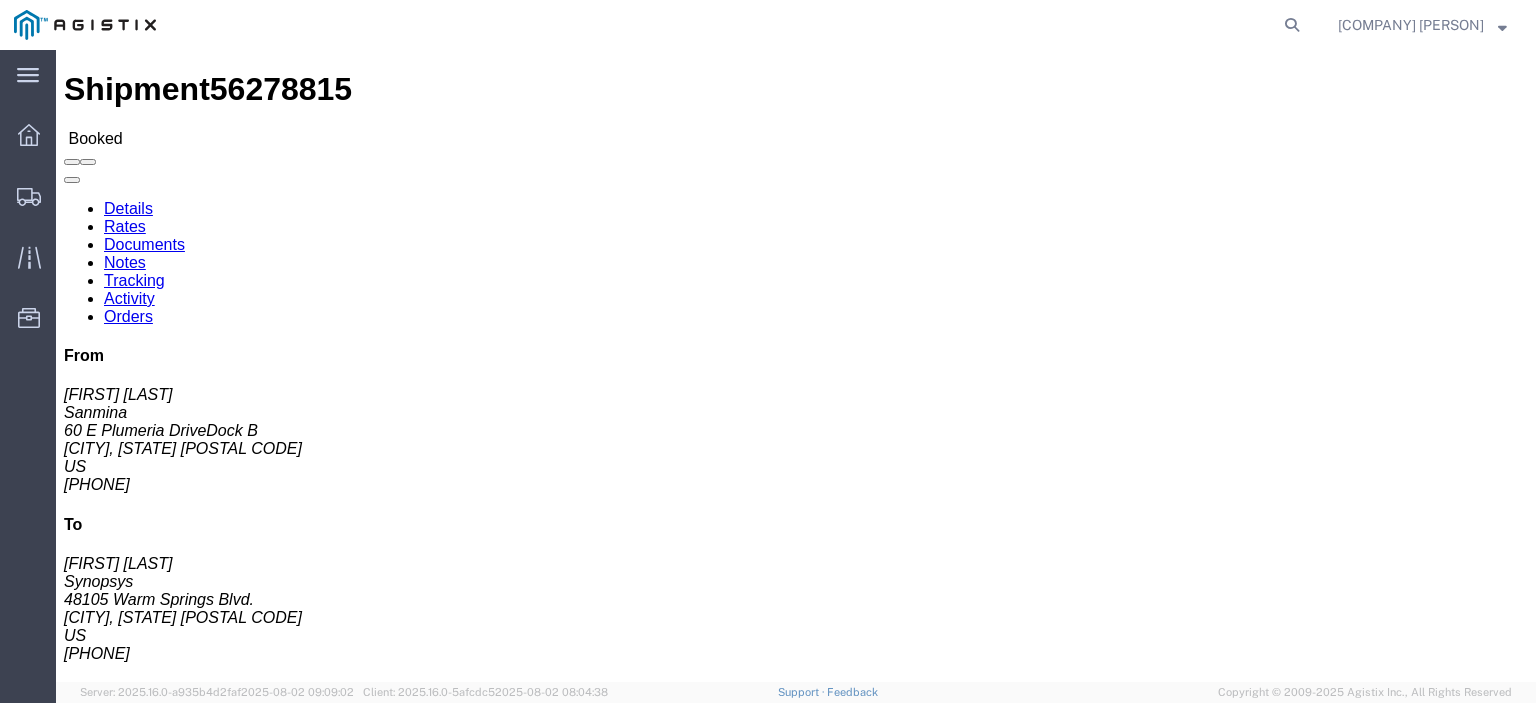click on "Tracking" 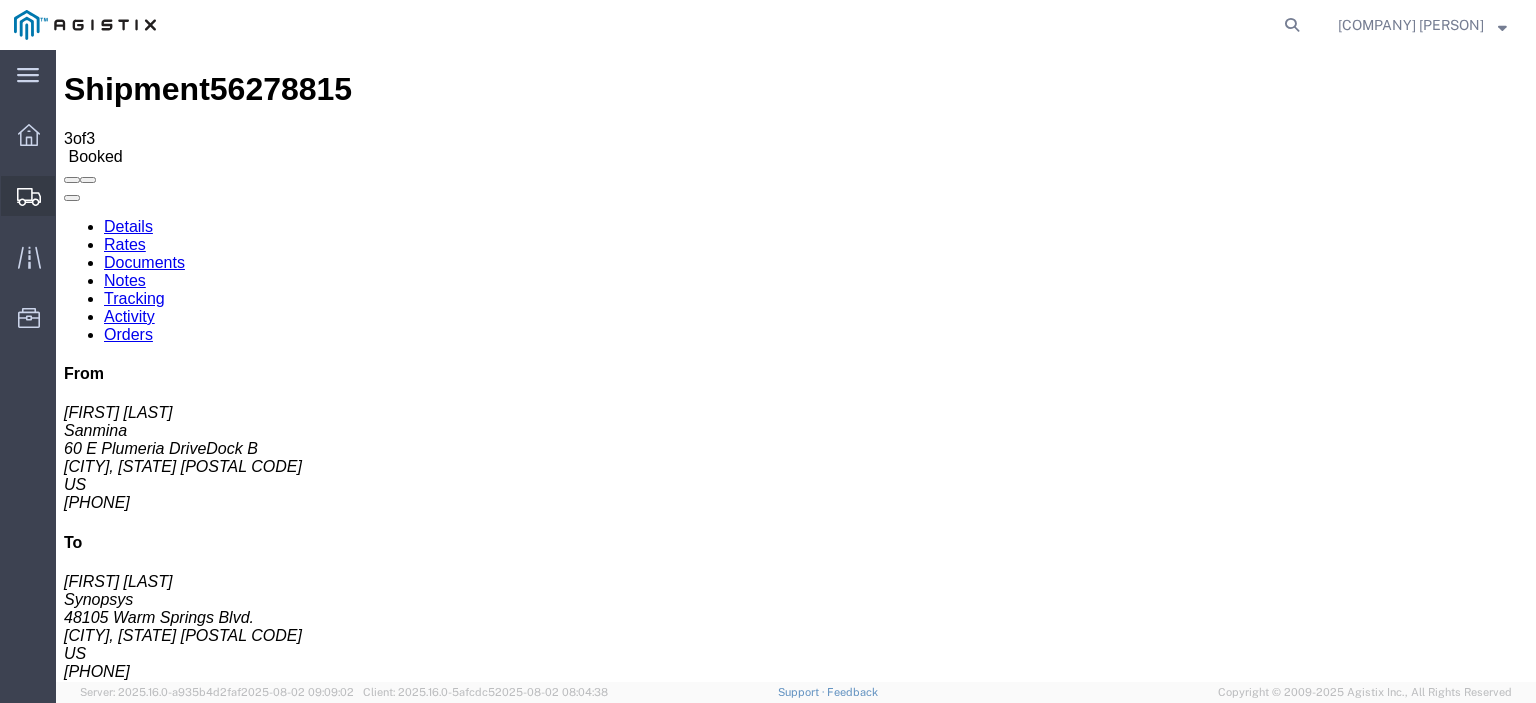 click 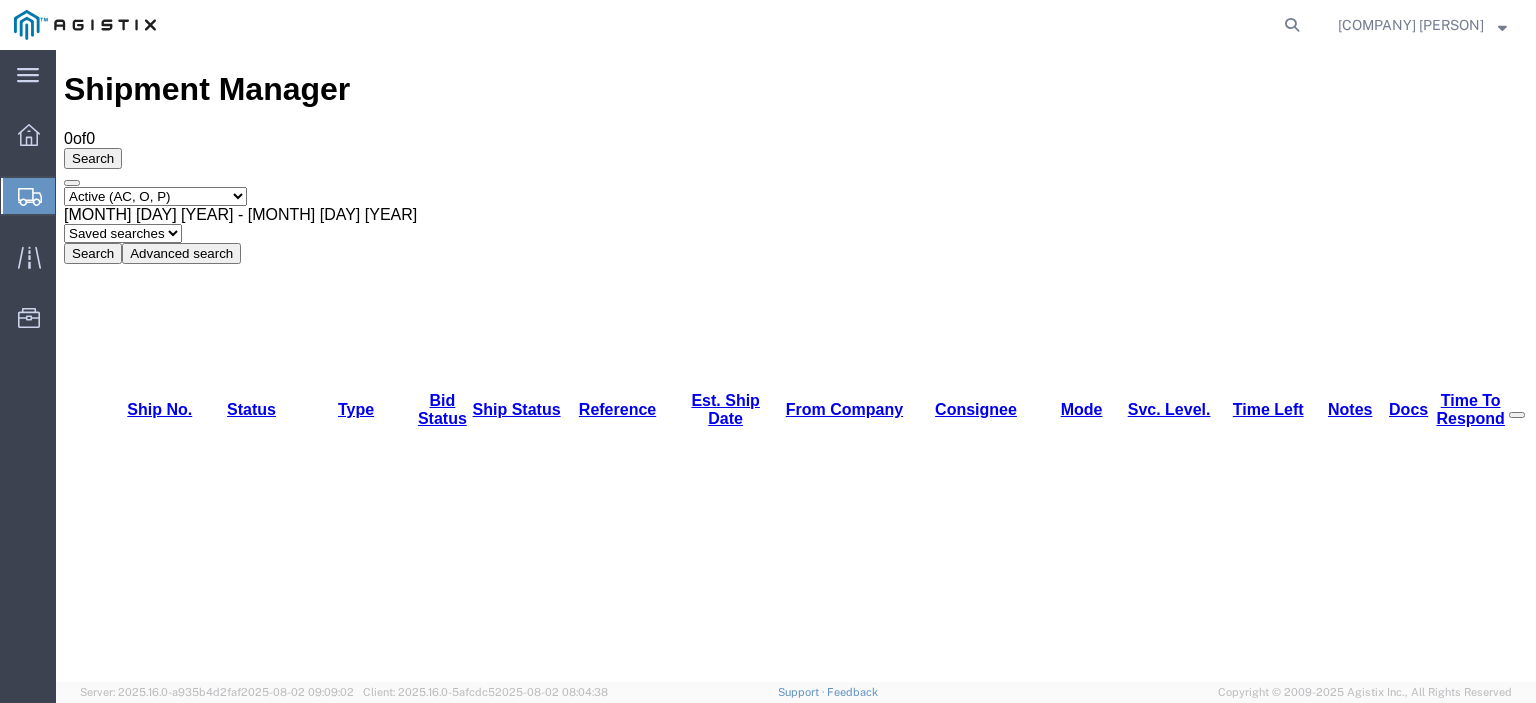 click on "Select status
Active (AC, O, P) All Approved Awaiting Confirmation (AC) Booked Canceled Closed Delivered Denied Expired Ignored Lost On Hold Open (O) Partial Delivery Pending (P) Shipped Withdrawn" at bounding box center (155, 196) 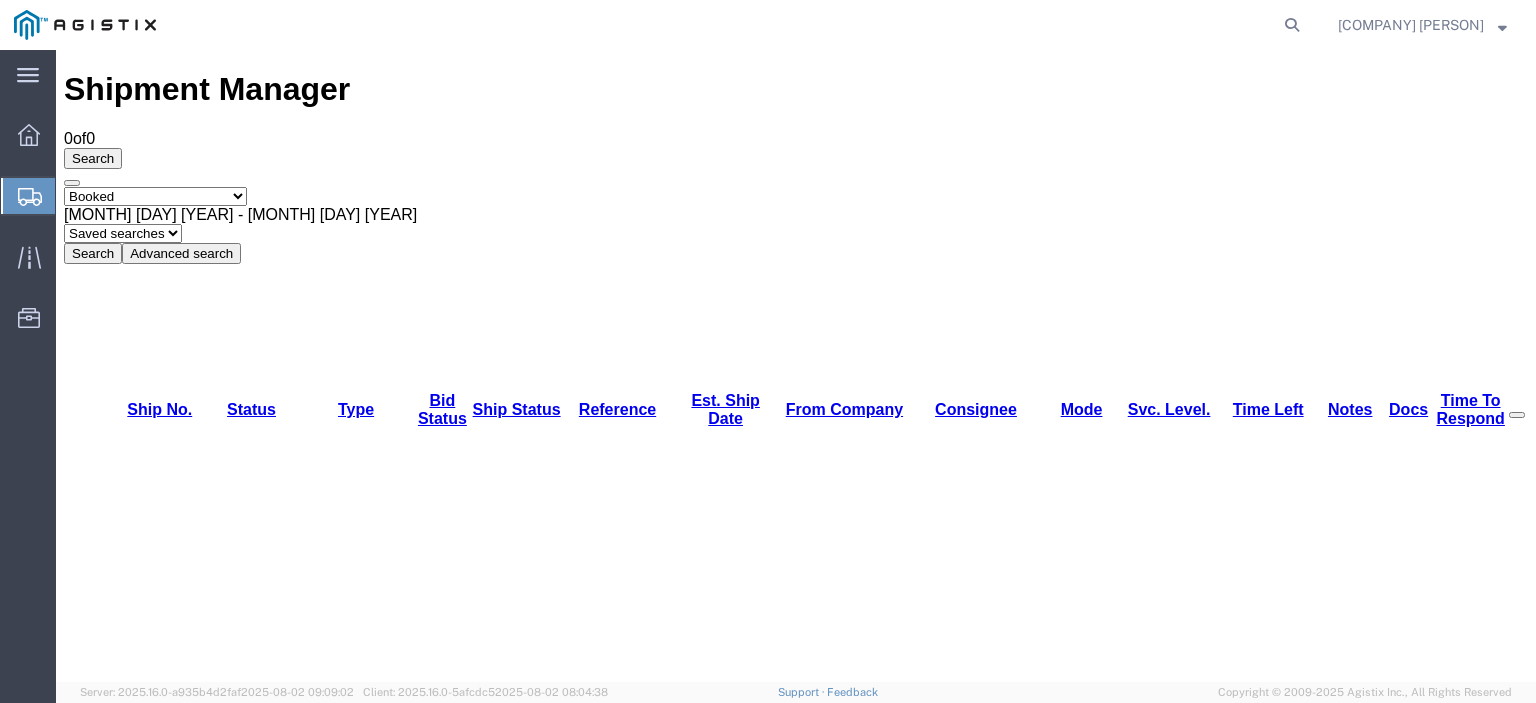 click on "Select status
Active (AC, O, P) All Approved Awaiting Confirmation (AC) Booked Canceled Closed Delivered Denied Expired Ignored Lost On Hold Open (O) Partial Delivery Pending (P) Shipped Withdrawn" at bounding box center (155, 196) 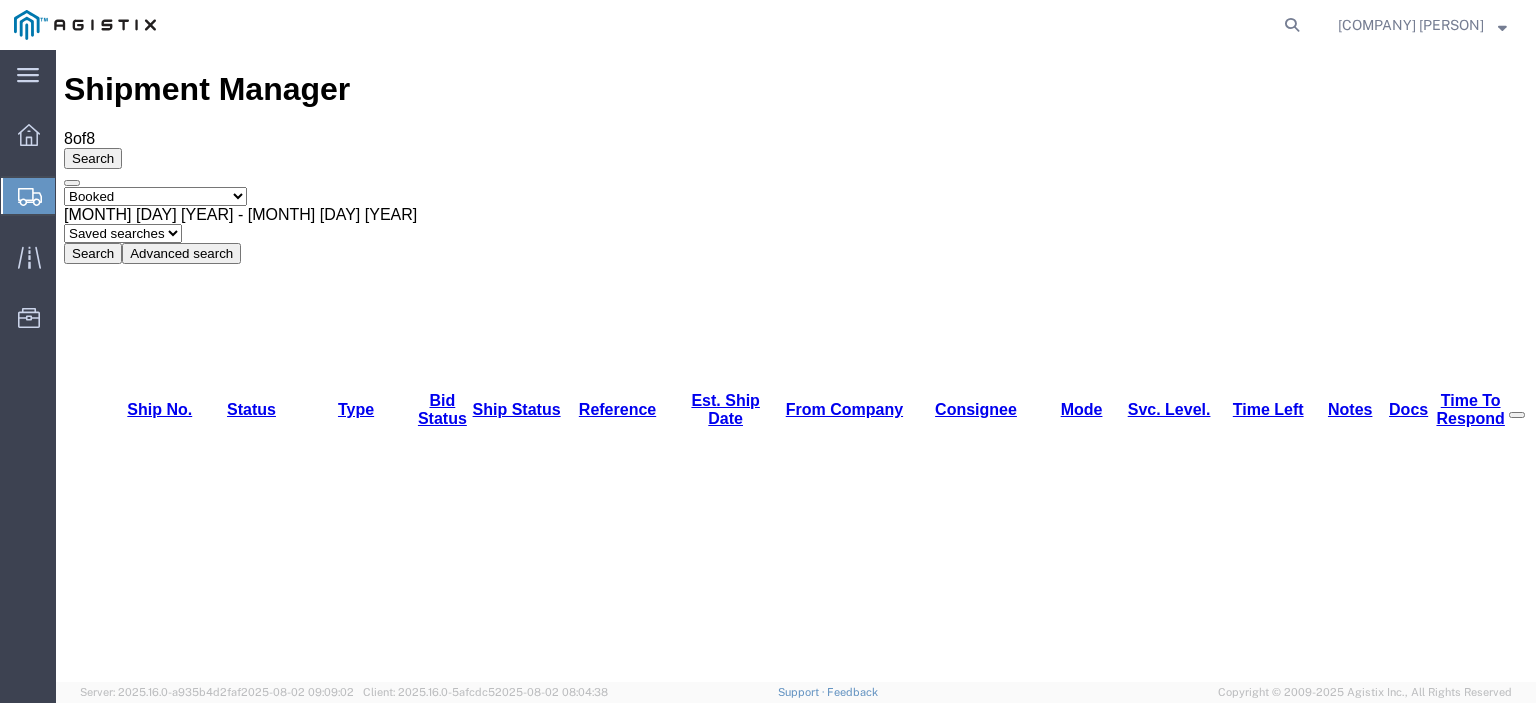 click on "56322580" at bounding box center (141, 1784) 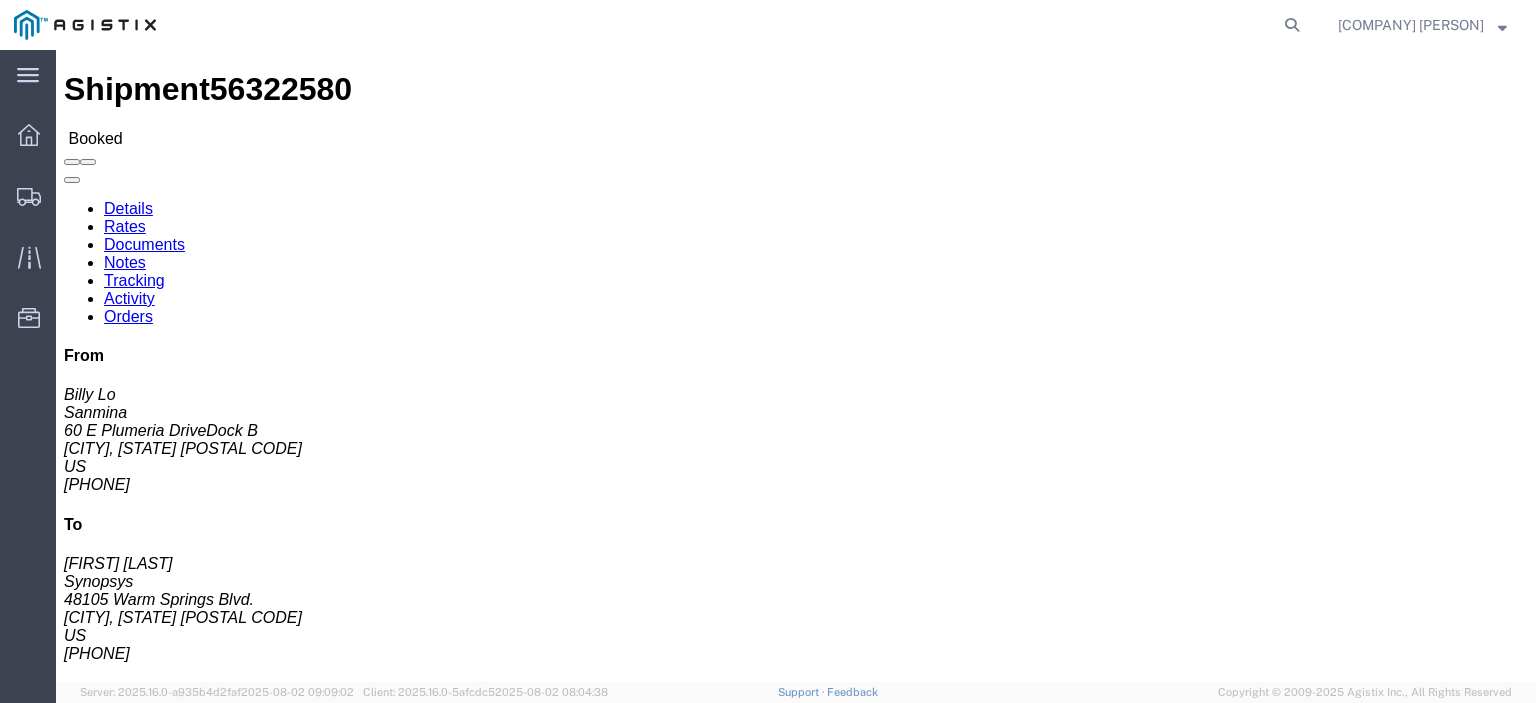 click on "Tracking" 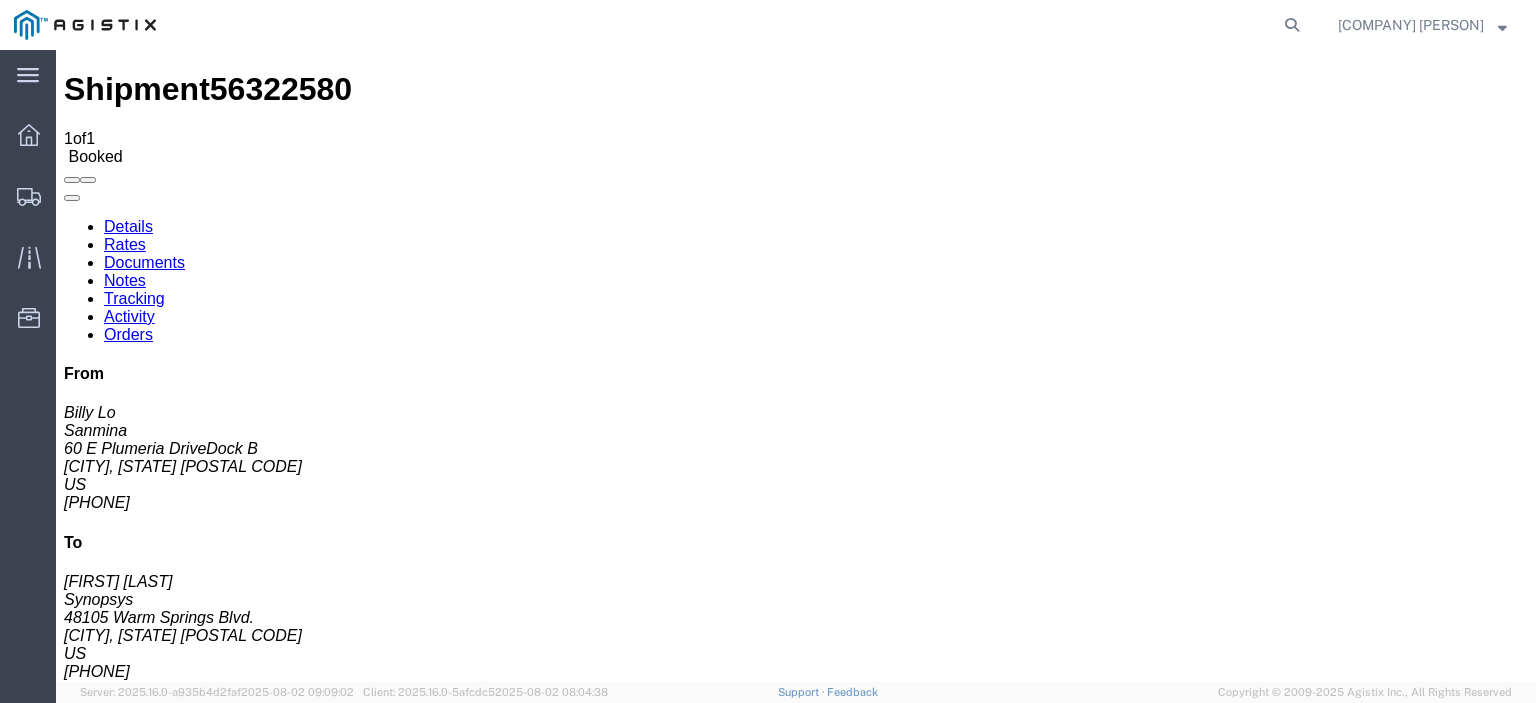 click on "Add New Tracking" at bounding box center (229, 1173) 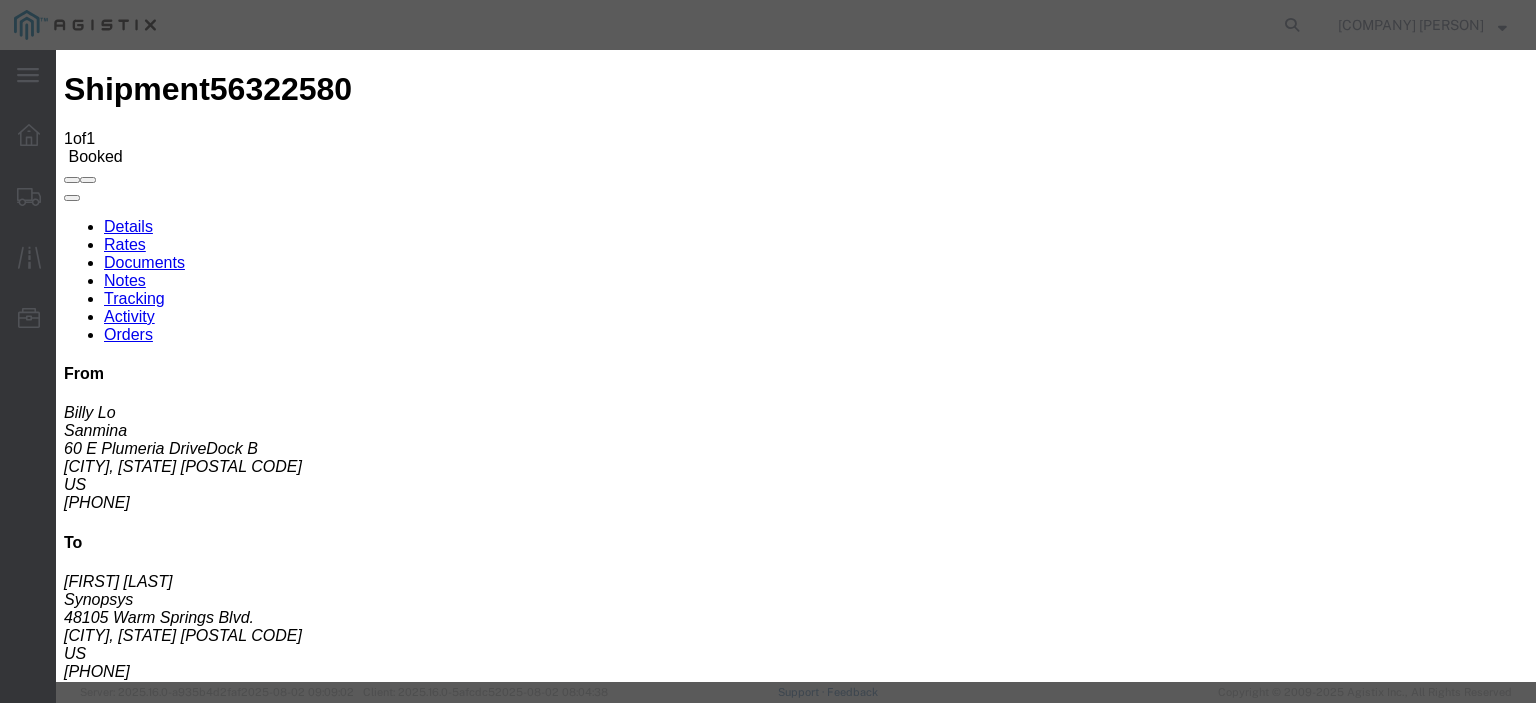 type on "08/04/2025" 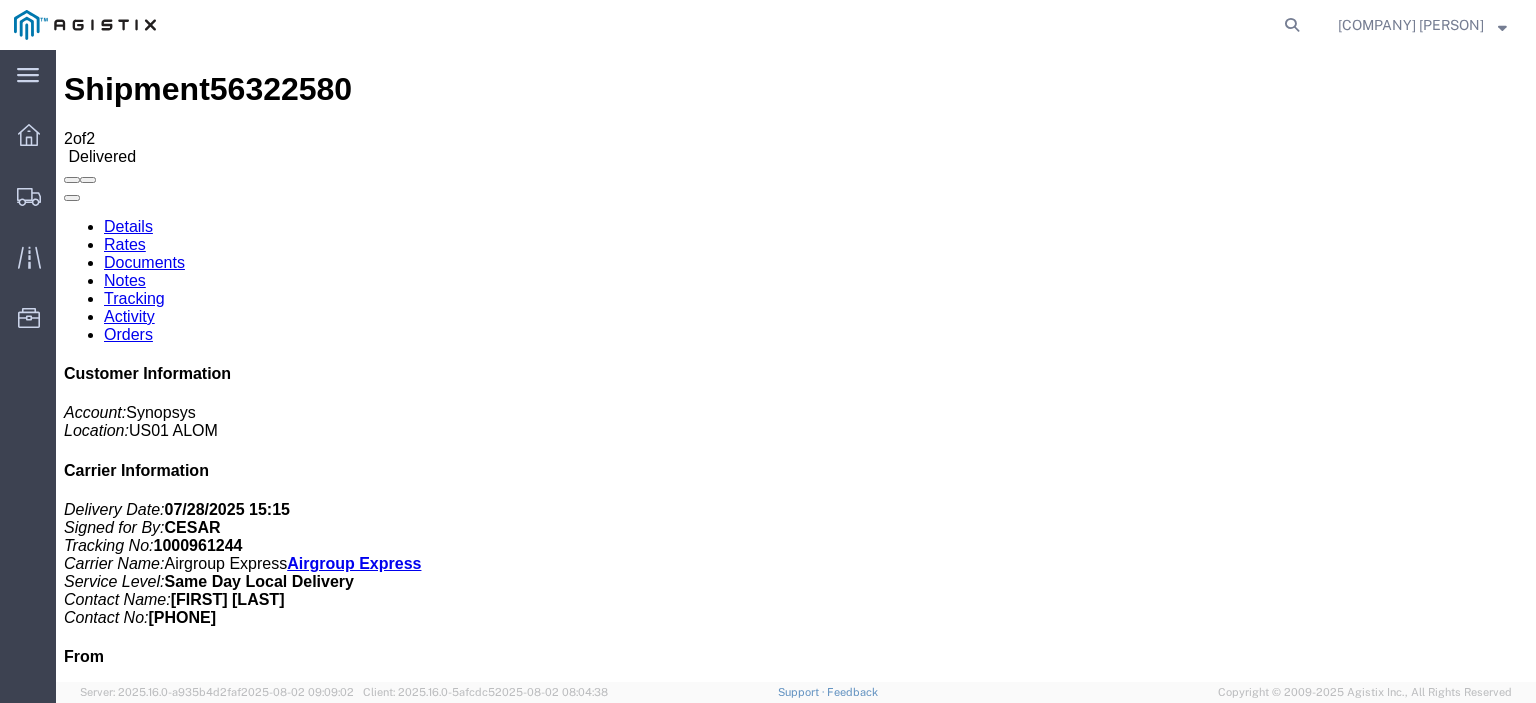 click on "Documents" at bounding box center (144, 262) 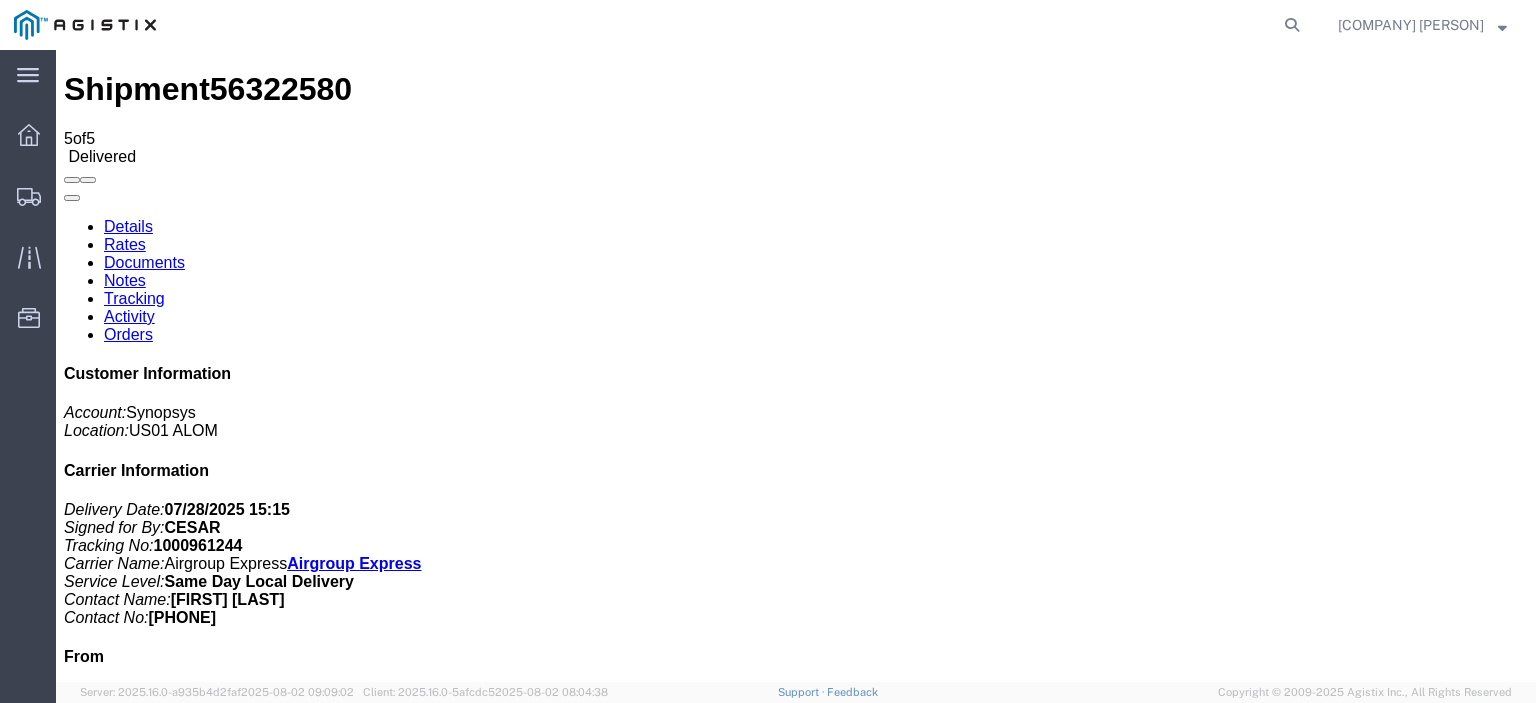 click on "Attach Documents" at bounding box center (126, 1153) 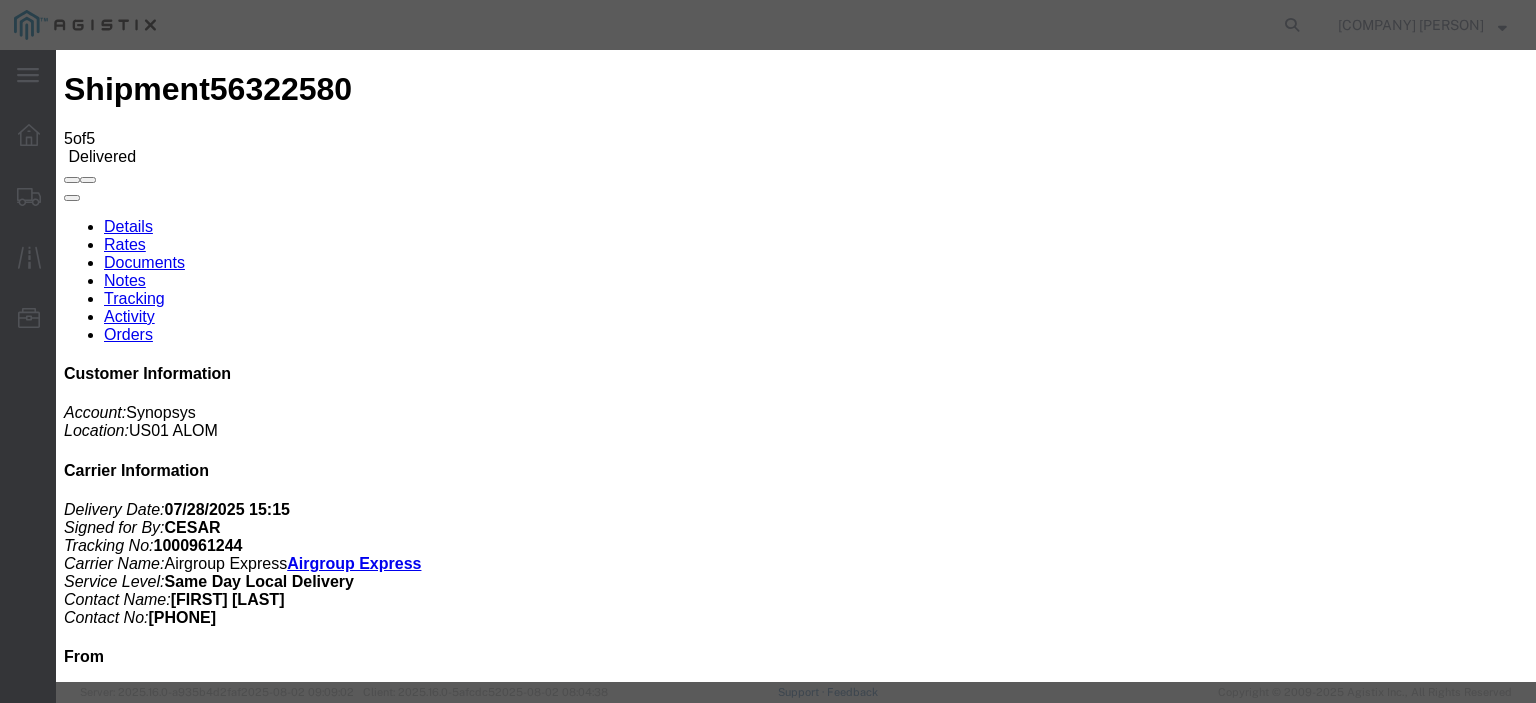 click on "Browse" at bounding box center [94, 1974] 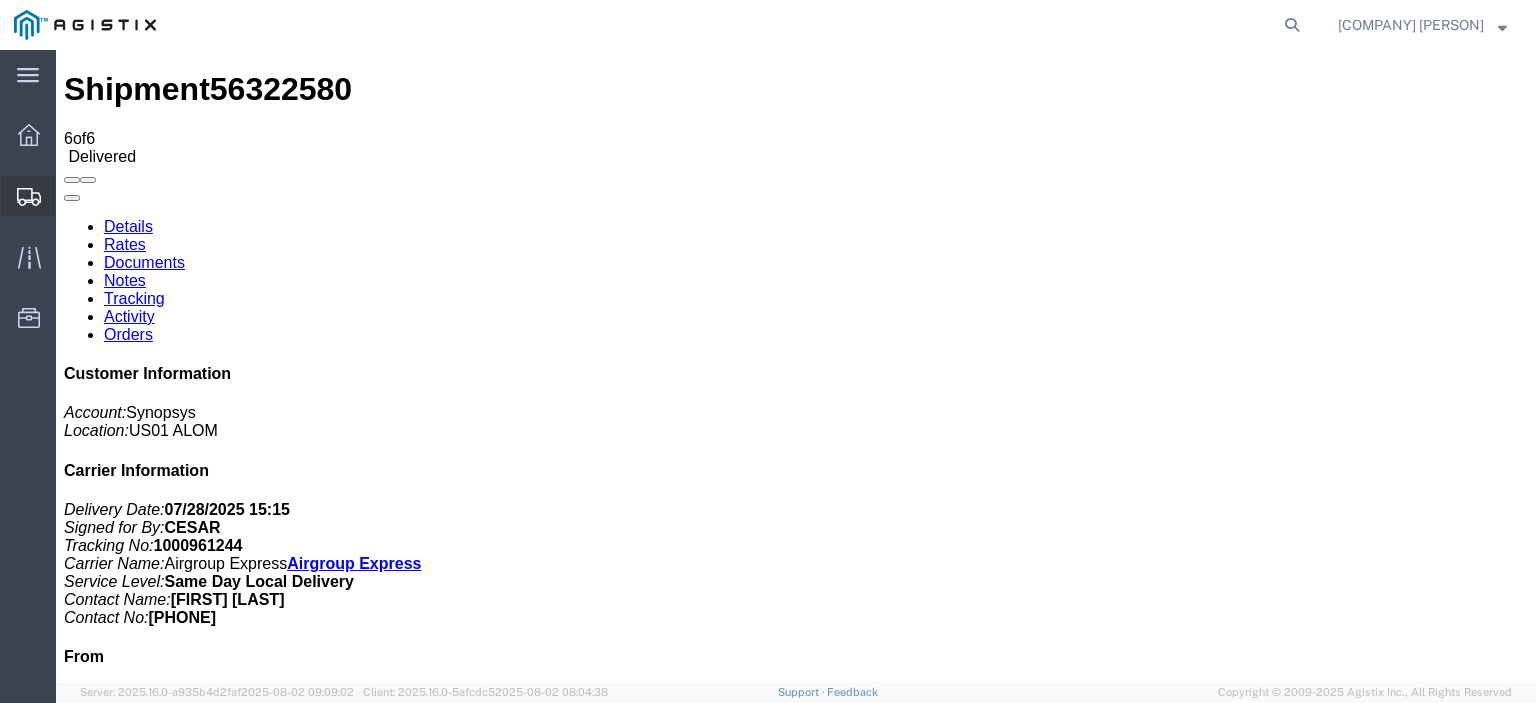 click 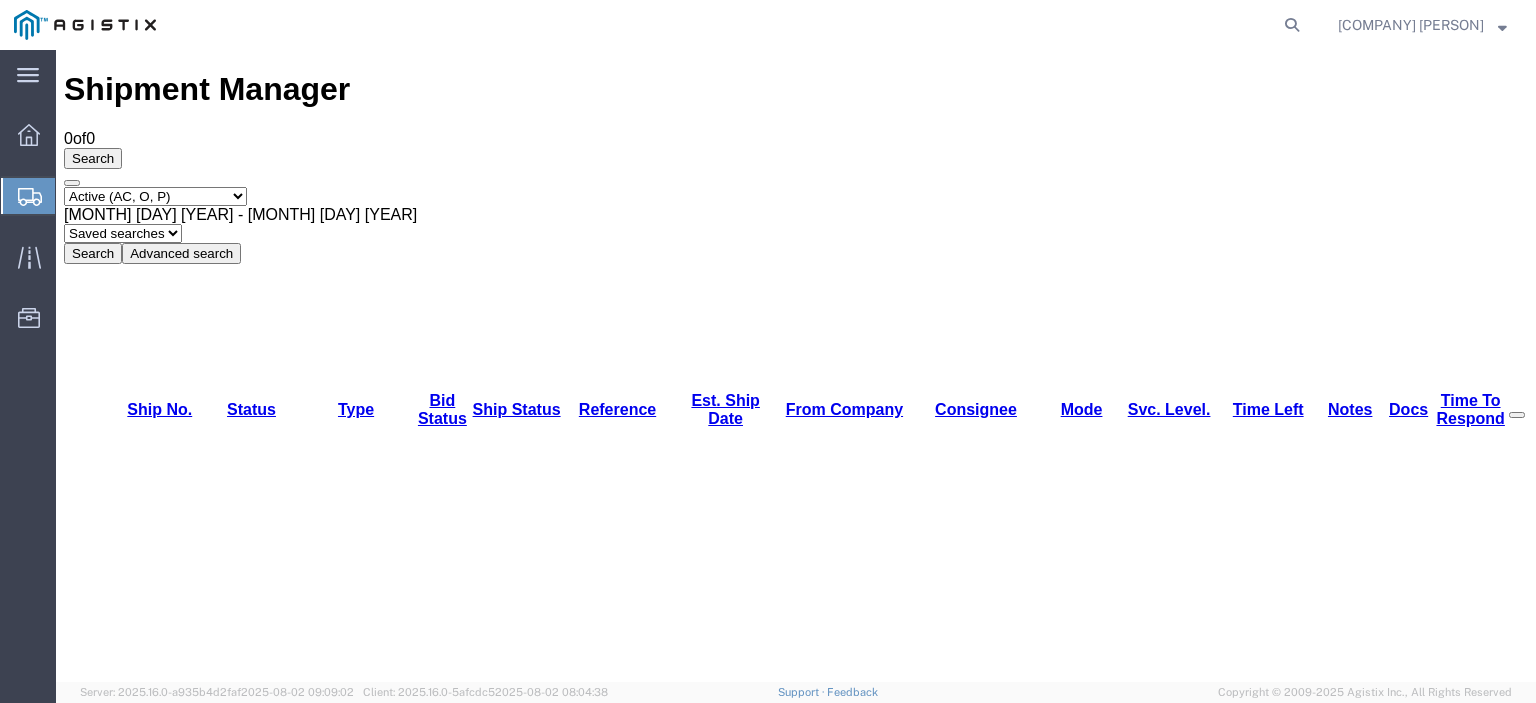 click on "Select status
Active (AC, O, P) All Approved Awaiting Confirmation (AC) Booked Canceled Closed Delivered Denied Expired Ignored Lost On Hold Open (O) Partial Delivery Pending (P) Shipped Withdrawn" at bounding box center [155, 196] 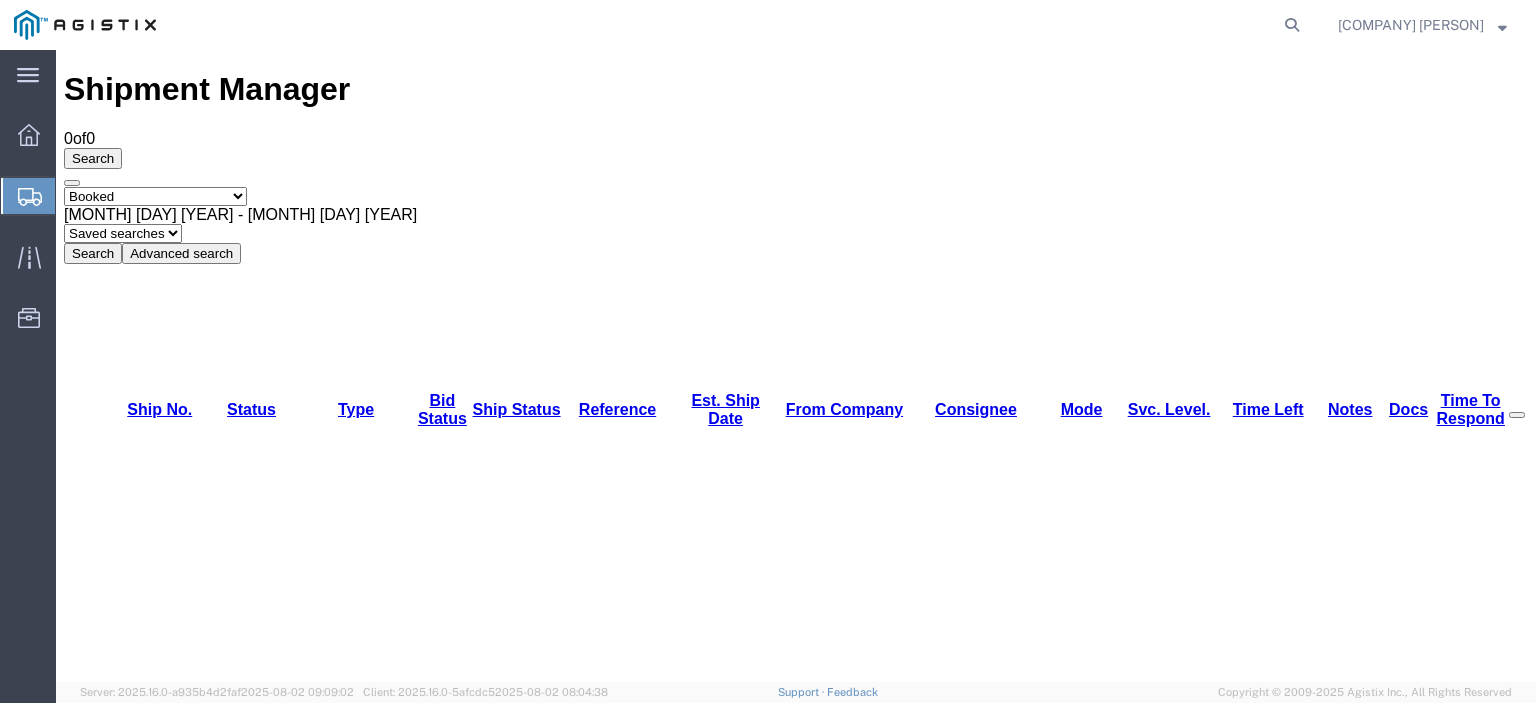 click on "Select status
Active (AC, O, P) All Approved Awaiting Confirmation (AC) Booked Canceled Closed Delivered Denied Expired Ignored Lost On Hold Open (O) Partial Delivery Pending (P) Shipped Withdrawn" at bounding box center [155, 196] 